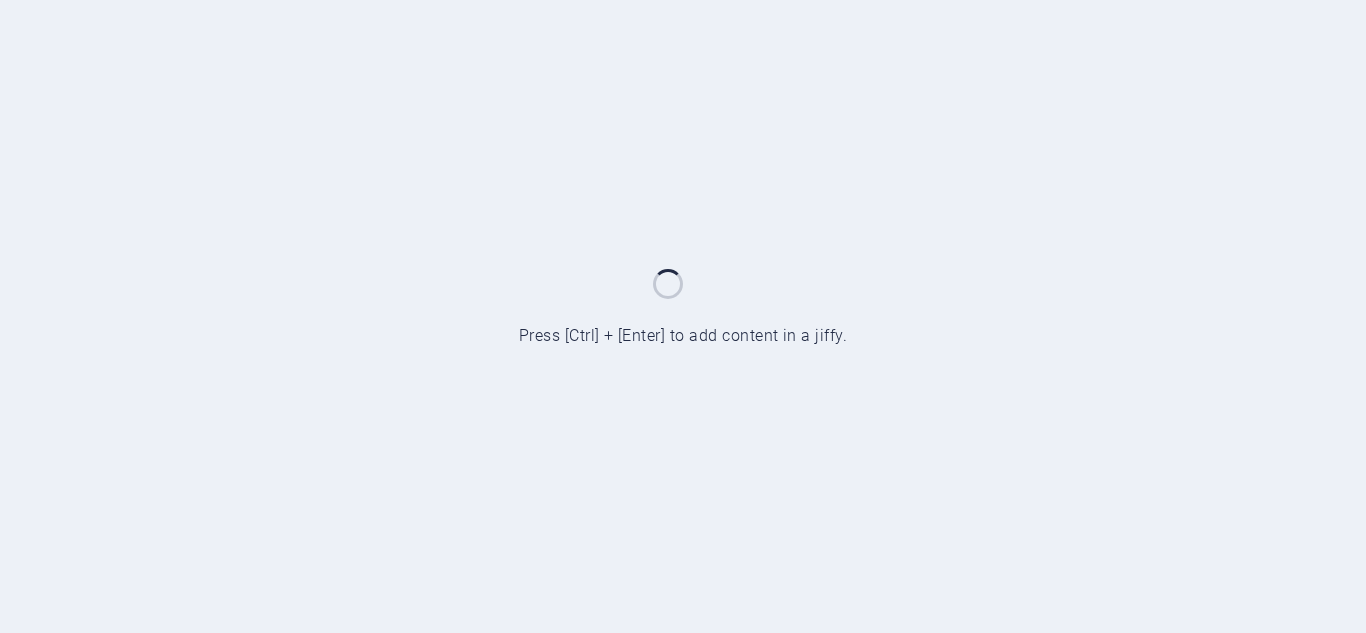 scroll, scrollTop: 0, scrollLeft: 0, axis: both 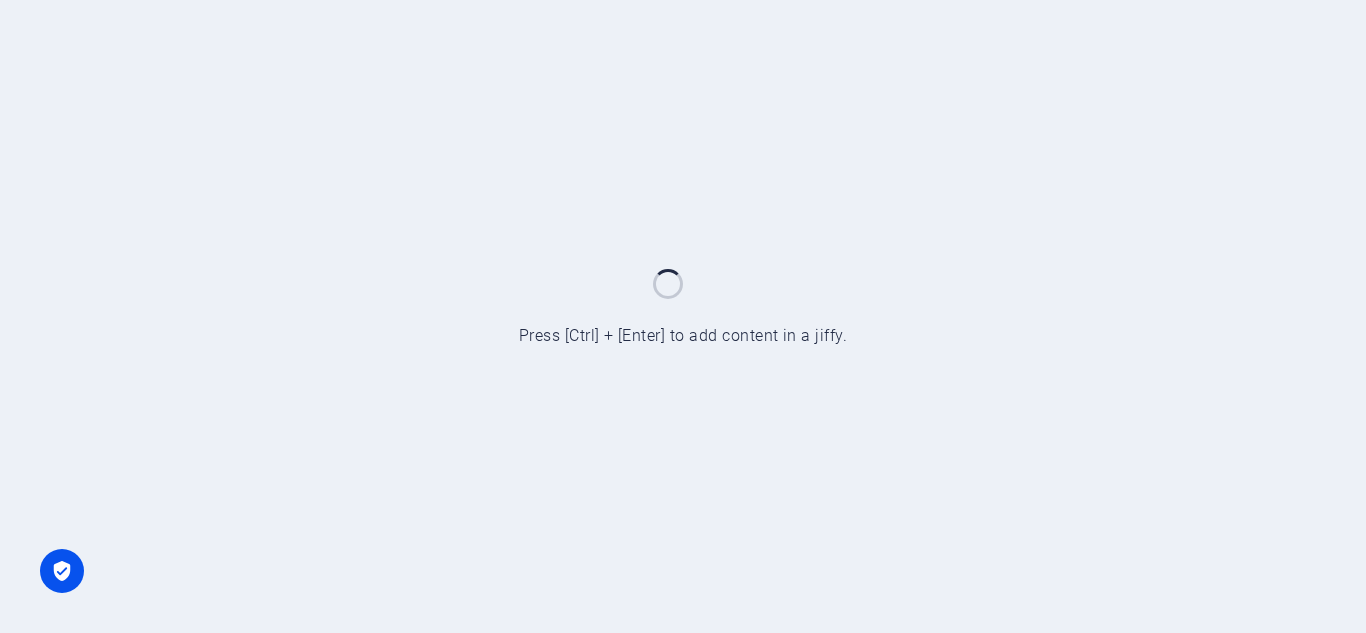 click at bounding box center [683, 316] 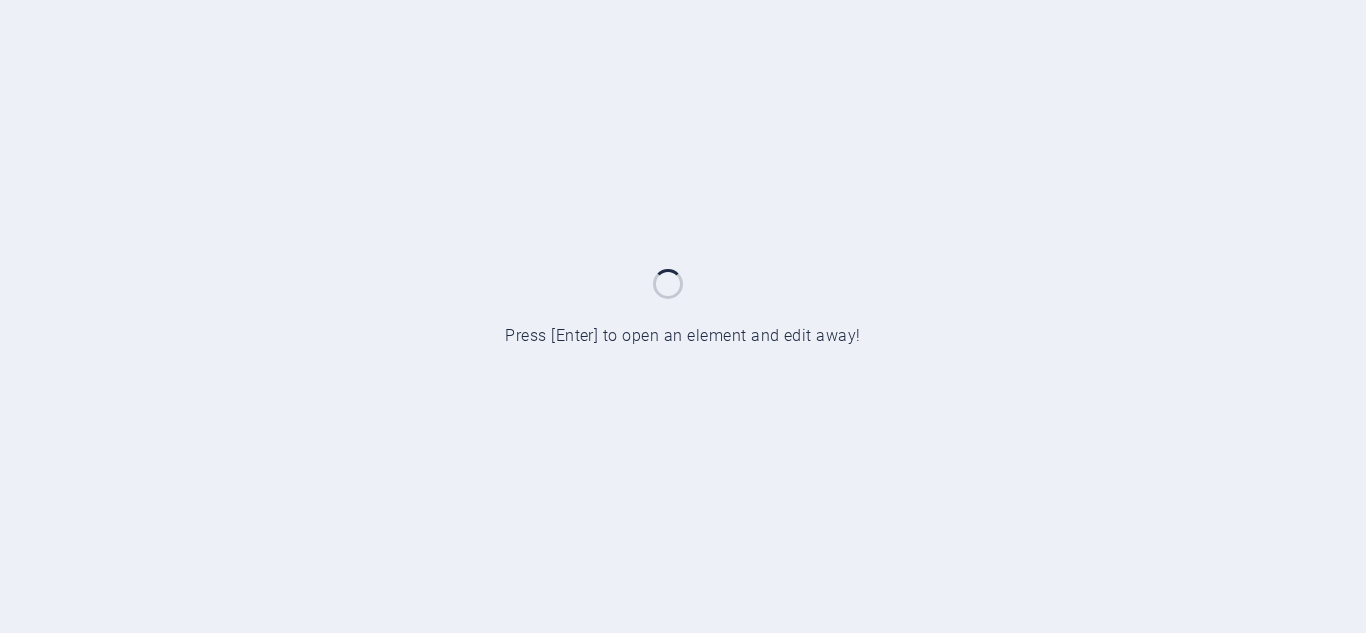 scroll, scrollTop: 0, scrollLeft: 0, axis: both 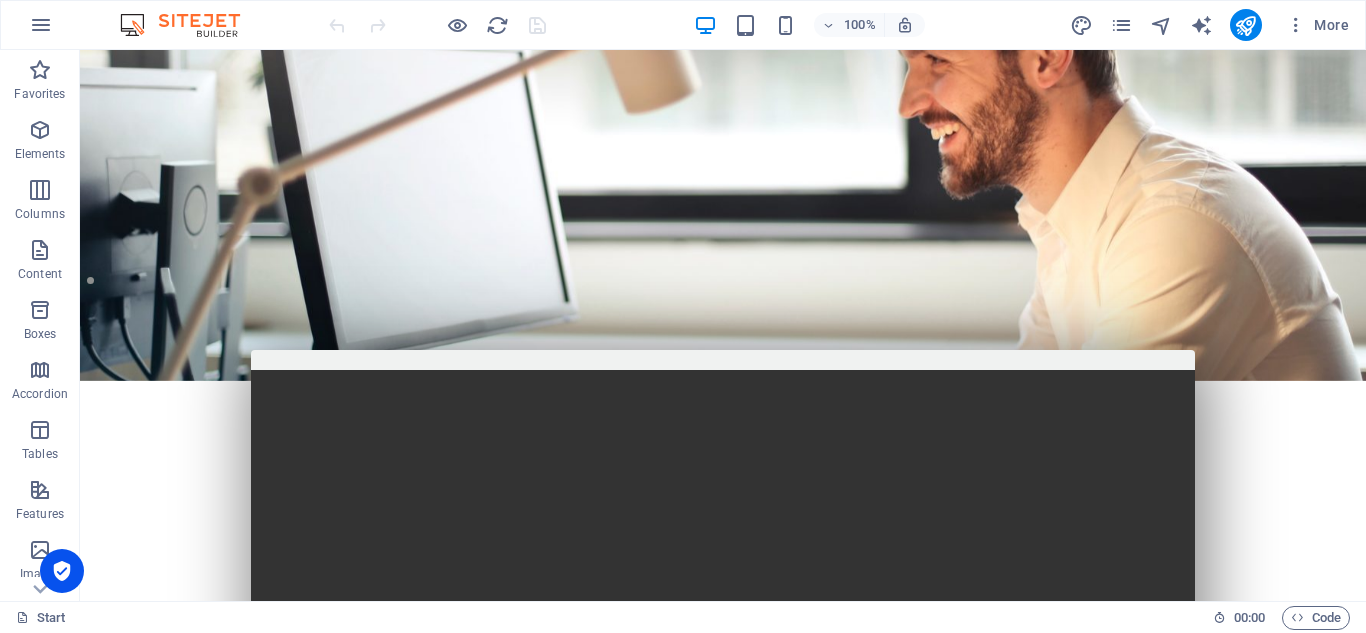 drag, startPoint x: 1356, startPoint y: 88, endPoint x: 1434, endPoint y: 65, distance: 81.32035 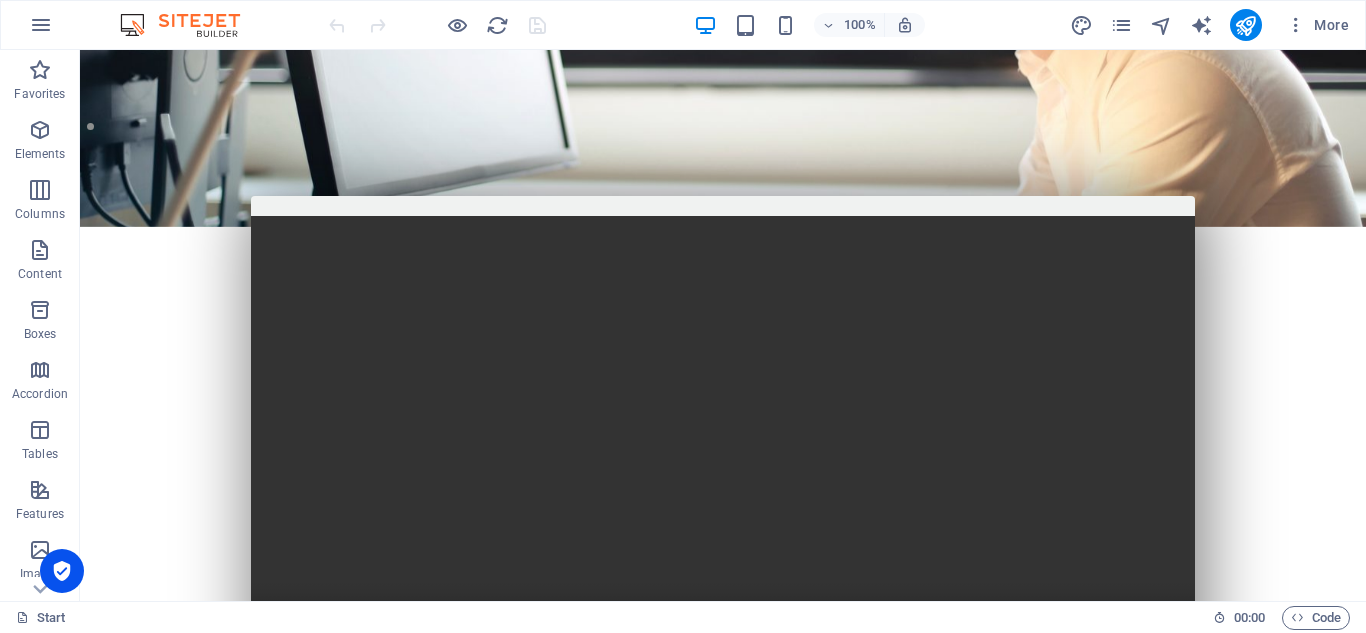 scroll, scrollTop: 170, scrollLeft: 0, axis: vertical 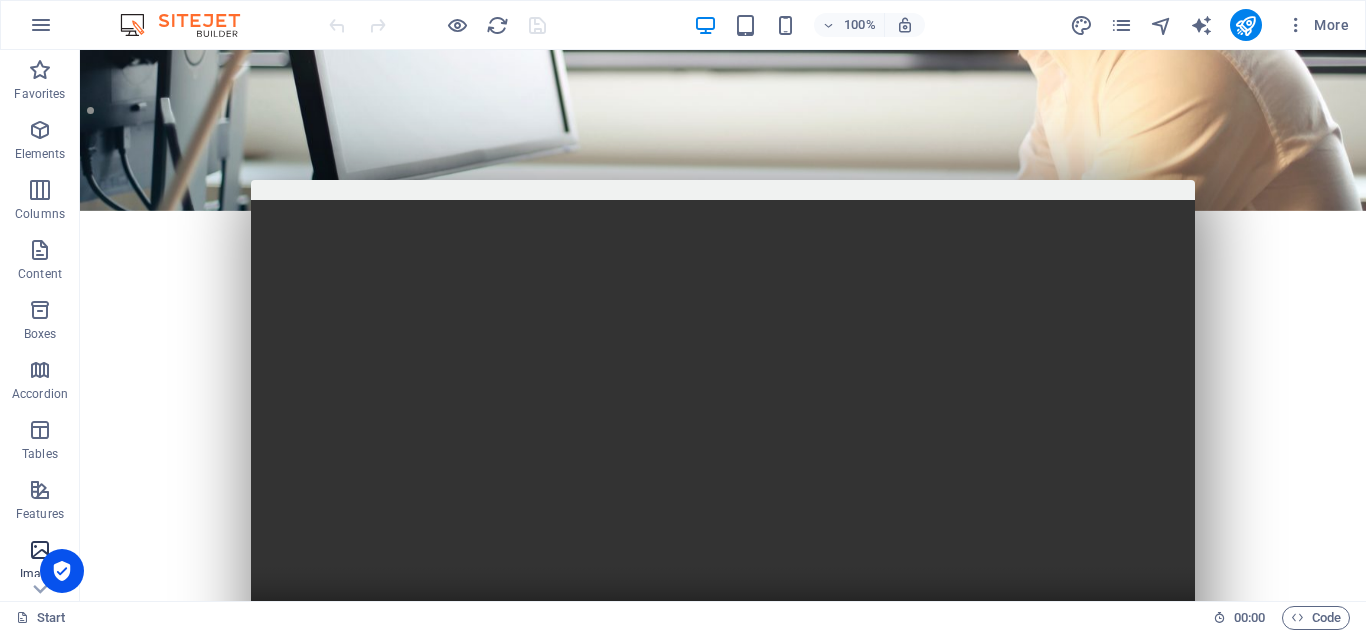 click at bounding box center [40, 550] 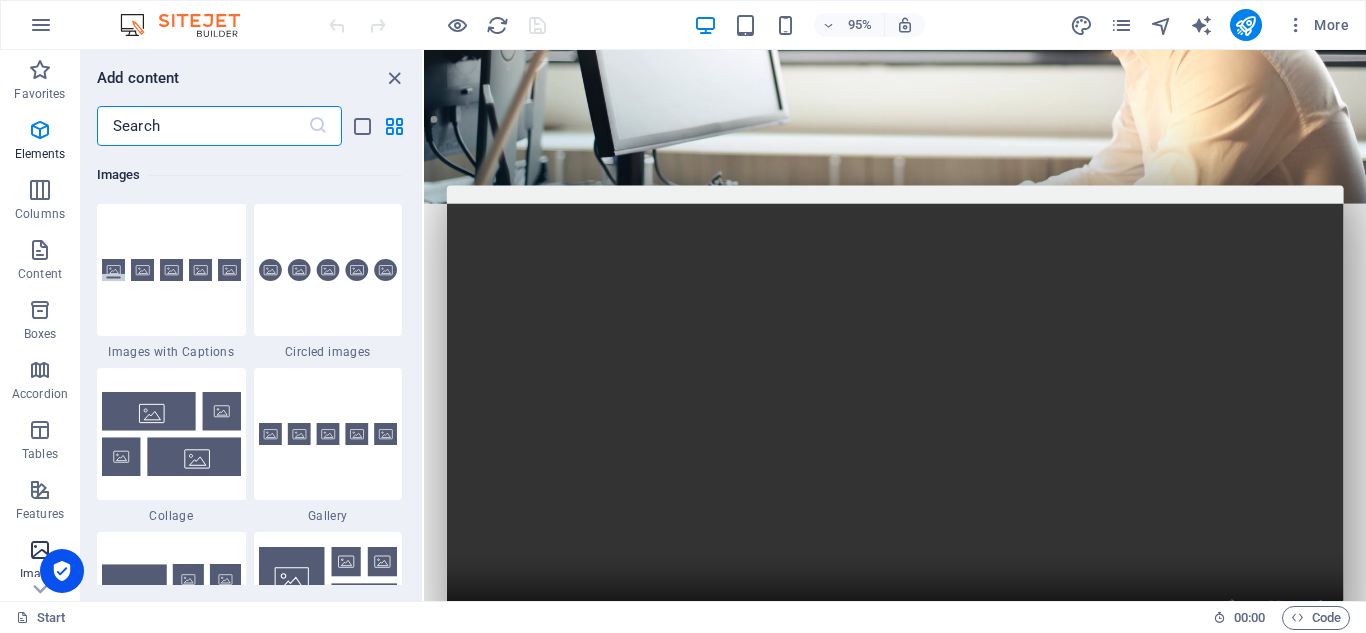 scroll, scrollTop: 9976, scrollLeft: 0, axis: vertical 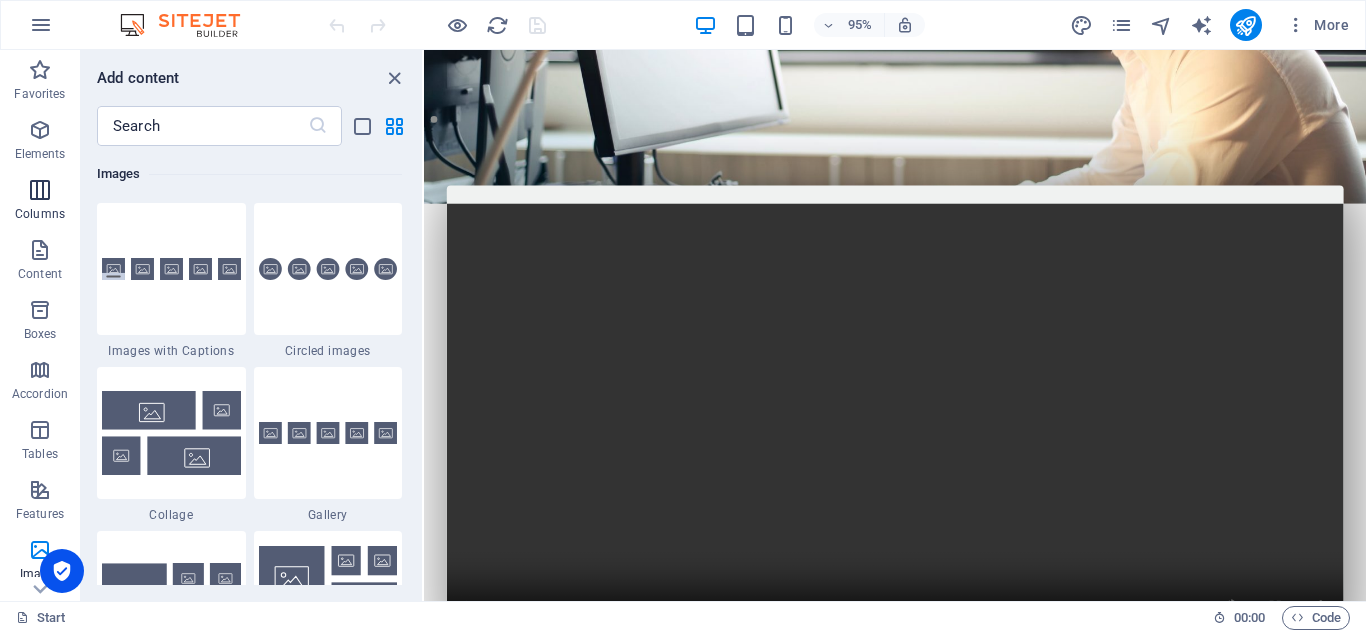 click at bounding box center (40, 190) 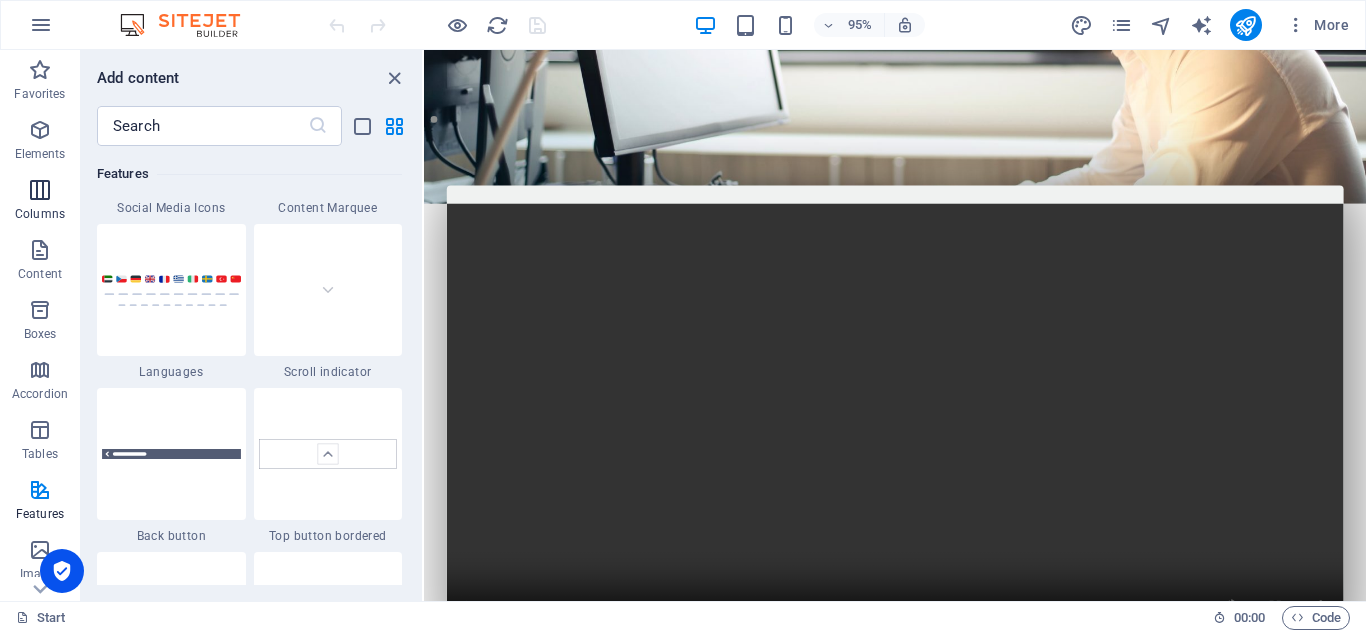 scroll, scrollTop: 990, scrollLeft: 0, axis: vertical 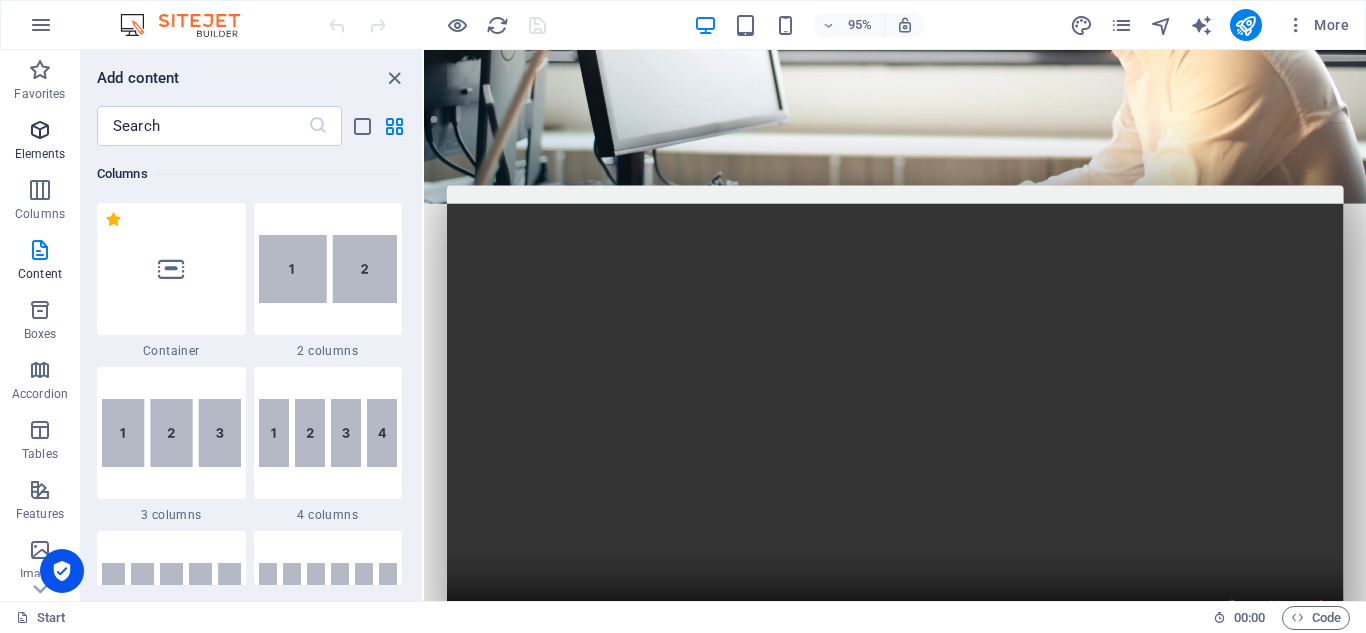 click at bounding box center [40, 130] 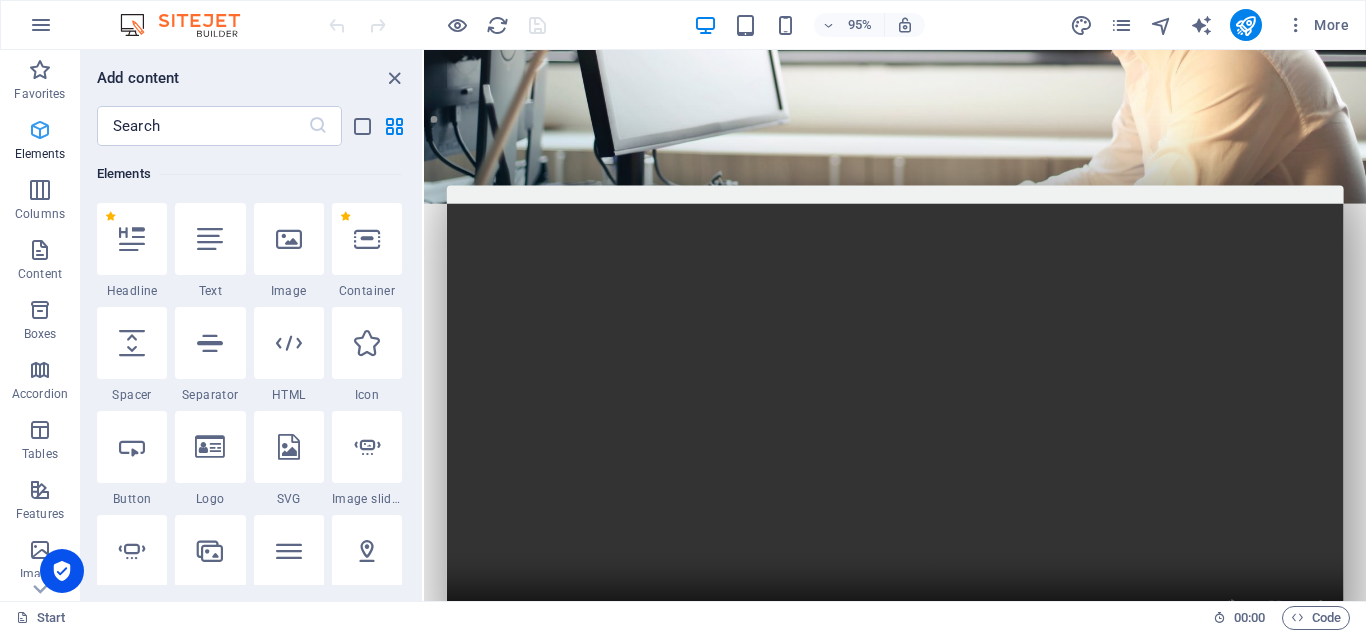 scroll, scrollTop: 213, scrollLeft: 0, axis: vertical 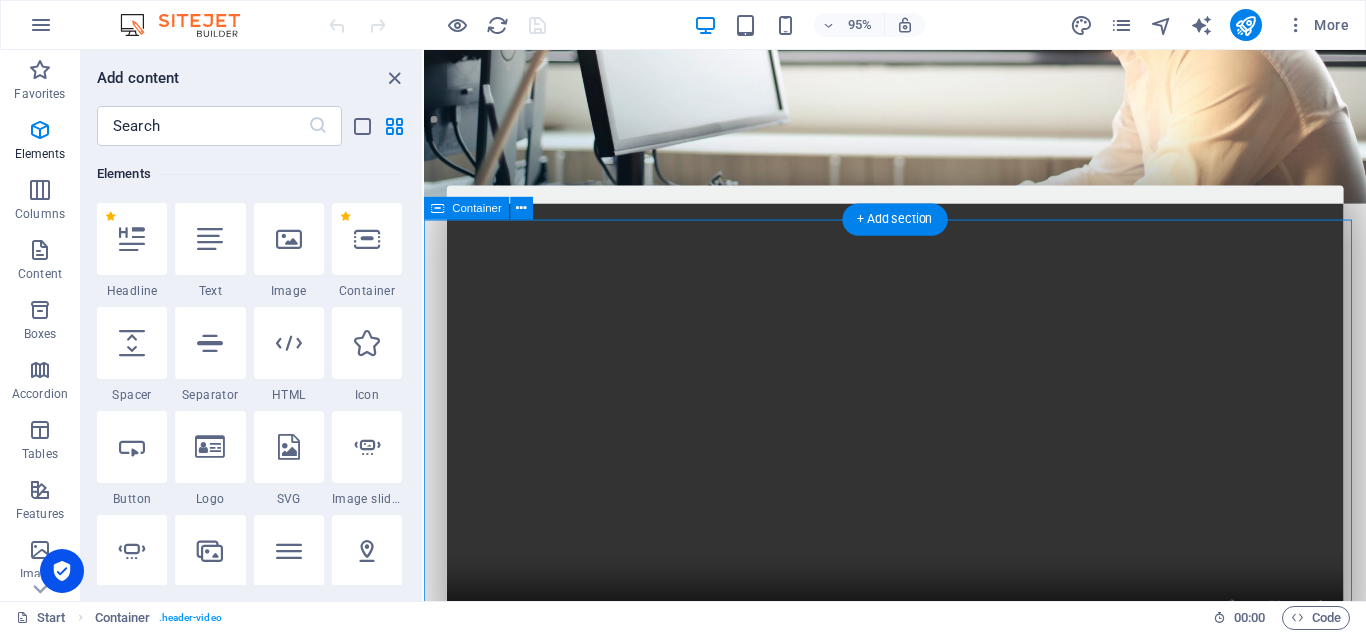 drag, startPoint x: 430, startPoint y: 301, endPoint x: 436, endPoint y: 359, distance: 58.30952 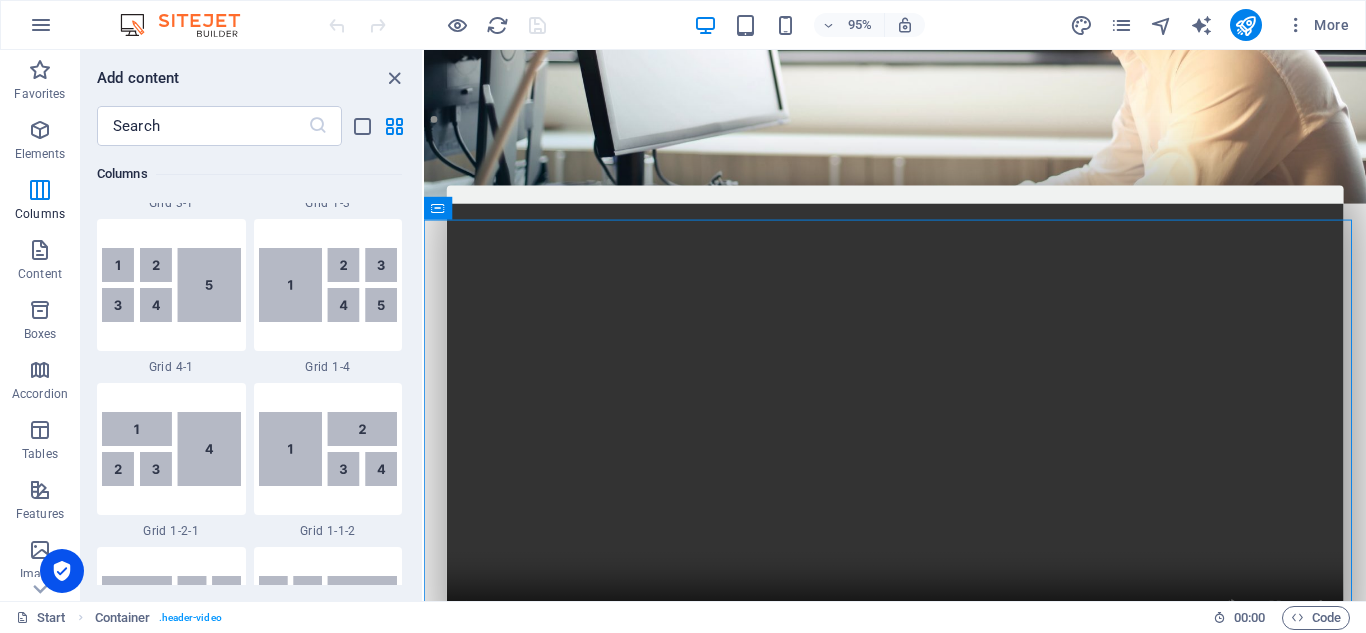 scroll, scrollTop: 2689, scrollLeft: 0, axis: vertical 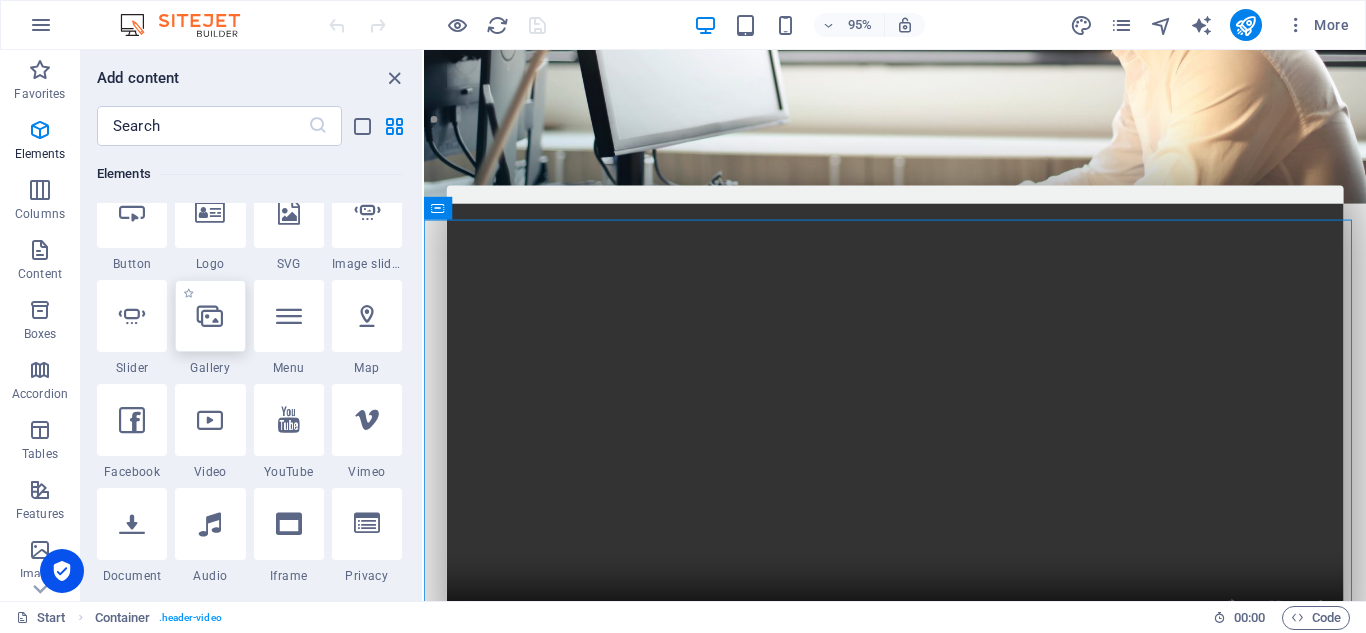 click at bounding box center [210, 316] 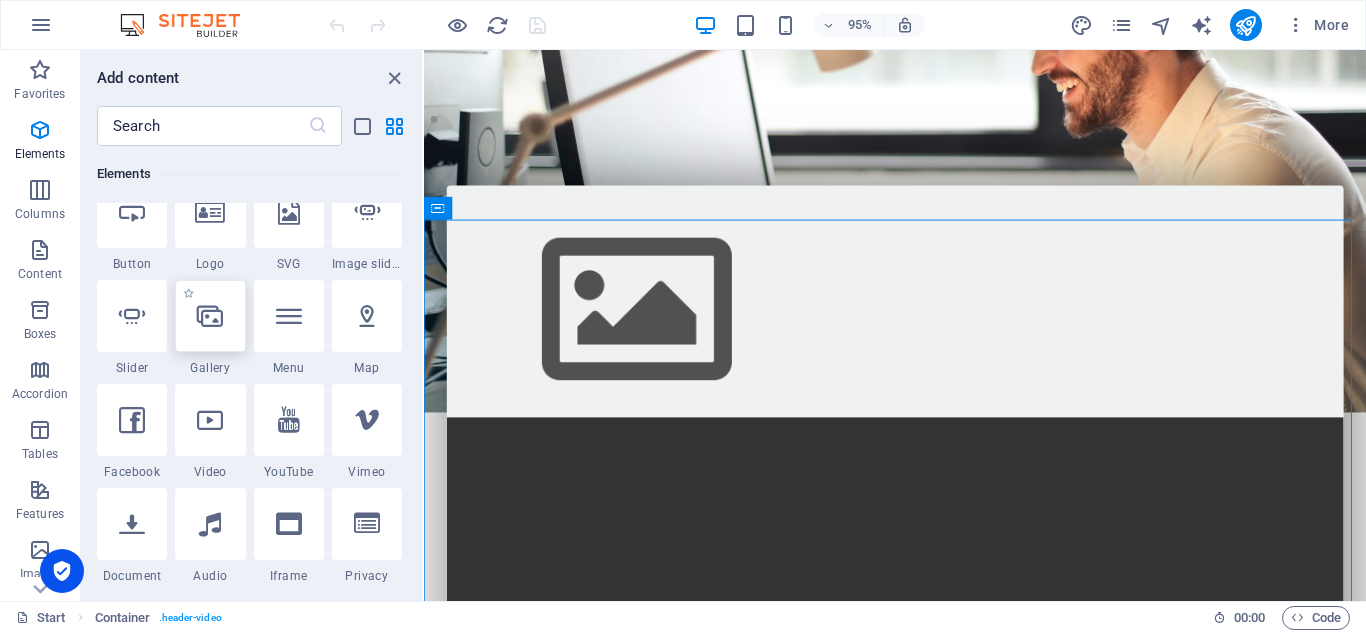 select on "4" 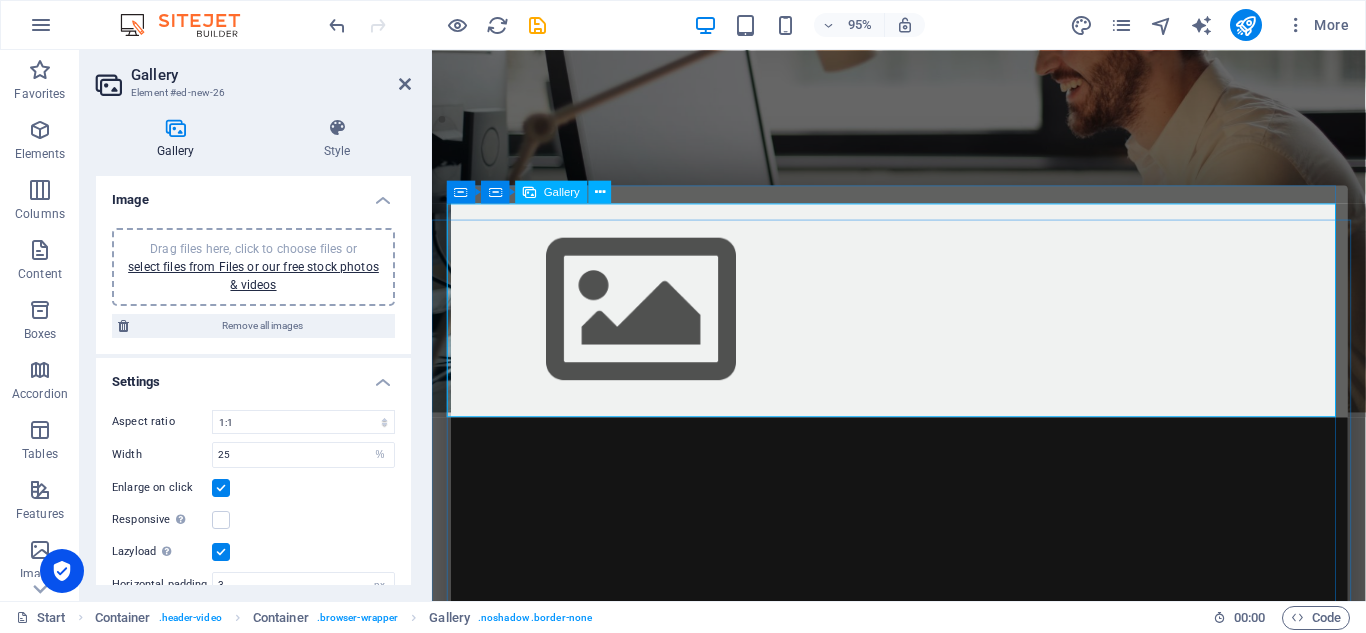 click on "Gallery" at bounding box center (562, 191) 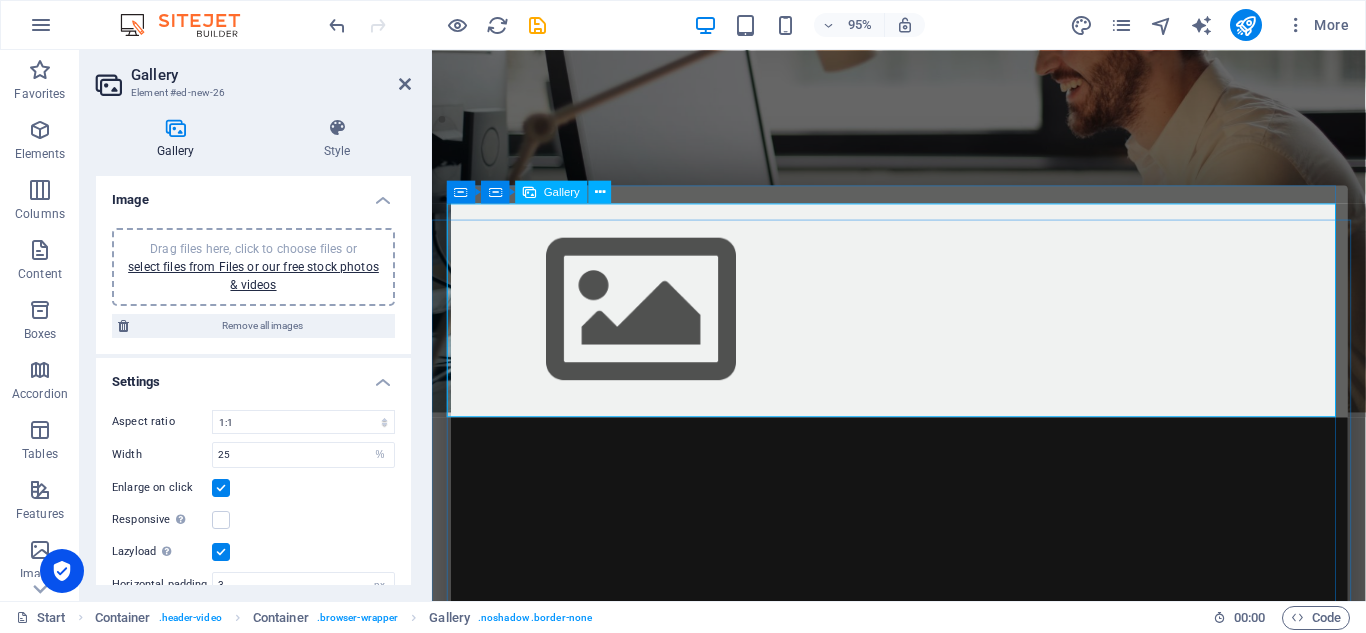 click at bounding box center (652, 323) 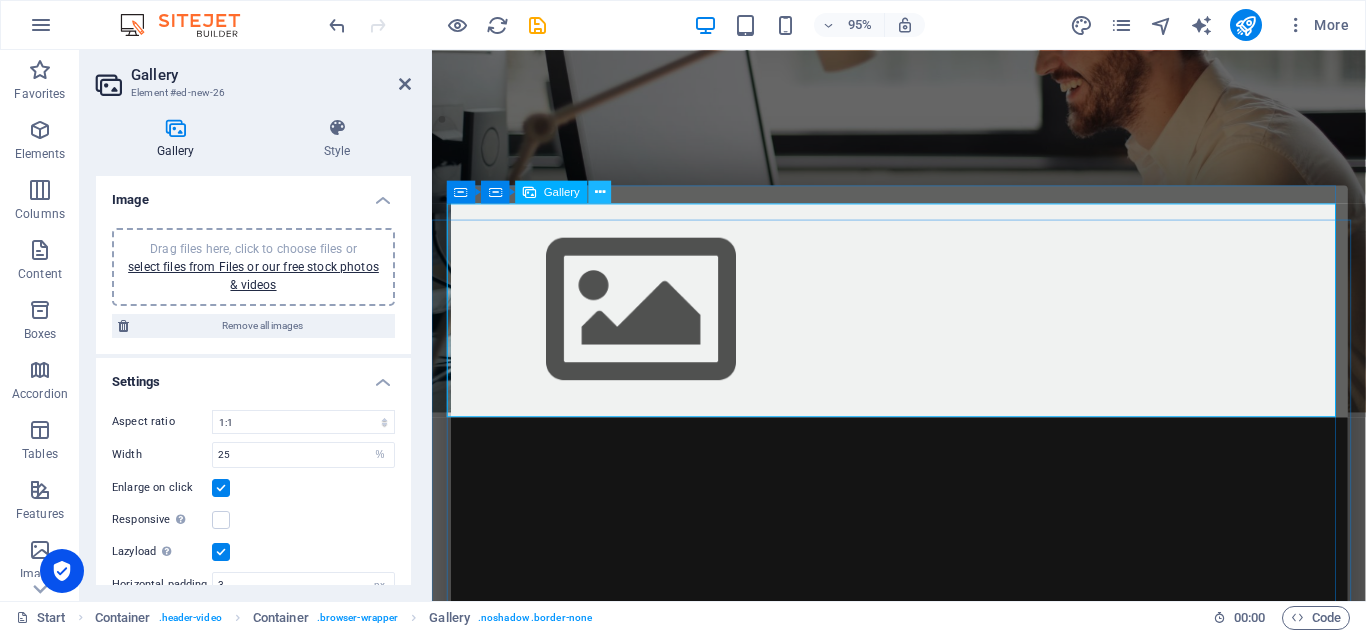 click at bounding box center (600, 192) 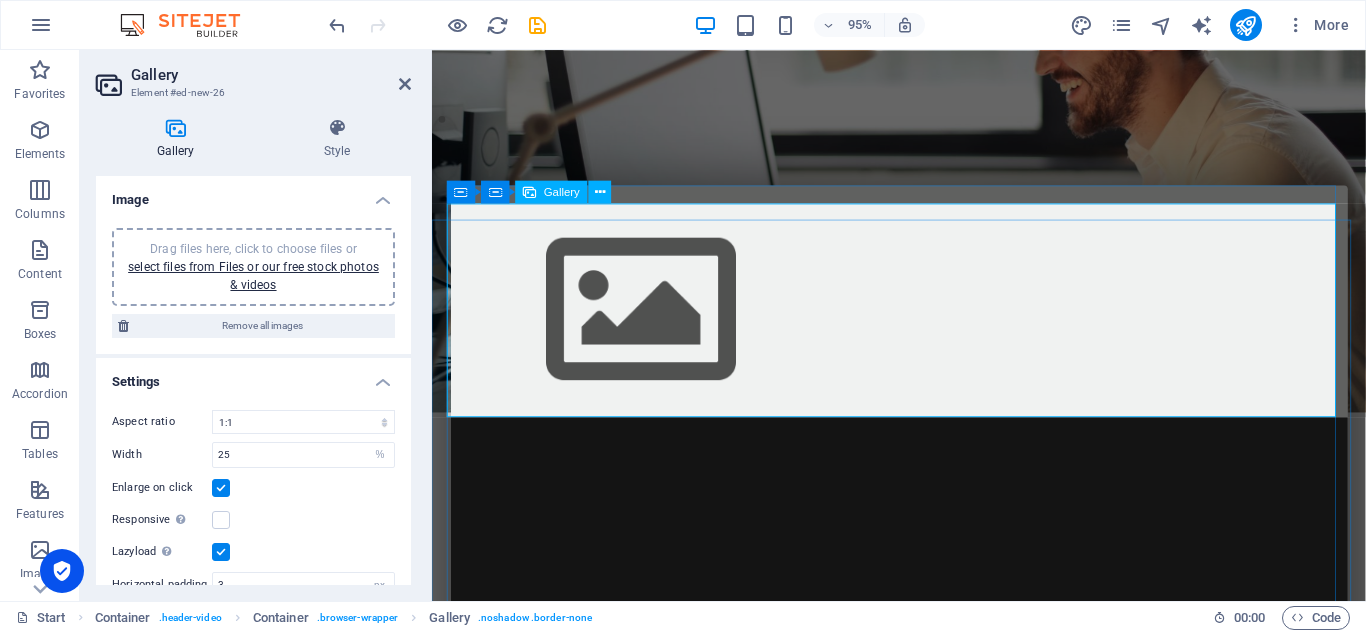 click at bounding box center [924, 323] 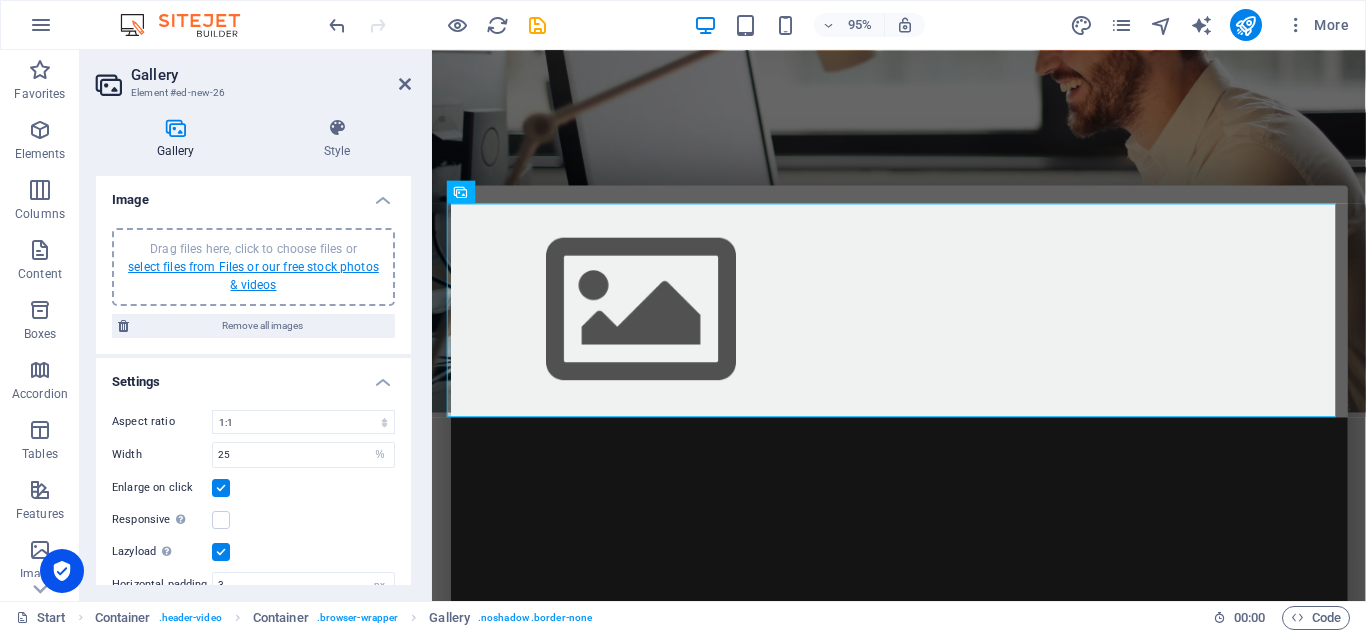 click on "select files from Files or our free stock photos & videos" at bounding box center (253, 276) 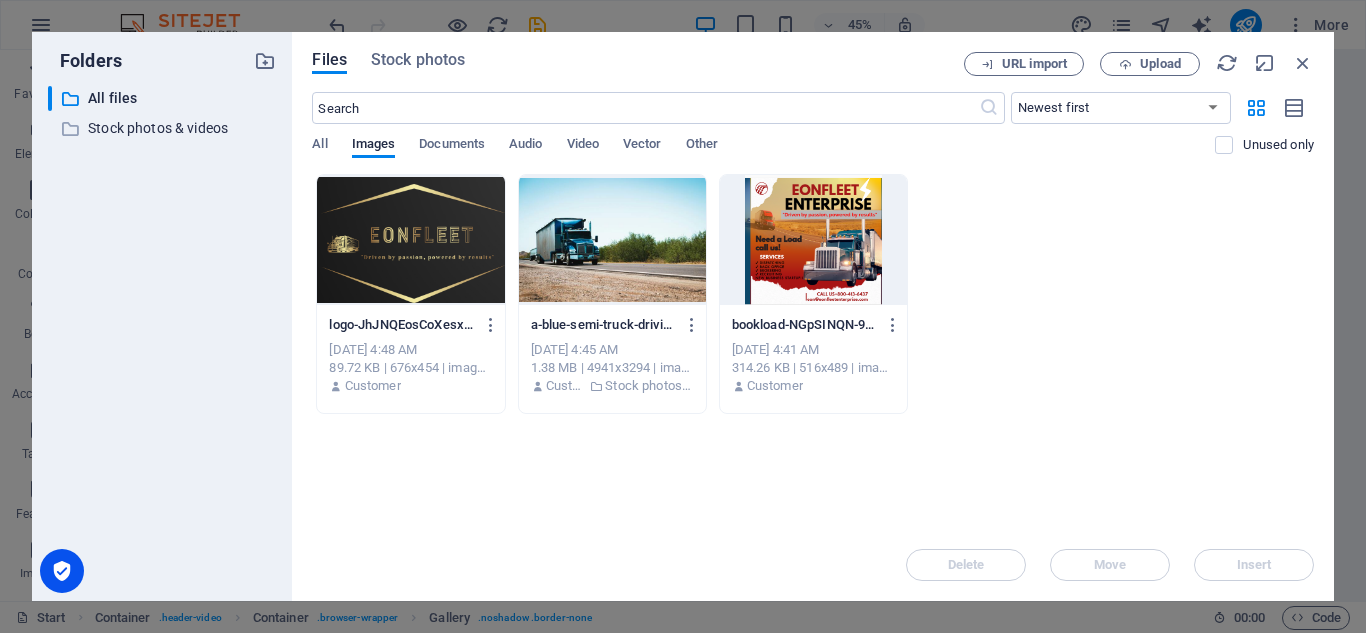 click at bounding box center (612, 240) 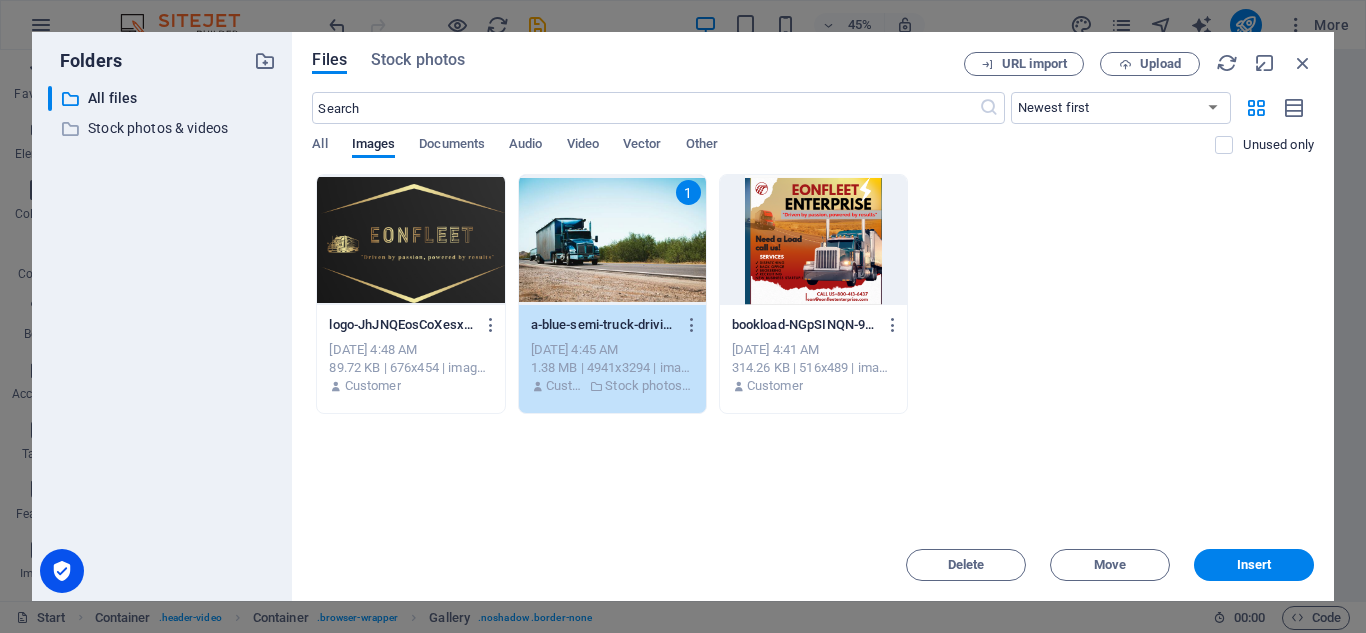 click on "1" at bounding box center (612, 240) 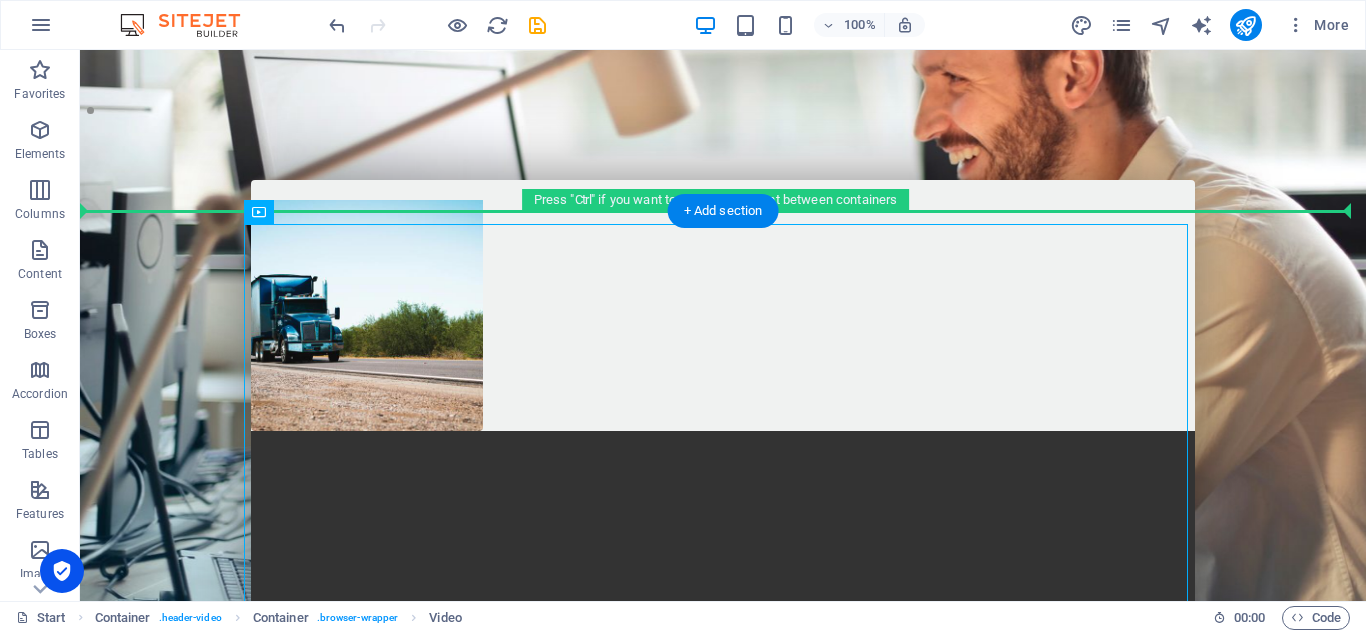 drag, startPoint x: 919, startPoint y: 348, endPoint x: 1239, endPoint y: 423, distance: 328.67157 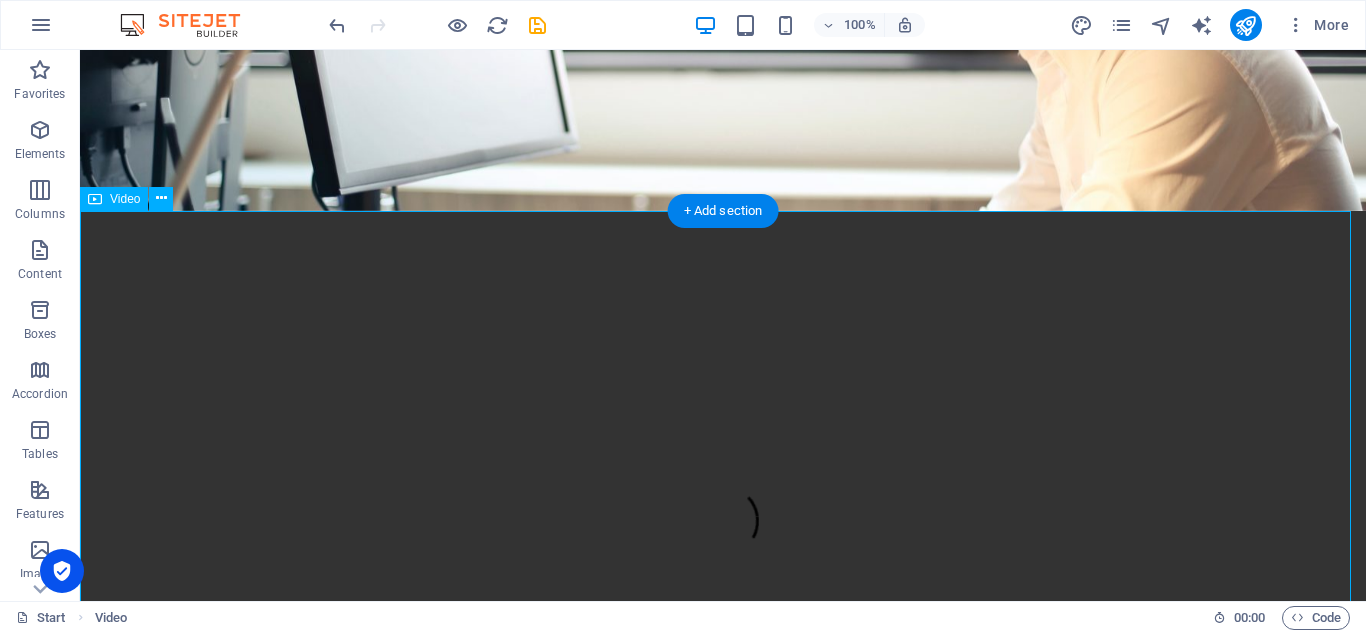 click at bounding box center (723, 532) 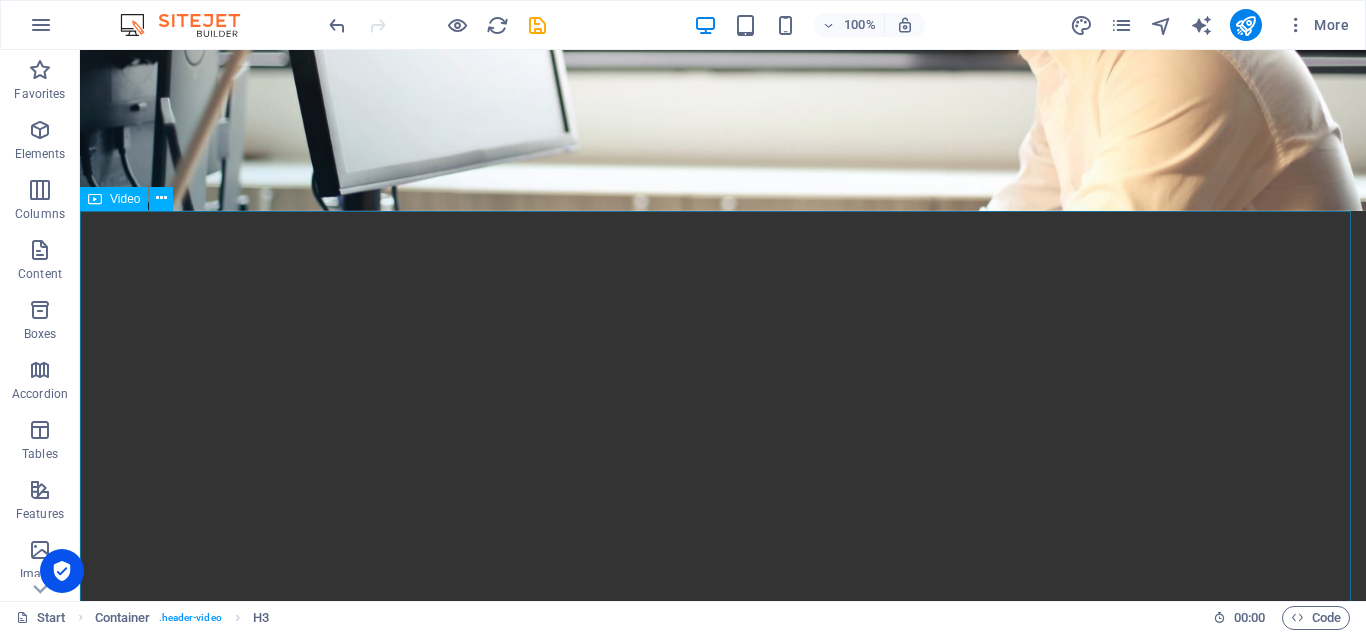 click on "Video" at bounding box center [125, 199] 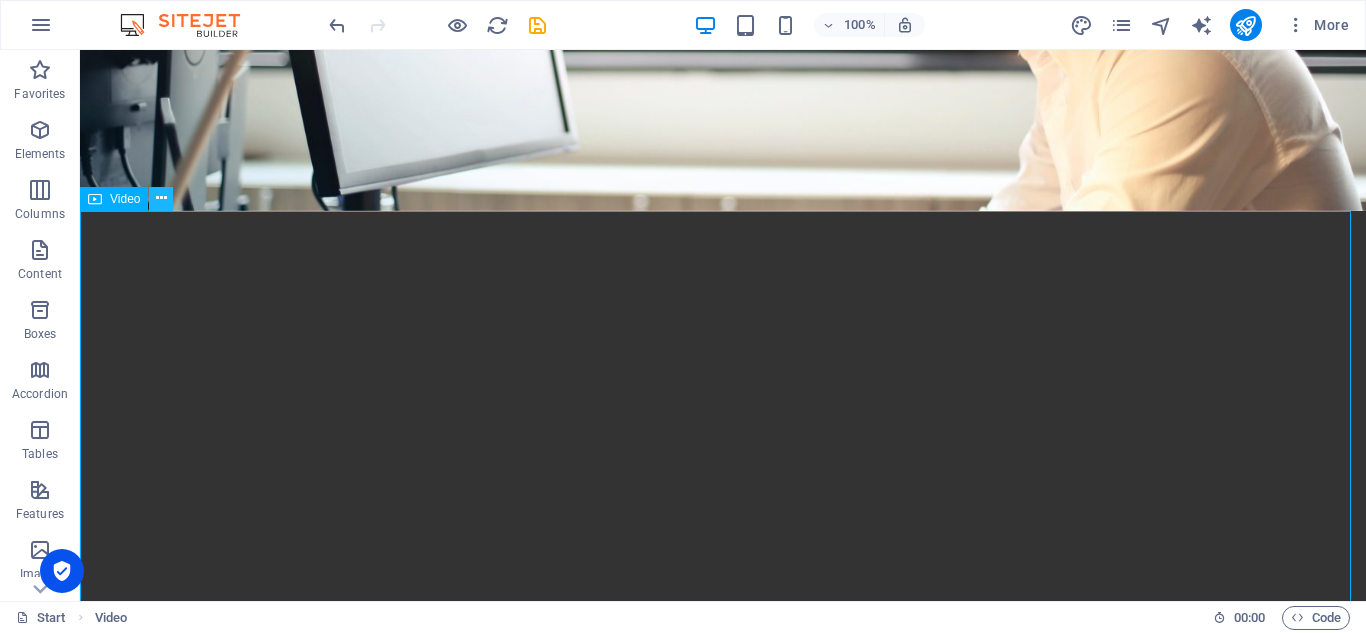 click at bounding box center [161, 198] 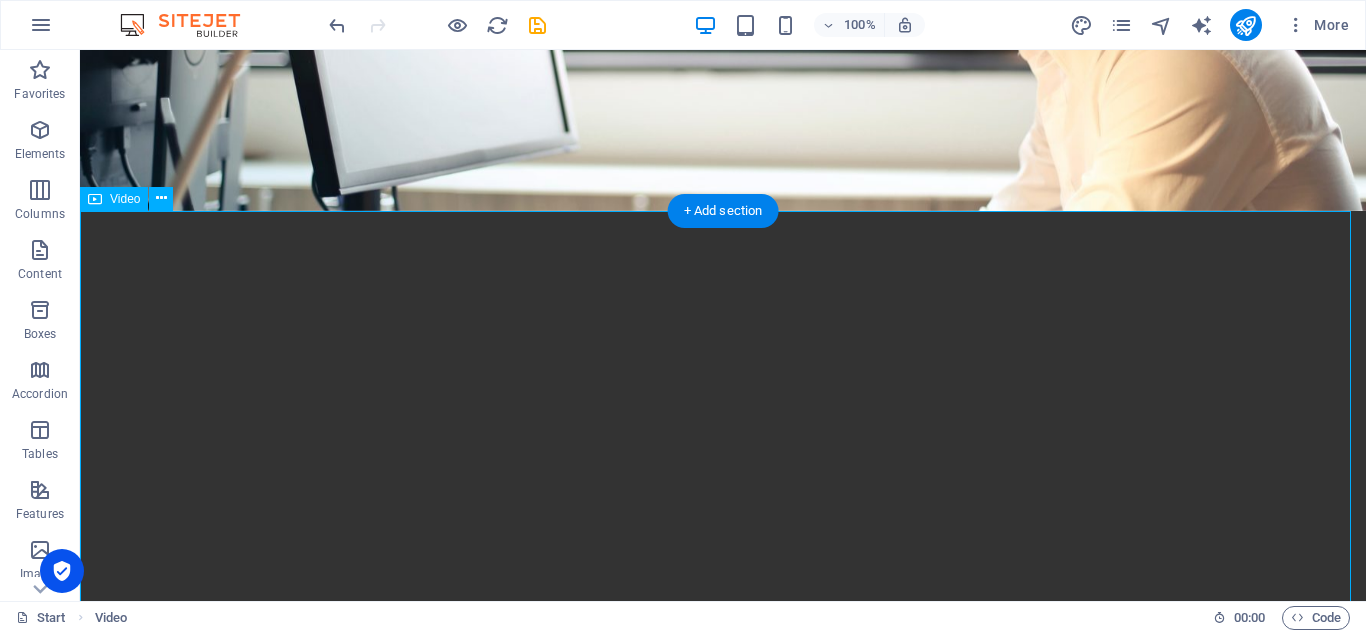 click at bounding box center (723, 532) 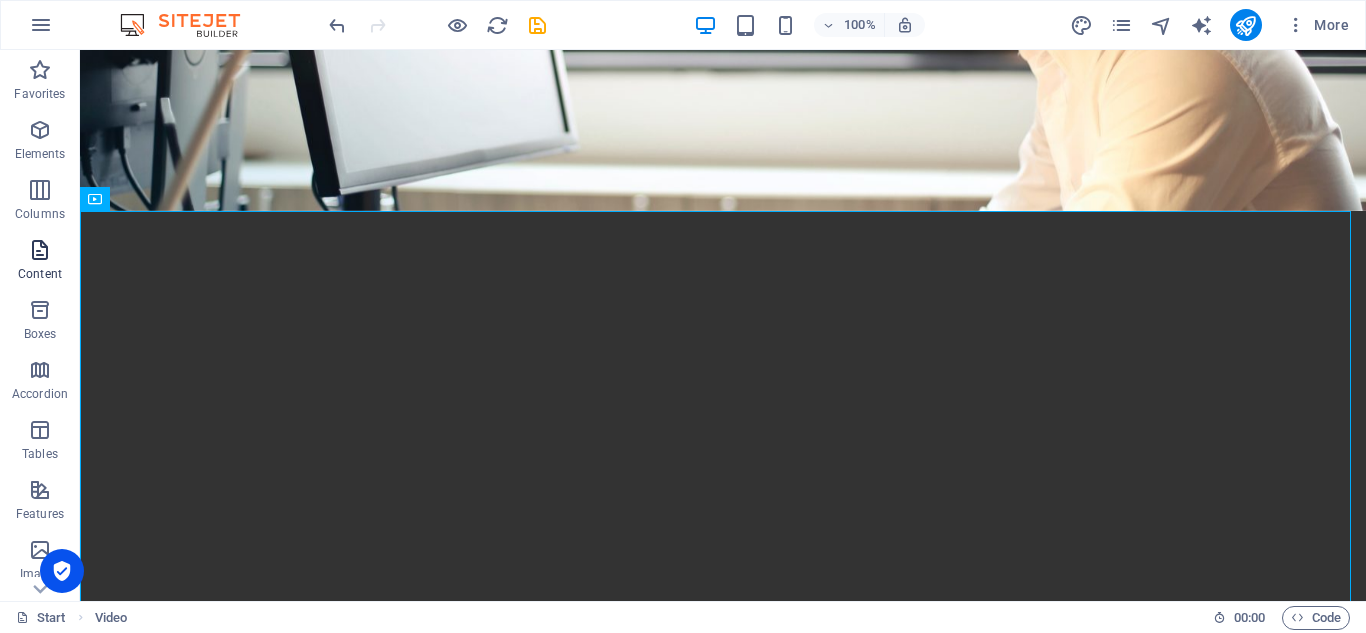 click at bounding box center (40, 250) 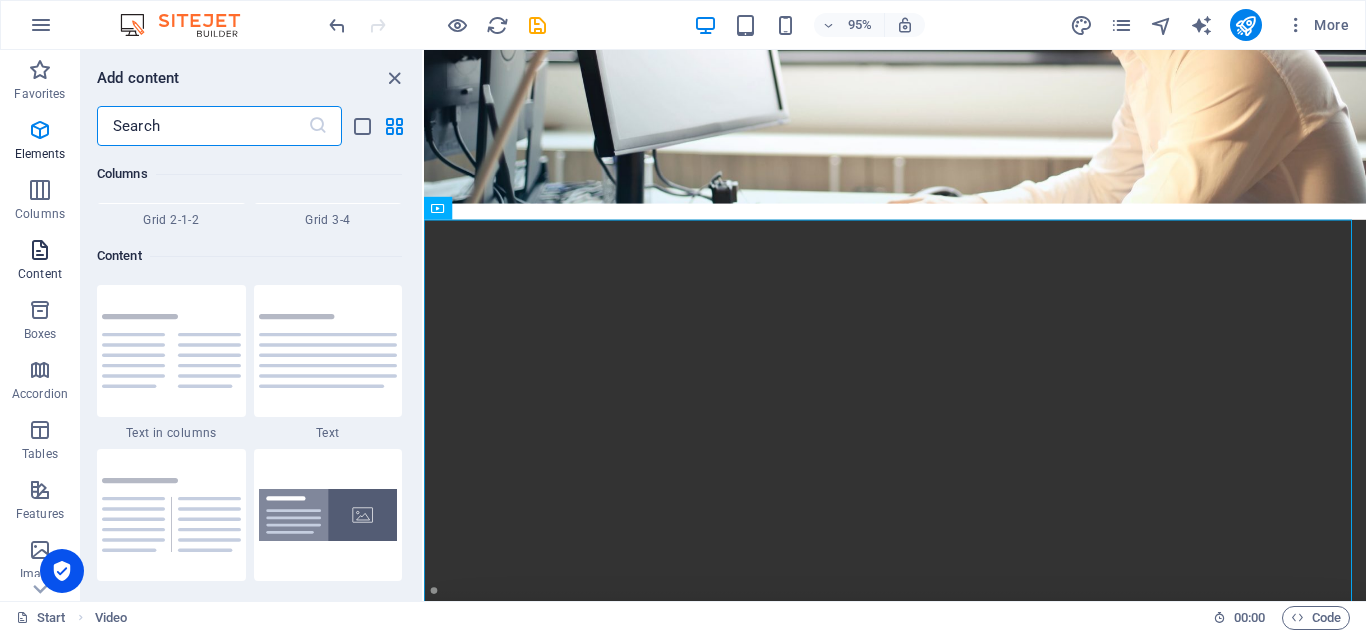 scroll, scrollTop: 3499, scrollLeft: 0, axis: vertical 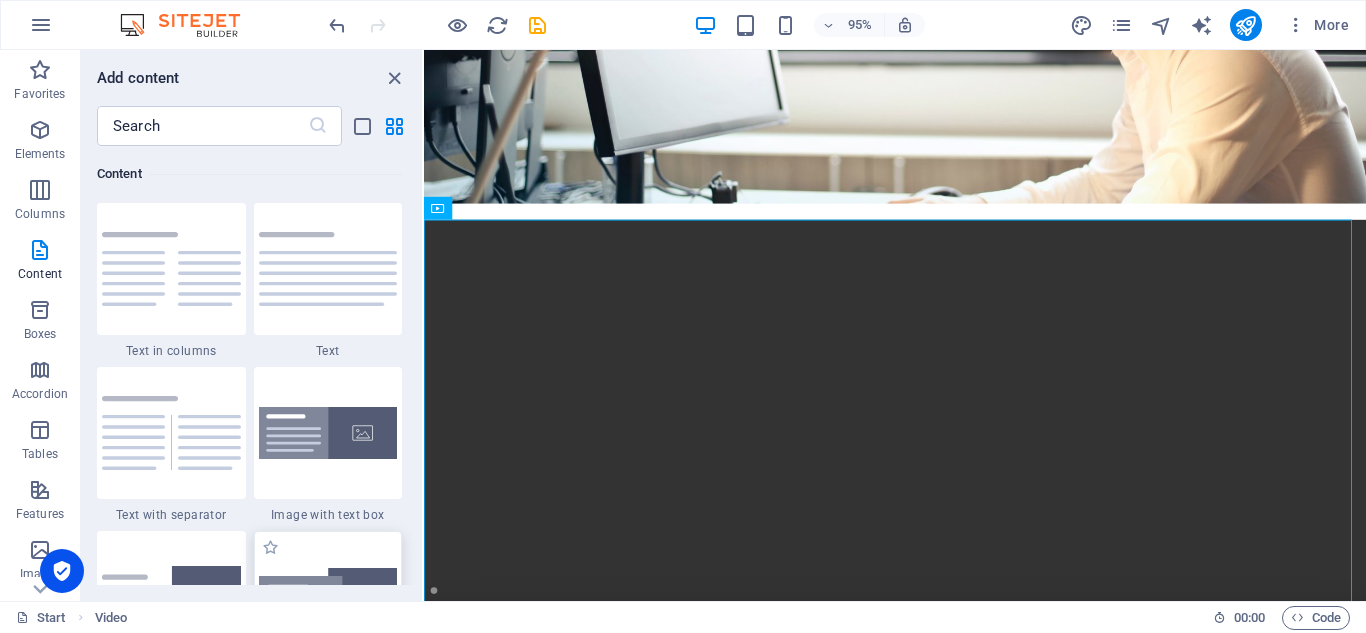 click at bounding box center [328, 597] 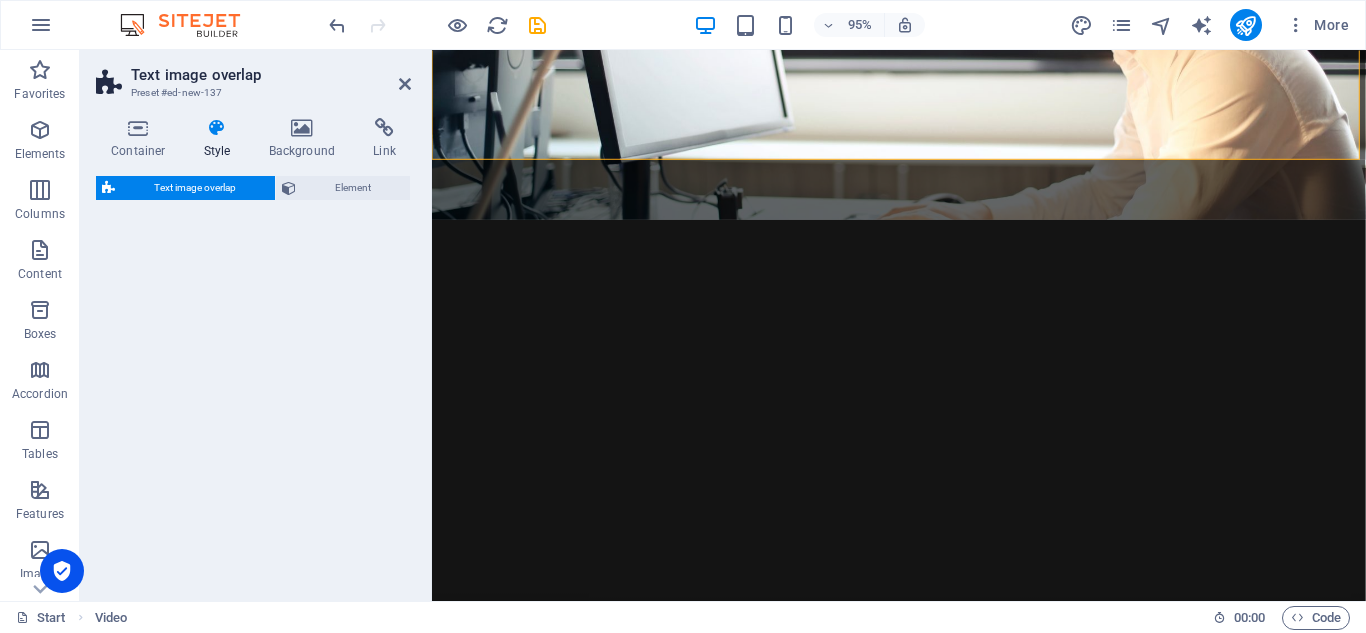 select on "rem" 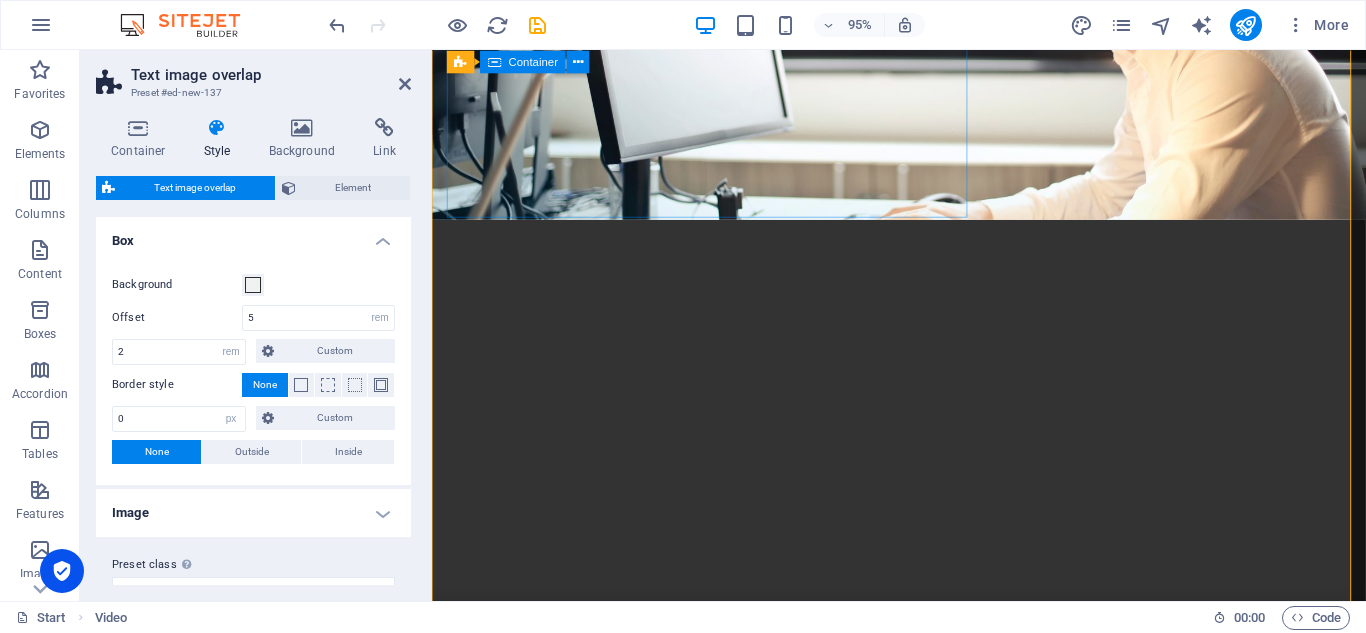 scroll, scrollTop: 1077, scrollLeft: 0, axis: vertical 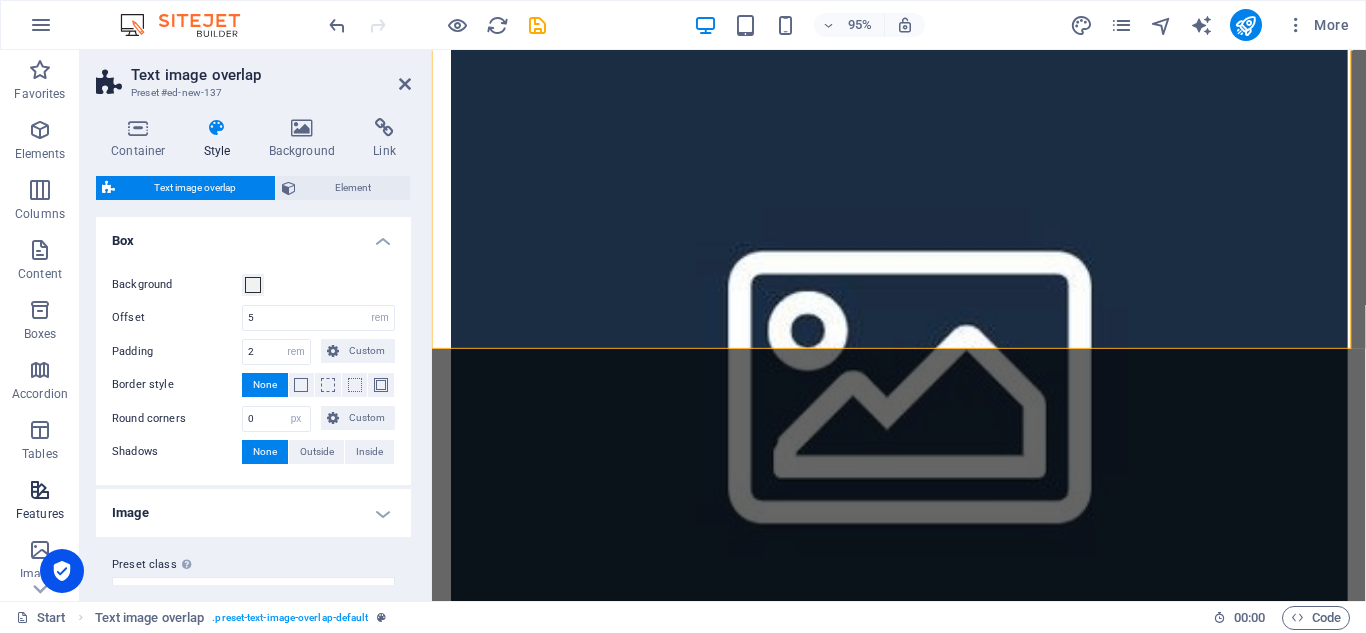 click at bounding box center [40, 490] 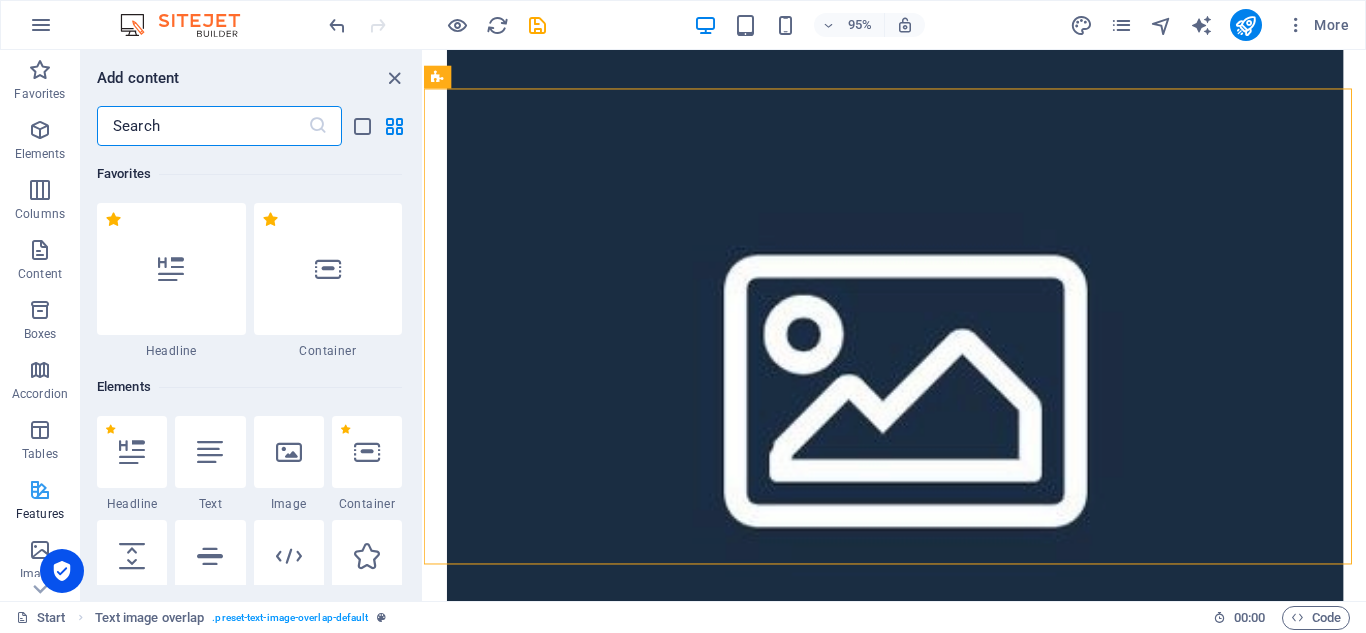 scroll, scrollTop: 858, scrollLeft: 0, axis: vertical 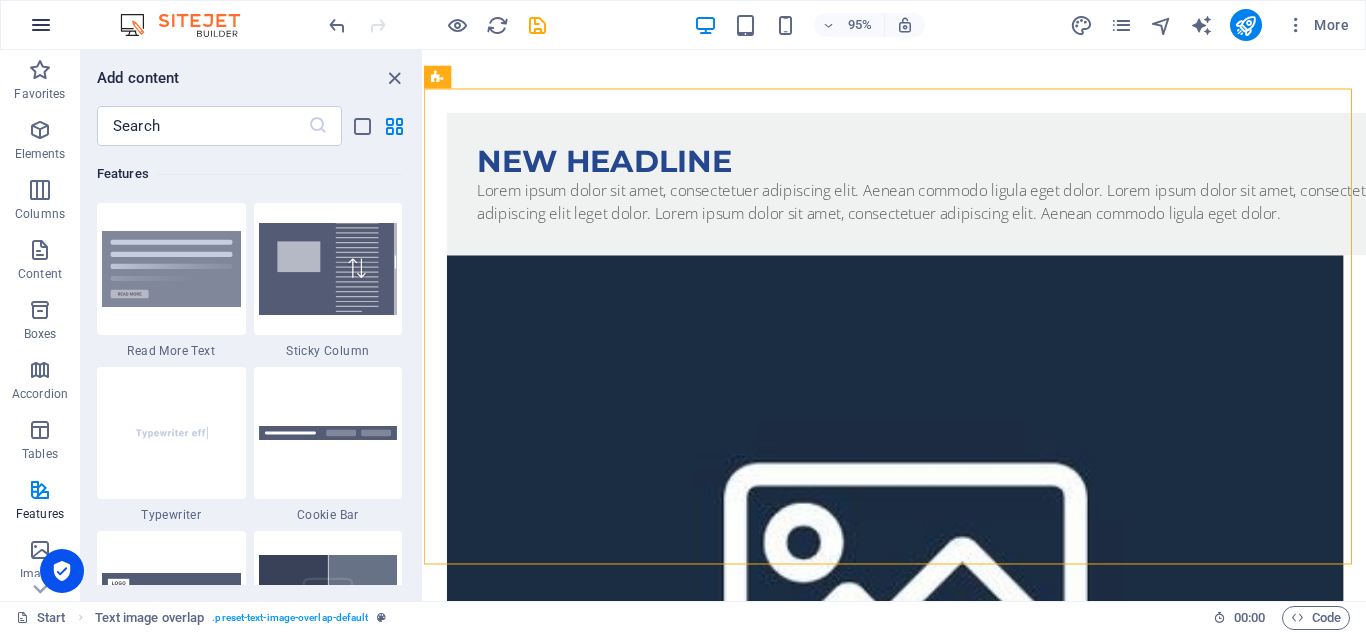 click at bounding box center [41, 25] 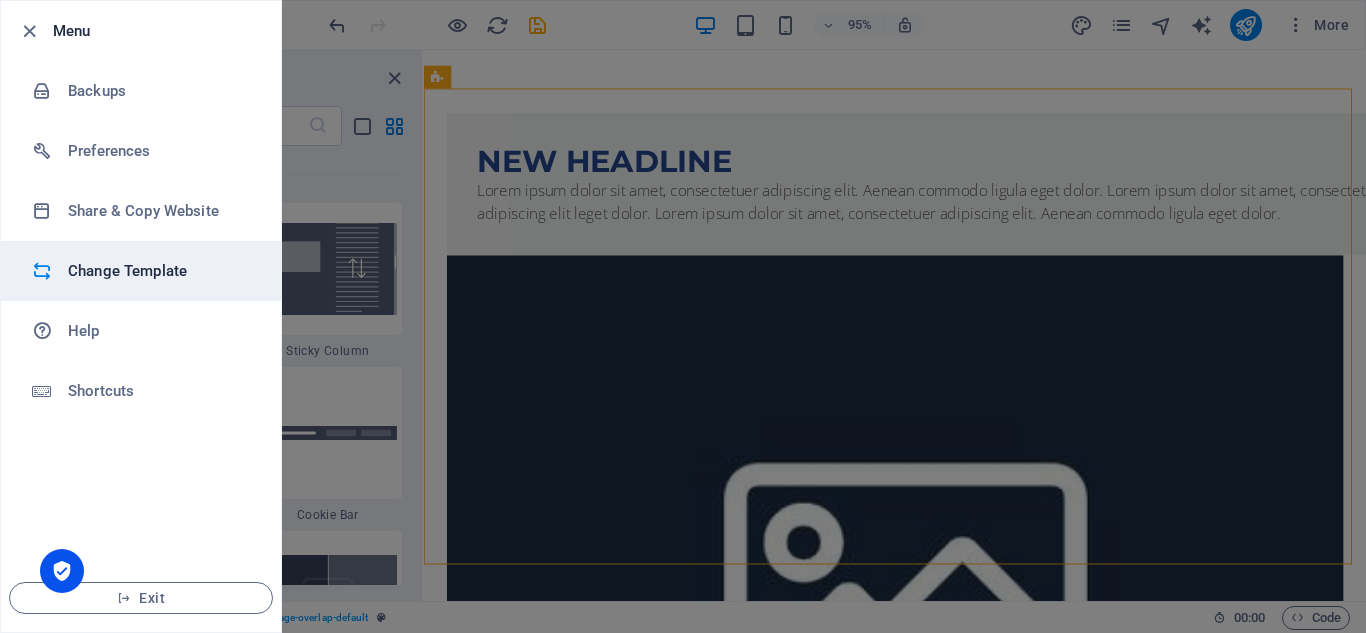 click on "Change Template" at bounding box center [160, 271] 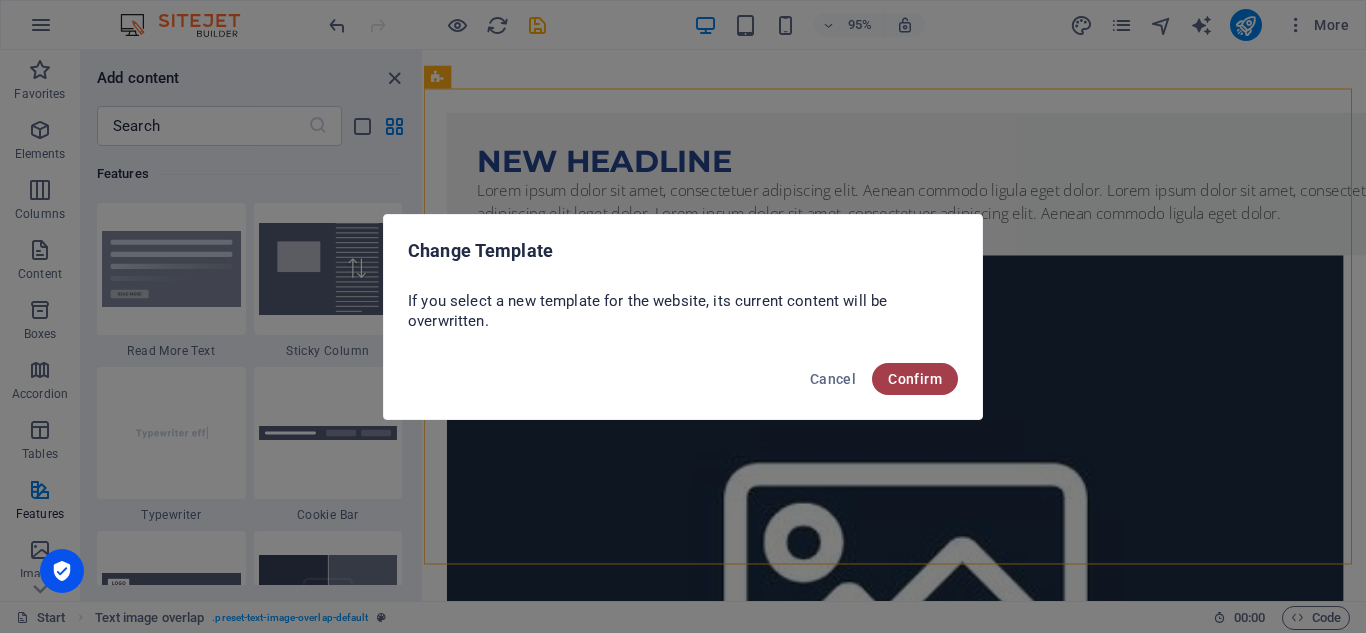 click on "Confirm" at bounding box center (915, 379) 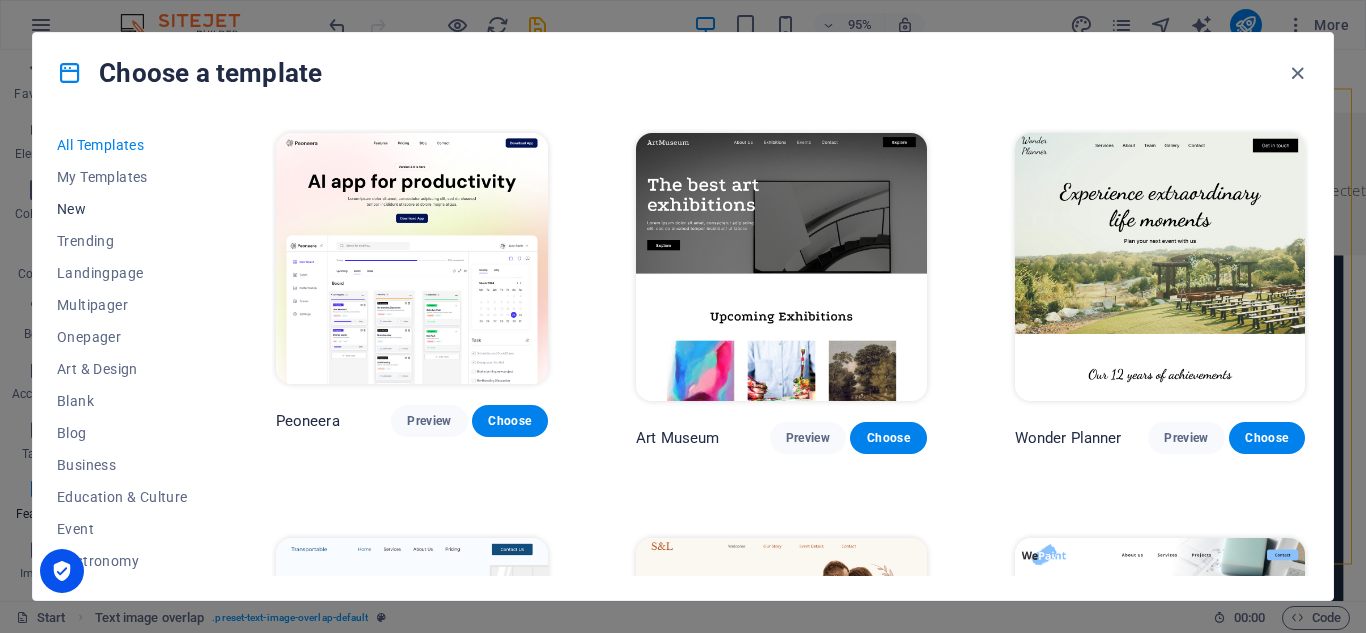 click on "New" at bounding box center [122, 209] 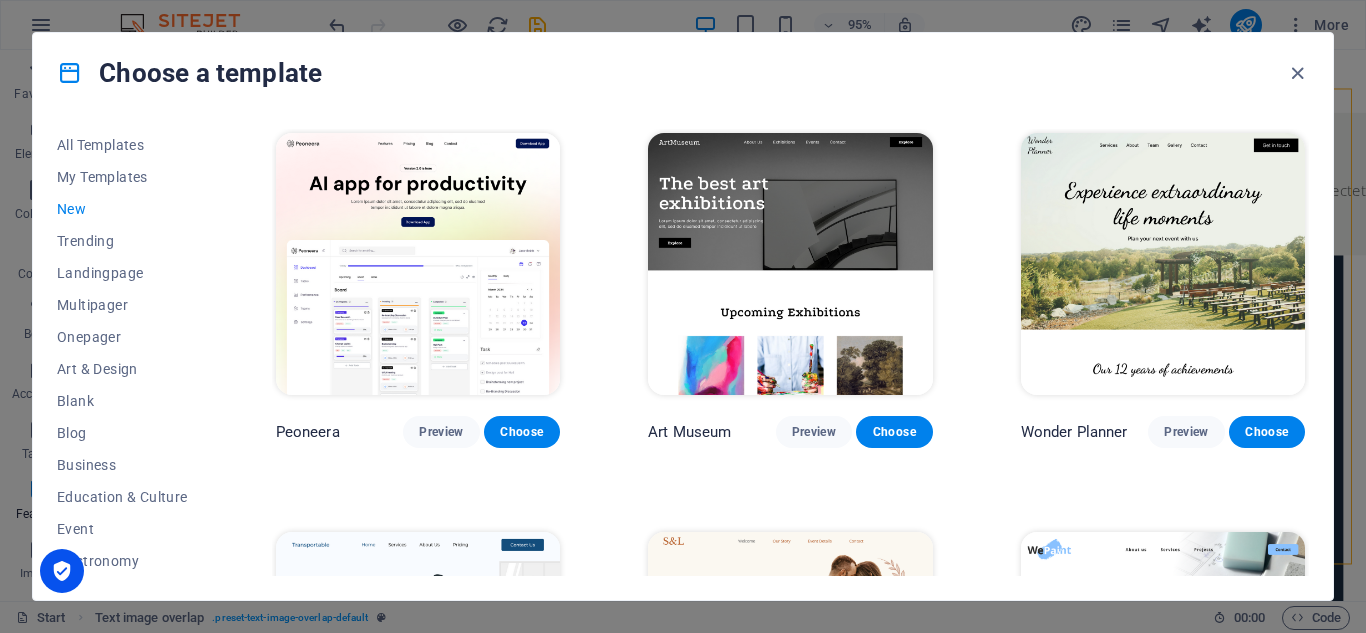 click on "New" at bounding box center [122, 209] 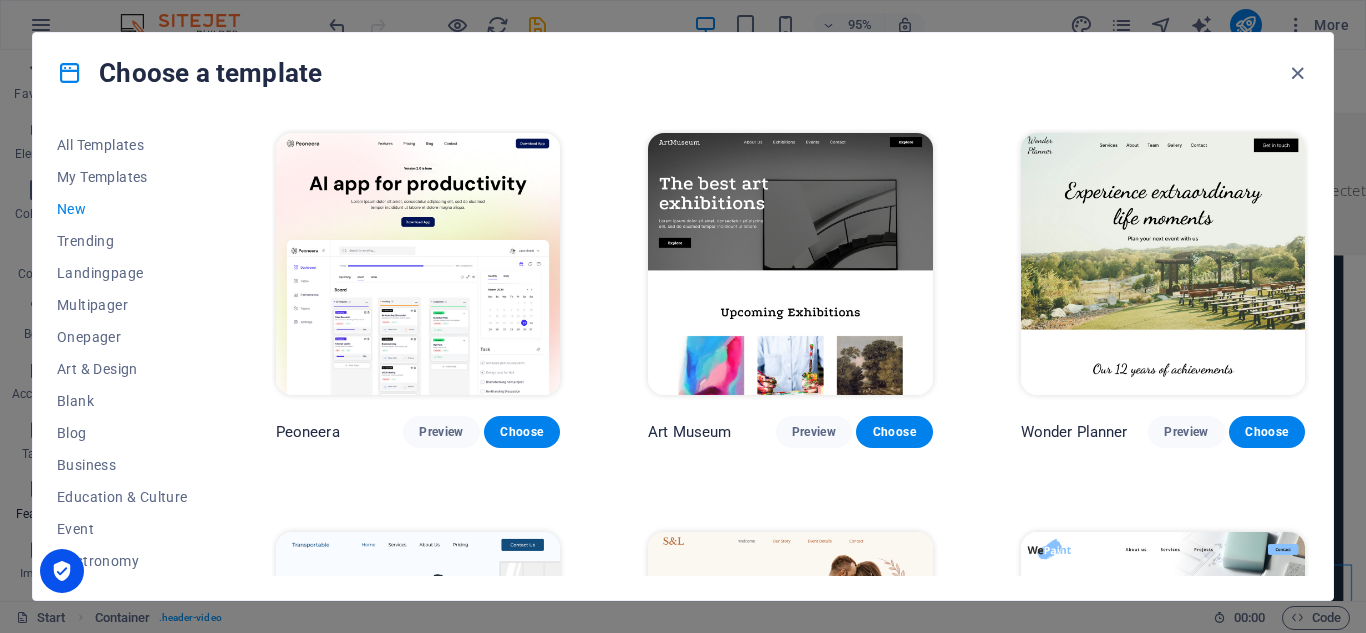 click on "All Templates My Templates New Trending Landingpage Multipager Onepager Art & Design Blank Blog Business Education & Culture Event Gastronomy Health IT & Media Legal & Finance Non-Profit Performance Portfolio Services Sports & Beauty Trades Travel Wireframe Peoneera Preview Choose Art Museum Preview Choose Wonder Planner Preview Choose Transportable Preview Choose S&L Preview Choose WePaint Preview Choose Eco-Con Preview Choose MeetUp Preview Choose Help & Care Preview Choose Podcaster Preview Choose Academix Preview Choose BIG Barber Shop Preview Choose Health & Food Preview Choose UrbanNest Interiors Preview Choose Green Change Preview Choose The Beauty Temple Preview Choose WeTrain Preview Choose" at bounding box center (683, 356) 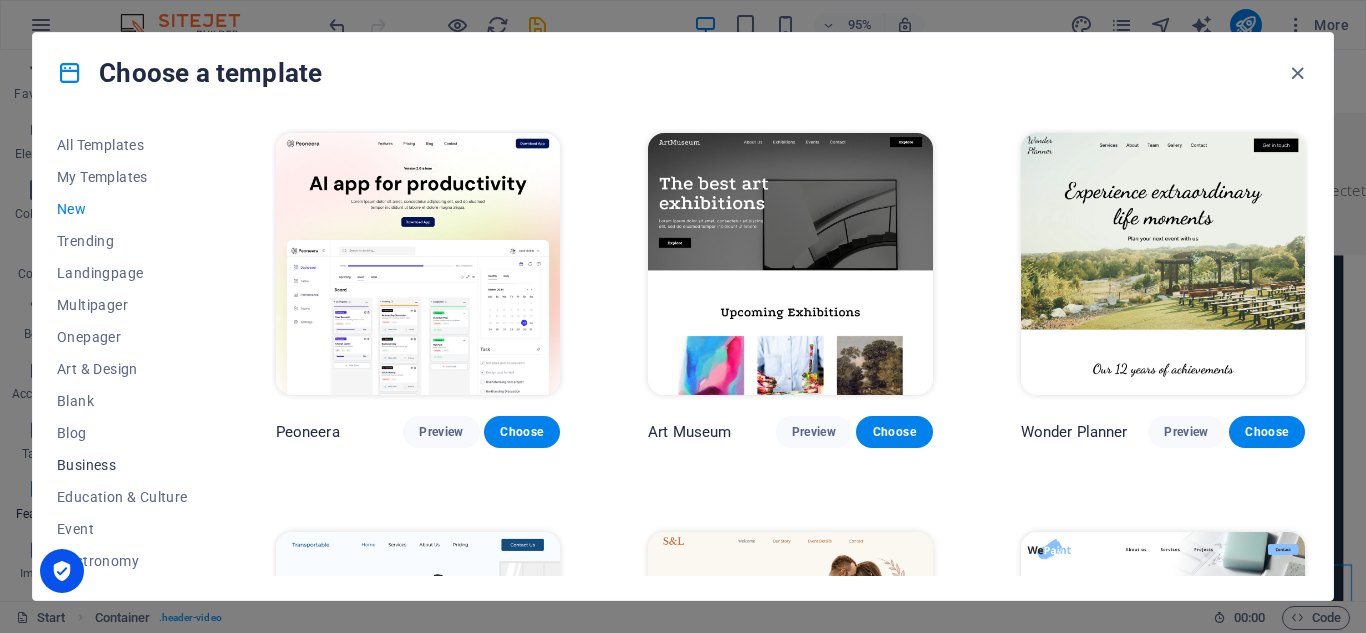click on "Business" at bounding box center (122, 465) 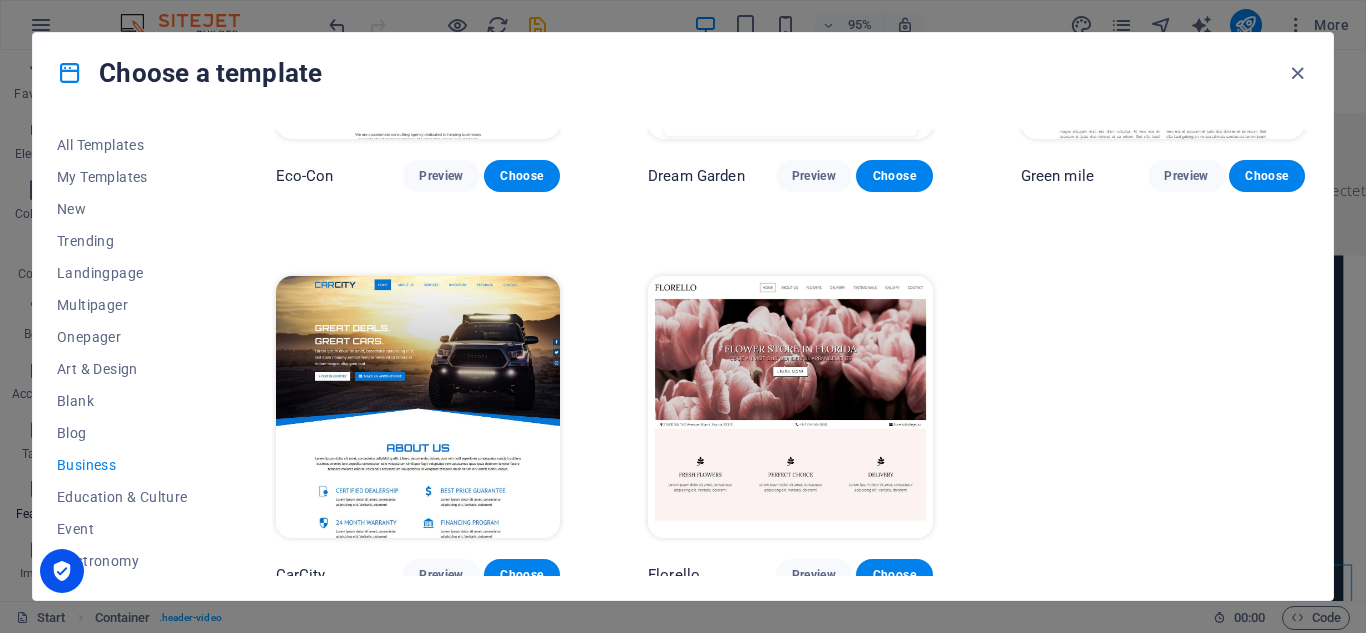 scroll, scrollTop: 267, scrollLeft: 0, axis: vertical 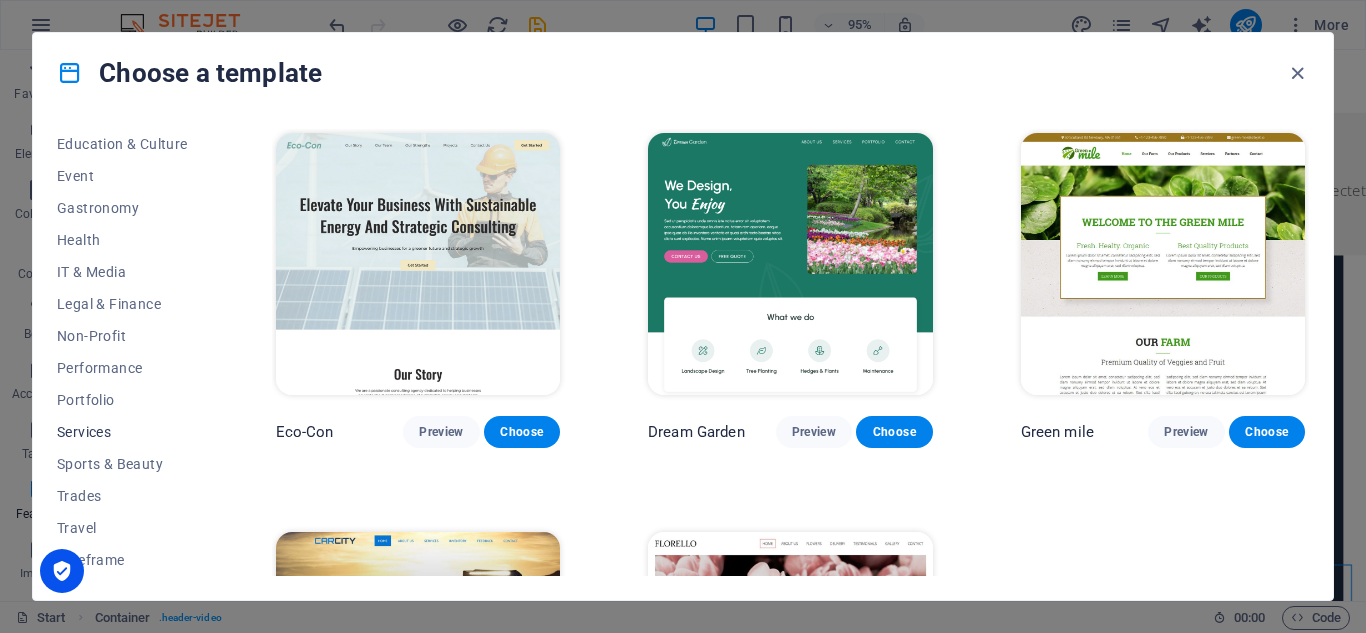 click on "Services" at bounding box center (122, 432) 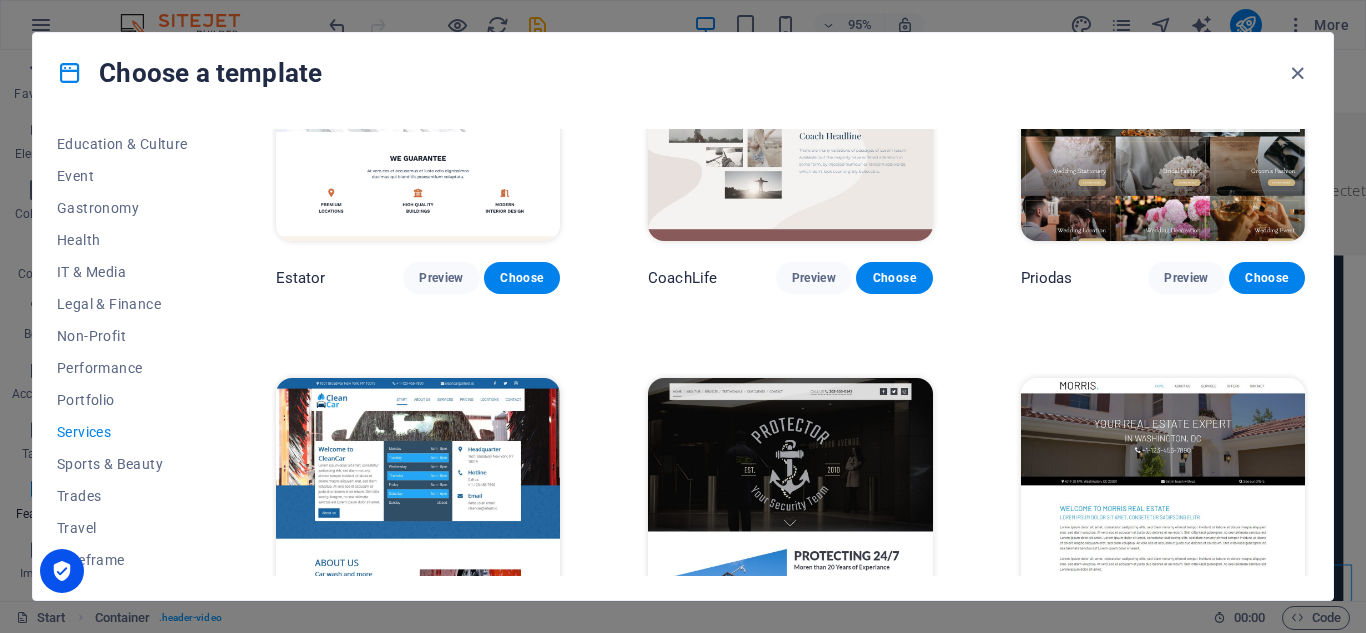 scroll, scrollTop: 985, scrollLeft: 0, axis: vertical 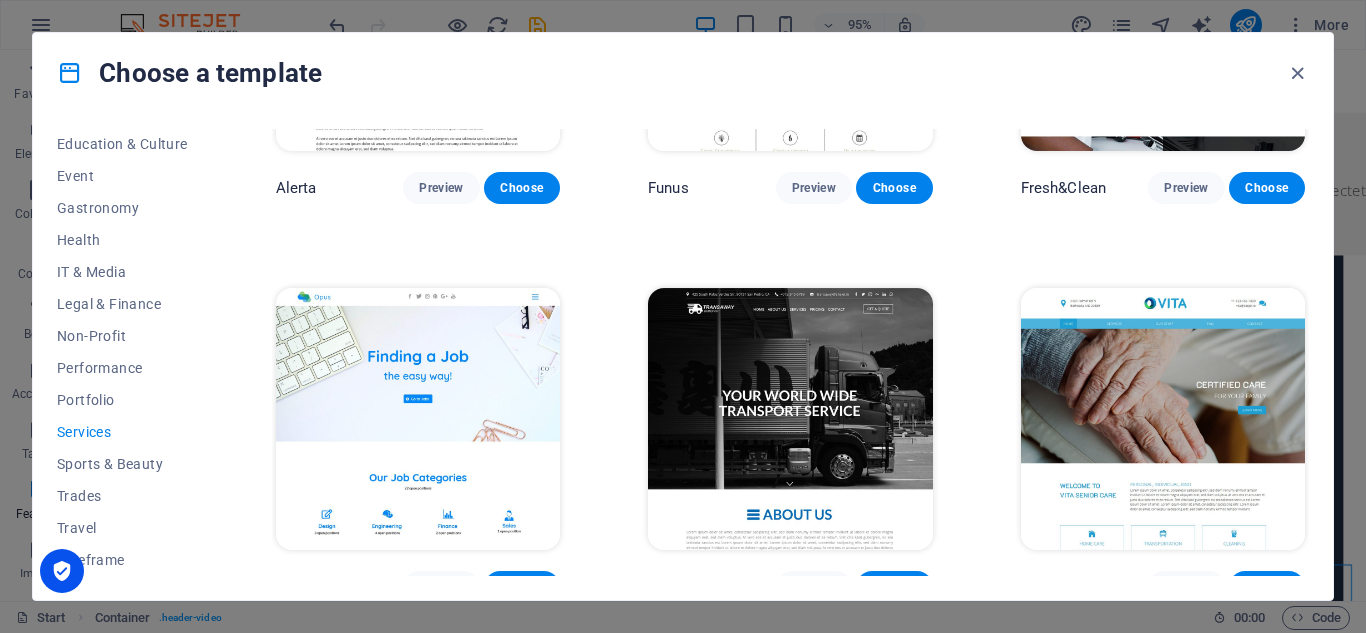 drag, startPoint x: 1336, startPoint y: 467, endPoint x: 1339, endPoint y: 512, distance: 45.099888 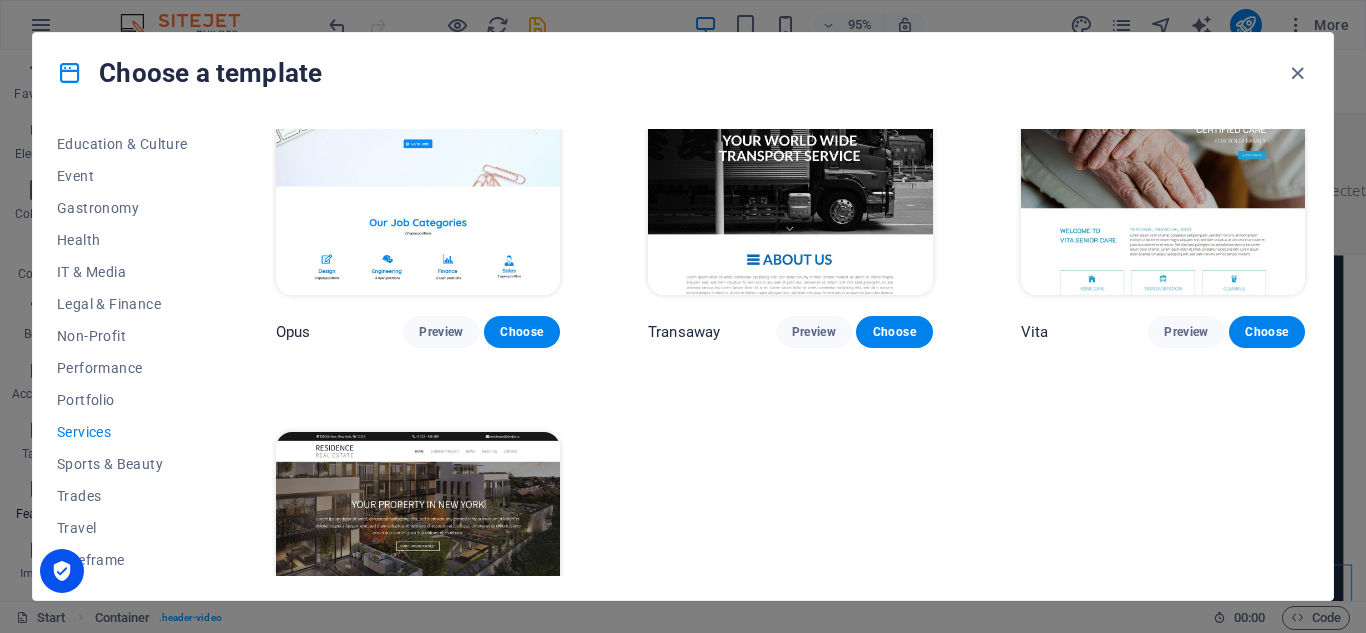 scroll, scrollTop: 2133, scrollLeft: 0, axis: vertical 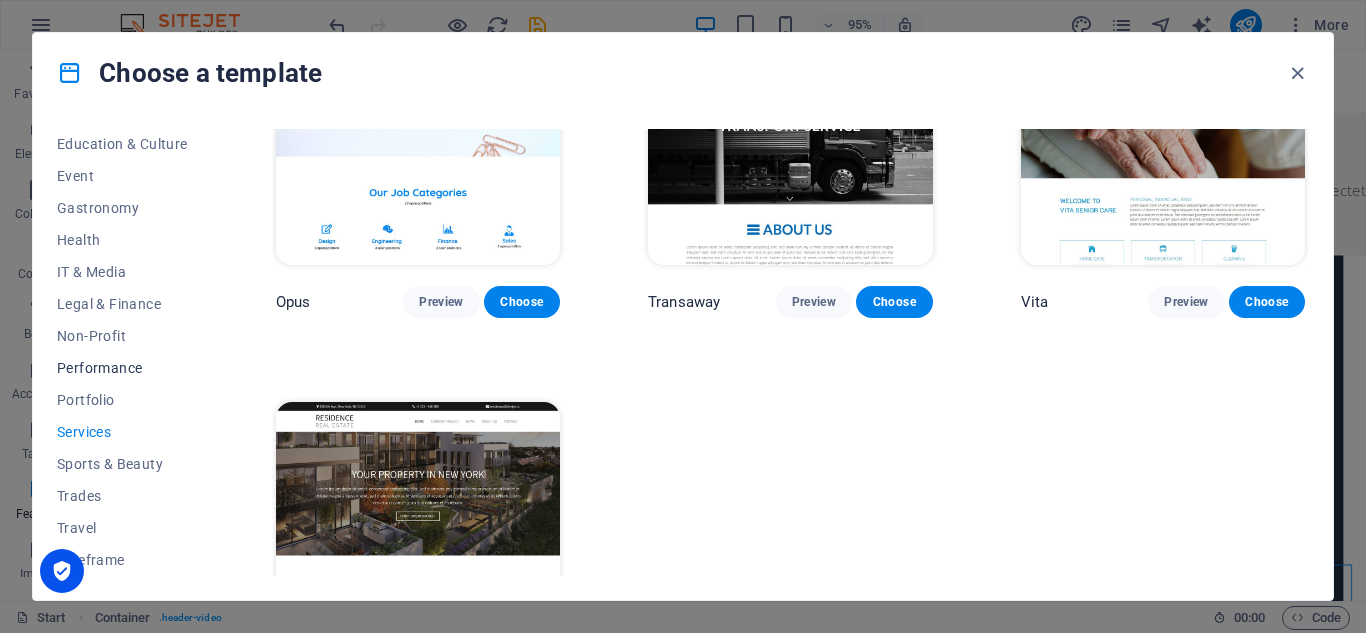 click on "Performance" at bounding box center [122, 368] 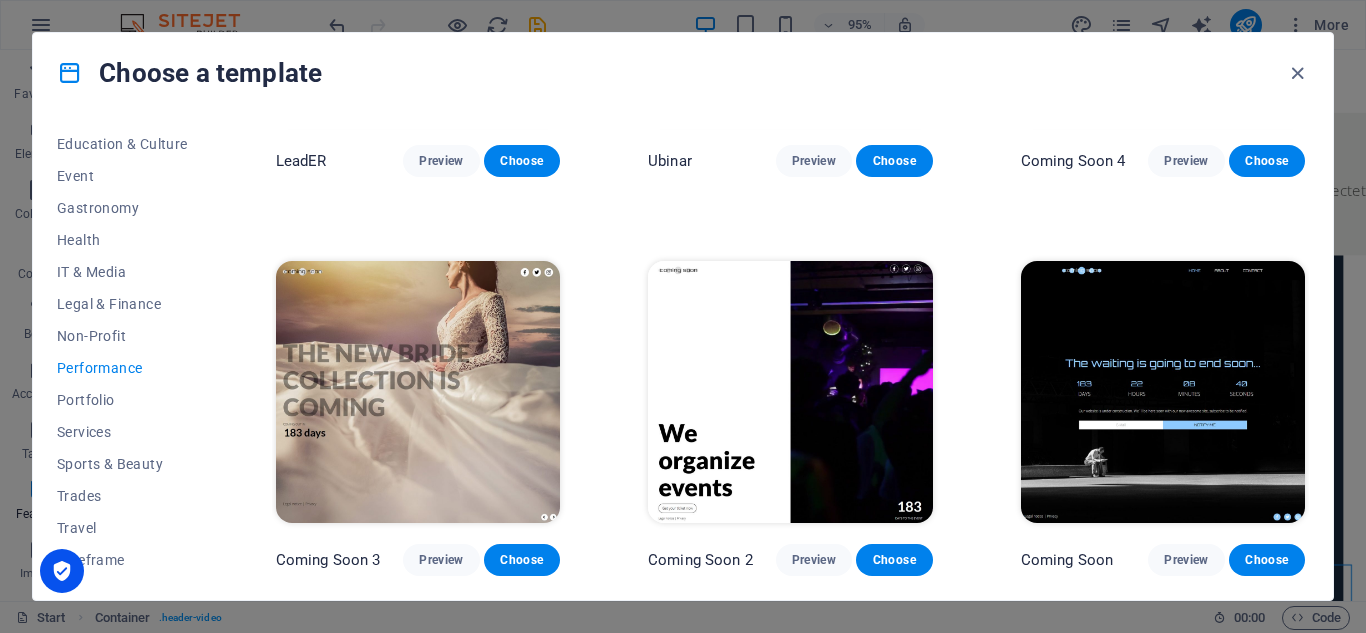 scroll, scrollTop: 1854, scrollLeft: 0, axis: vertical 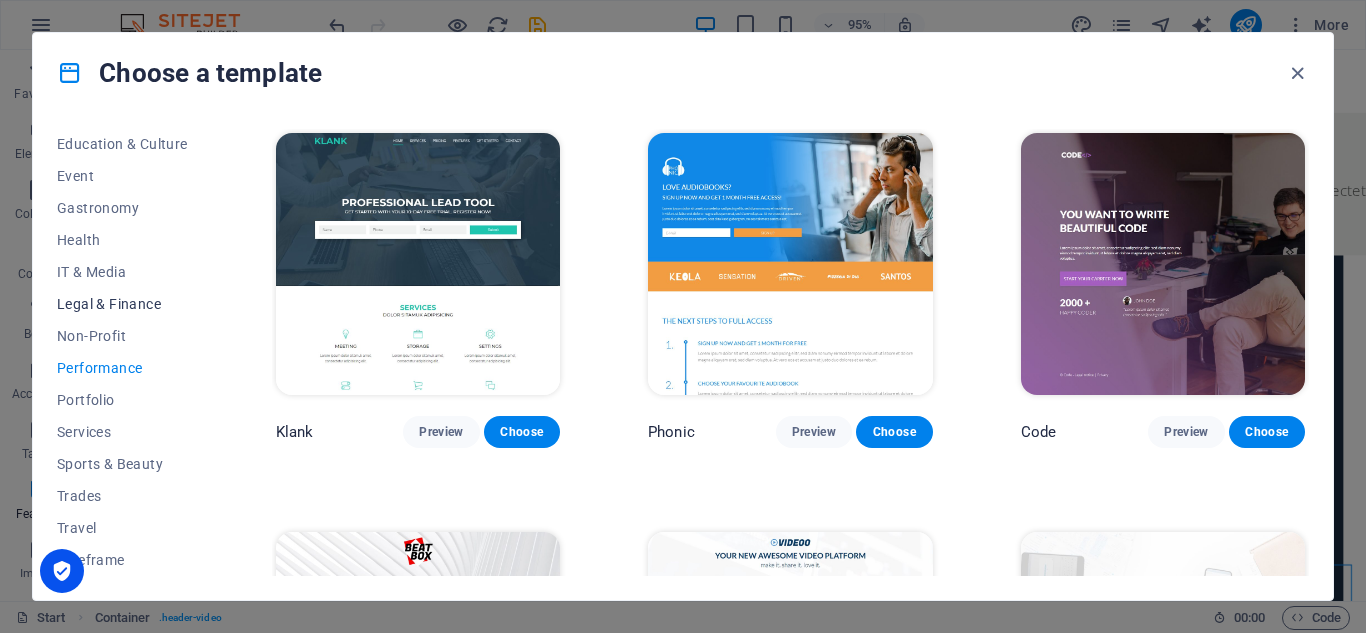 click on "Legal & Finance" at bounding box center (122, 304) 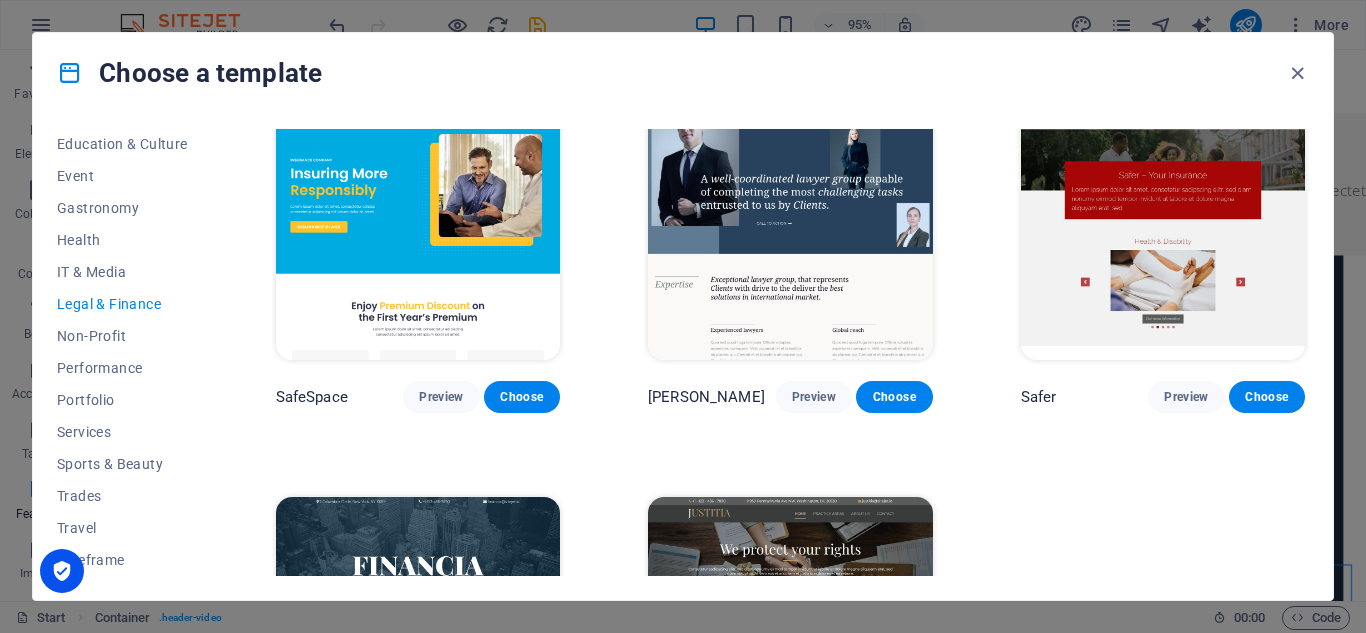 scroll, scrollTop: 0, scrollLeft: 0, axis: both 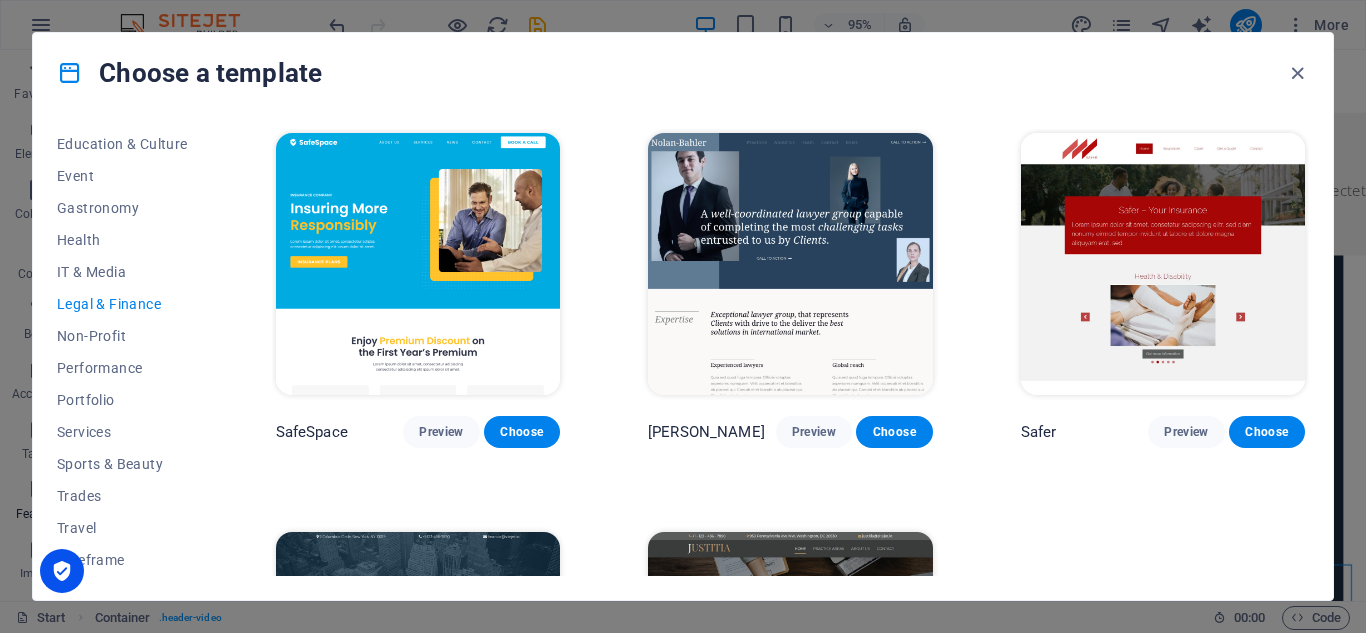 drag, startPoint x: 215, startPoint y: 398, endPoint x: 219, endPoint y: 357, distance: 41.19466 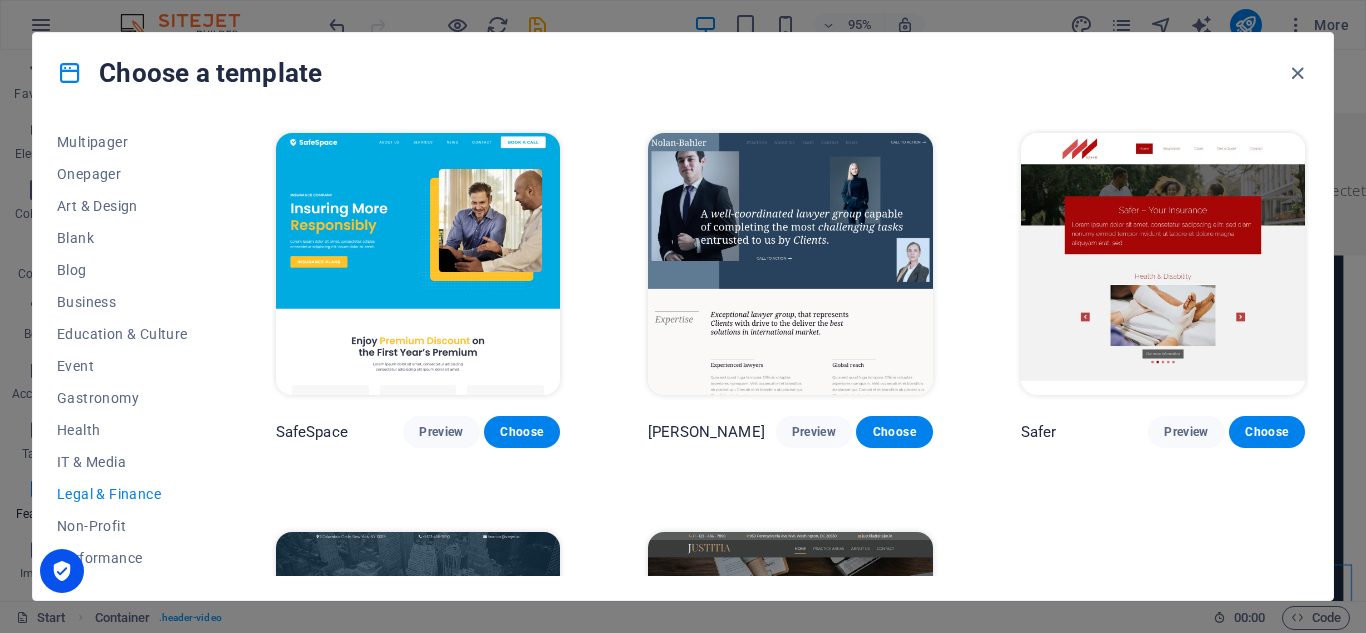 scroll, scrollTop: 159, scrollLeft: 0, axis: vertical 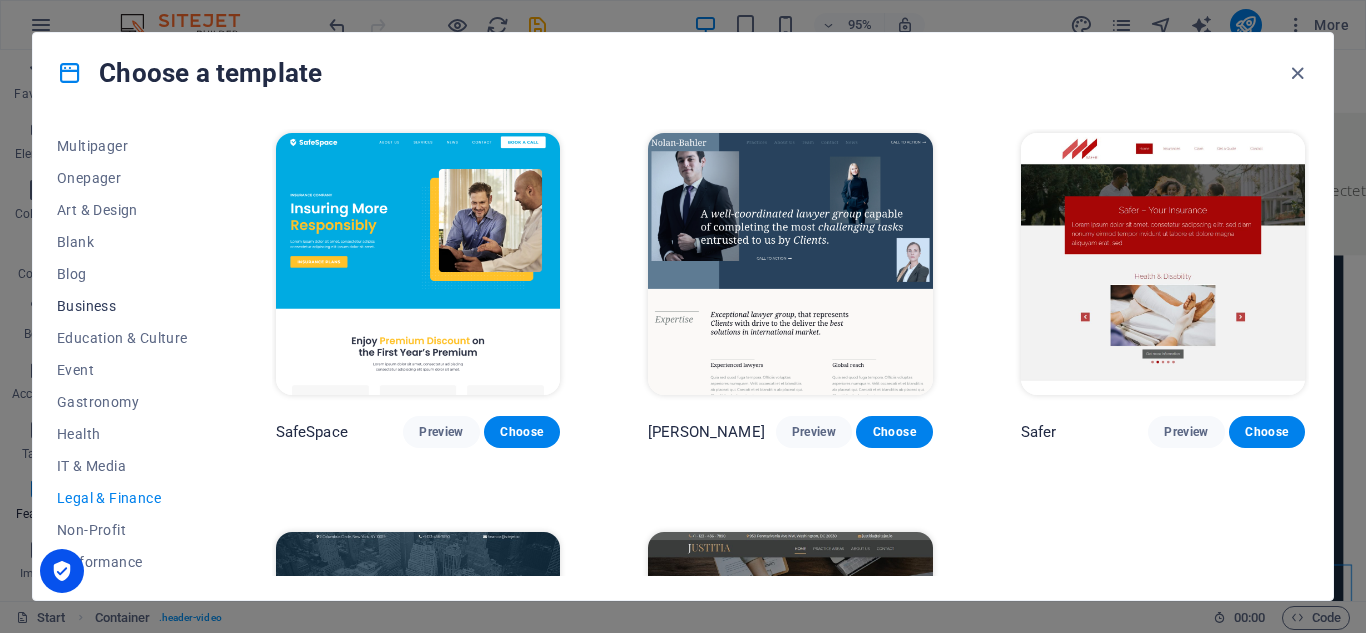 click on "Business" at bounding box center (122, 306) 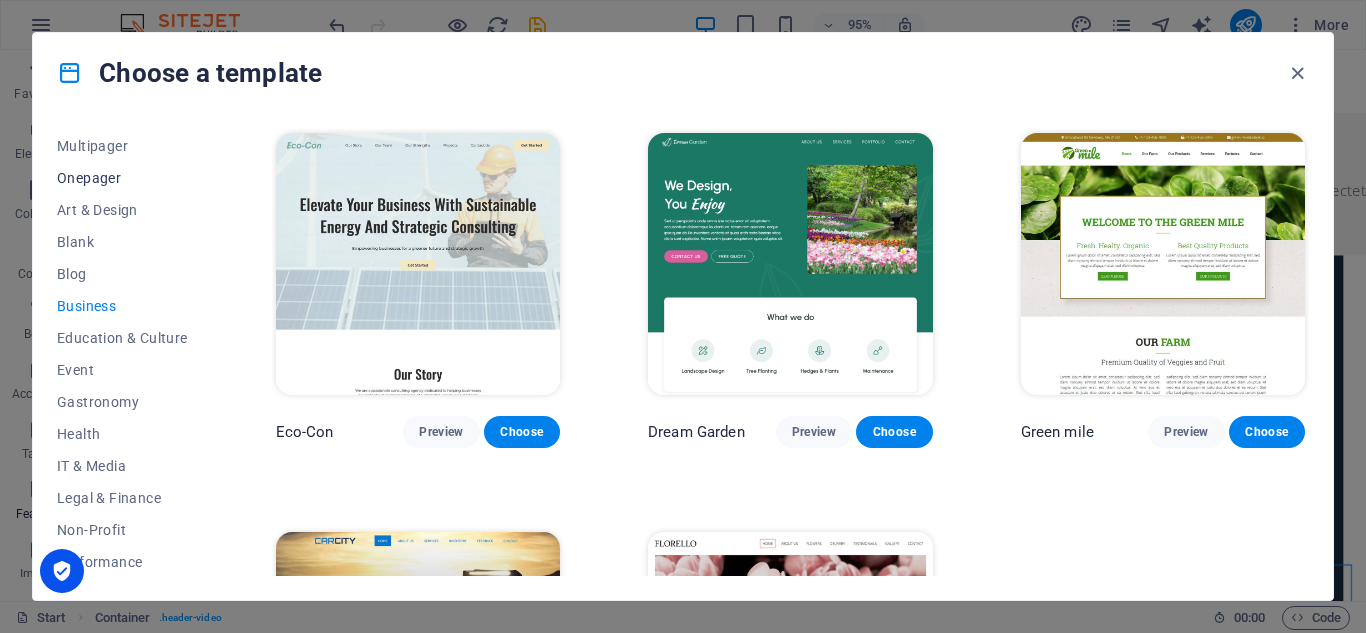 click on "Onepager" at bounding box center [122, 178] 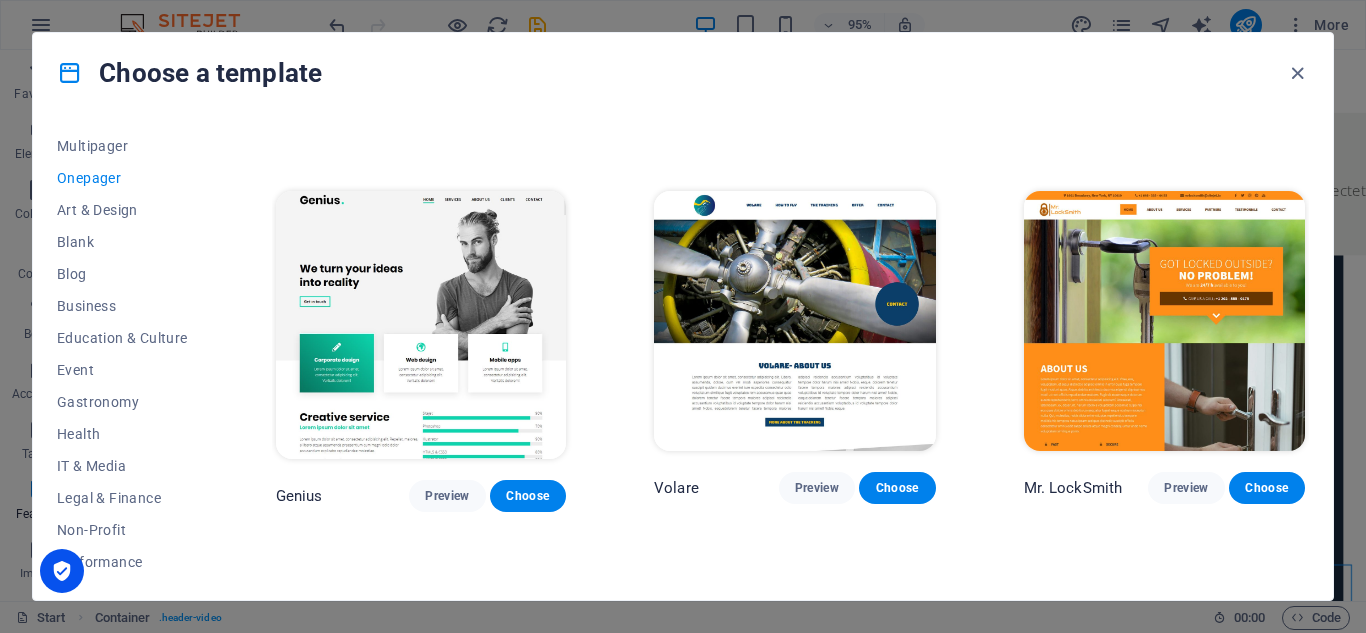 scroll, scrollTop: 4017, scrollLeft: 0, axis: vertical 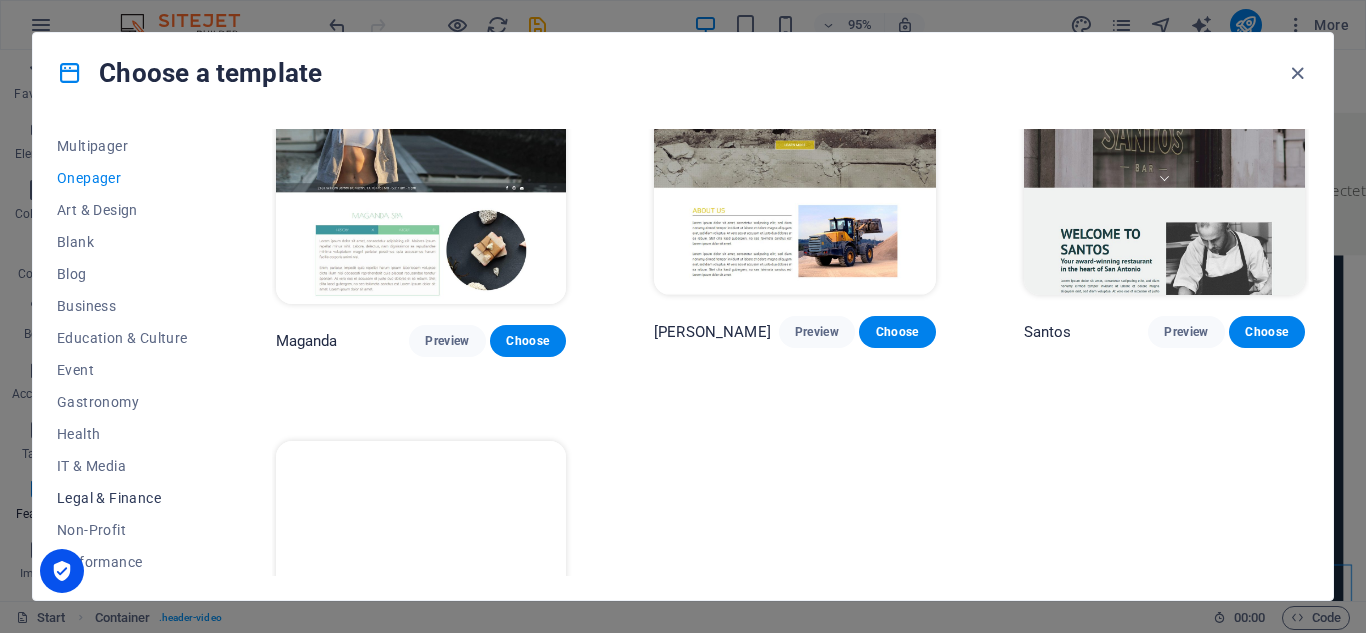 click on "Legal & Finance" at bounding box center (122, 498) 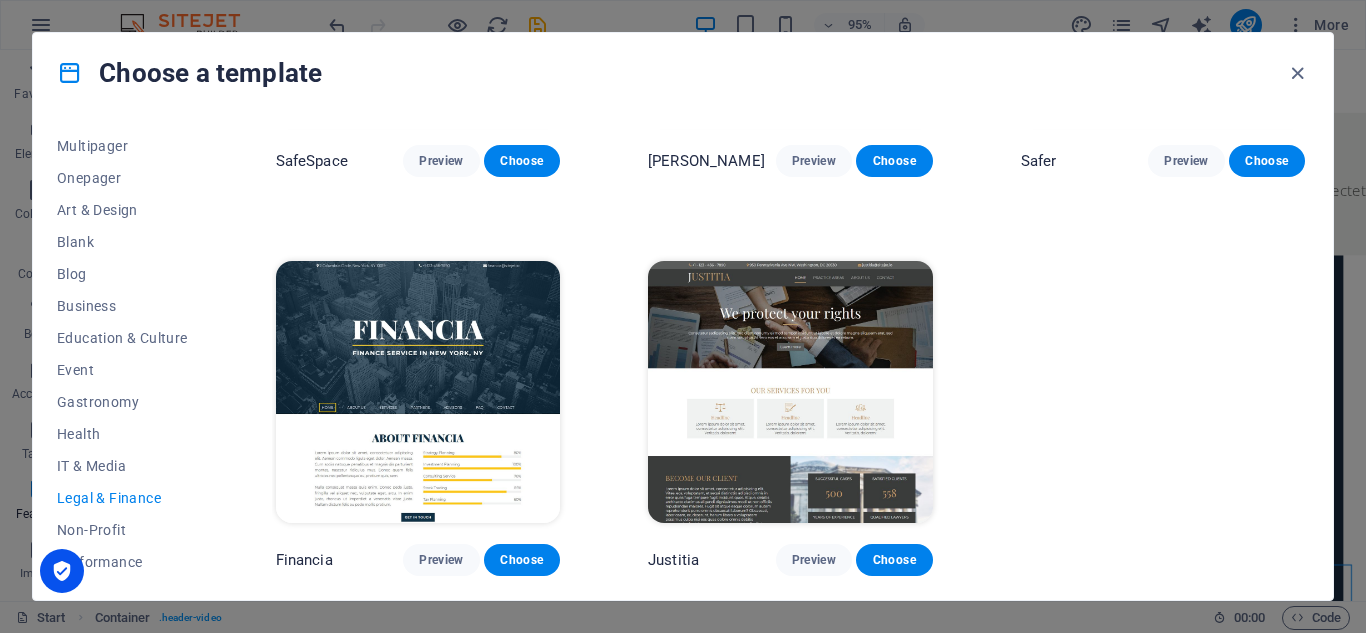 scroll, scrollTop: 267, scrollLeft: 0, axis: vertical 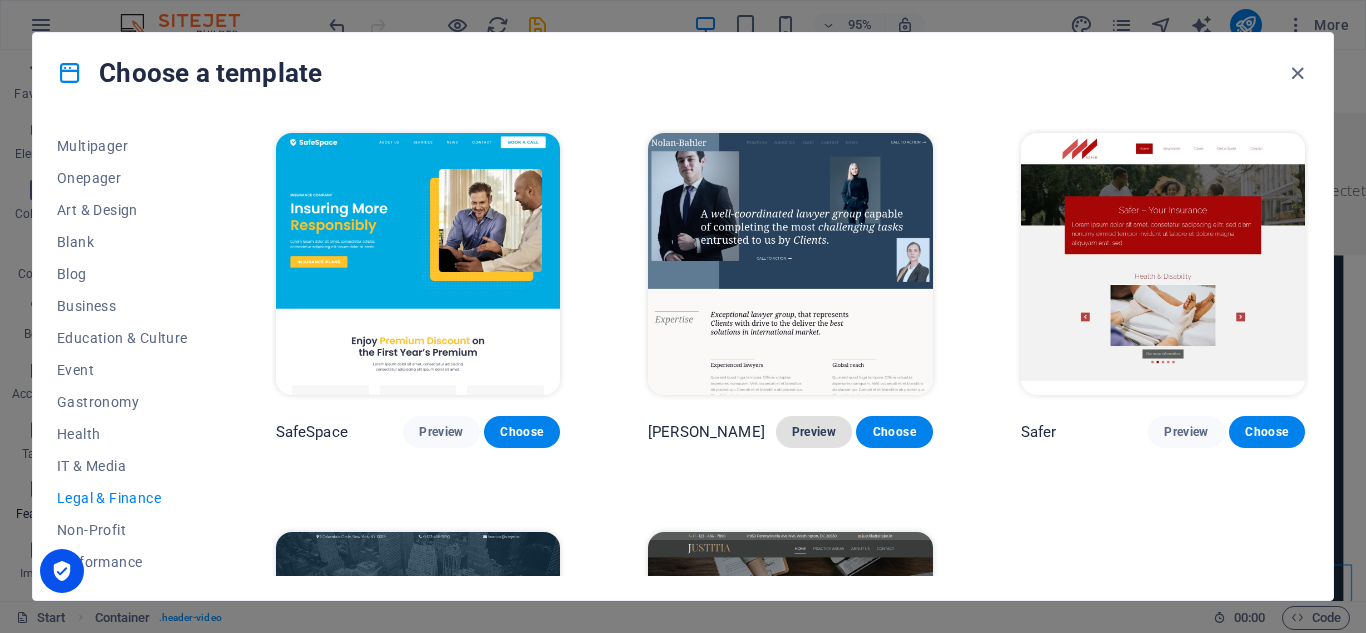 click on "Preview" at bounding box center [814, 432] 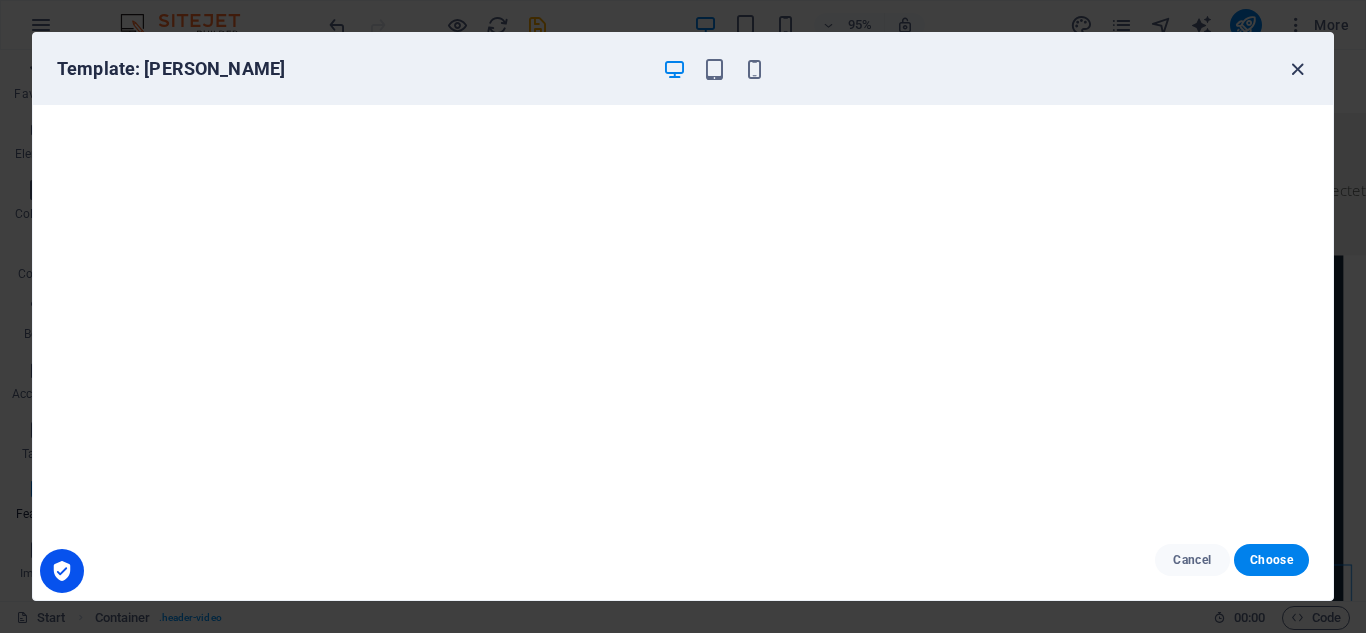click at bounding box center [1297, 69] 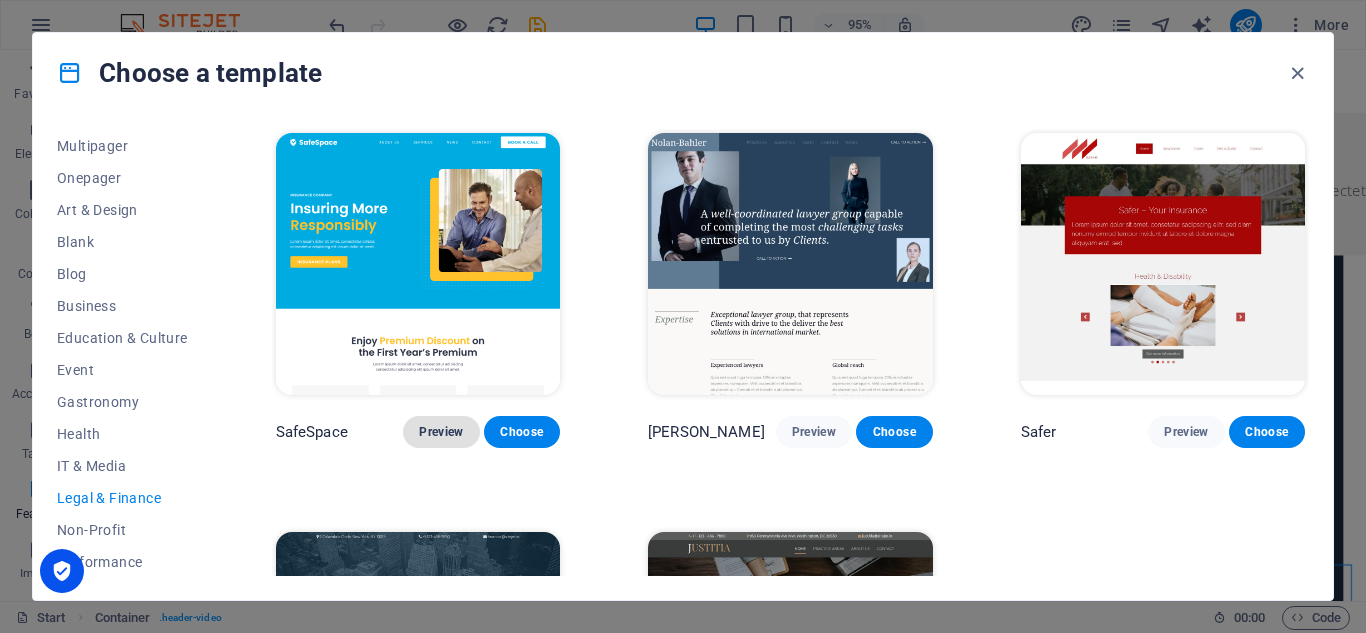 click on "Preview" at bounding box center [441, 432] 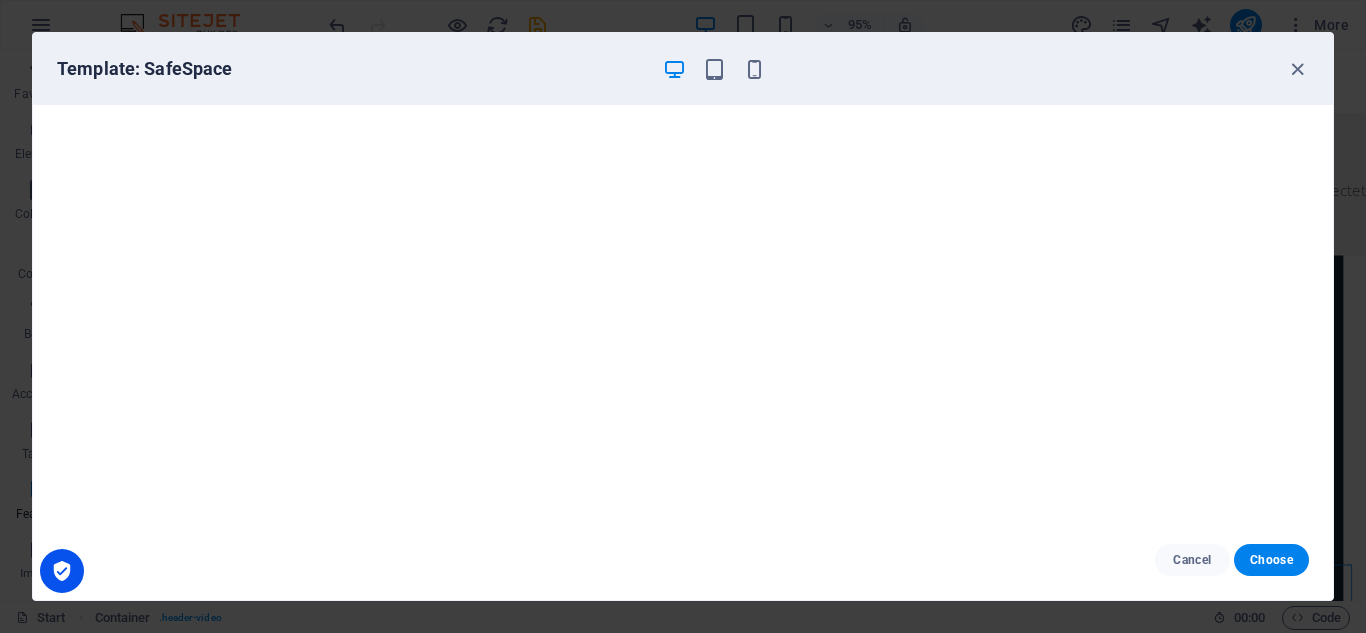 drag, startPoint x: 1345, startPoint y: 376, endPoint x: 1330, endPoint y: 294, distance: 83.360664 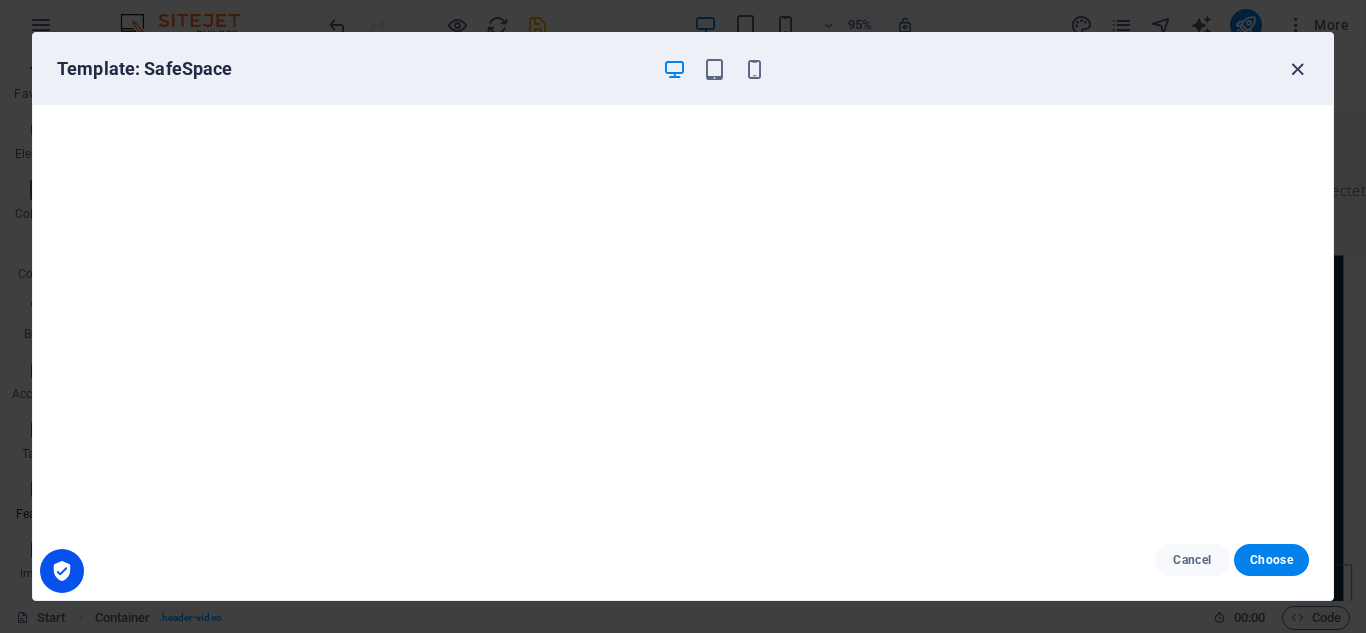 click at bounding box center [1297, 69] 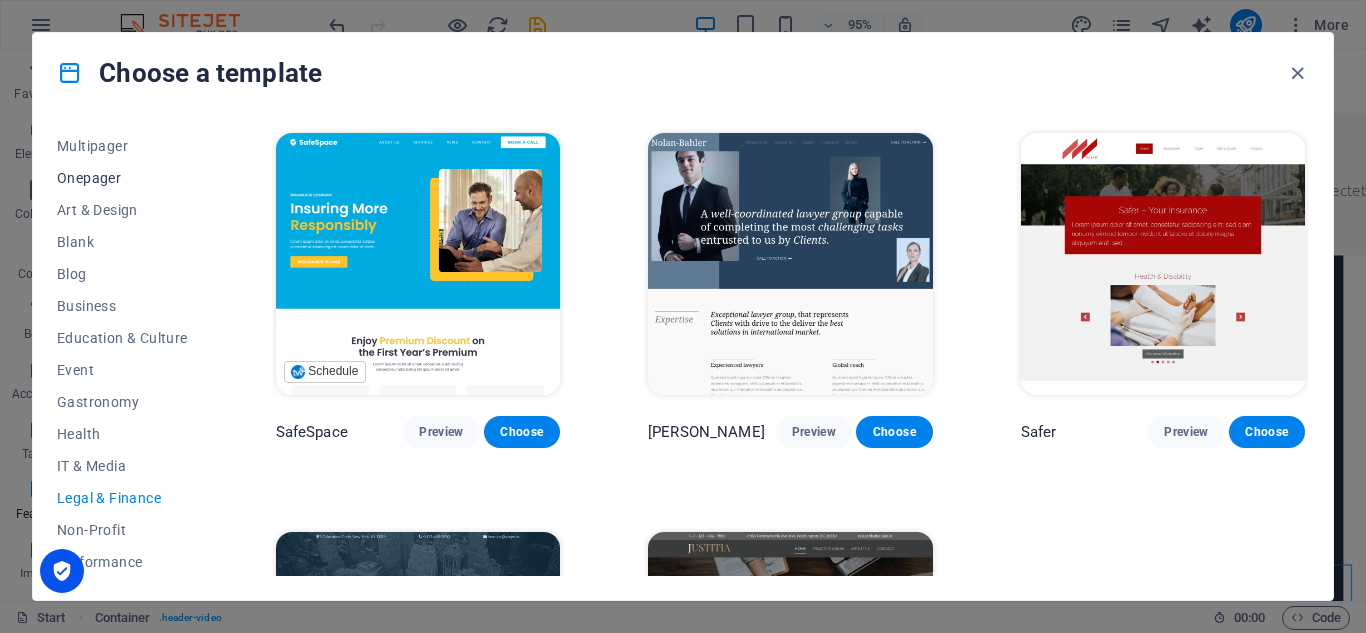 click on "Onepager" at bounding box center (122, 178) 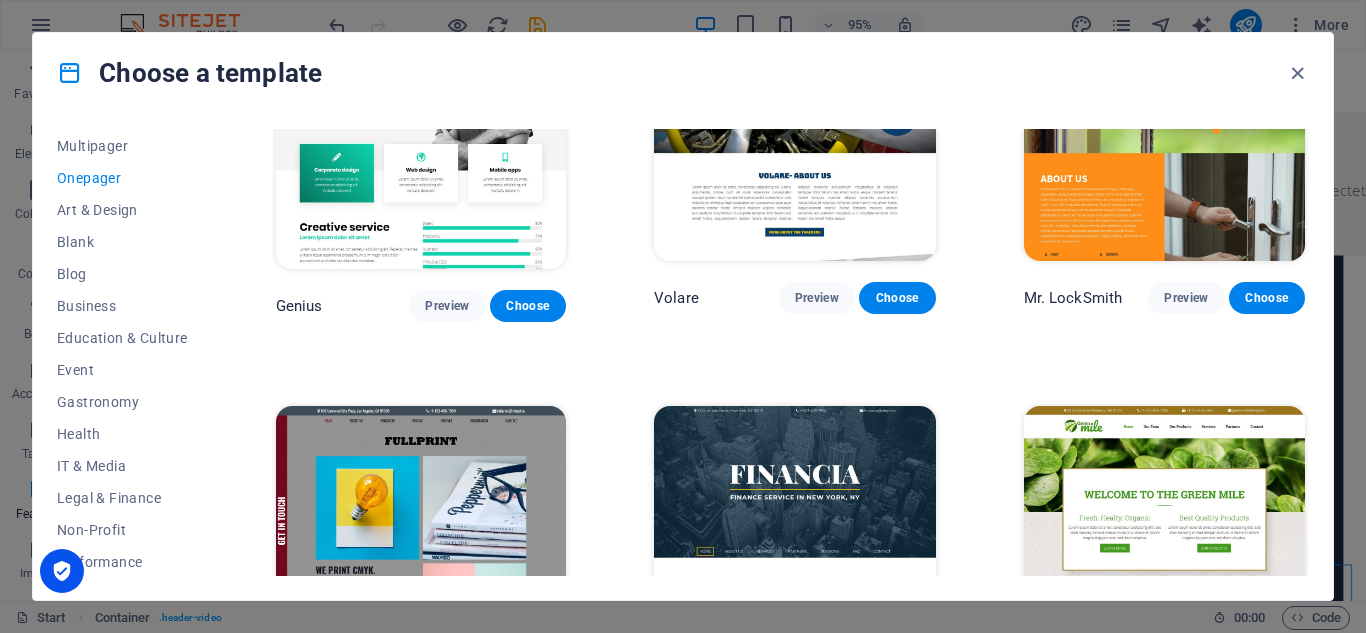 scroll, scrollTop: 4249, scrollLeft: 0, axis: vertical 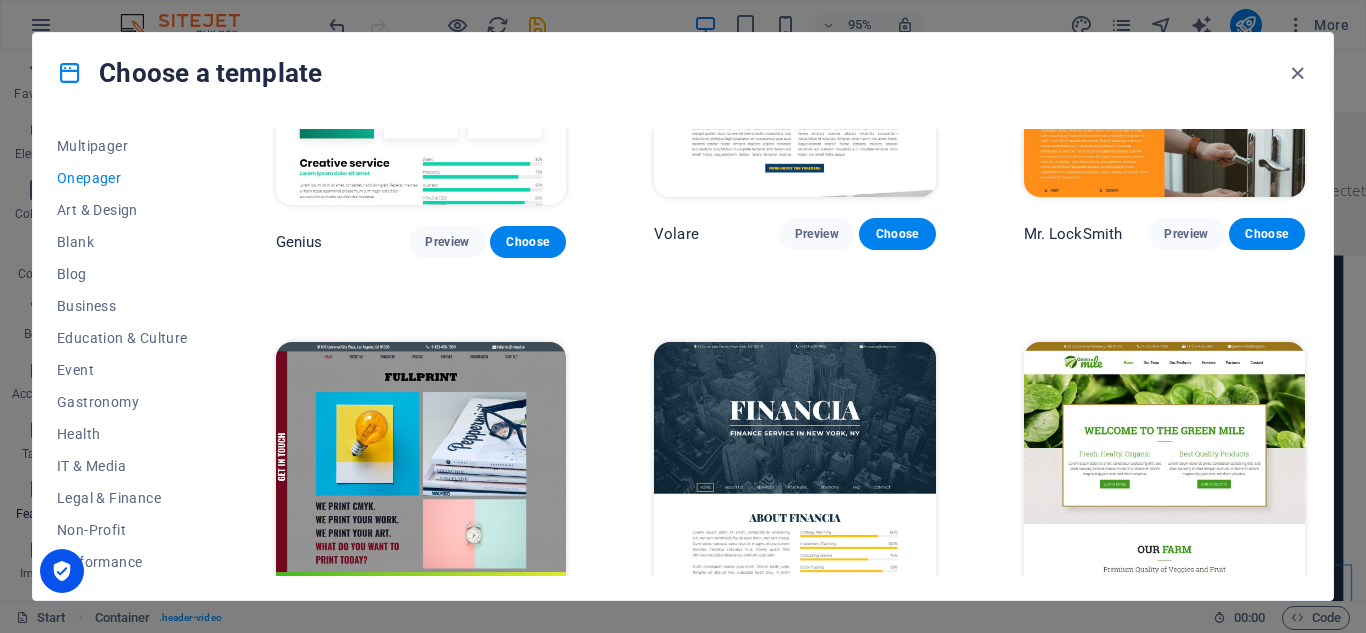 click on "Preview" at bounding box center [817, 638] 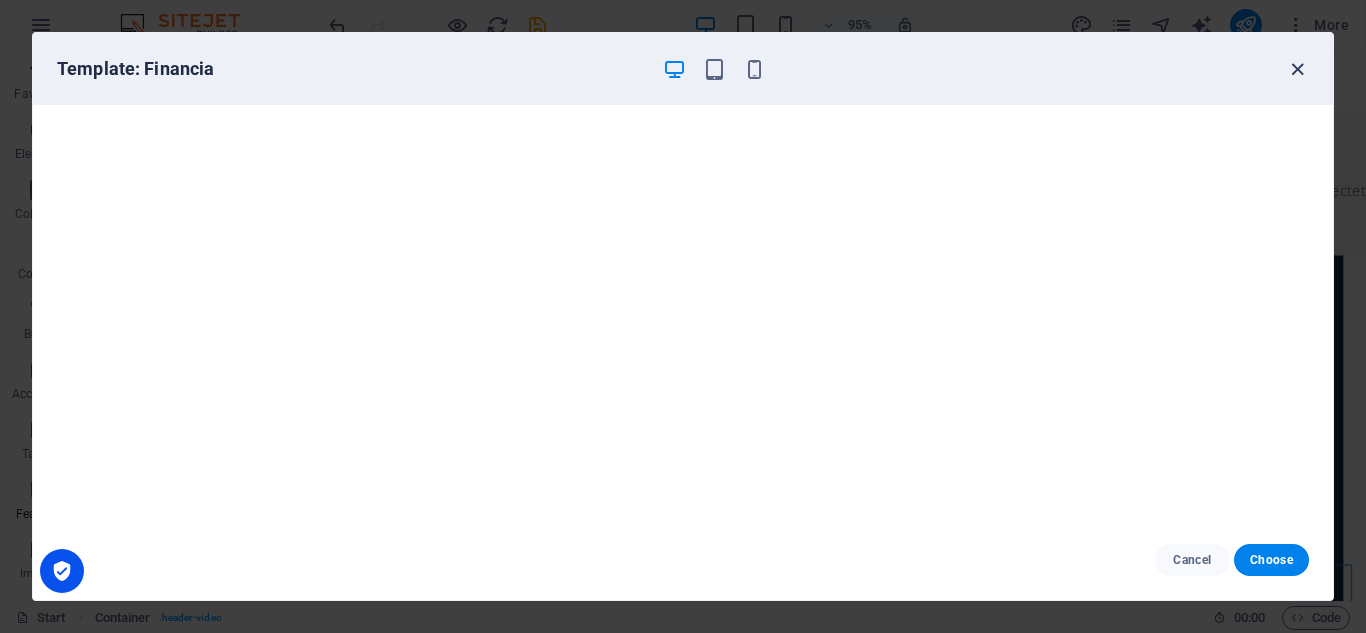 click at bounding box center [1297, 69] 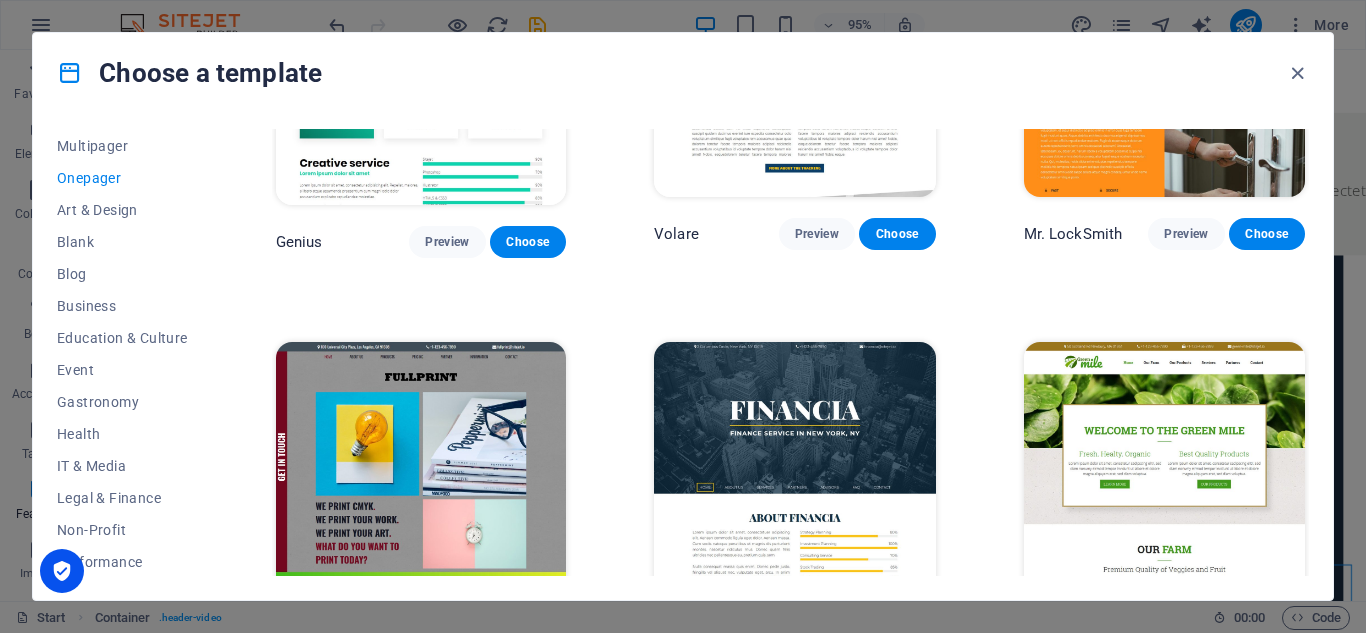drag, startPoint x: 1309, startPoint y: 337, endPoint x: 1312, endPoint y: 368, distance: 31.144823 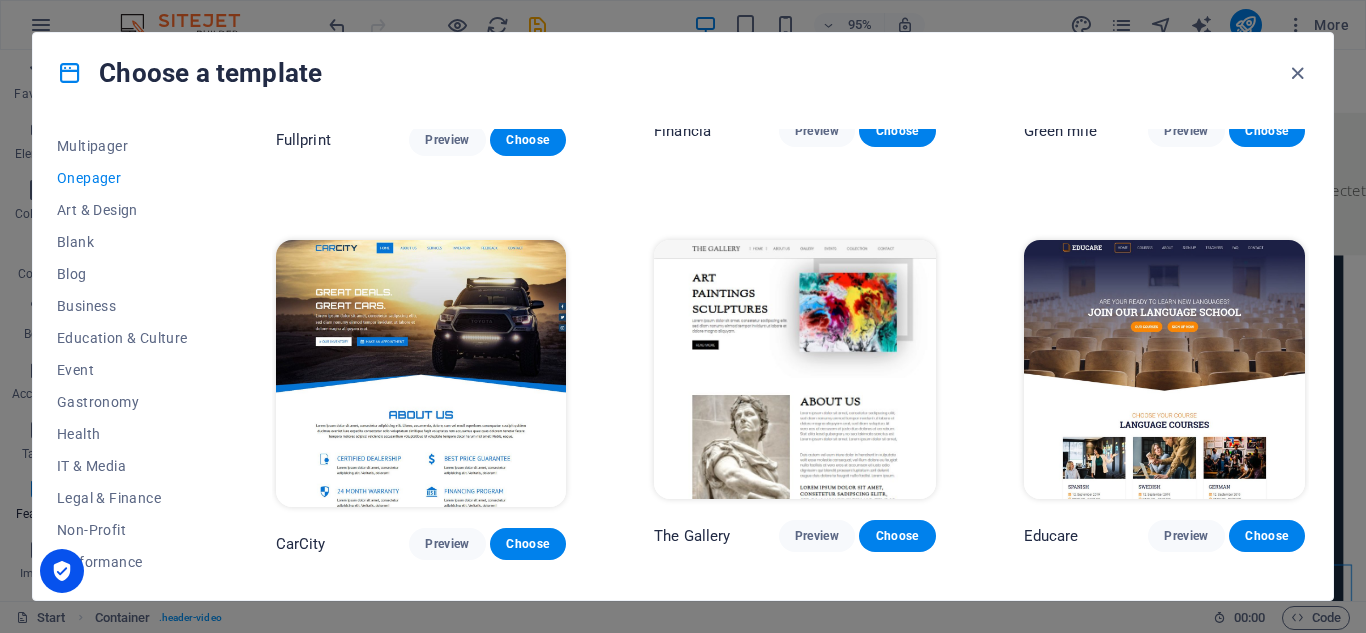 scroll, scrollTop: 4777, scrollLeft: 0, axis: vertical 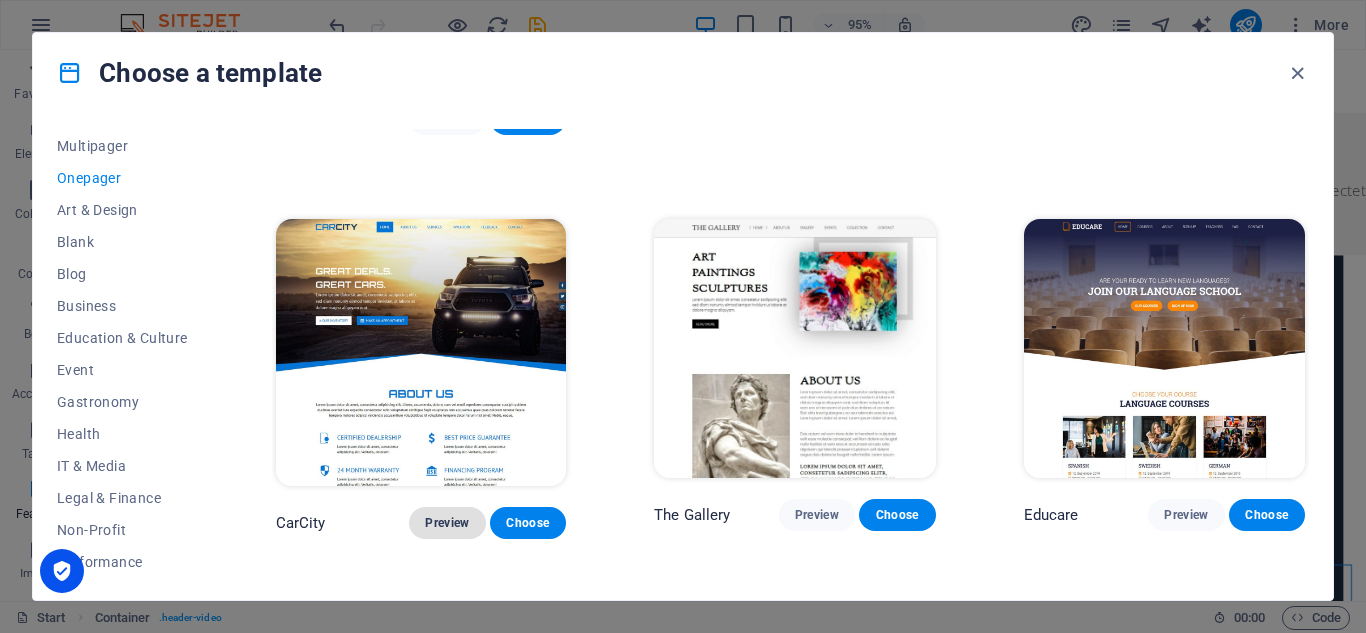 click on "Preview" at bounding box center [447, 523] 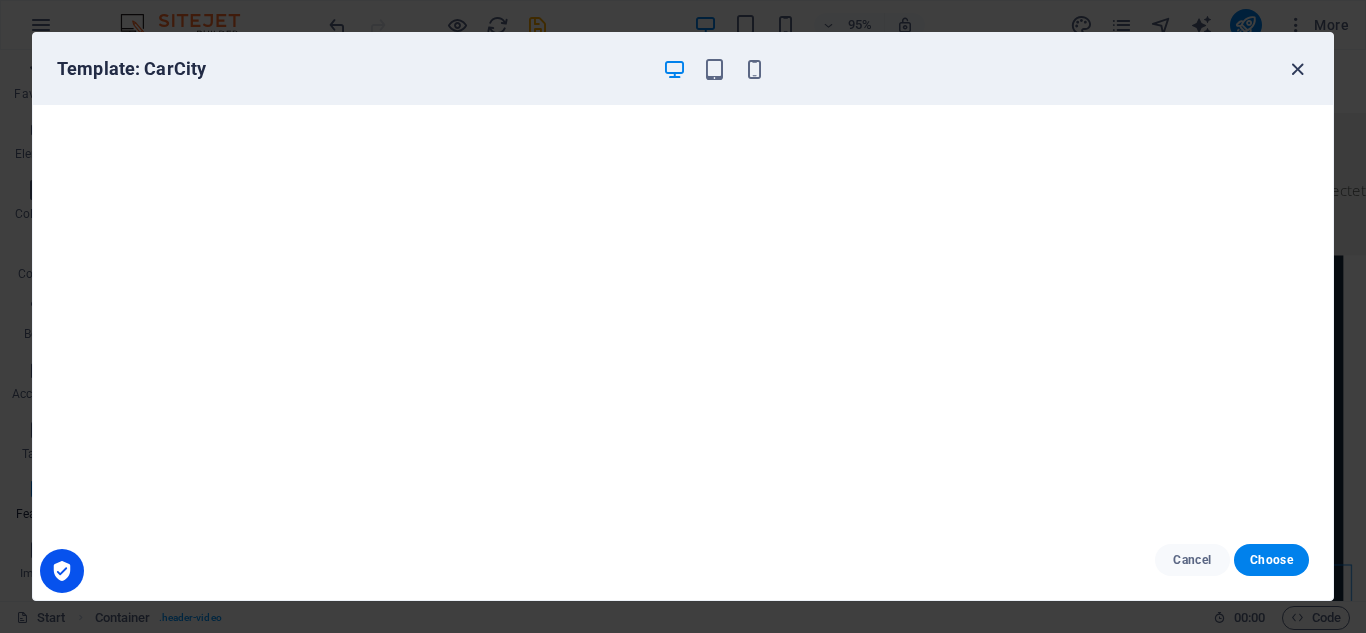 click at bounding box center (1297, 69) 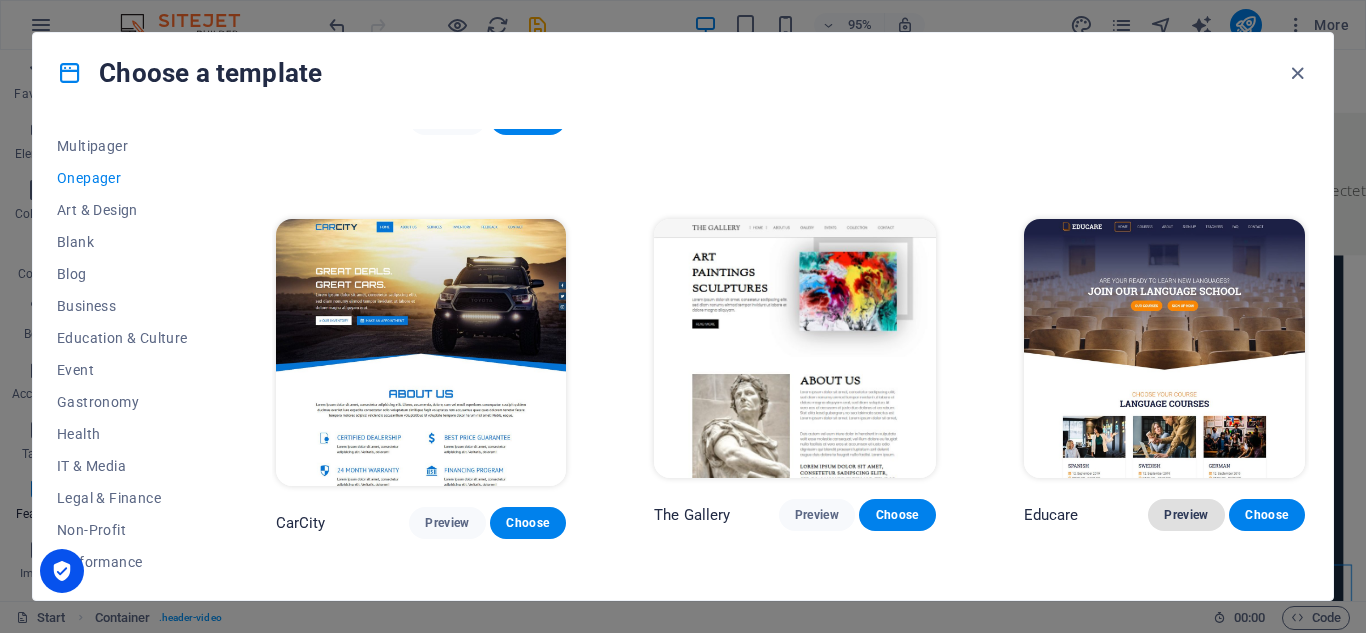 click on "Preview" at bounding box center (1186, 515) 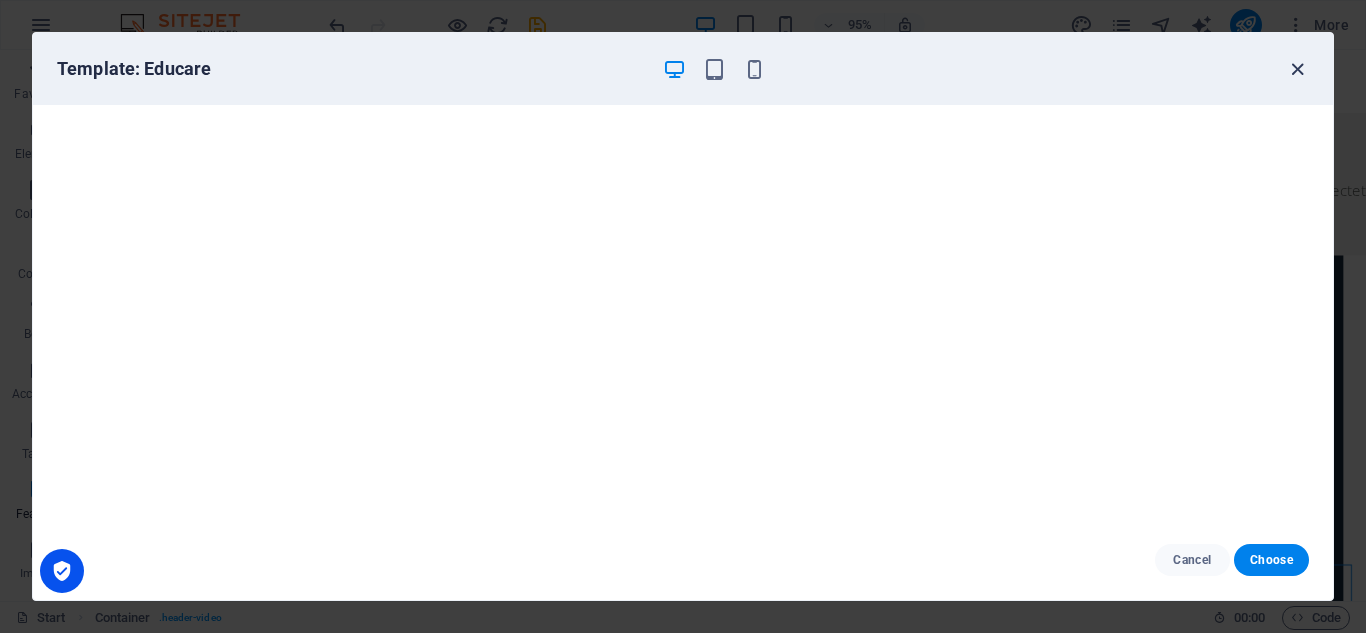 click at bounding box center (1297, 69) 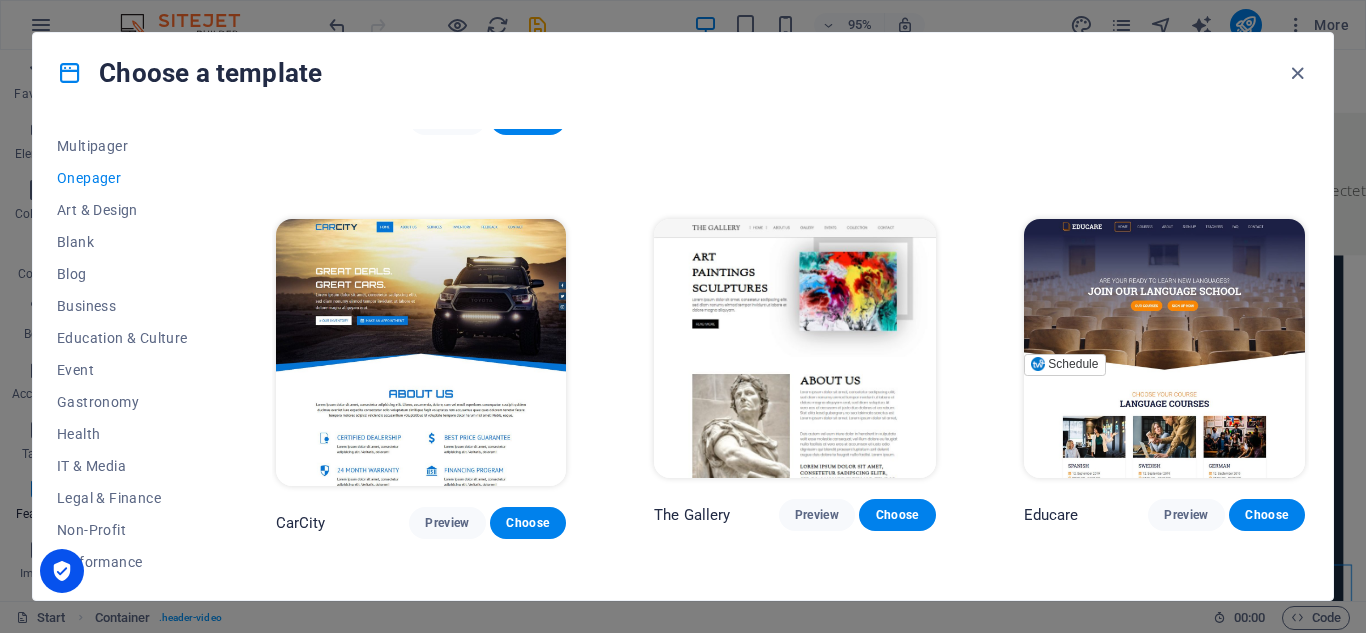 drag, startPoint x: 1303, startPoint y: 363, endPoint x: 1298, endPoint y: 325, distance: 38.327538 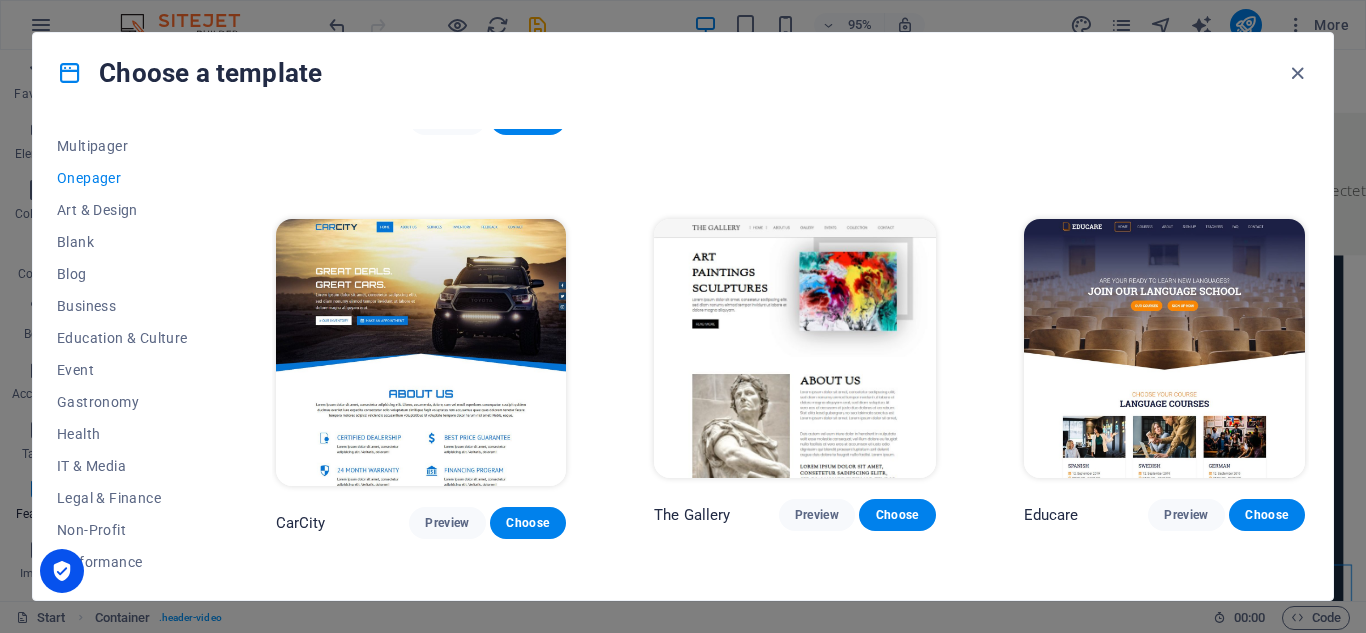 click on "All Templates My Templates New Trending Landingpage Multipager Onepager Art & Design Blank Blog Business Education & Culture Event Gastronomy Health IT & Media Legal & Finance Non-Profit Performance Portfolio Services Sports & Beauty Trades Travel Wireframe Transportable Preview Choose S&L Preview Choose WePaint Preview Choose Eco-Con Preview Choose MeetUp Preview Choose Podcaster Preview Choose UrbanNest Interiors Preview Choose Green Change Preview Choose Cleaner Preview Choose Johanna James Preview Choose Drive Preview Choose Wanderlust Preview Choose BERLIN Preview Choose Gadgets Preview Choose Max Hatzy Preview Choose Handyman Preview Choose Blogger Preview Choose Création Preview Choose Pesk Preview Choose Priodas Preview Choose Wireframe One Preview Choose Evergreen Preview Choose Kids-Events Preview Choose CleanCar Preview Choose Protector Preview Choose Pizzeria Di Dio Preview Choose Vinyasa Preview Choose Maki Preview Choose Woody Preview Choose BRGs Preview Choose Genius Preview Choose Volare Opus" at bounding box center [683, 356] 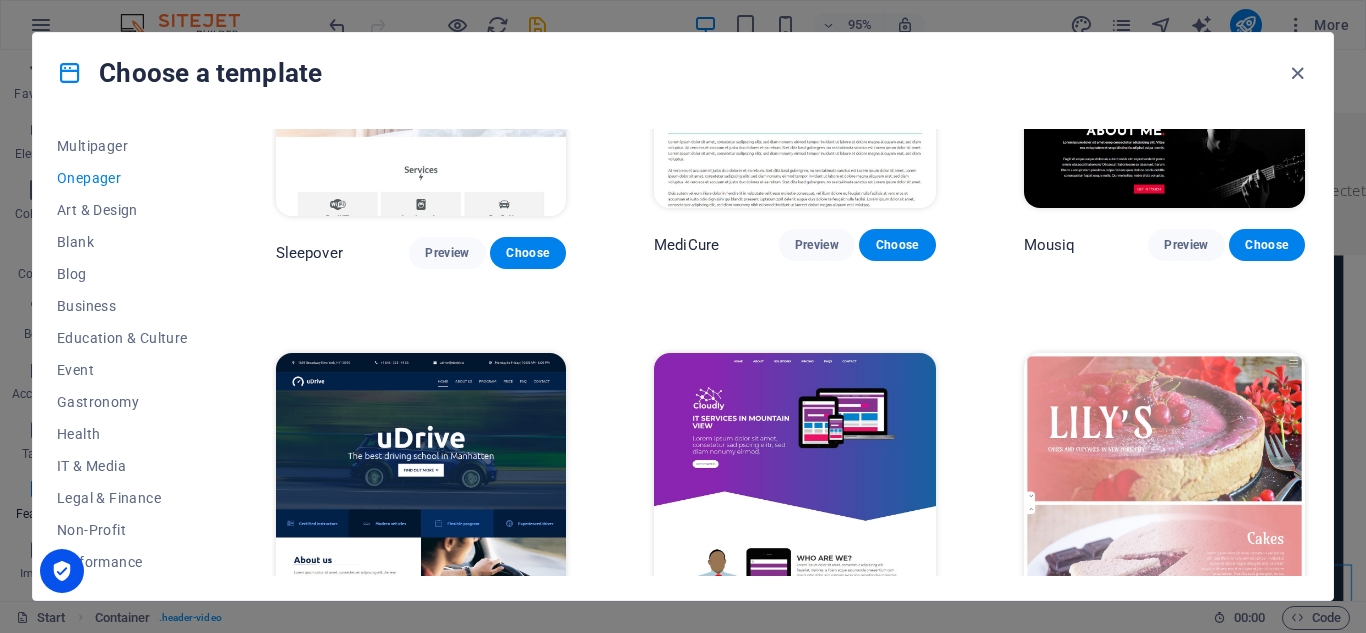 scroll, scrollTop: 5876, scrollLeft: 0, axis: vertical 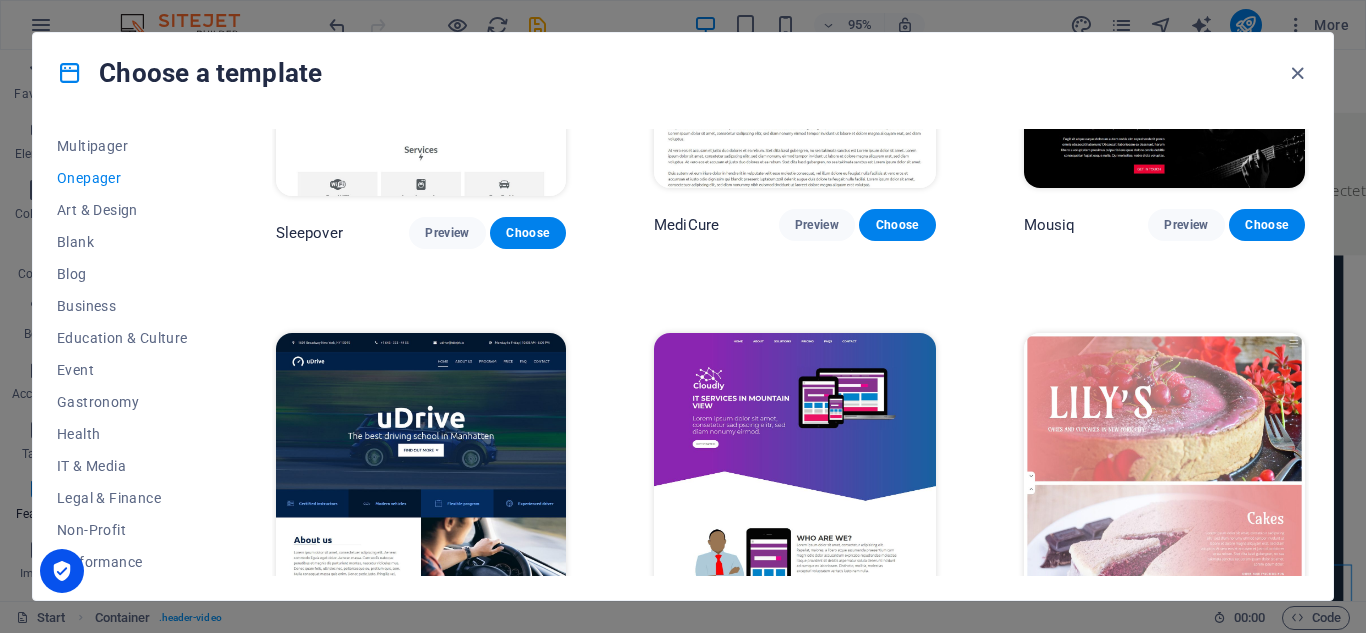click on "Preview" at bounding box center (447, 638) 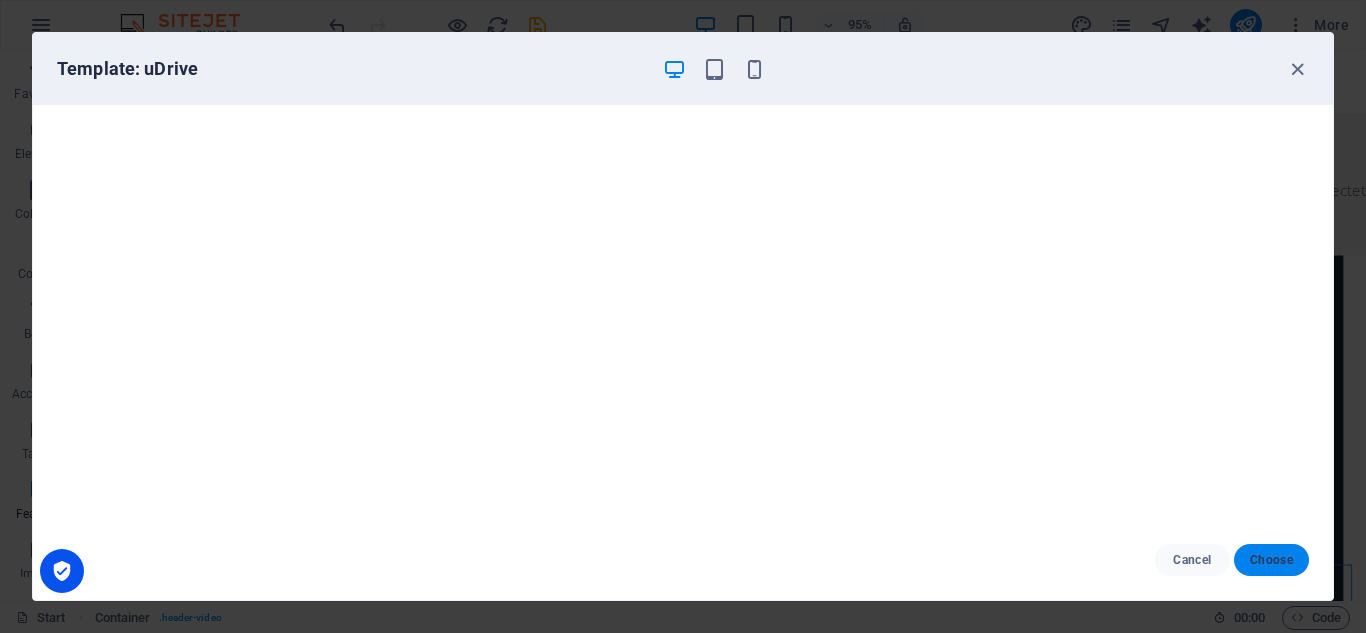 click on "Choose" at bounding box center [1271, 560] 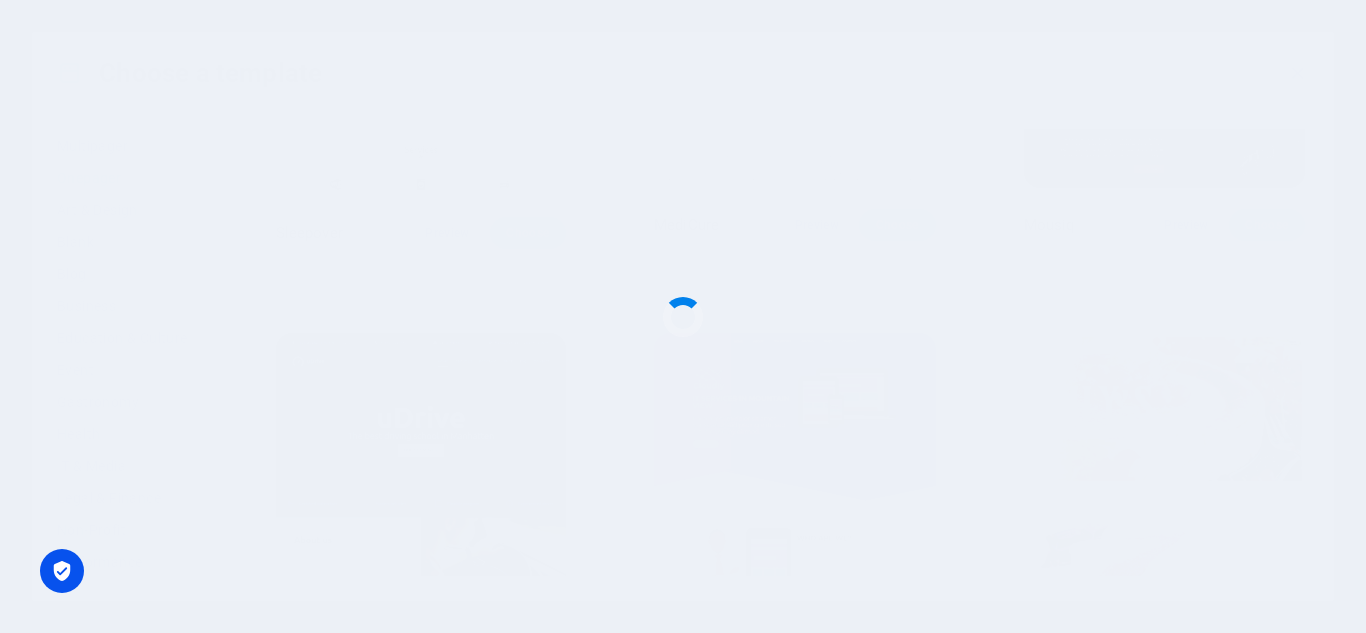 scroll, scrollTop: 841, scrollLeft: 0, axis: vertical 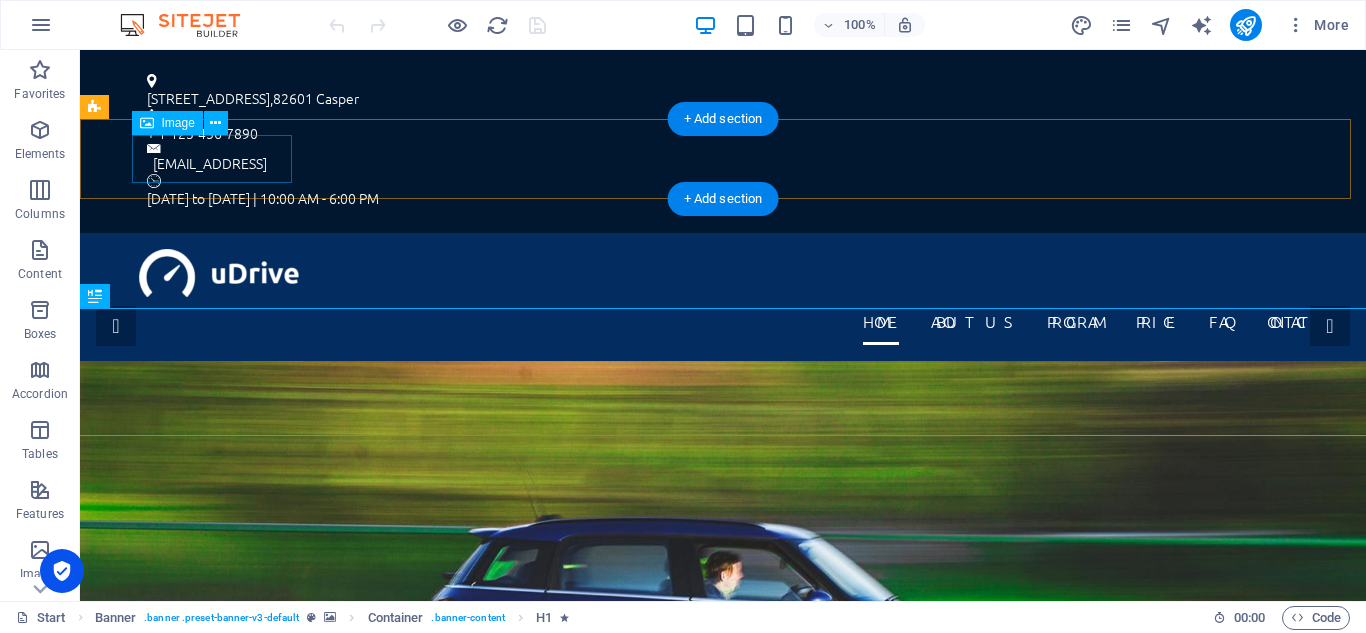 click at bounding box center [723, 273] 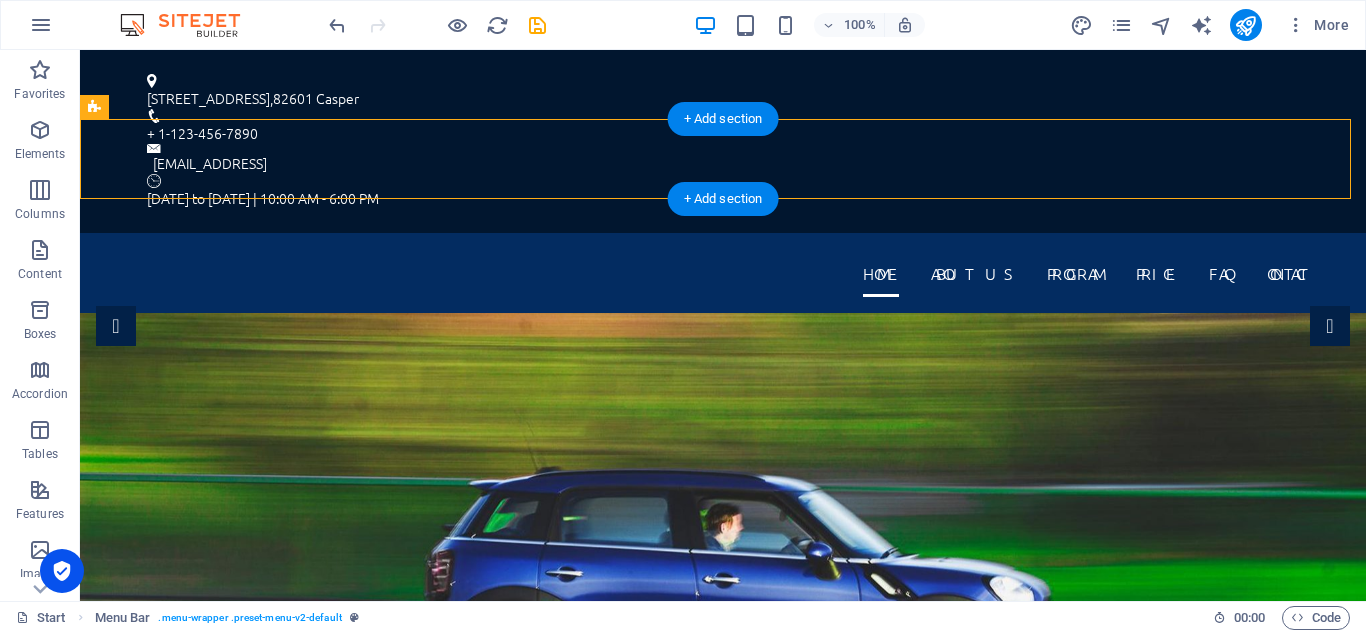 drag, startPoint x: 214, startPoint y: 181, endPoint x: 105, endPoint y: 138, distance: 117.17508 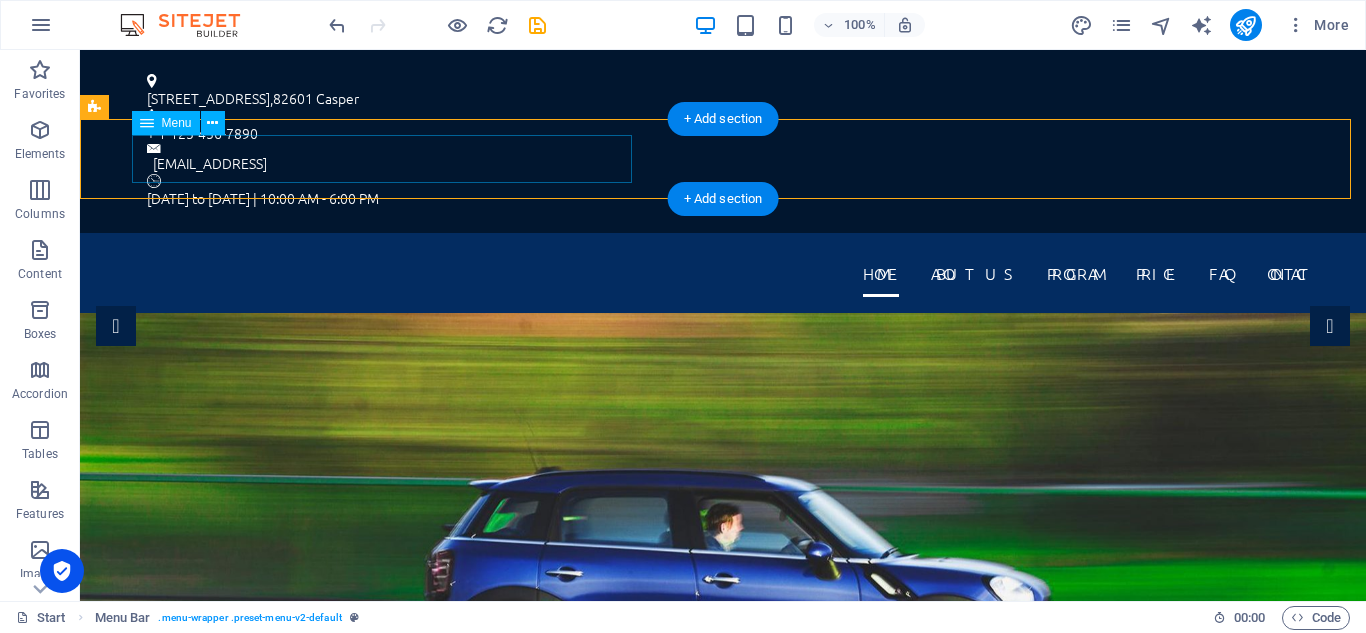 click on "Home About us Program Price FAQ Contact" at bounding box center [723, 273] 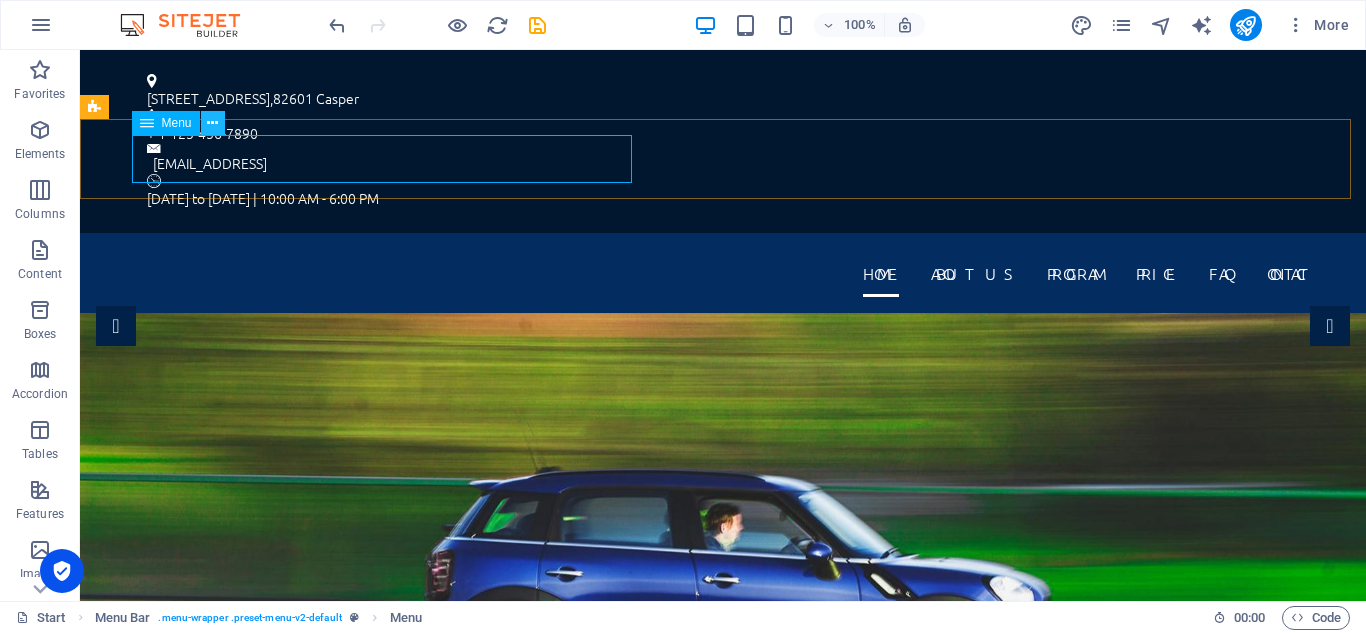 click at bounding box center [212, 123] 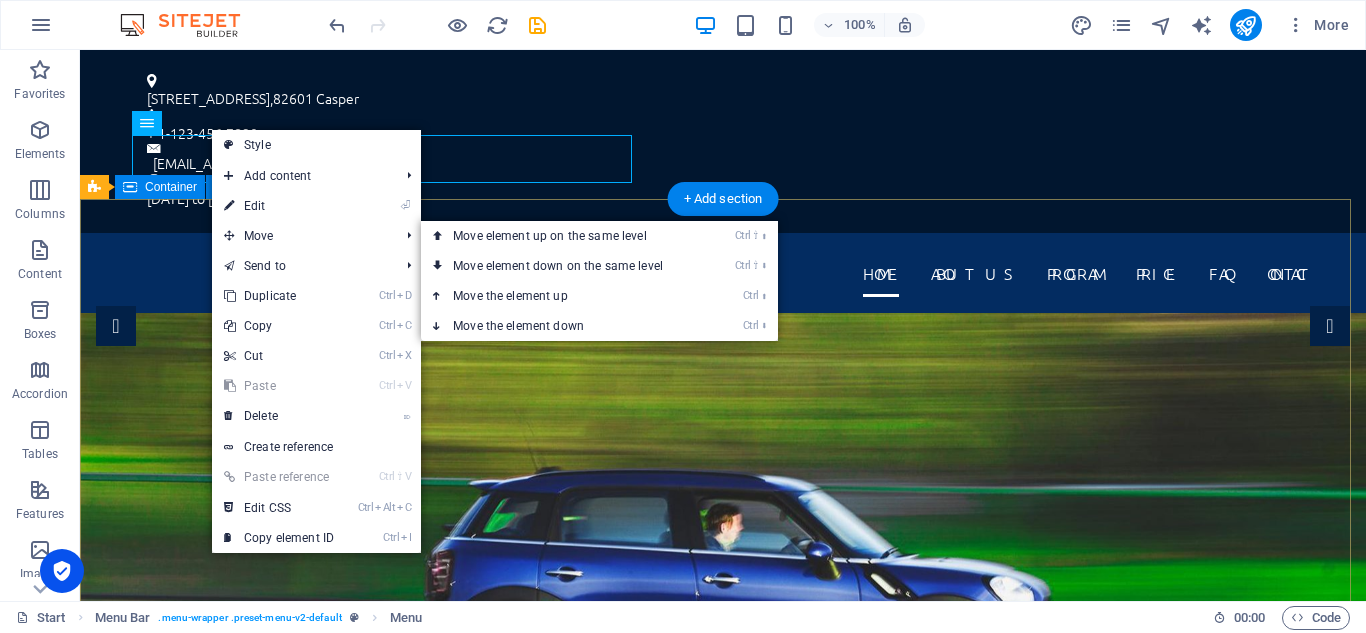 drag, startPoint x: 333, startPoint y: 284, endPoint x: 208, endPoint y: 223, distance: 139.0899 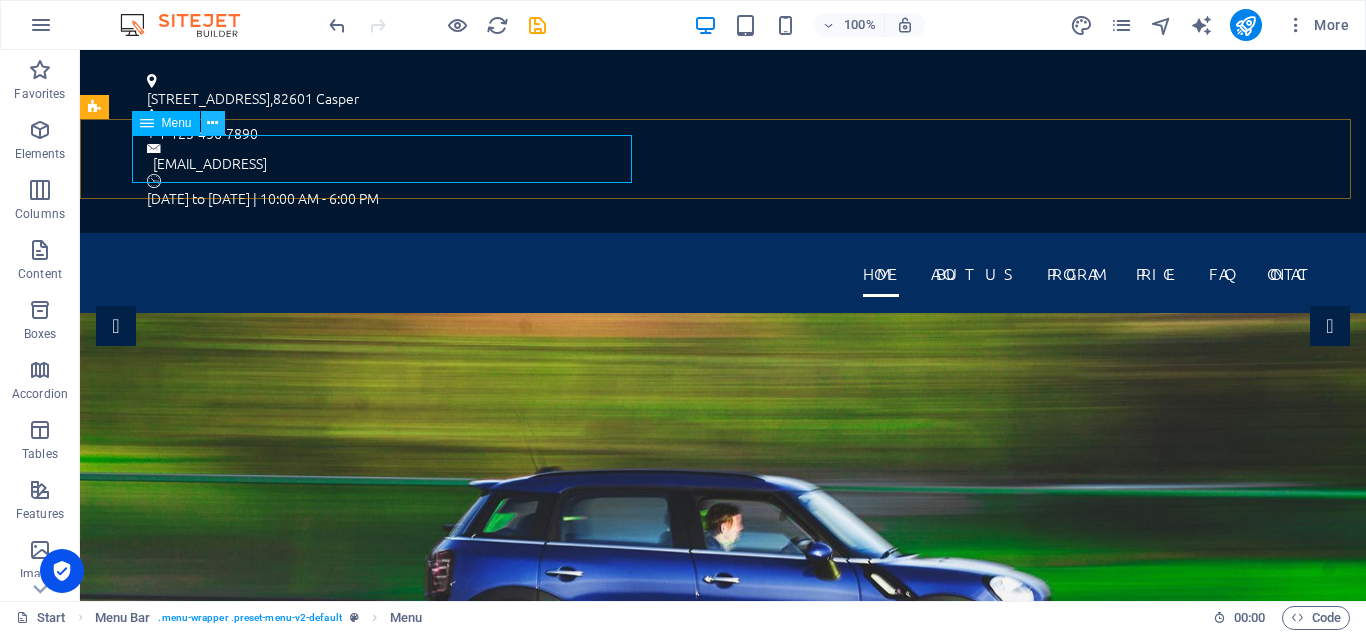 click at bounding box center (212, 123) 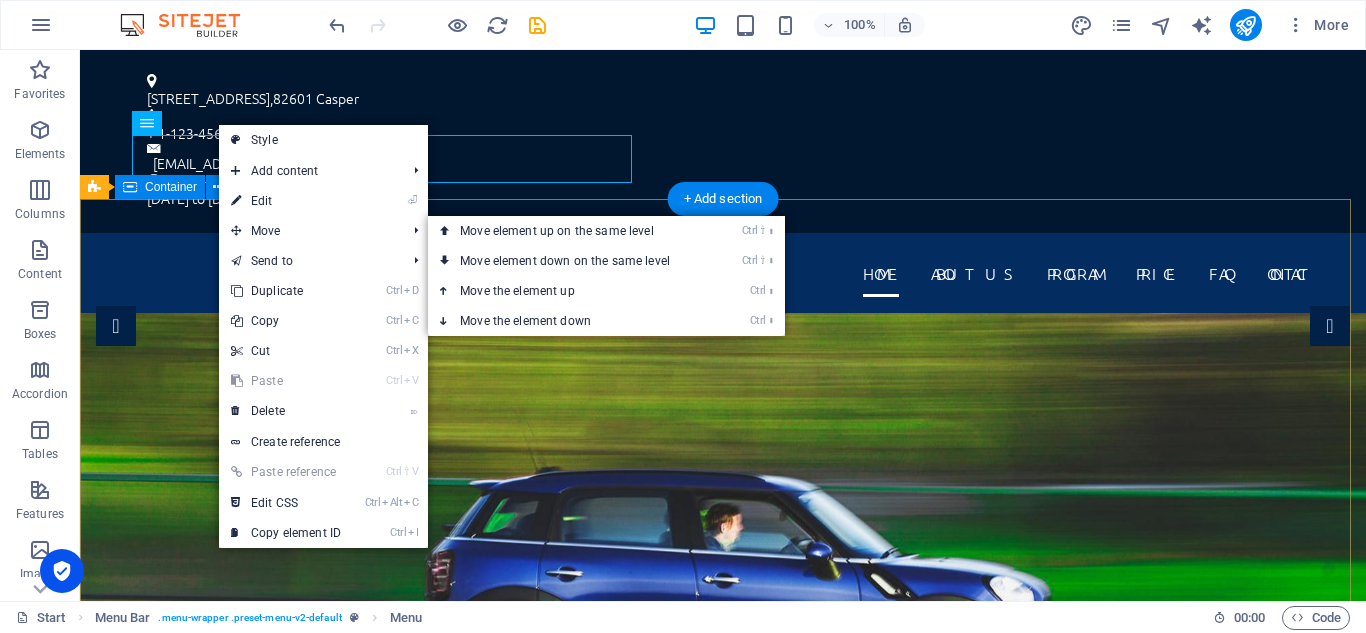 drag, startPoint x: 322, startPoint y: 279, endPoint x: 218, endPoint y: 227, distance: 116.275536 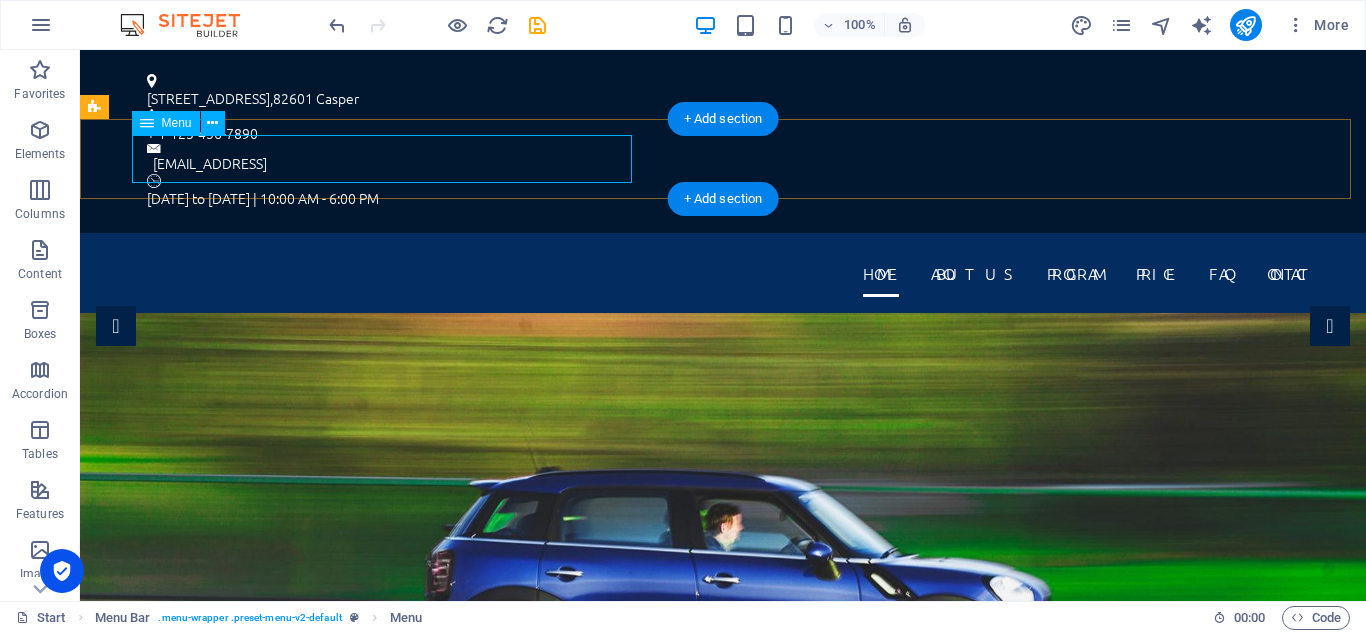 click on "Home About us Program Price FAQ Contact" at bounding box center (723, 273) 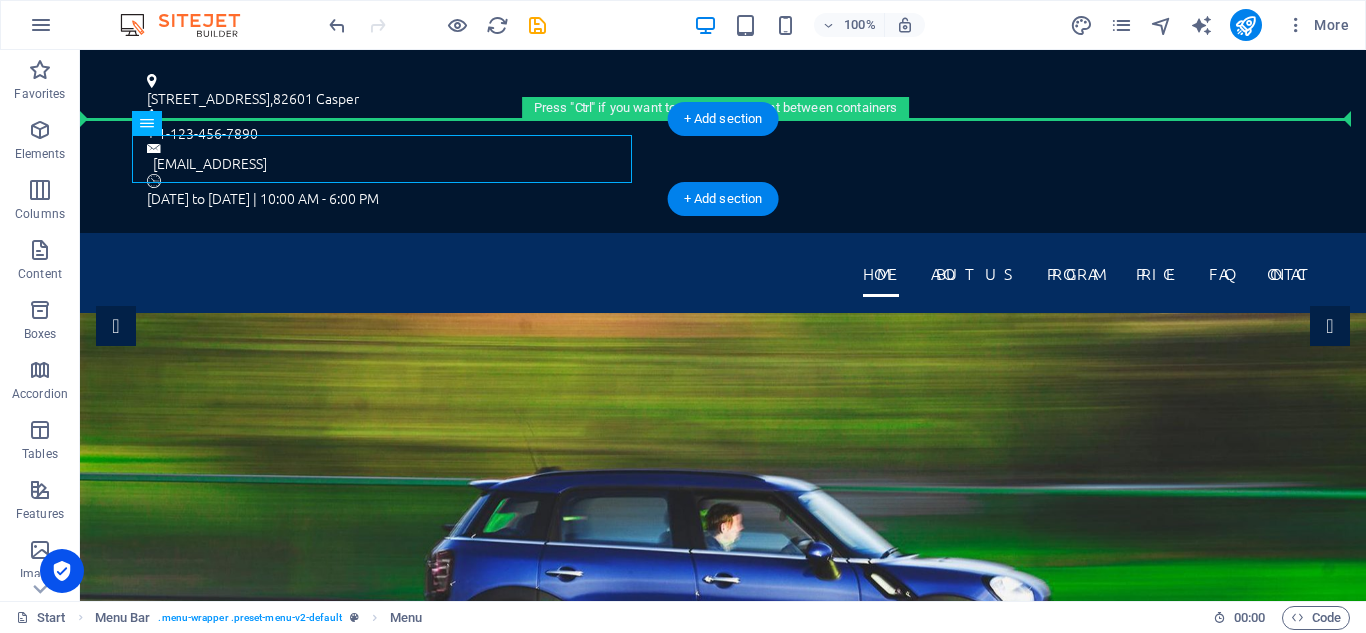 drag, startPoint x: 223, startPoint y: 170, endPoint x: 114, endPoint y: 133, distance: 115.10864 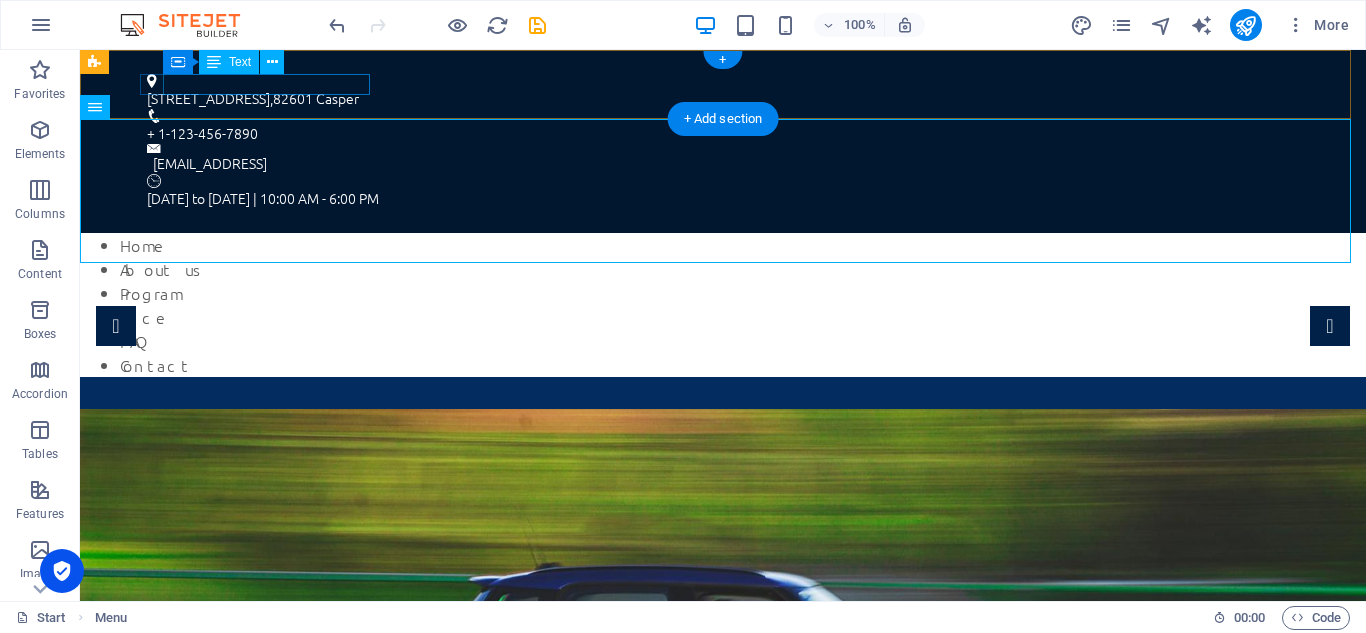 click on "[STREET_ADDRESS]" at bounding box center (715, 98) 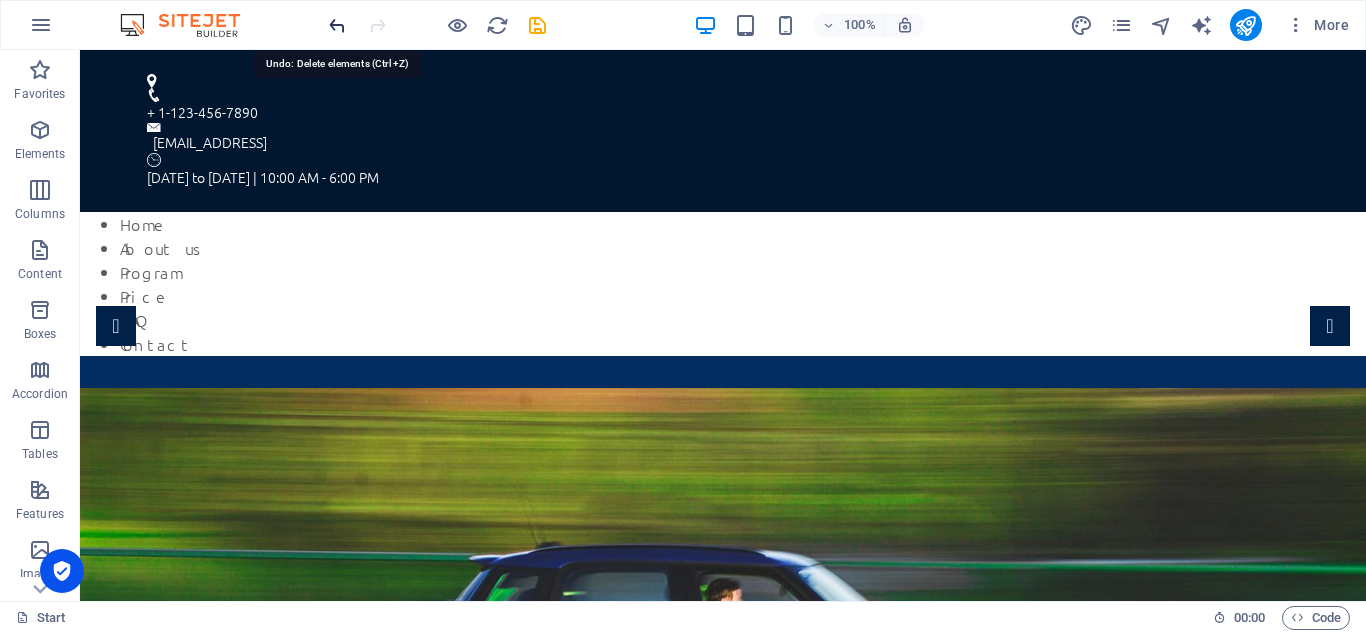 click at bounding box center [337, 25] 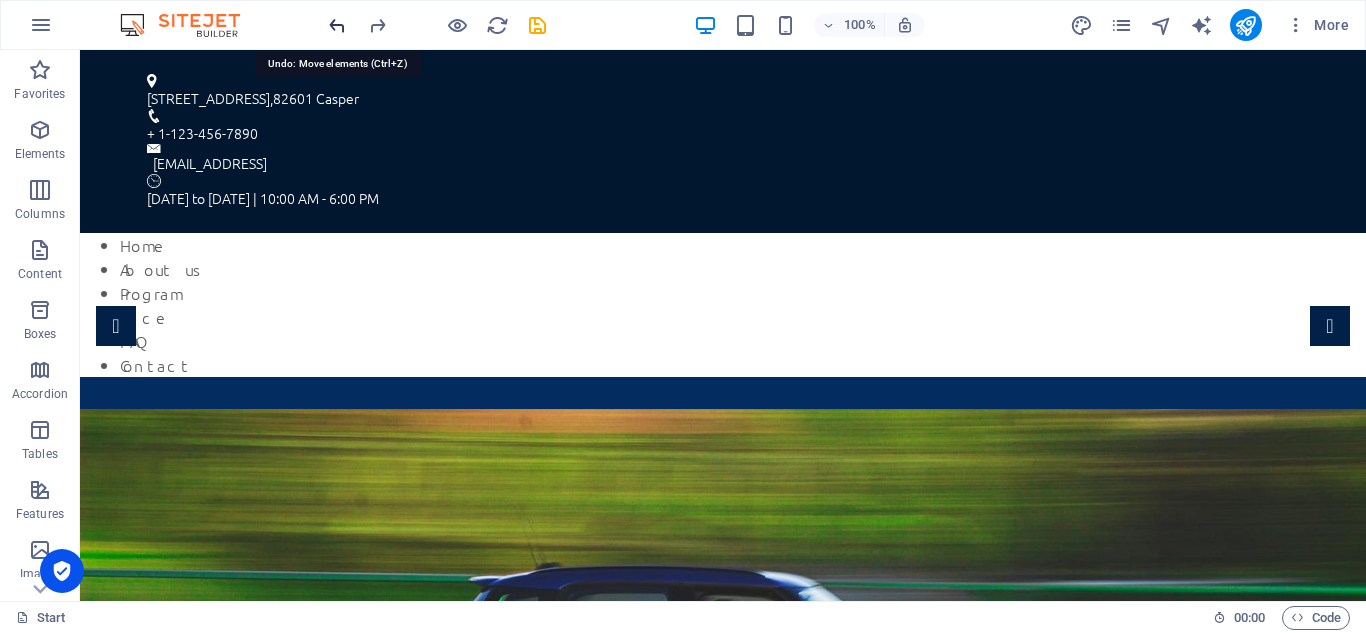 click at bounding box center [337, 25] 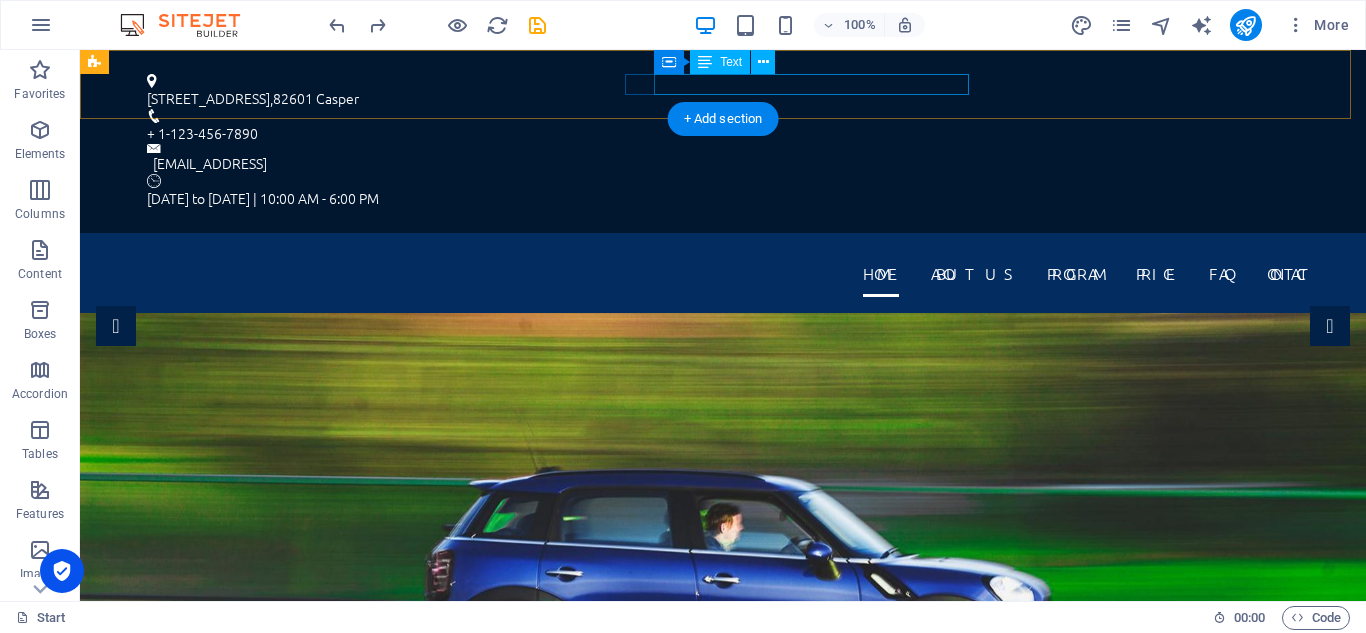 type 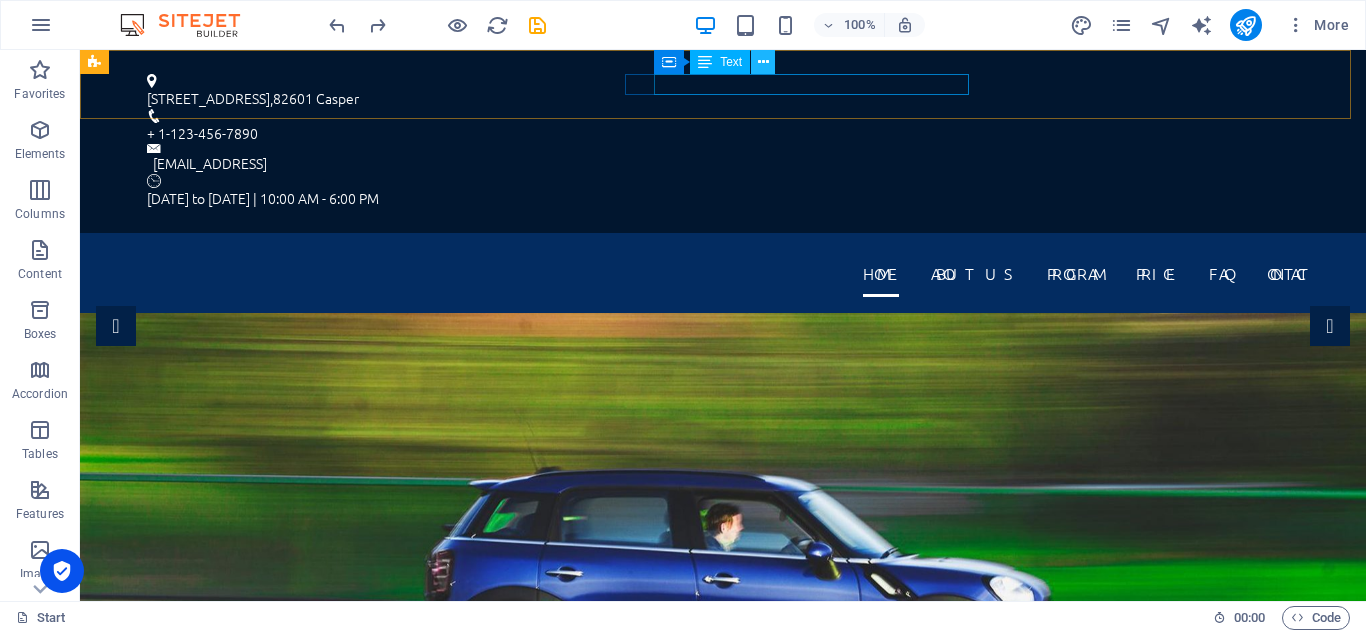 click at bounding box center [763, 62] 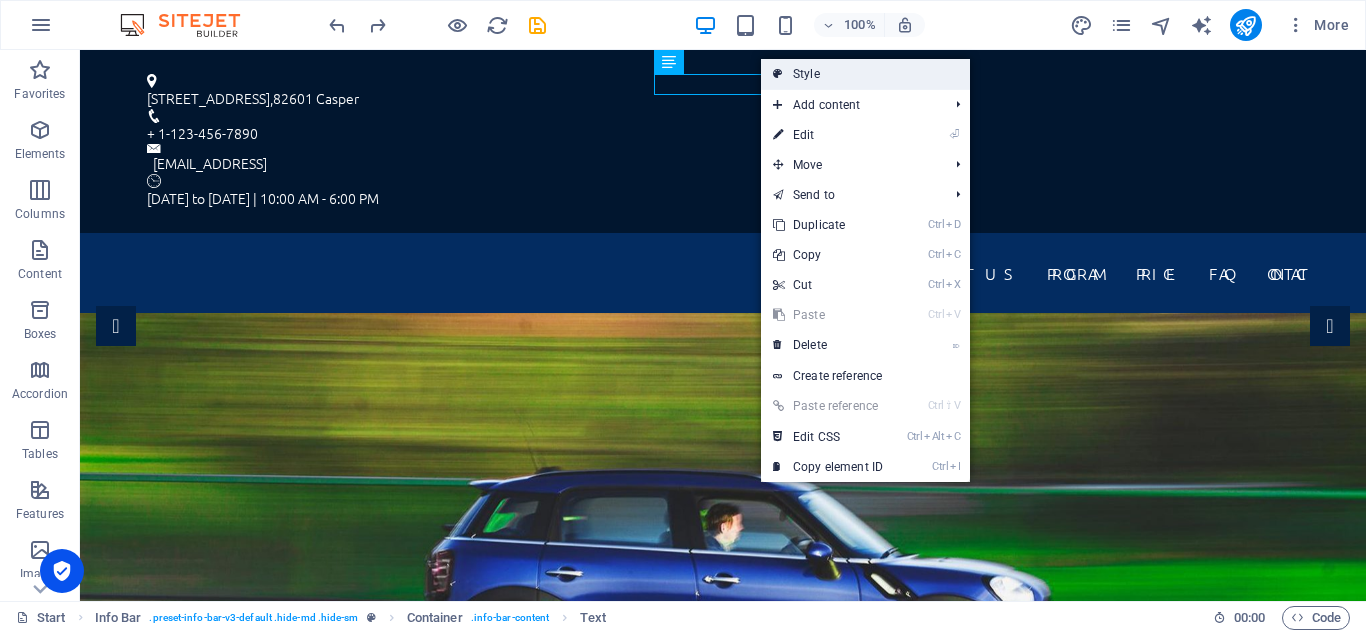 click on "Style" at bounding box center [865, 74] 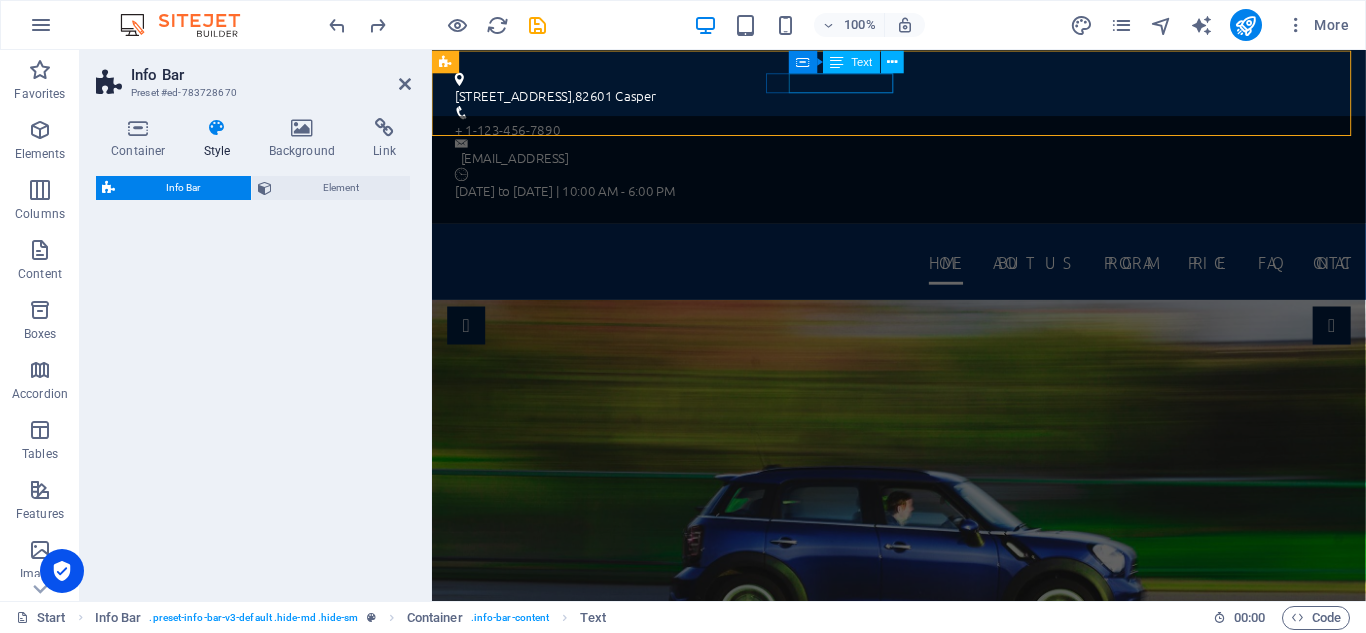 select on "rem" 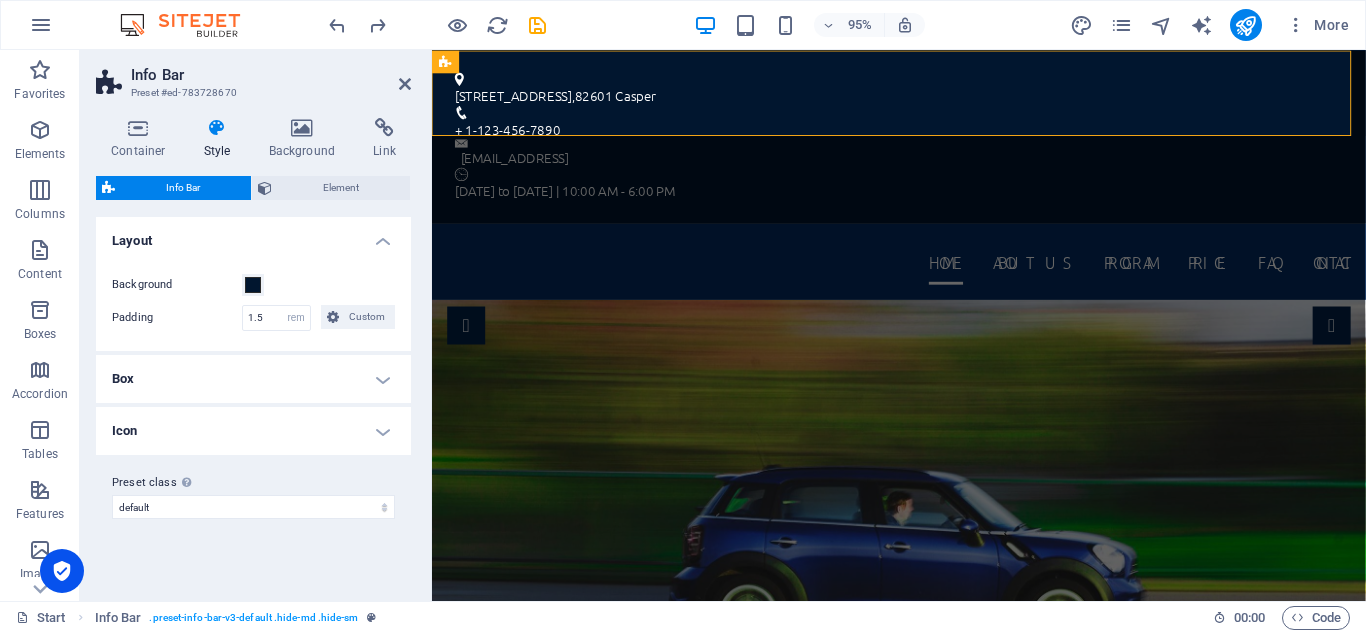 click on "Box" at bounding box center (253, 379) 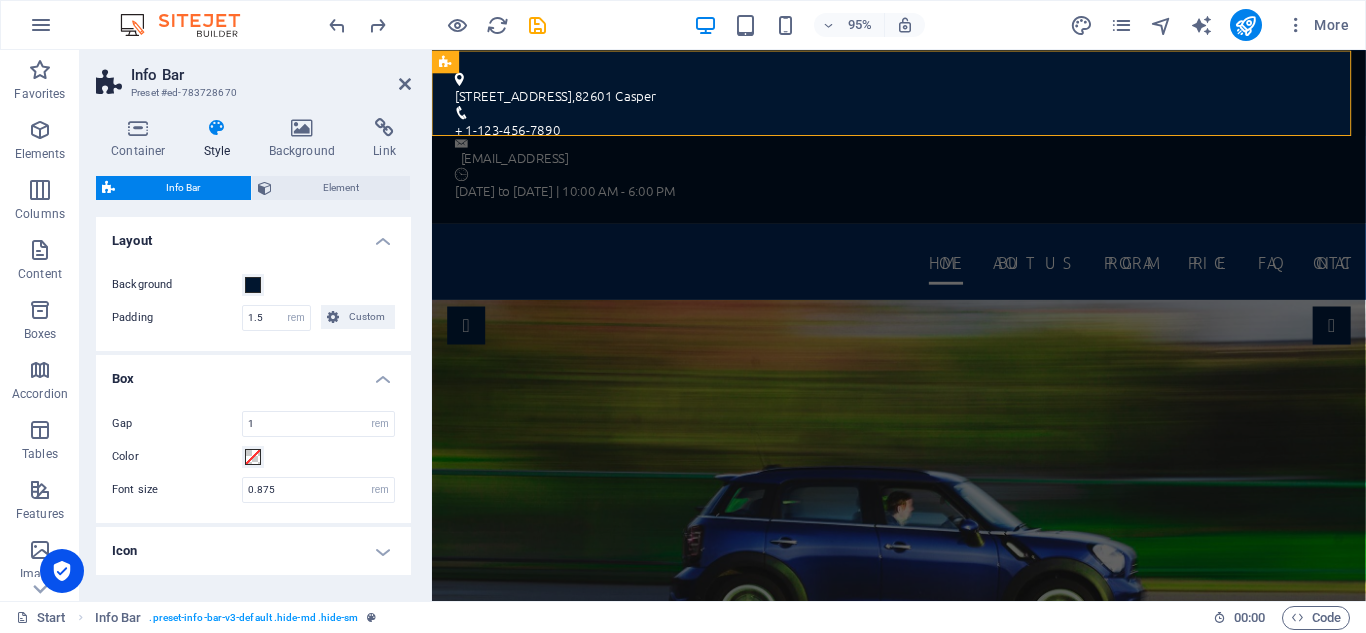 click on "Box" at bounding box center [253, 373] 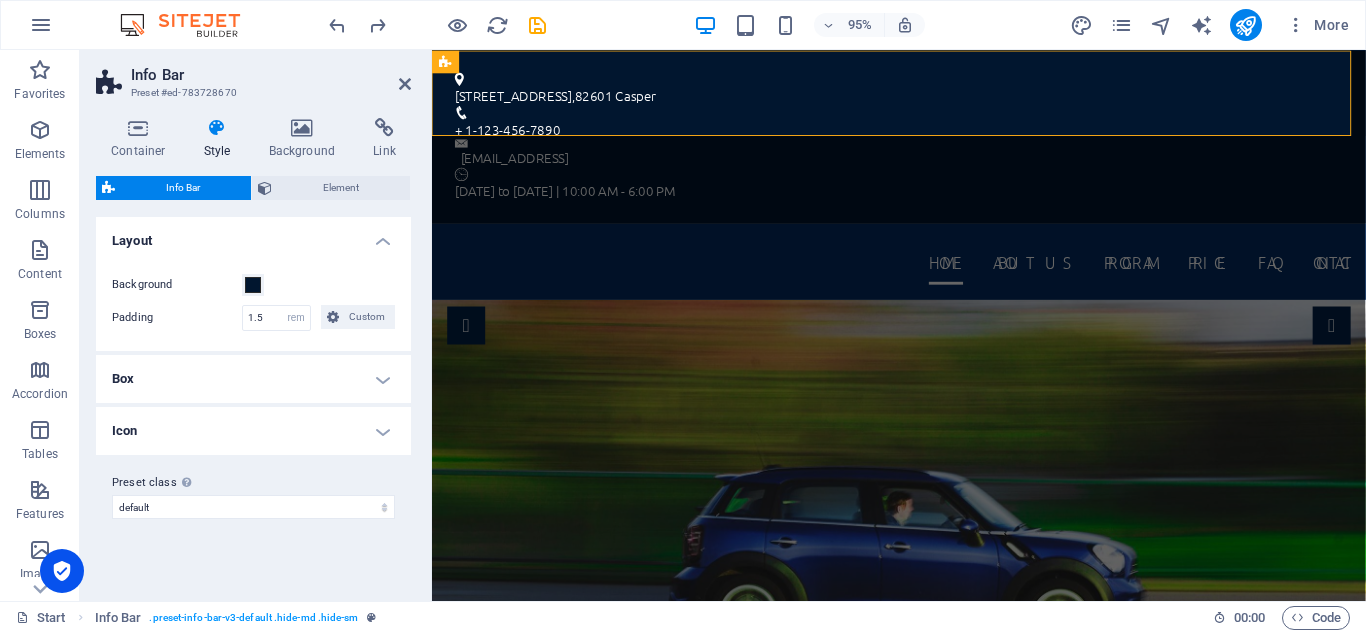 click on "Icon" at bounding box center [253, 431] 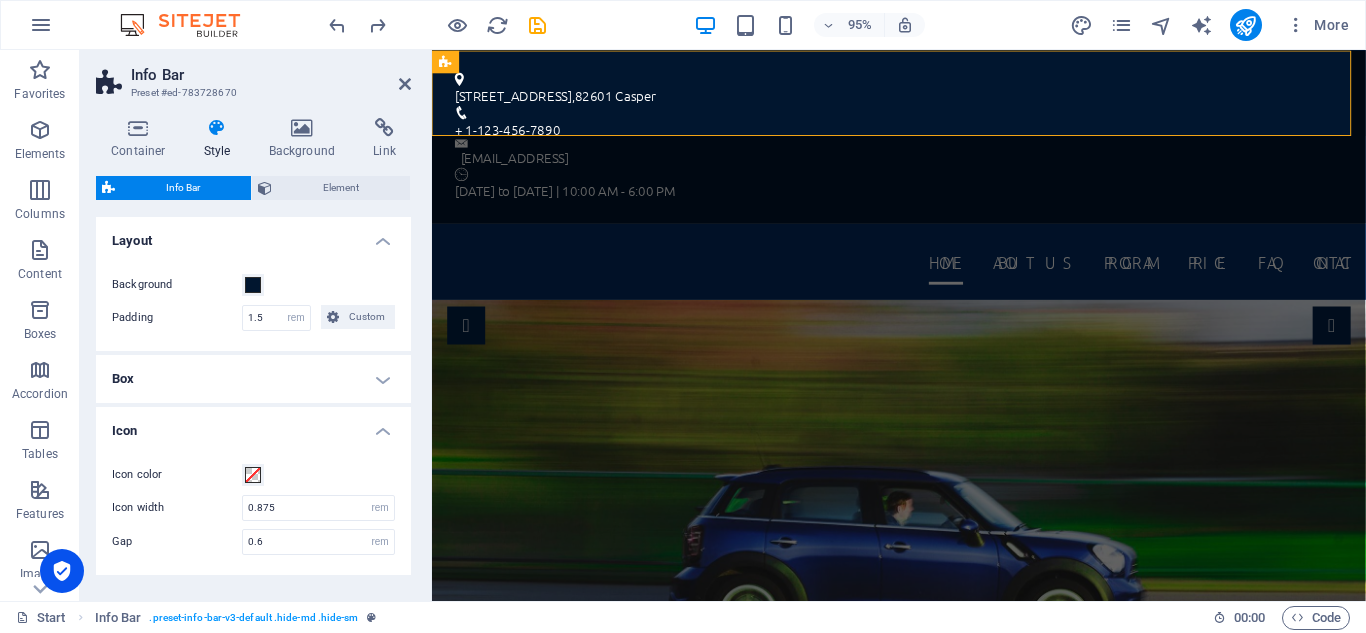 click on "Icon" at bounding box center (253, 425) 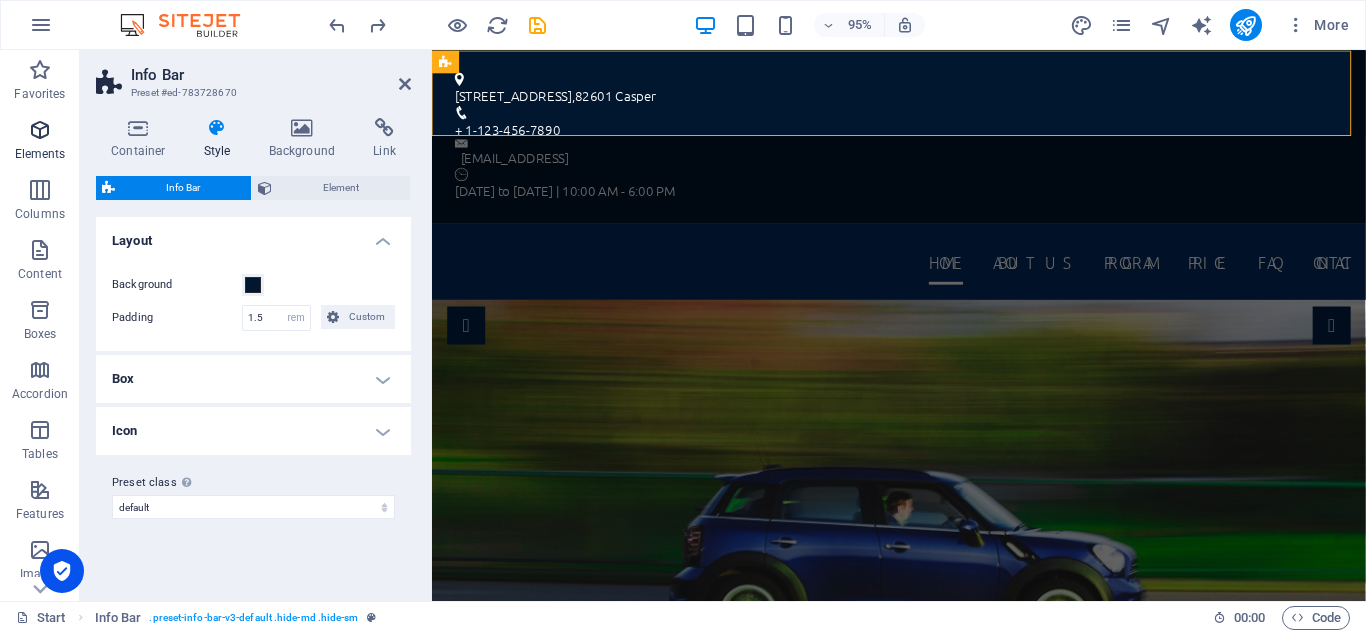 click at bounding box center [40, 130] 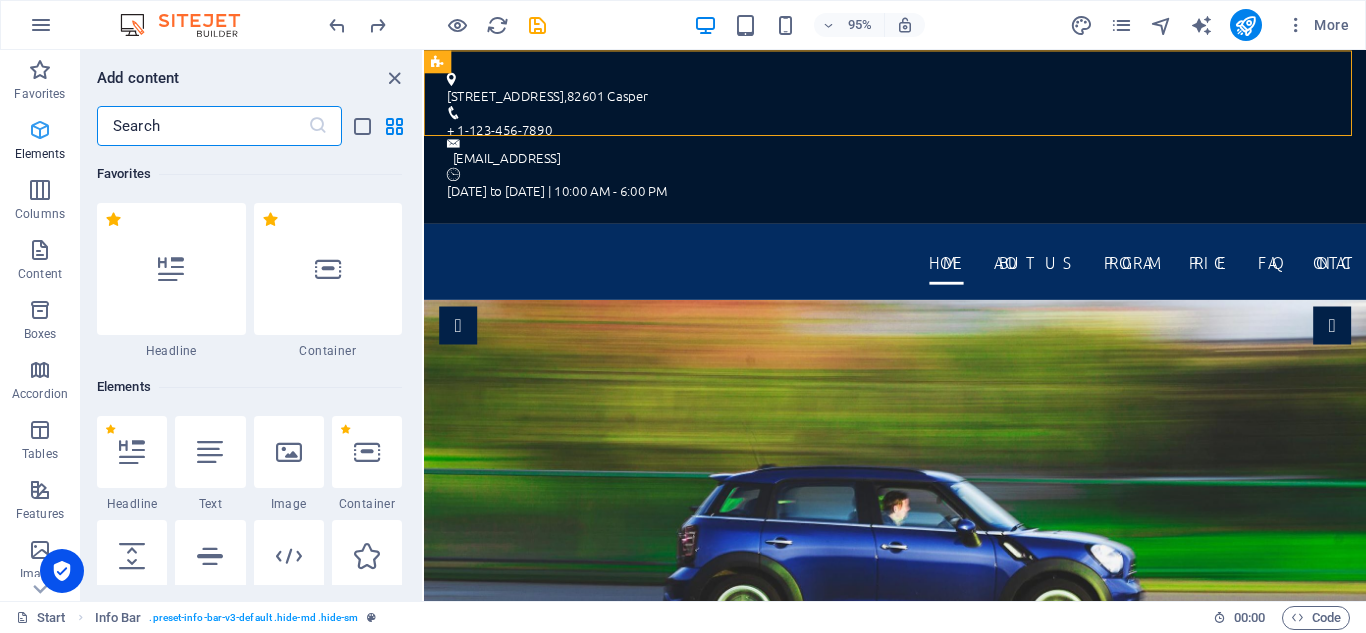 scroll, scrollTop: 213, scrollLeft: 0, axis: vertical 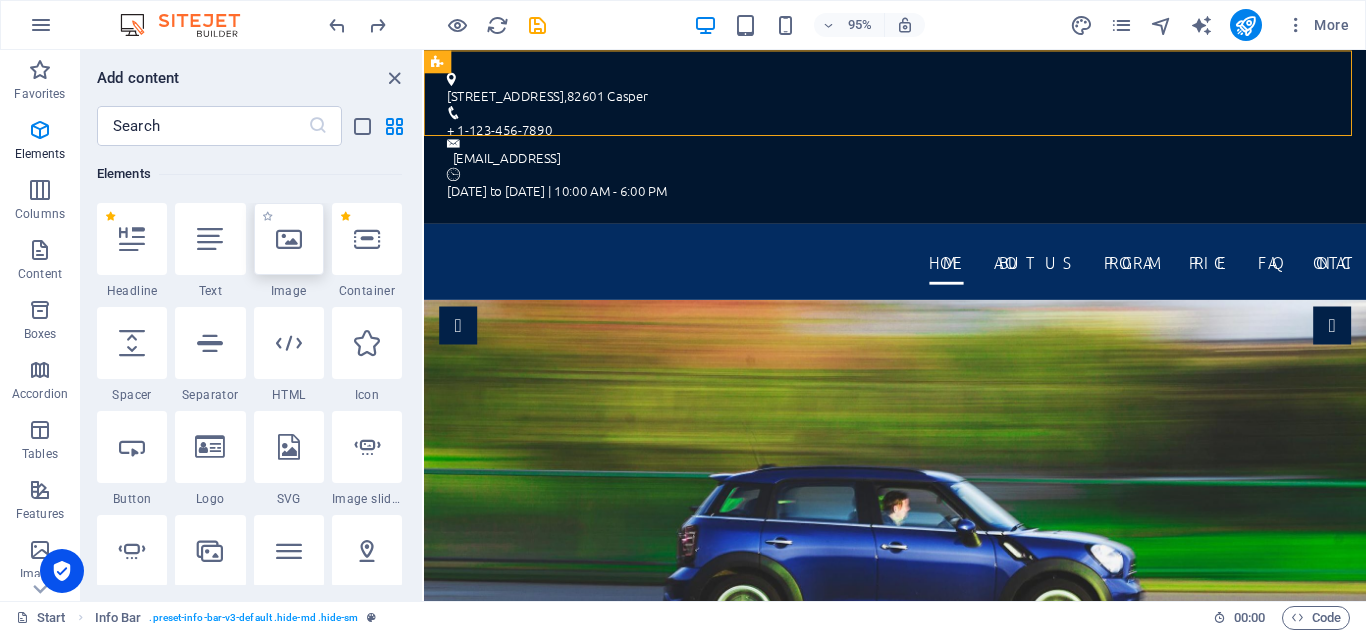 click at bounding box center (289, 239) 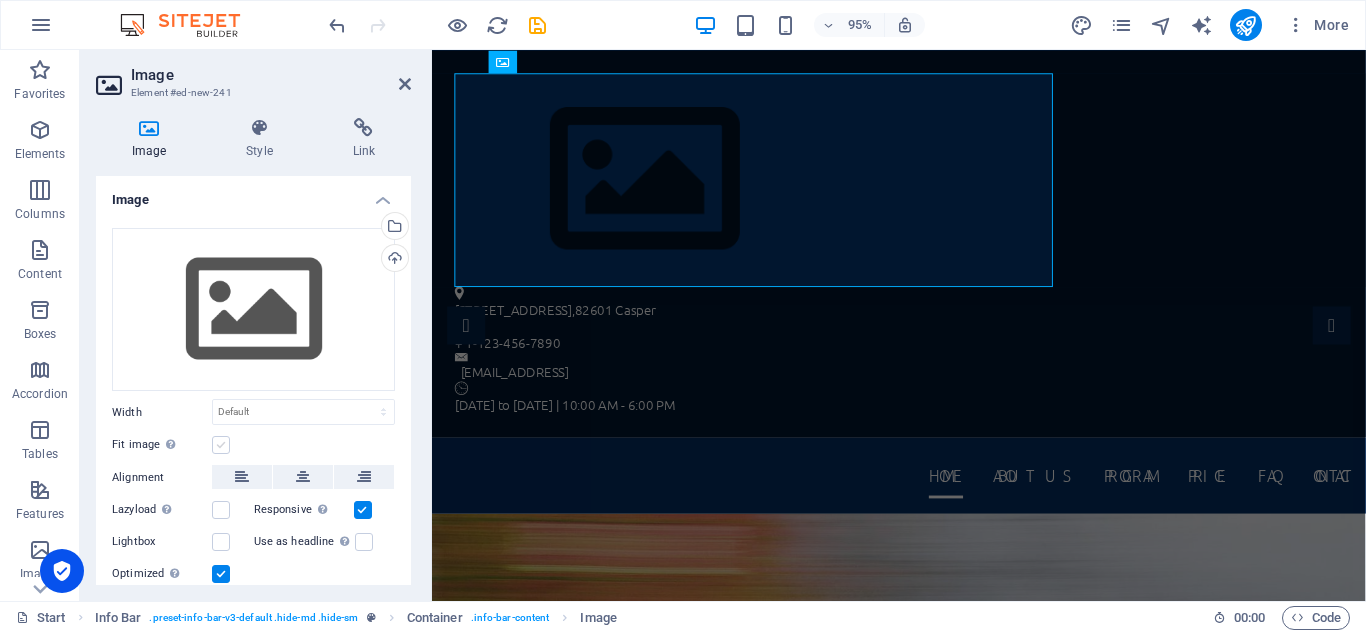 click at bounding box center [221, 445] 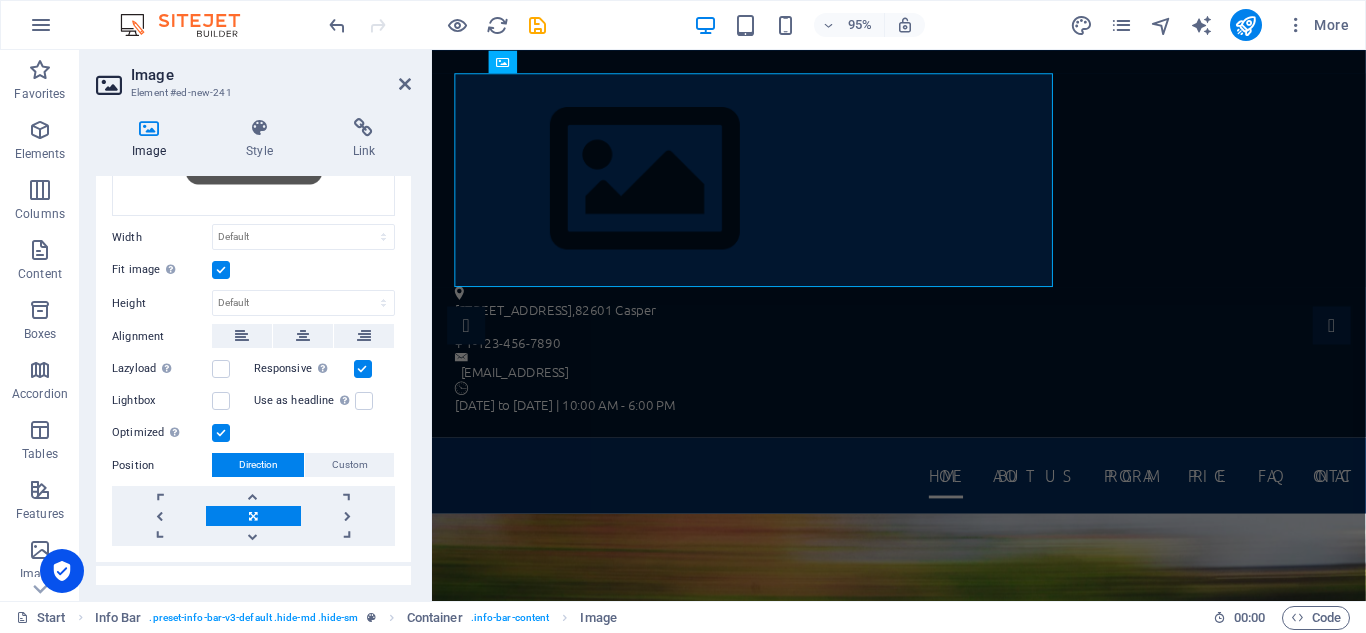 scroll, scrollTop: 0, scrollLeft: 0, axis: both 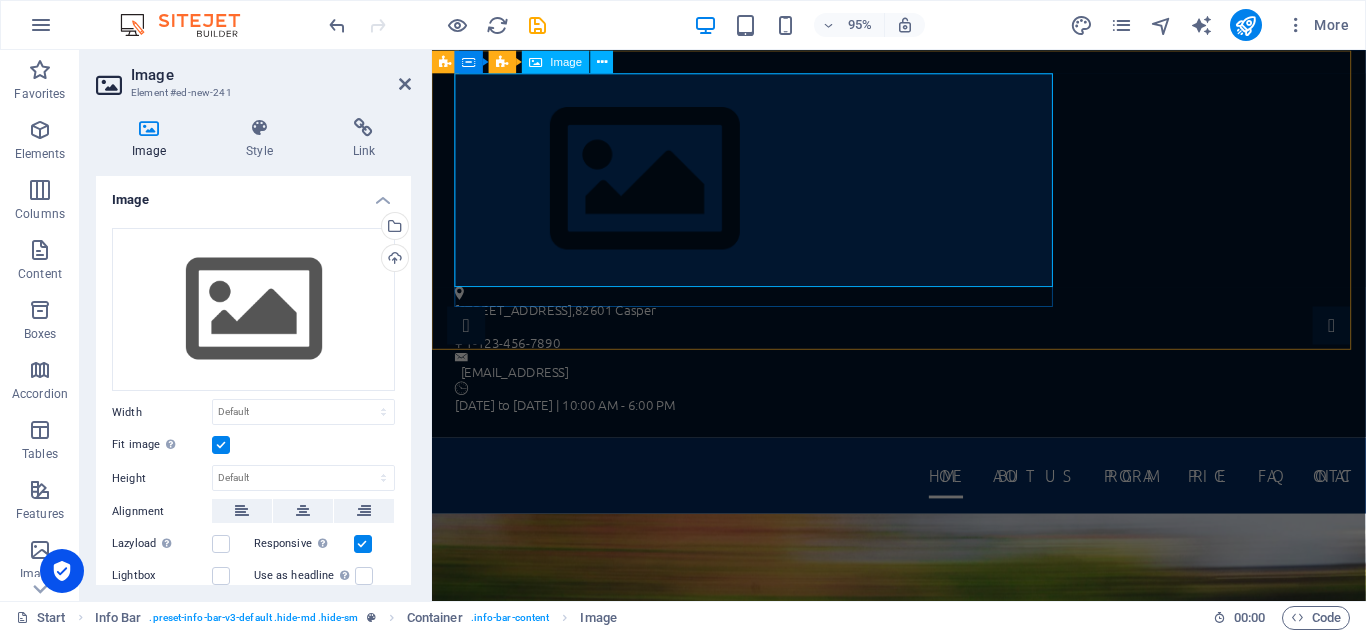 click at bounding box center [915, 186] 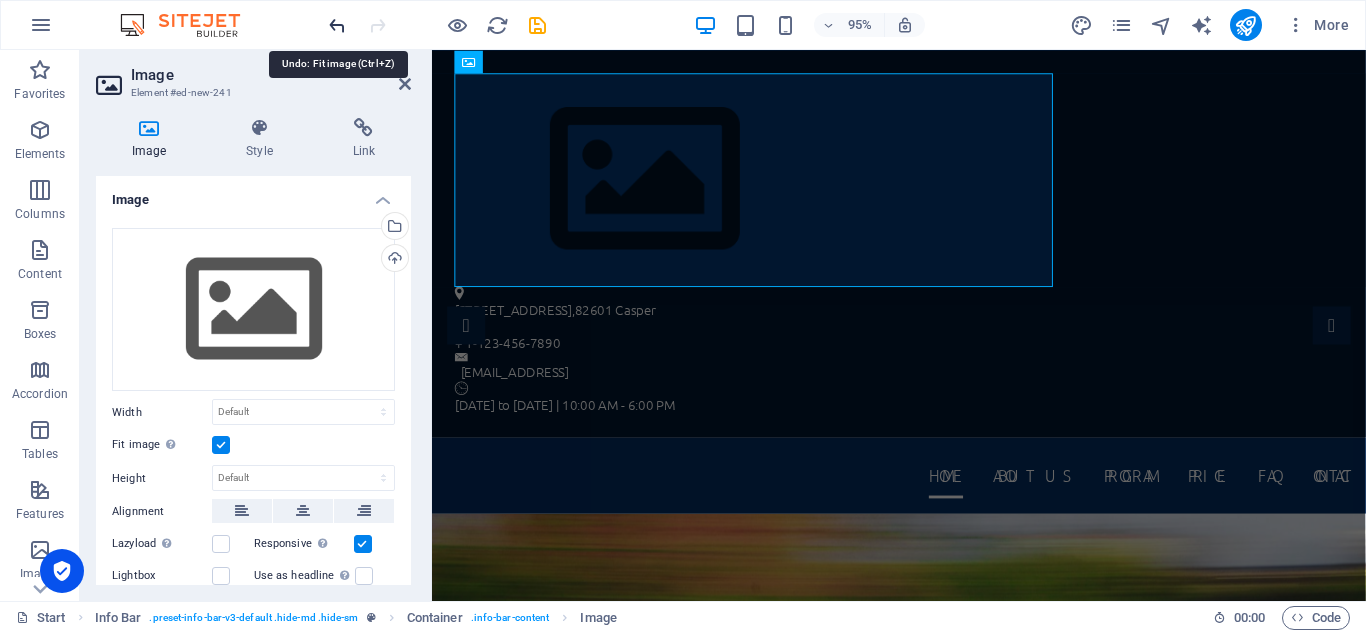click at bounding box center [337, 25] 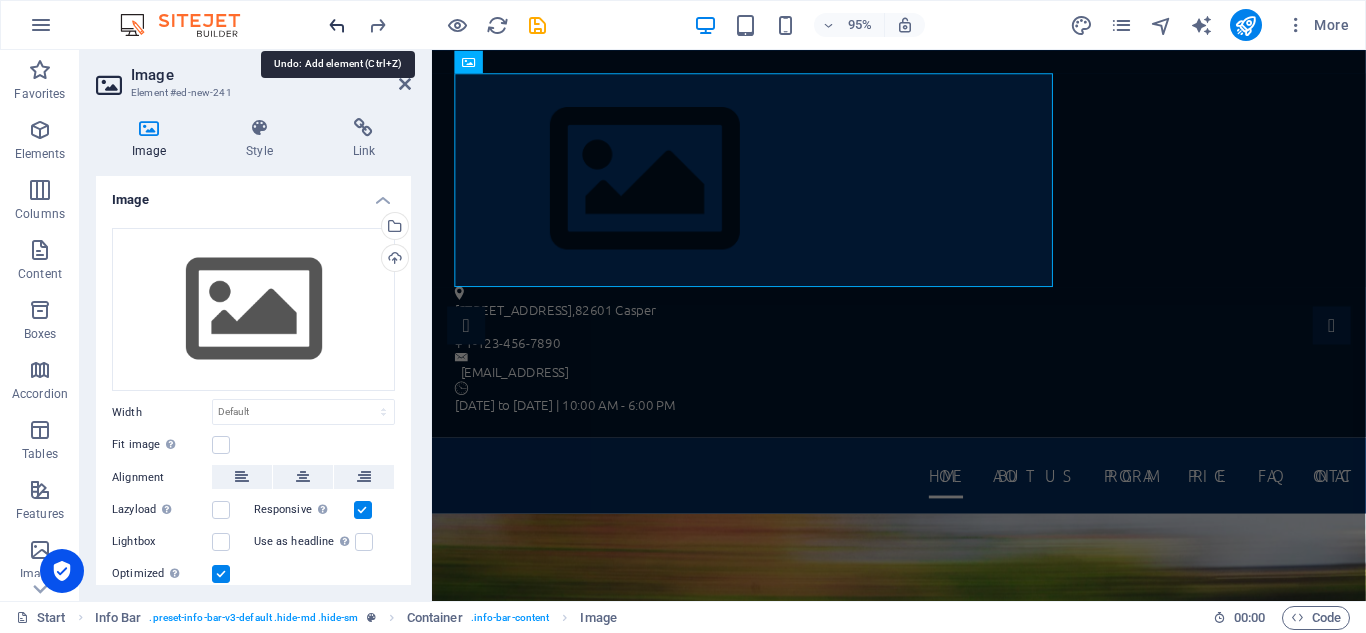 click at bounding box center [337, 25] 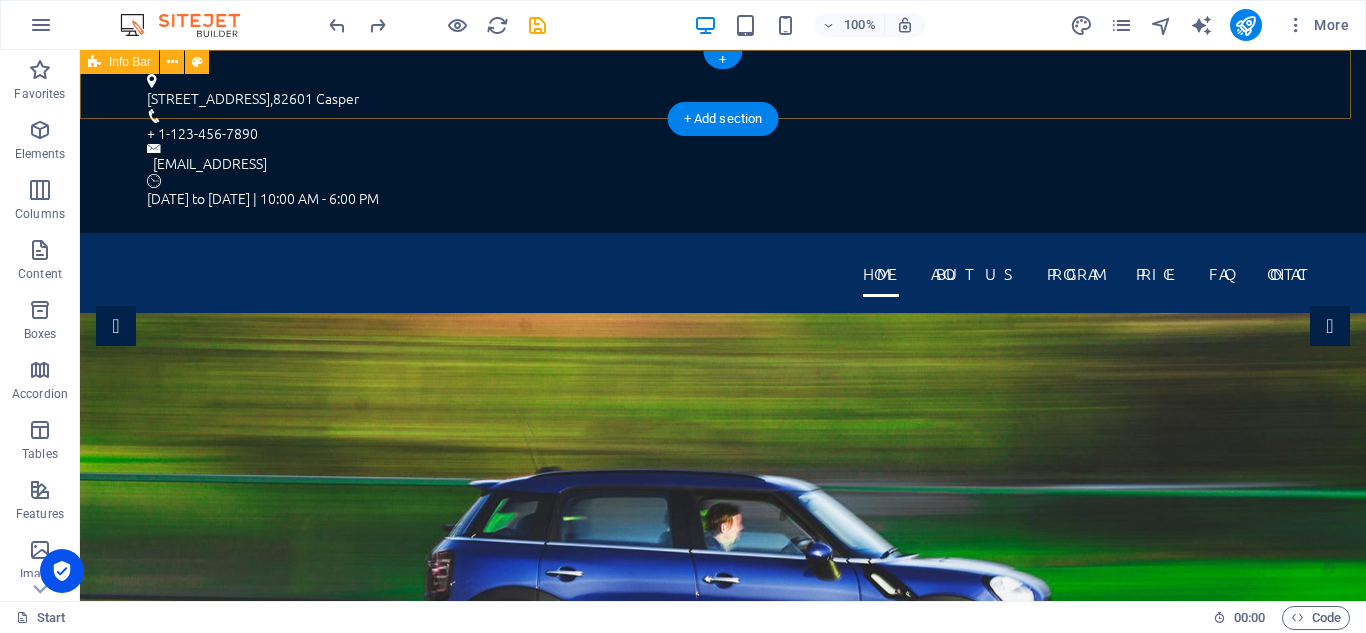 click on "[STREET_ADDRESS] + 1-123-456-7890 [EMAIL_ADDRESS] [DATE] to [DATE] | 10:00 AM - 6:00 PM" at bounding box center (723, 141) 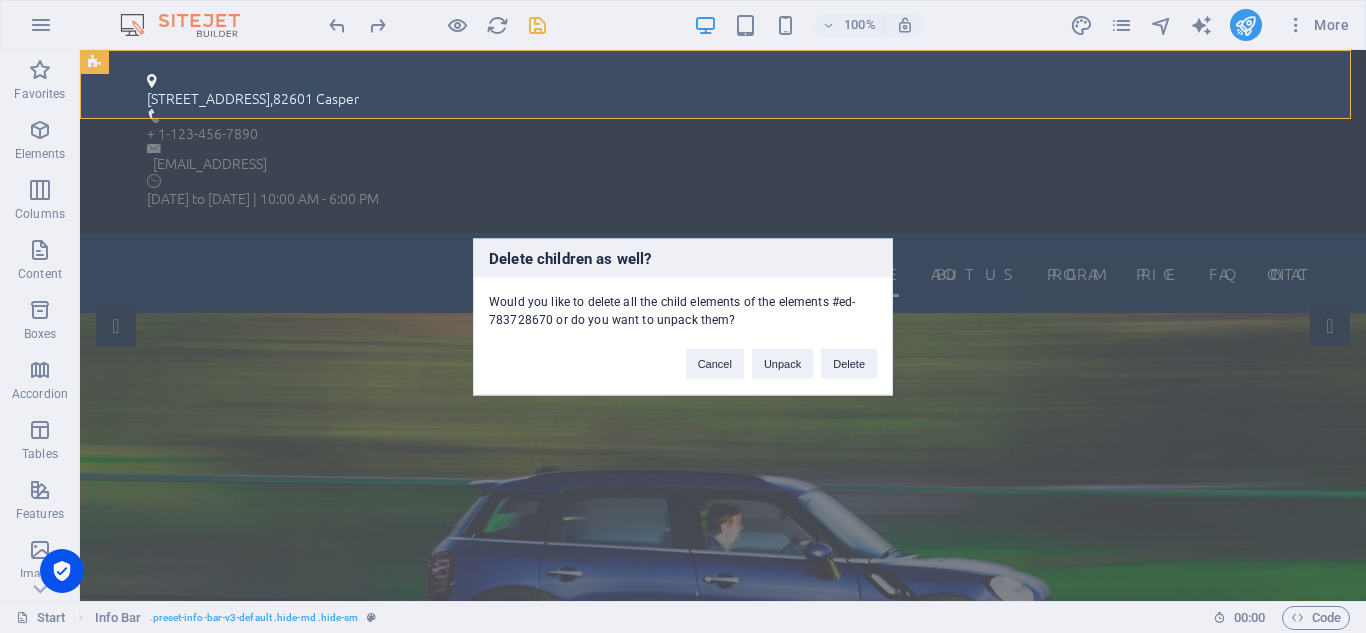 type 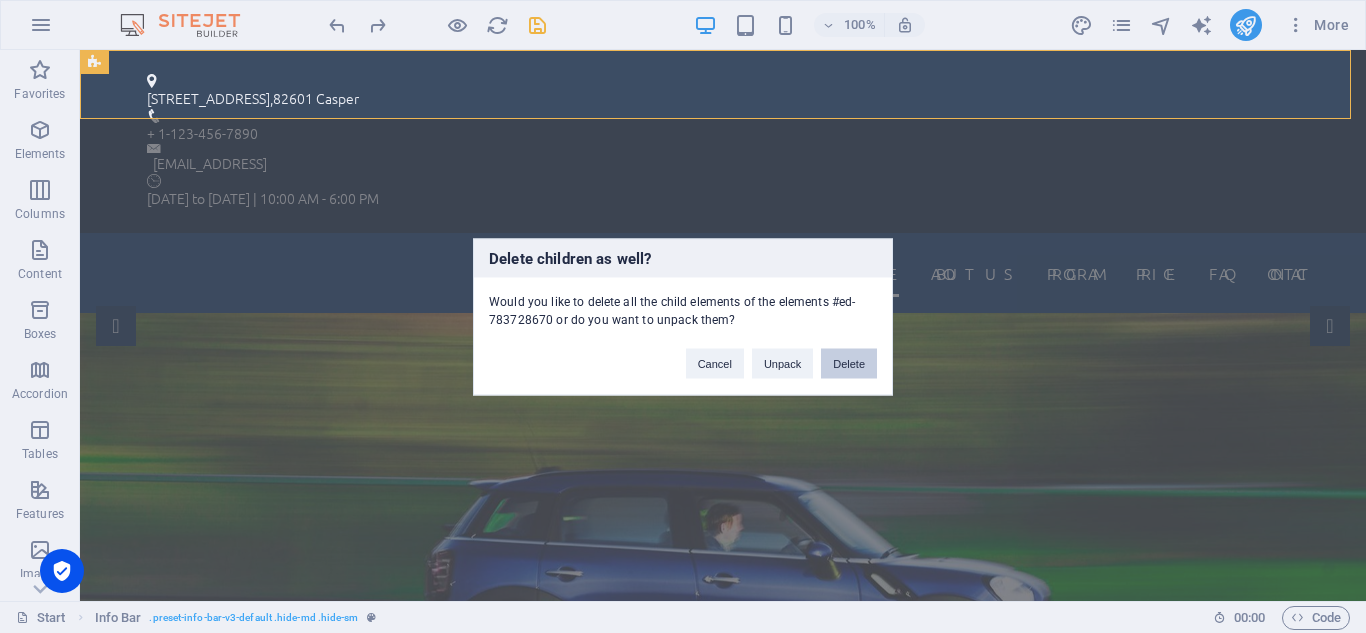 click on "Delete" at bounding box center (849, 363) 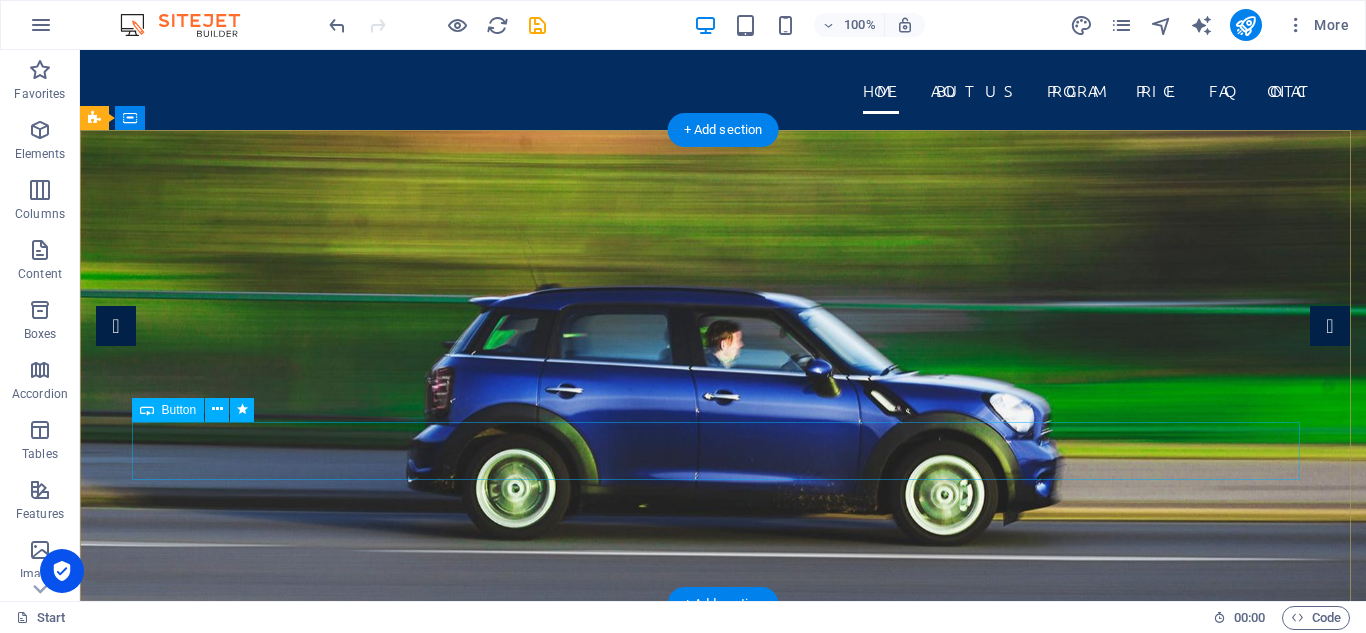click on "Find out More" at bounding box center [723, 936] 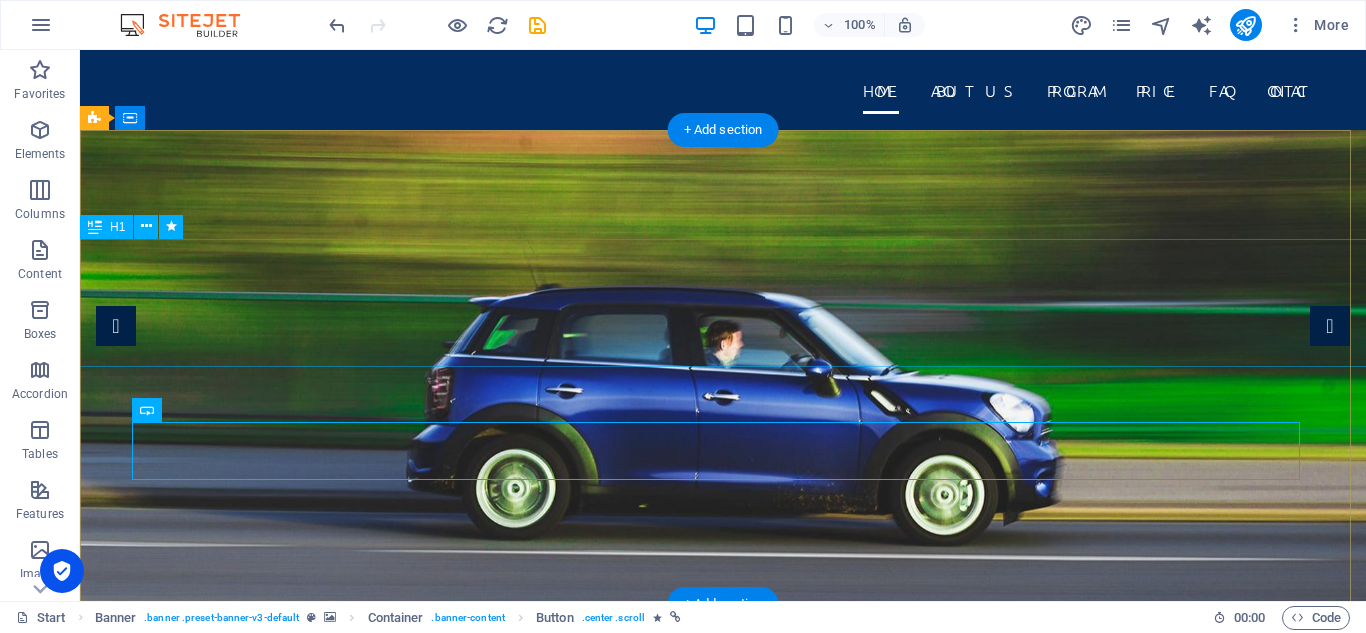 click on "[DOMAIN_NAME]" at bounding box center [723, 748] 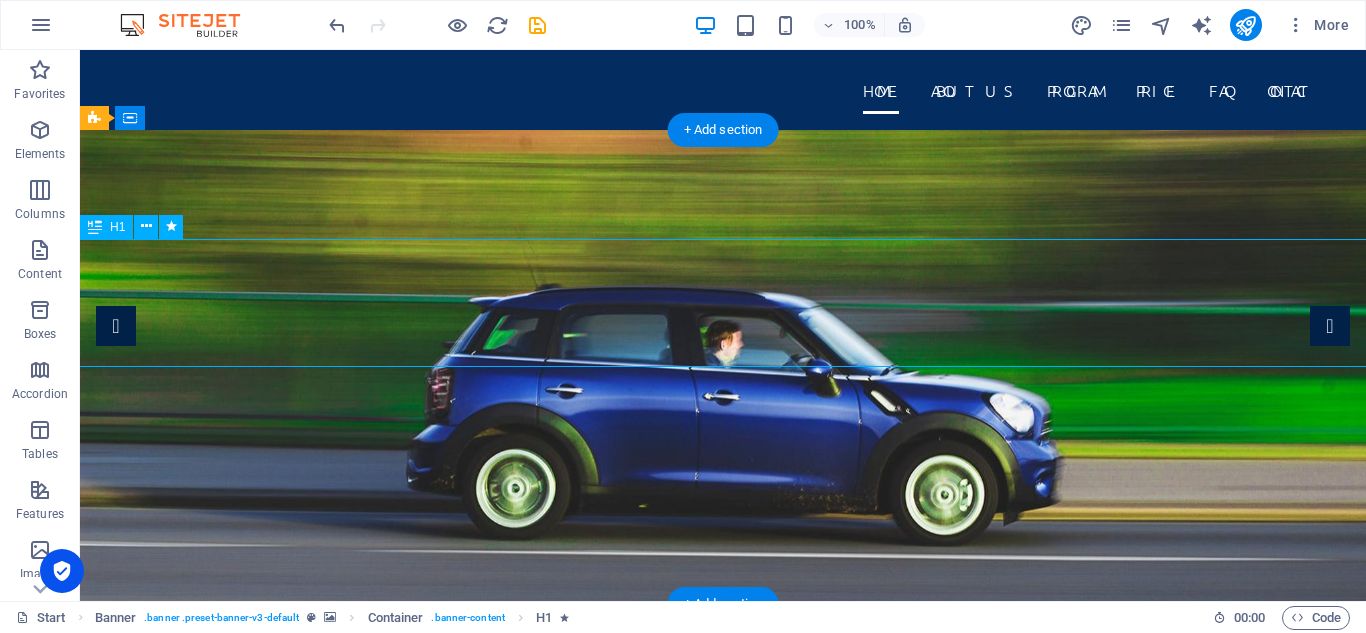 drag, startPoint x: 693, startPoint y: 323, endPoint x: 684, endPoint y: 257, distance: 66.61081 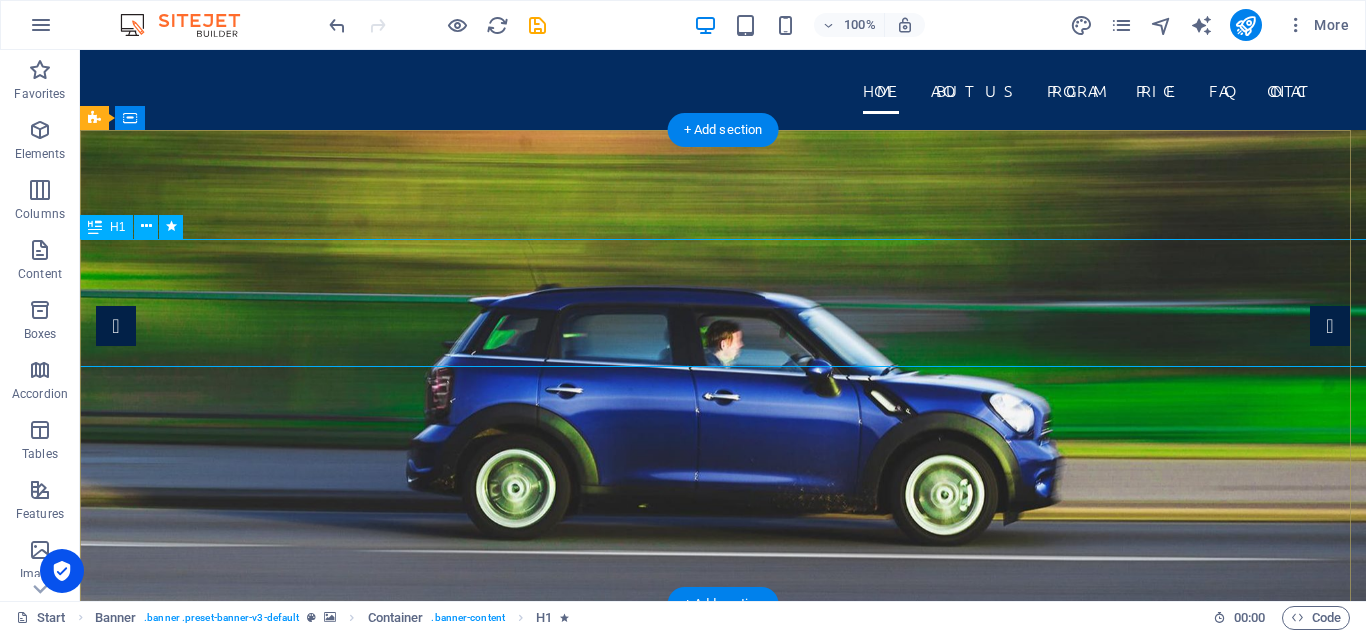 click on "[DOMAIN_NAME]" at bounding box center (723, 748) 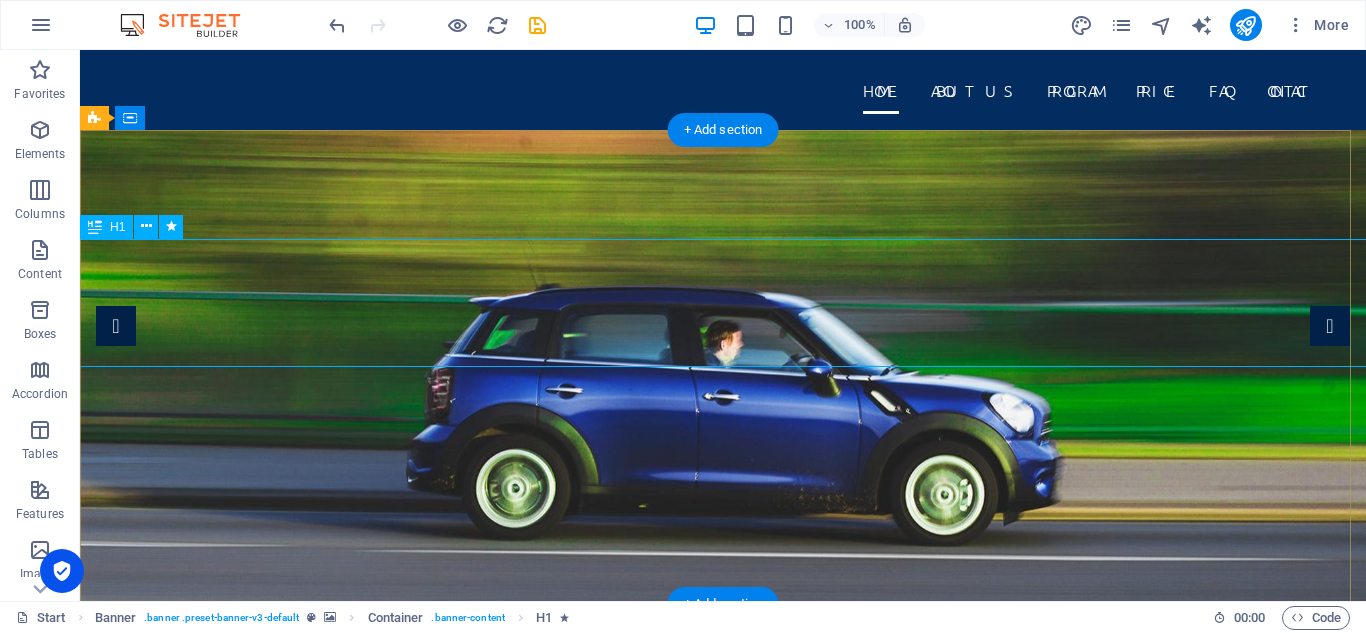 click on "[DOMAIN_NAME]" at bounding box center [723, 748] 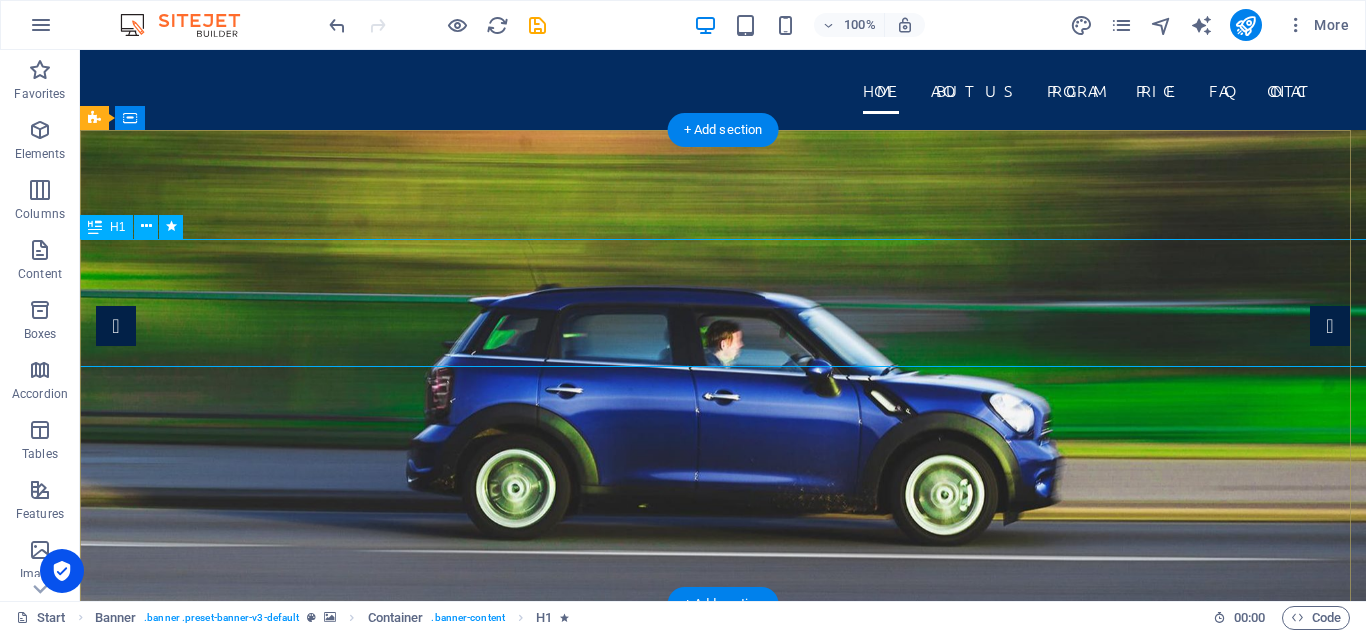 click on "[DOMAIN_NAME]" at bounding box center [723, 748] 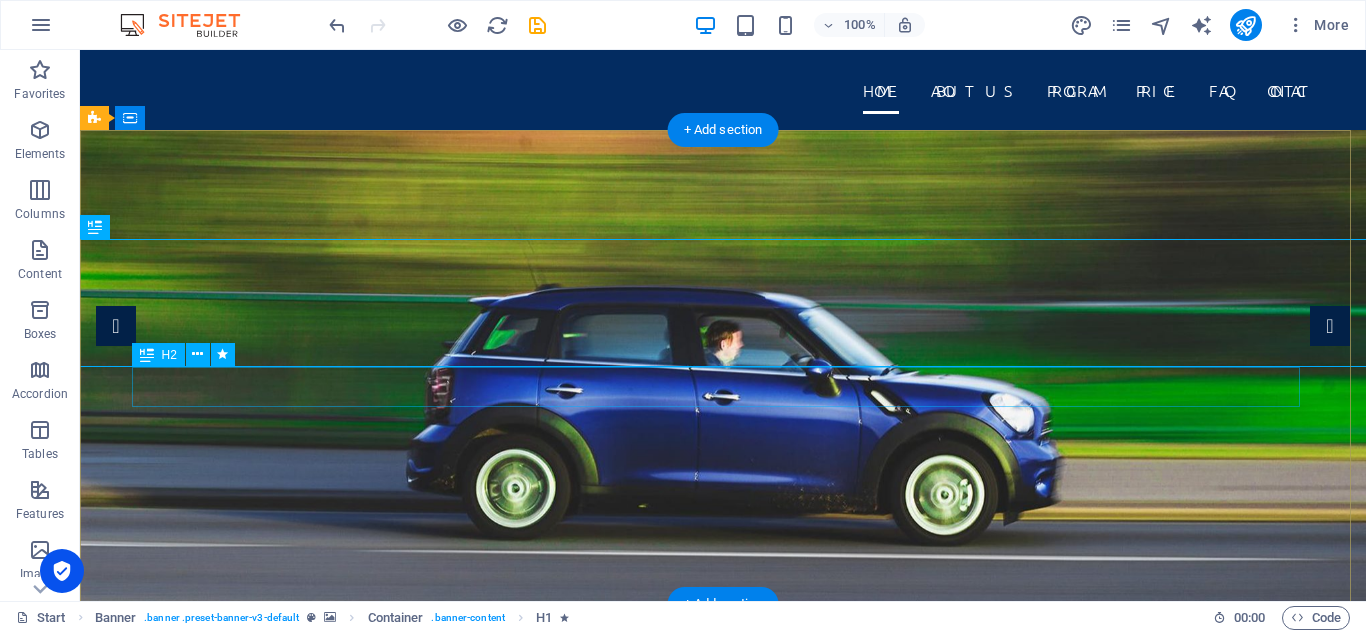 click on "The best driving school in [GEOGRAPHIC_DATA]" at bounding box center (723, 852) 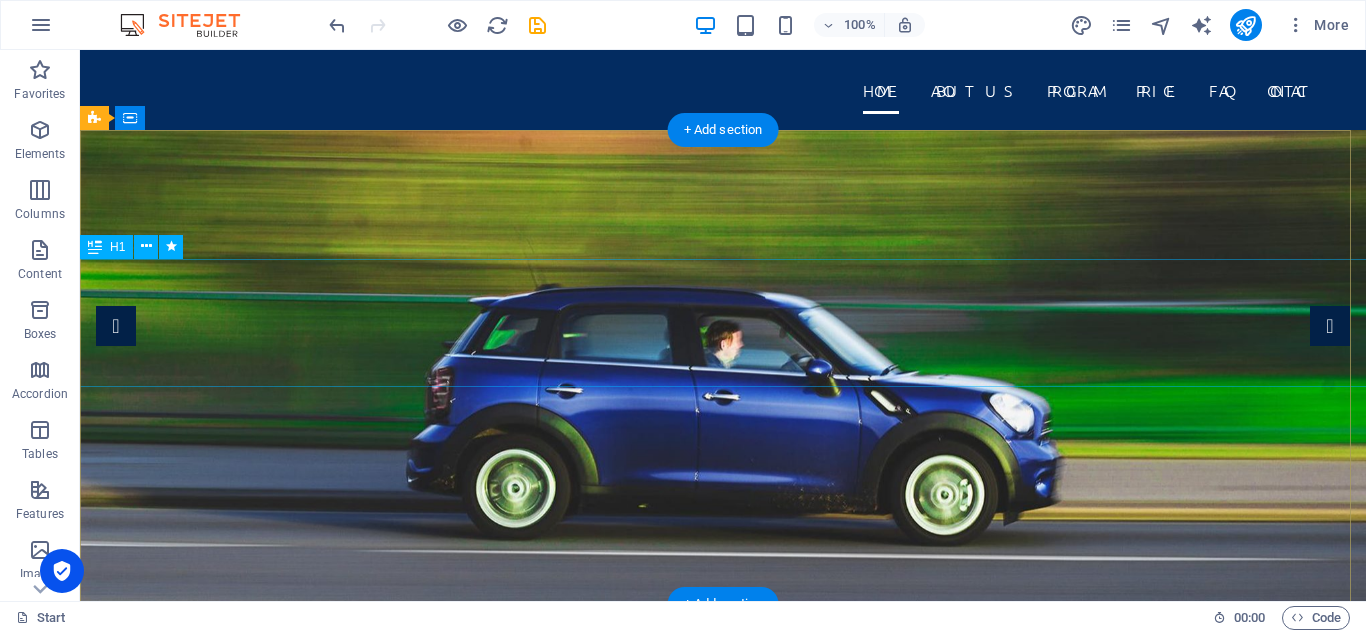 click on "[DOMAIN_NAME]" at bounding box center [723, 748] 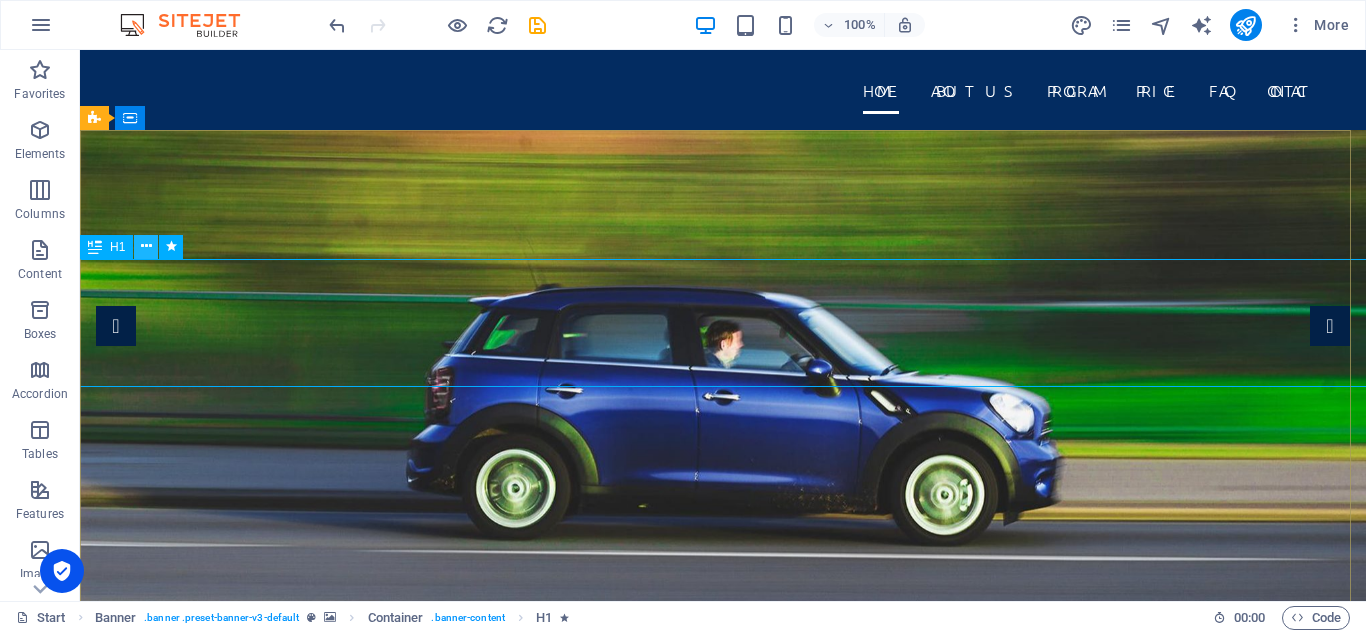 click at bounding box center (146, 246) 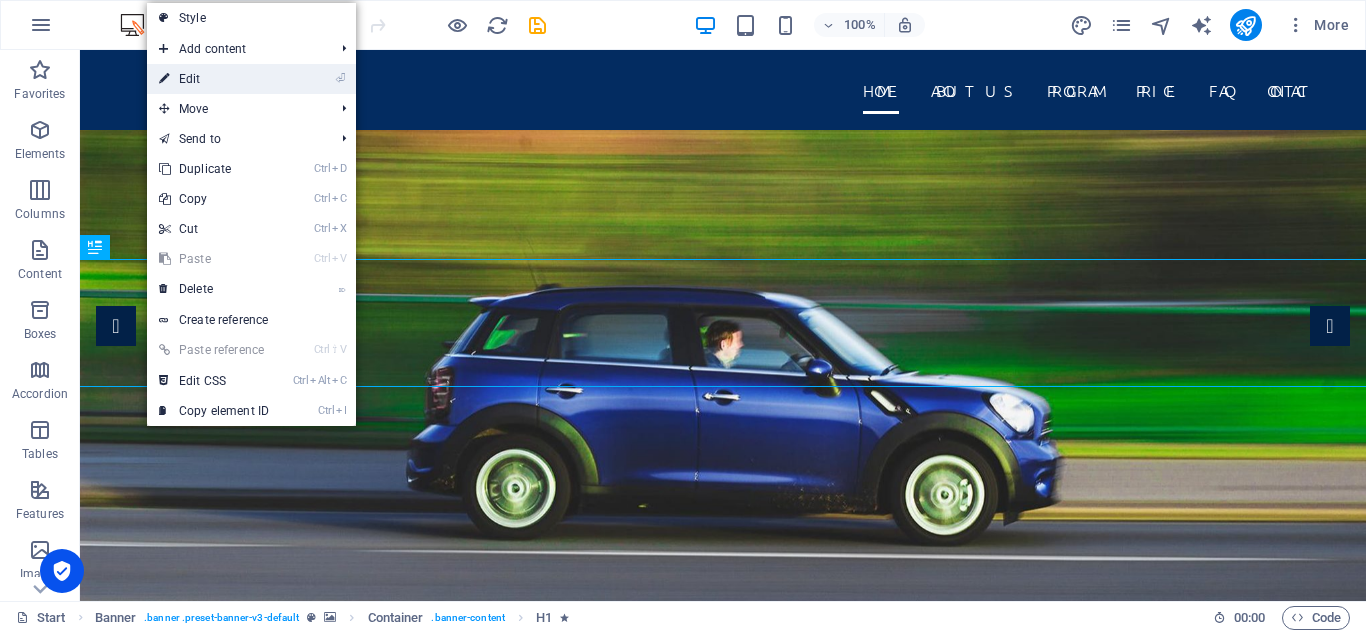 click on "⏎  Edit" at bounding box center [214, 79] 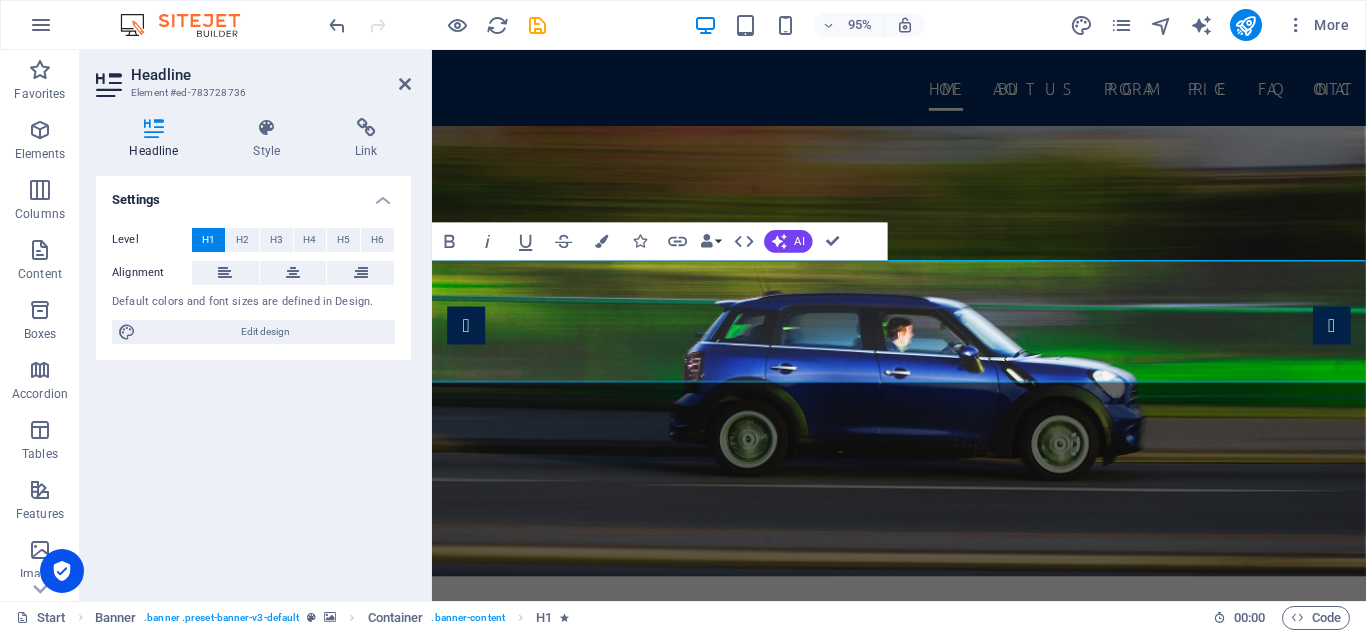 click on "Headline" at bounding box center (158, 139) 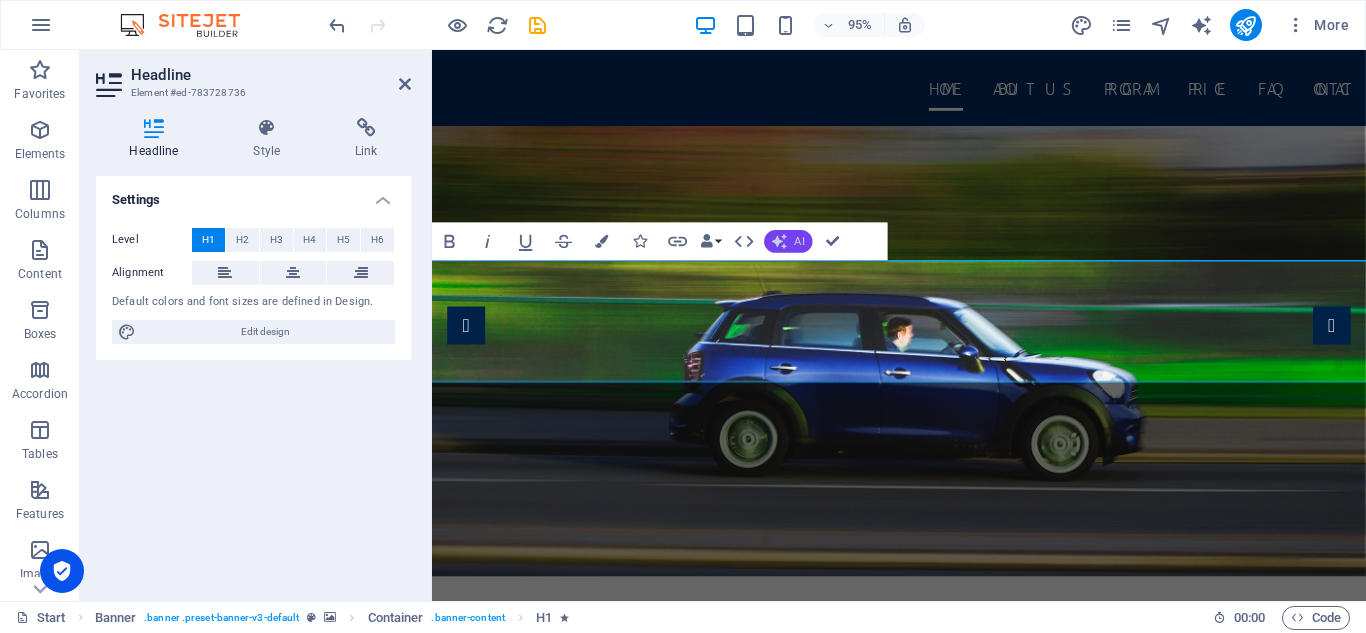 click on "AI" at bounding box center [800, 241] 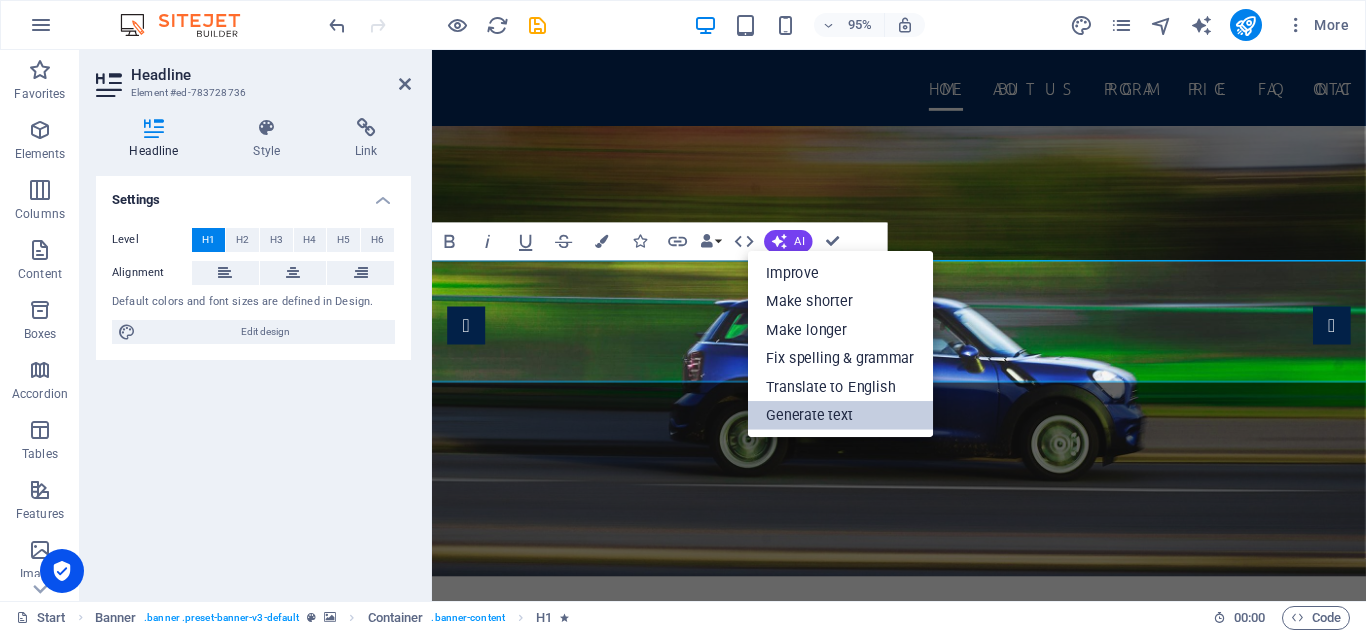 click on "Generate text" at bounding box center (840, 415) 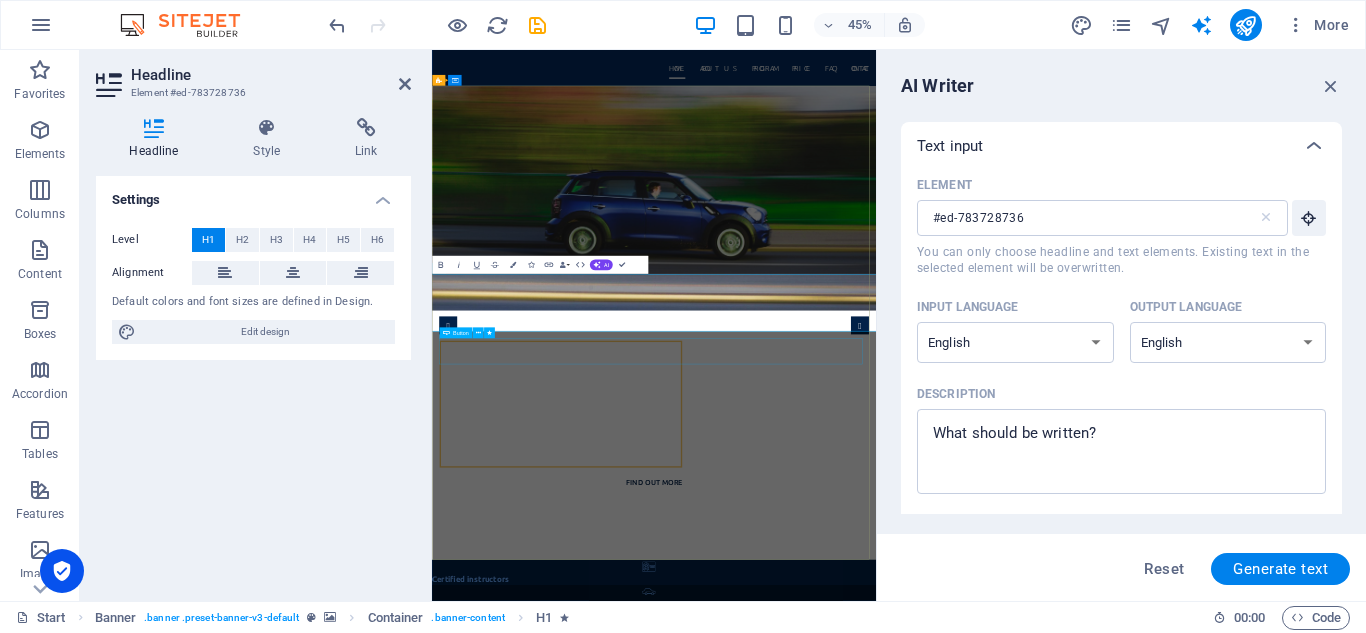 scroll, scrollTop: 0, scrollLeft: 0, axis: both 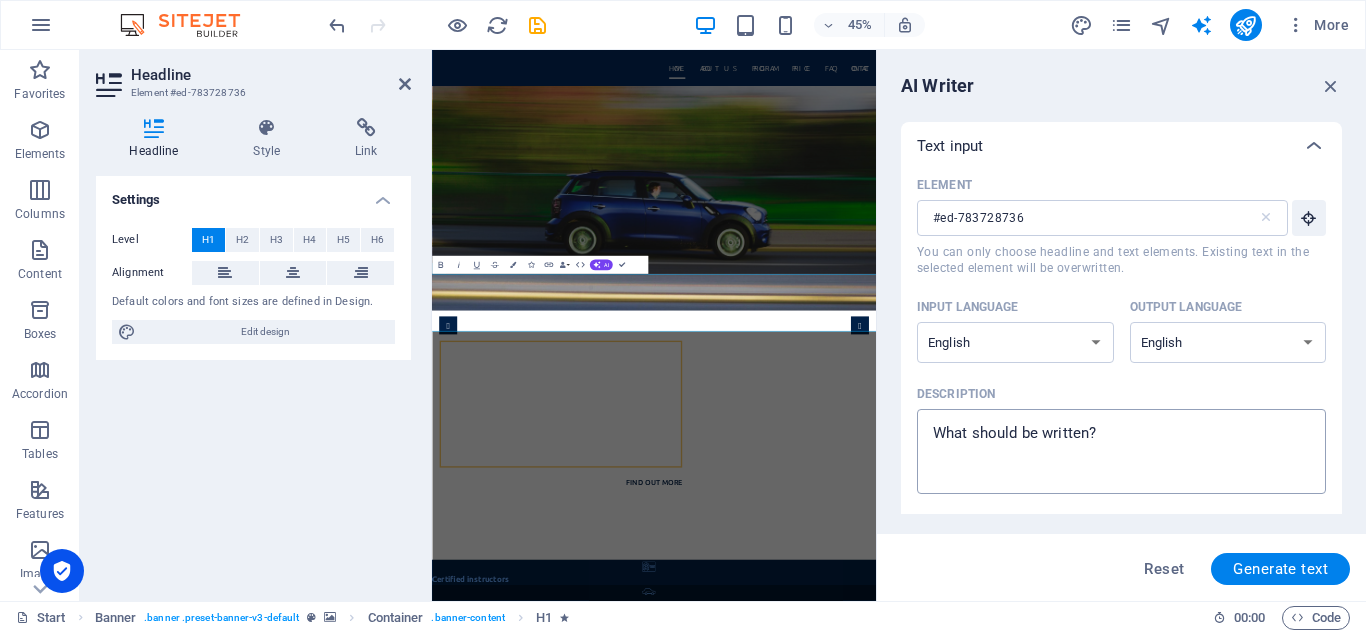 type on "x" 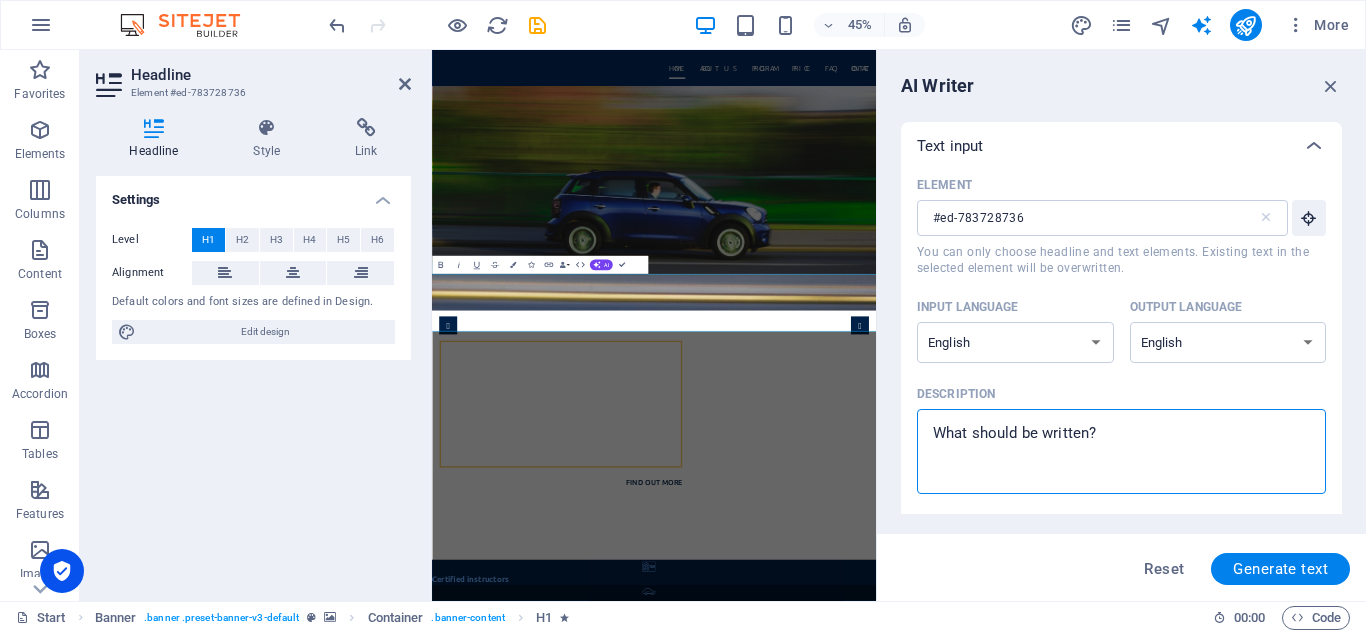 click on "Description x ​" at bounding box center [1121, 451] 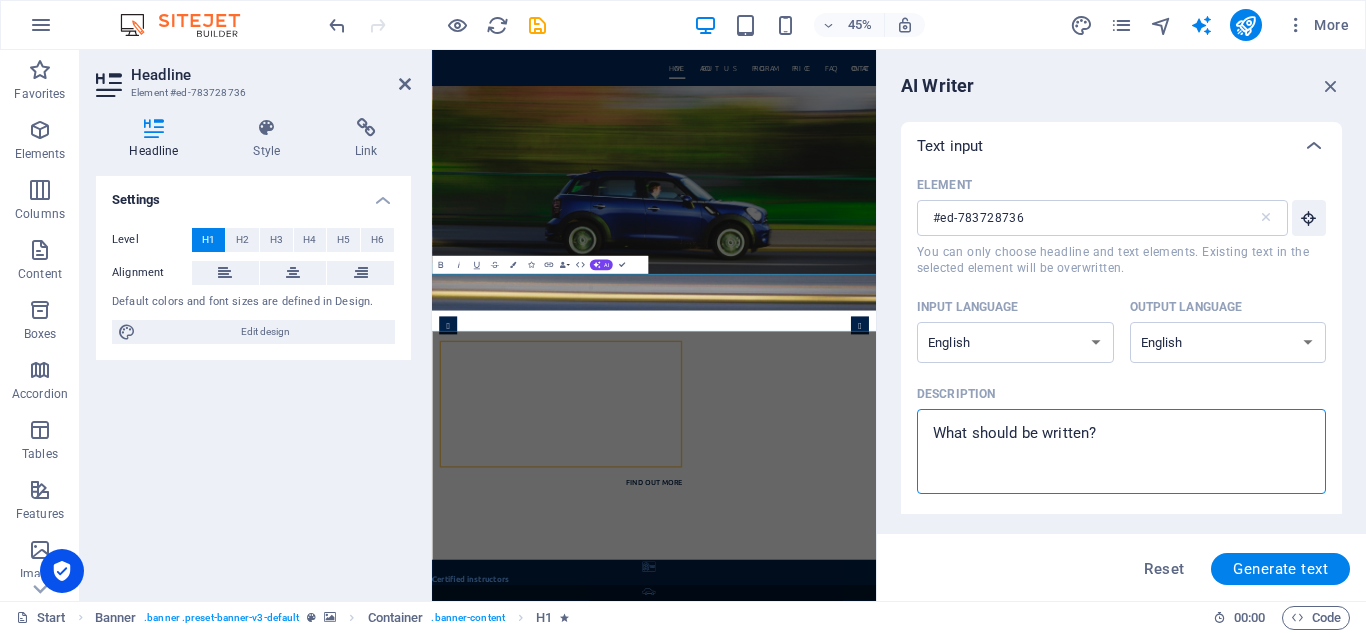 type on "E" 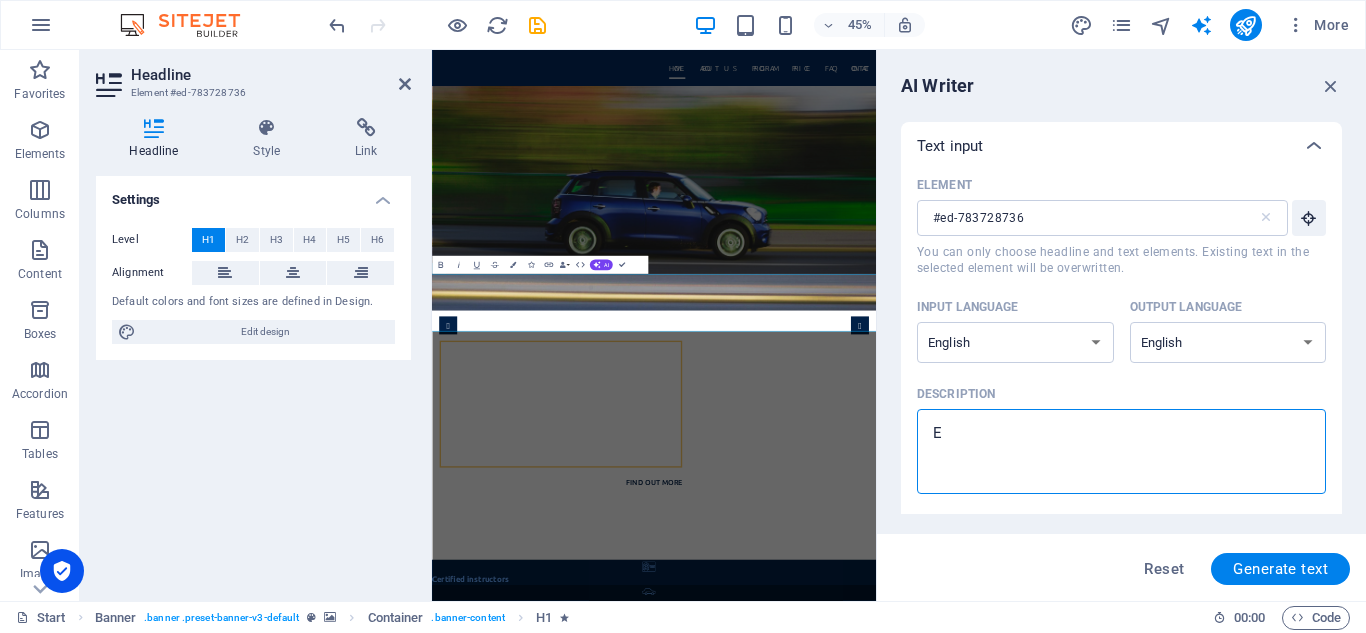 type on "x" 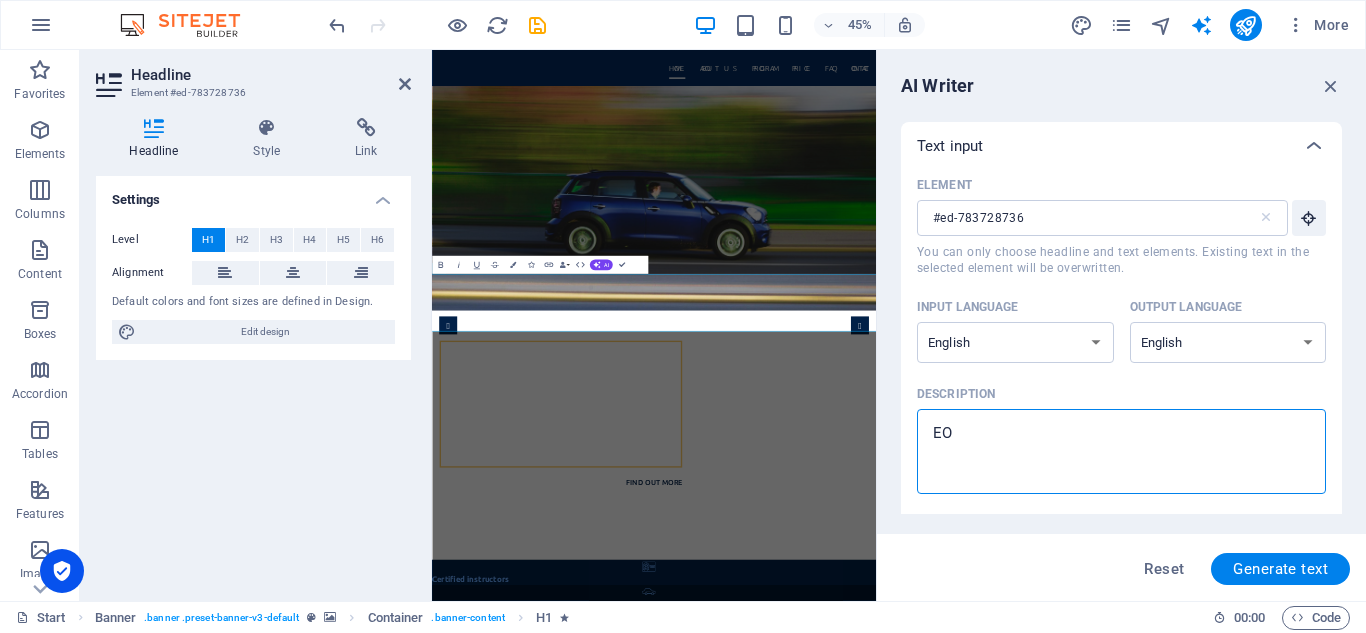 type on "EON" 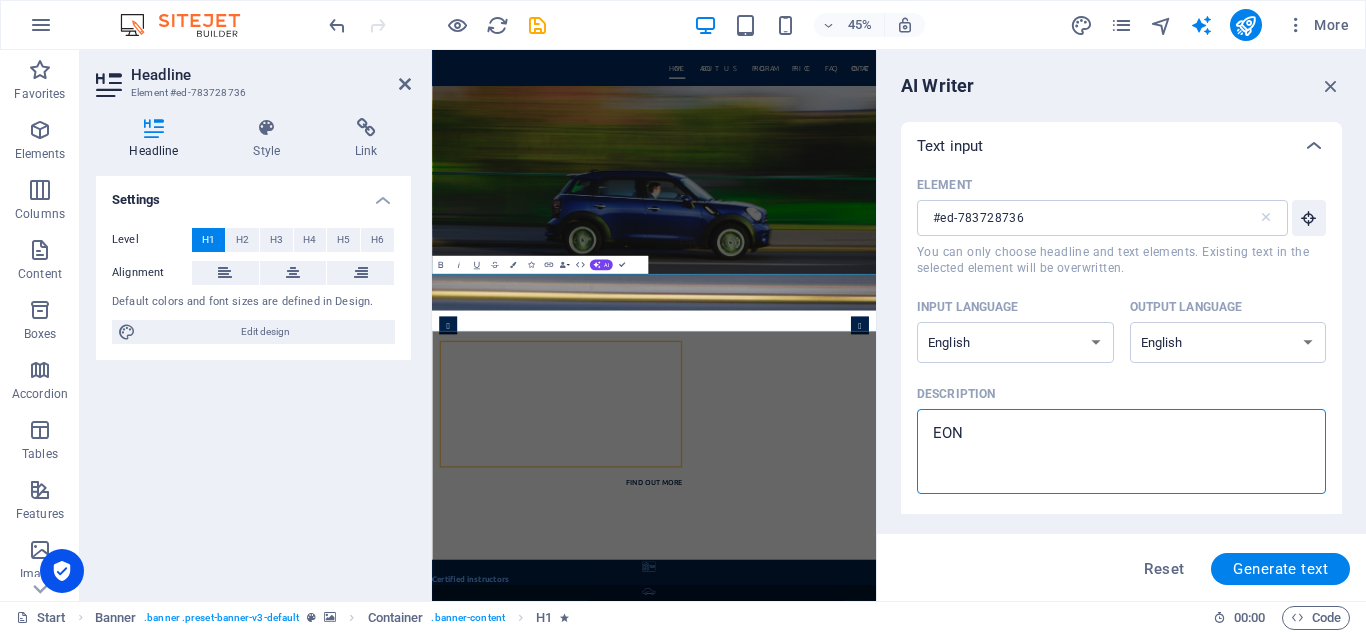 type on "EO" 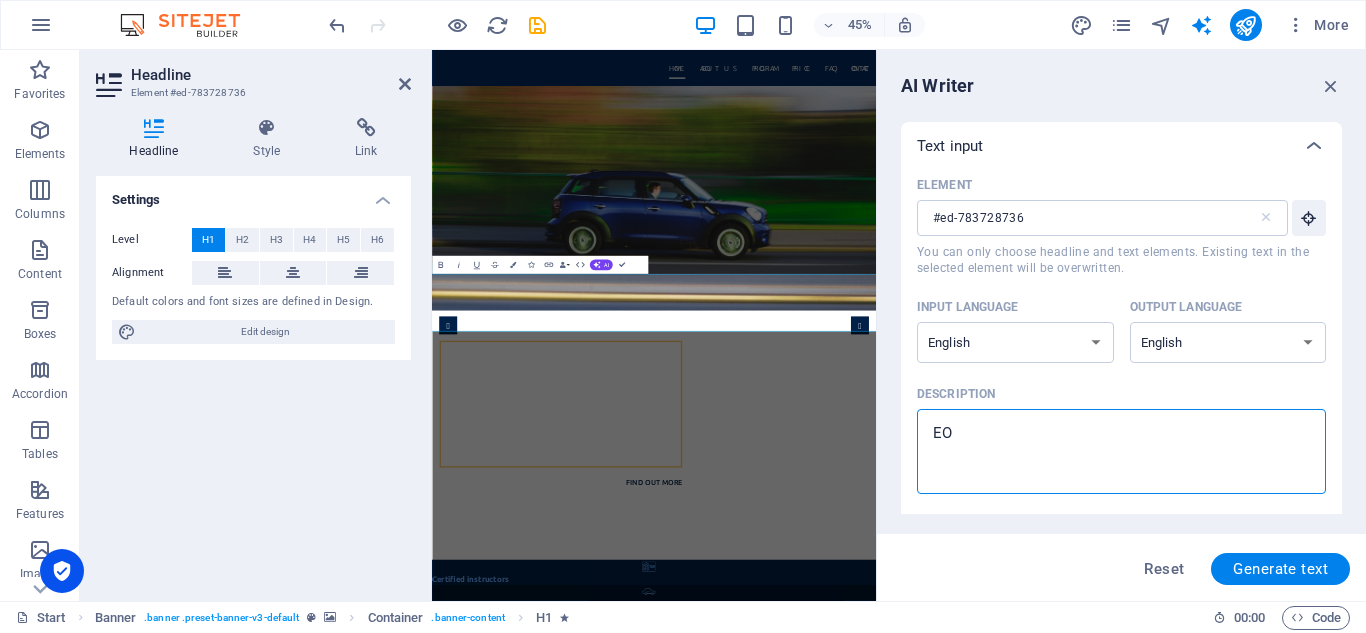 type on "x" 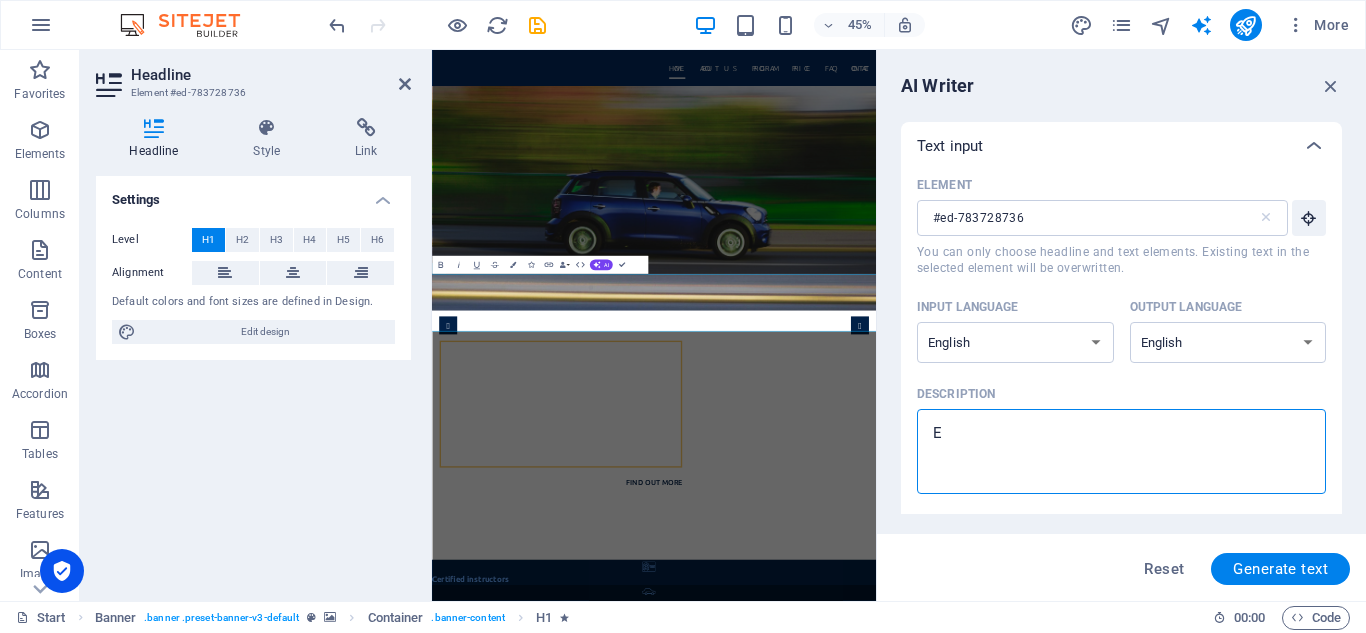 type 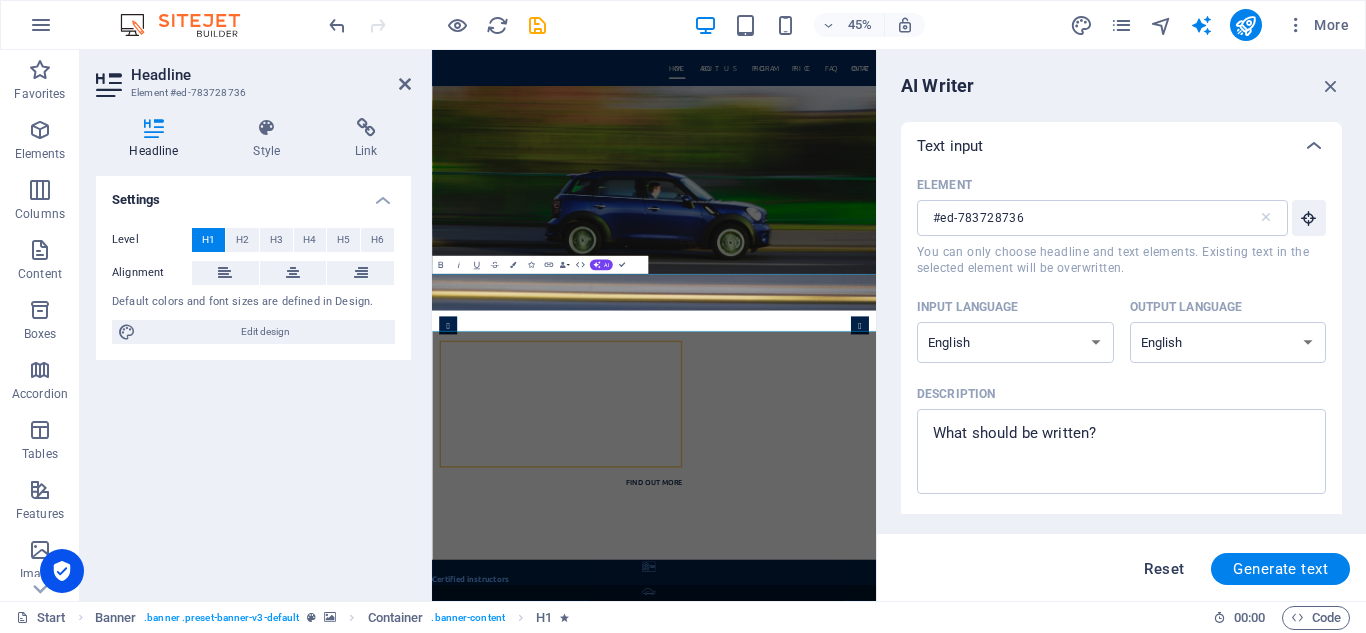 click on "Reset" at bounding box center [1164, 569] 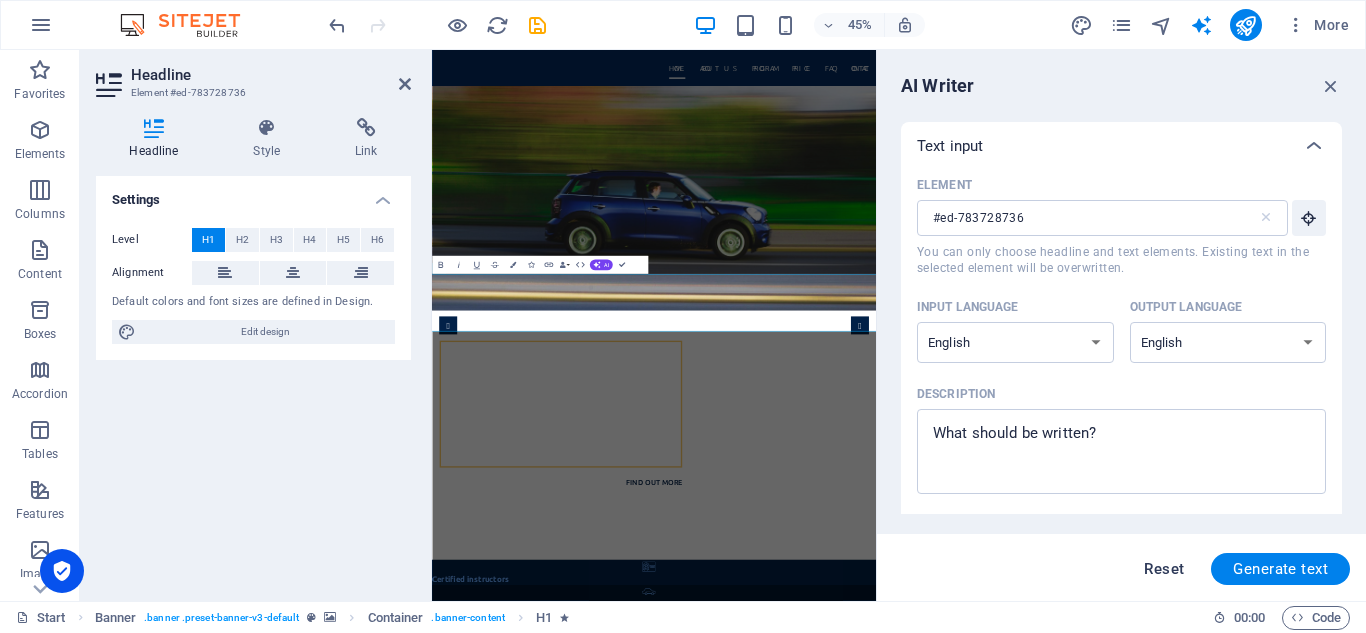 click on "Reset" at bounding box center [1164, 569] 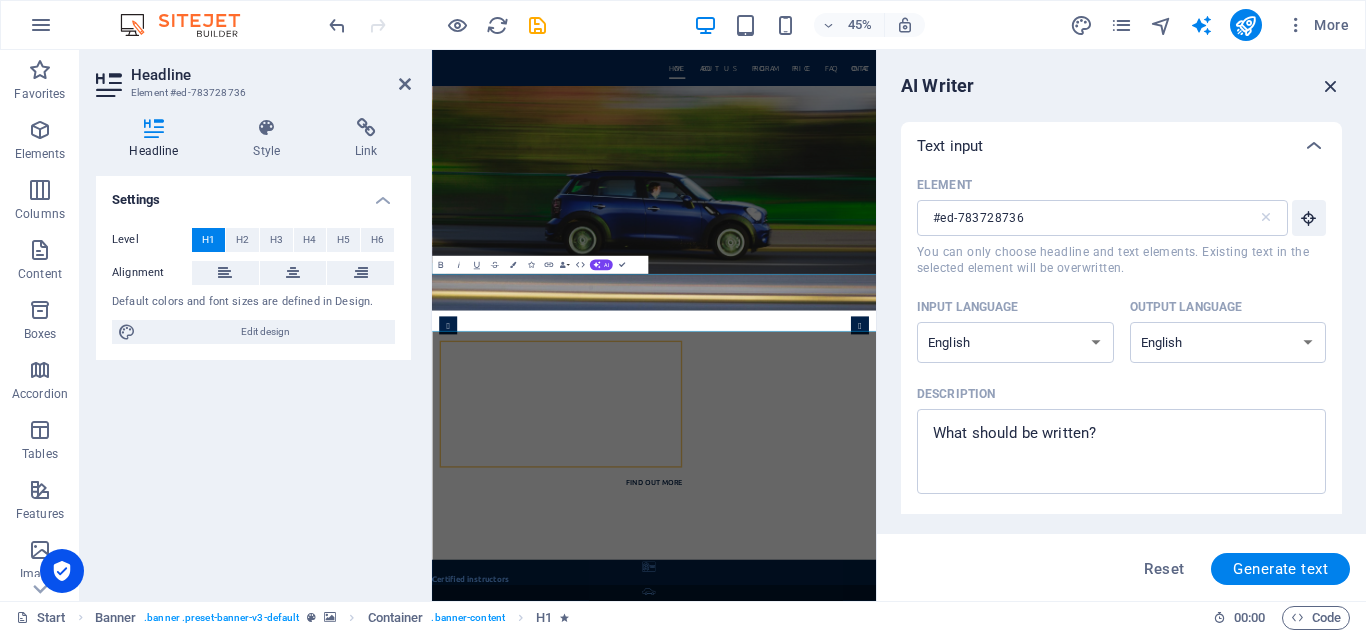 click at bounding box center (1331, 86) 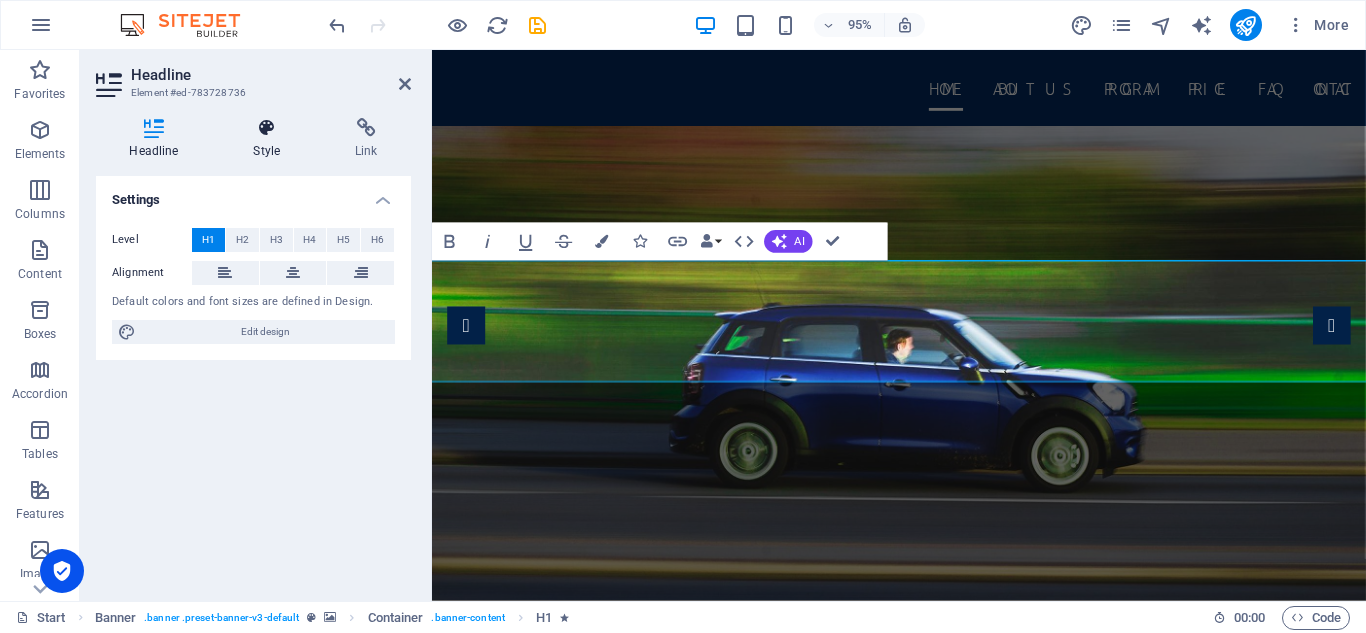 click on "Style" at bounding box center [271, 139] 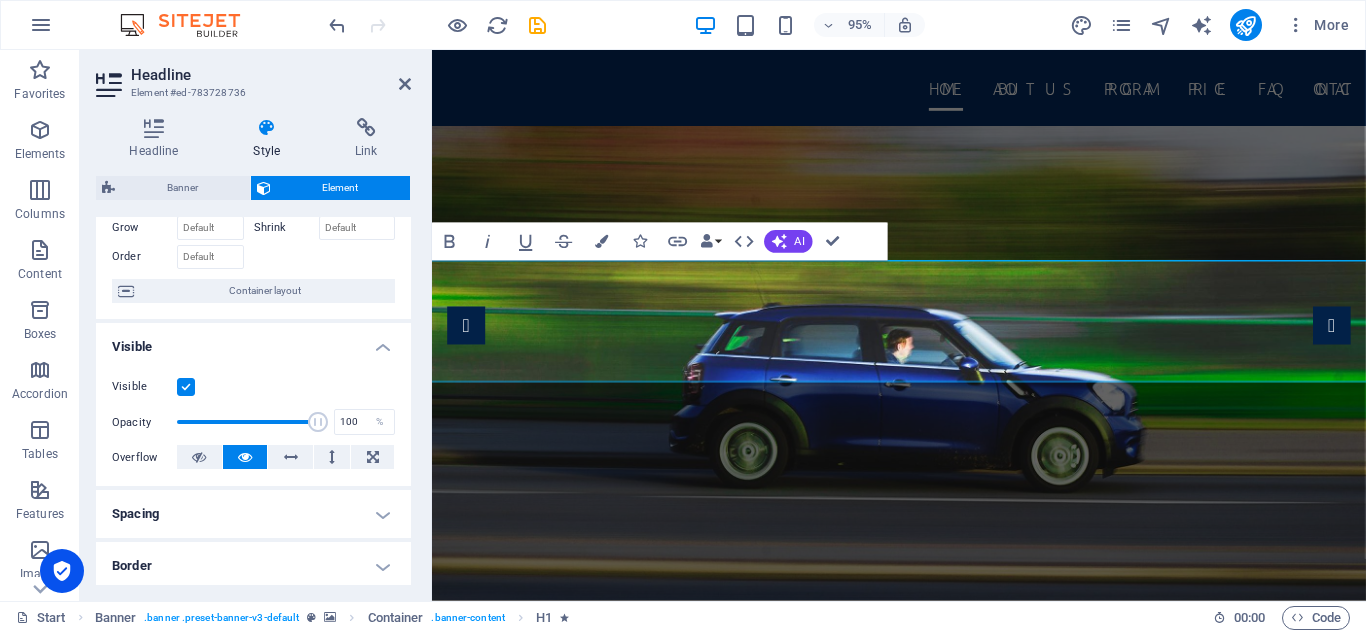 scroll, scrollTop: 0, scrollLeft: 0, axis: both 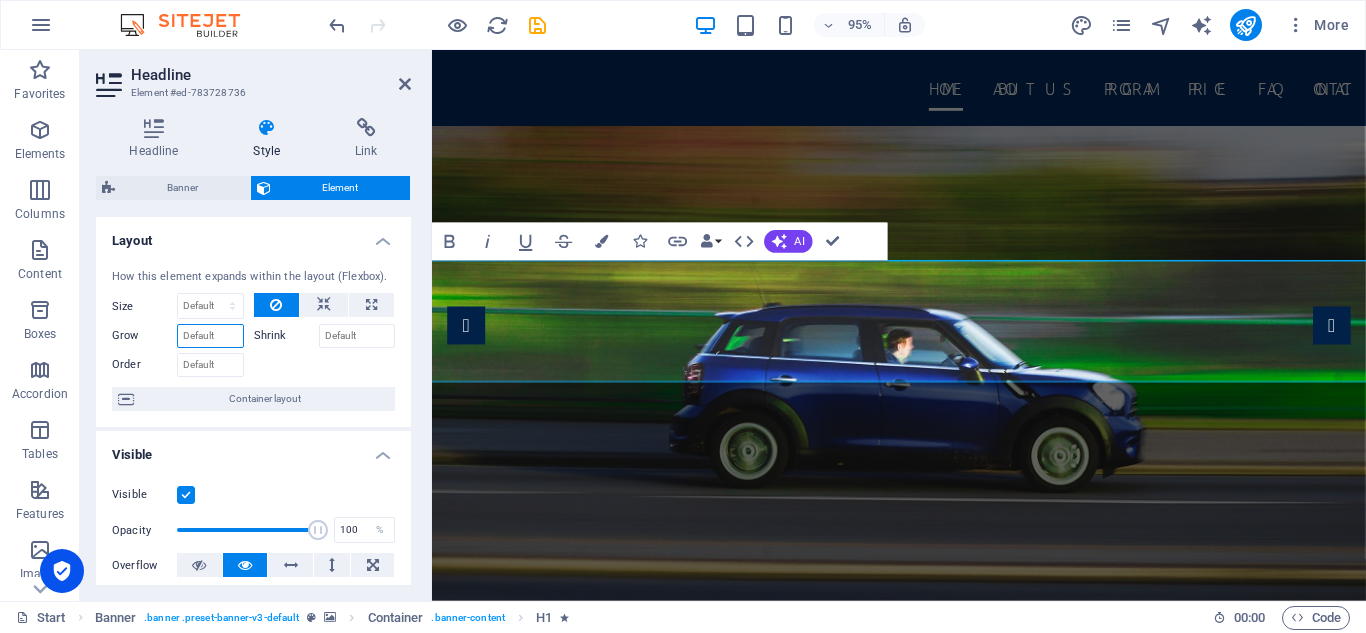 click on "Grow" at bounding box center (210, 336) 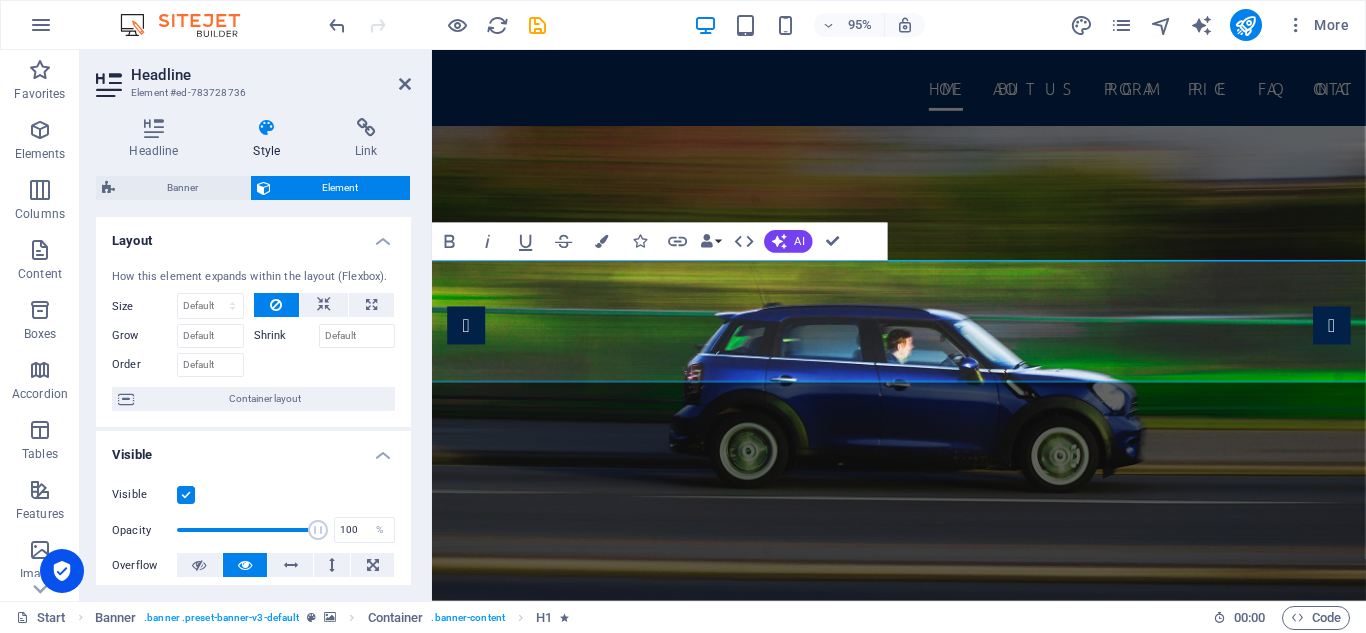 drag, startPoint x: 181, startPoint y: 332, endPoint x: 324, endPoint y: 103, distance: 269.98148 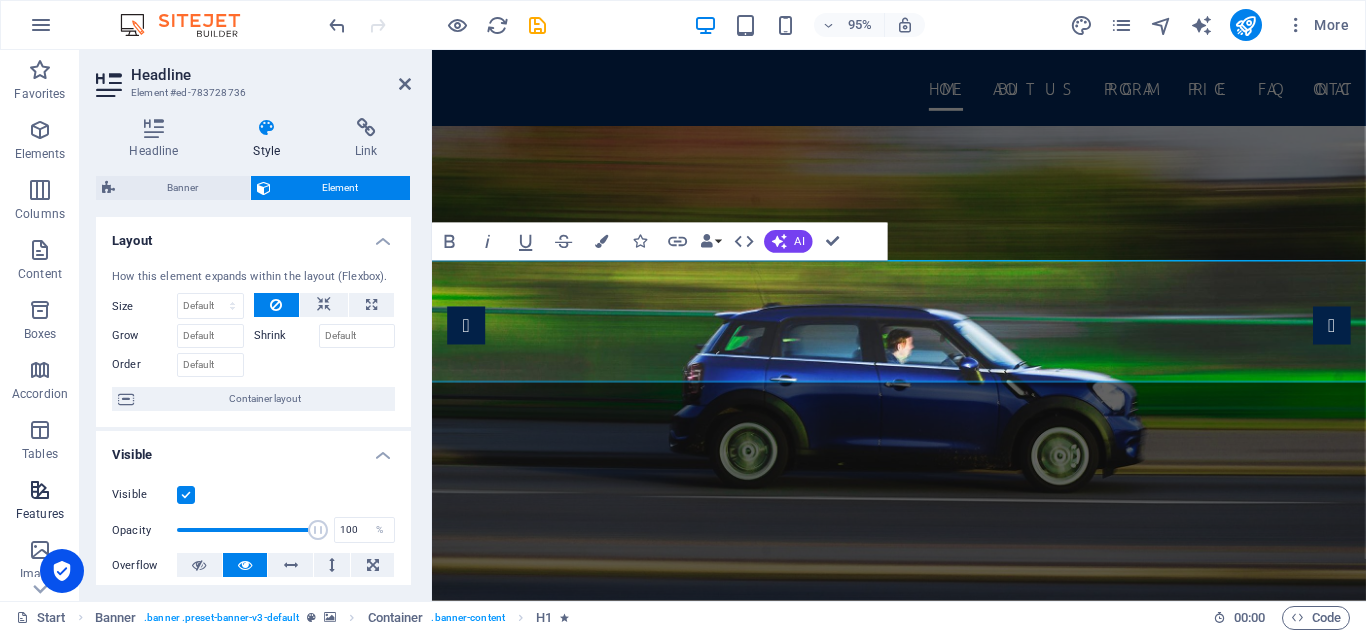 click at bounding box center (40, 490) 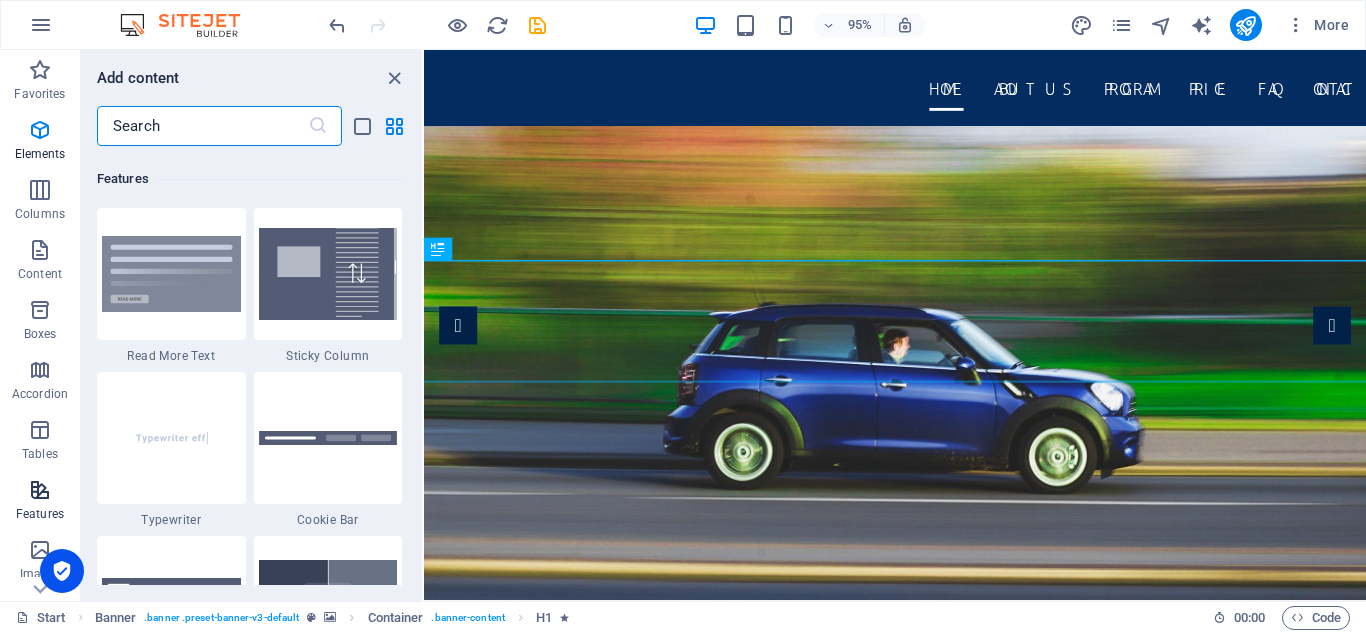 scroll, scrollTop: 7631, scrollLeft: 0, axis: vertical 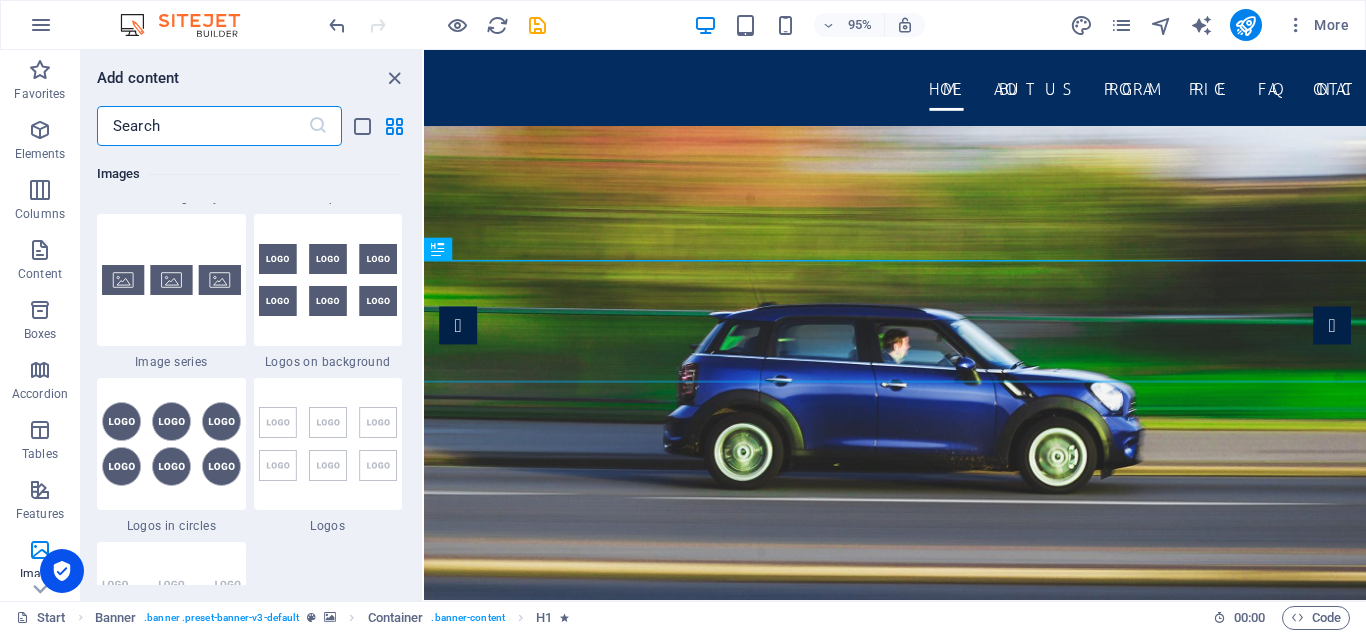 drag, startPoint x: 420, startPoint y: 318, endPoint x: 7, endPoint y: 352, distance: 414.39716 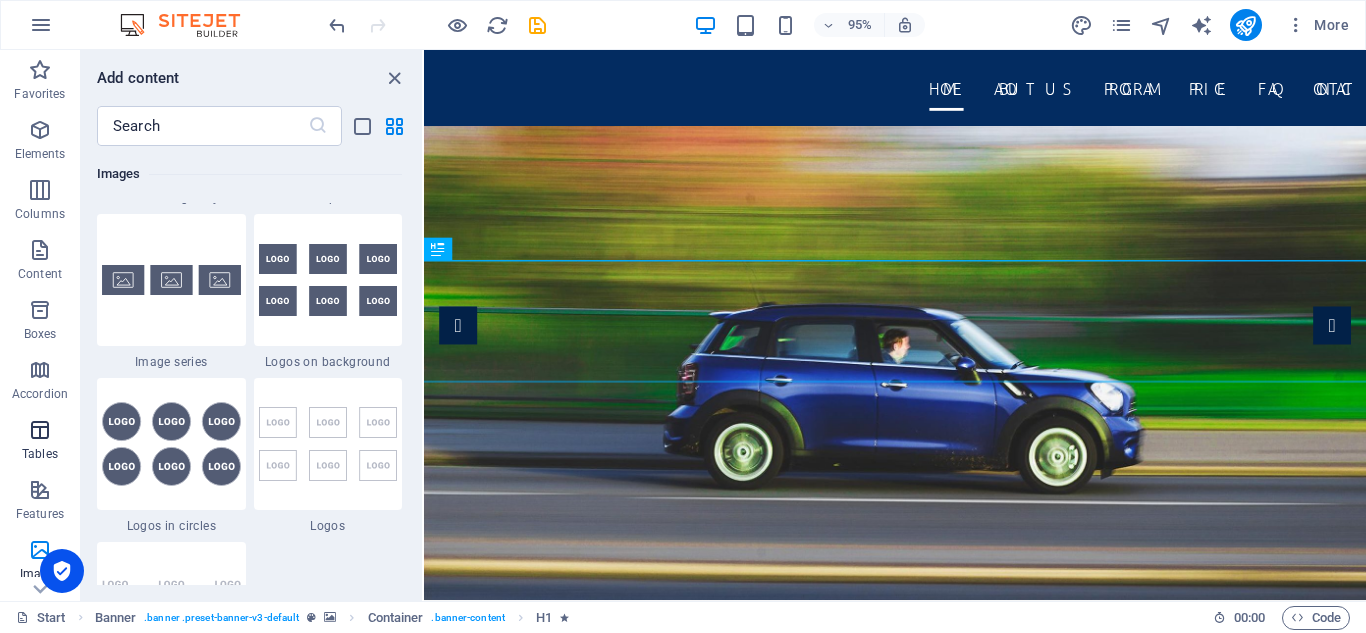 click at bounding box center [40, 430] 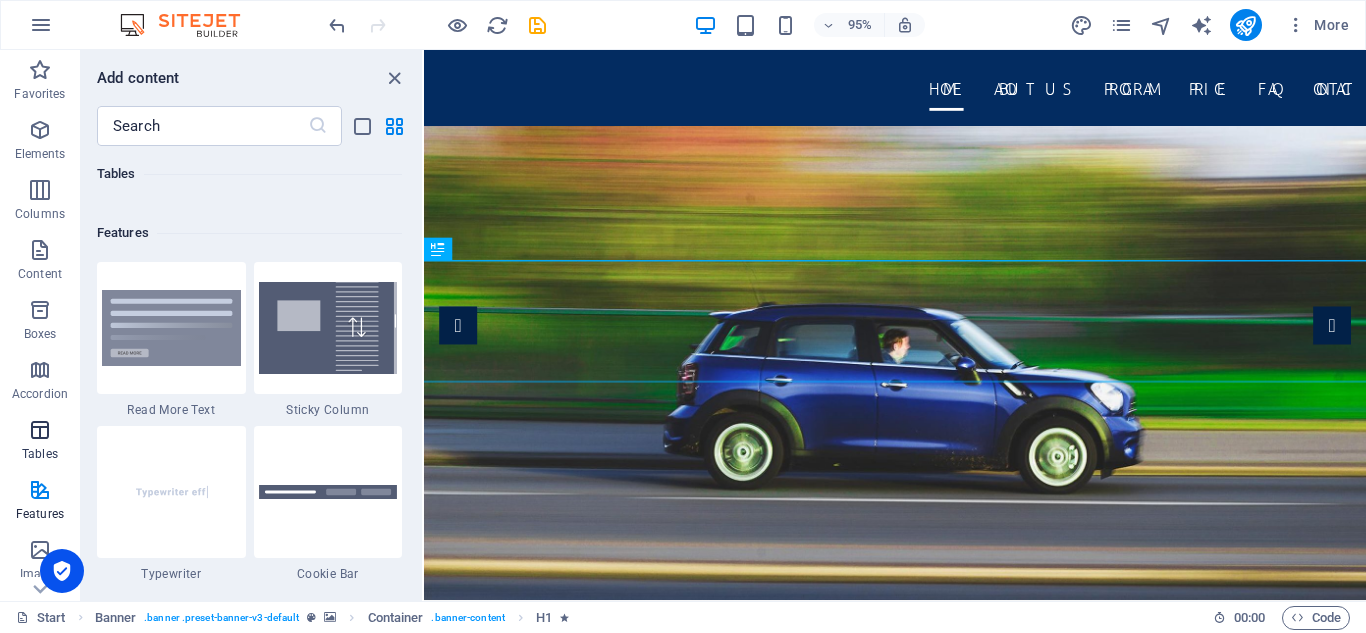 scroll, scrollTop: 6762, scrollLeft: 0, axis: vertical 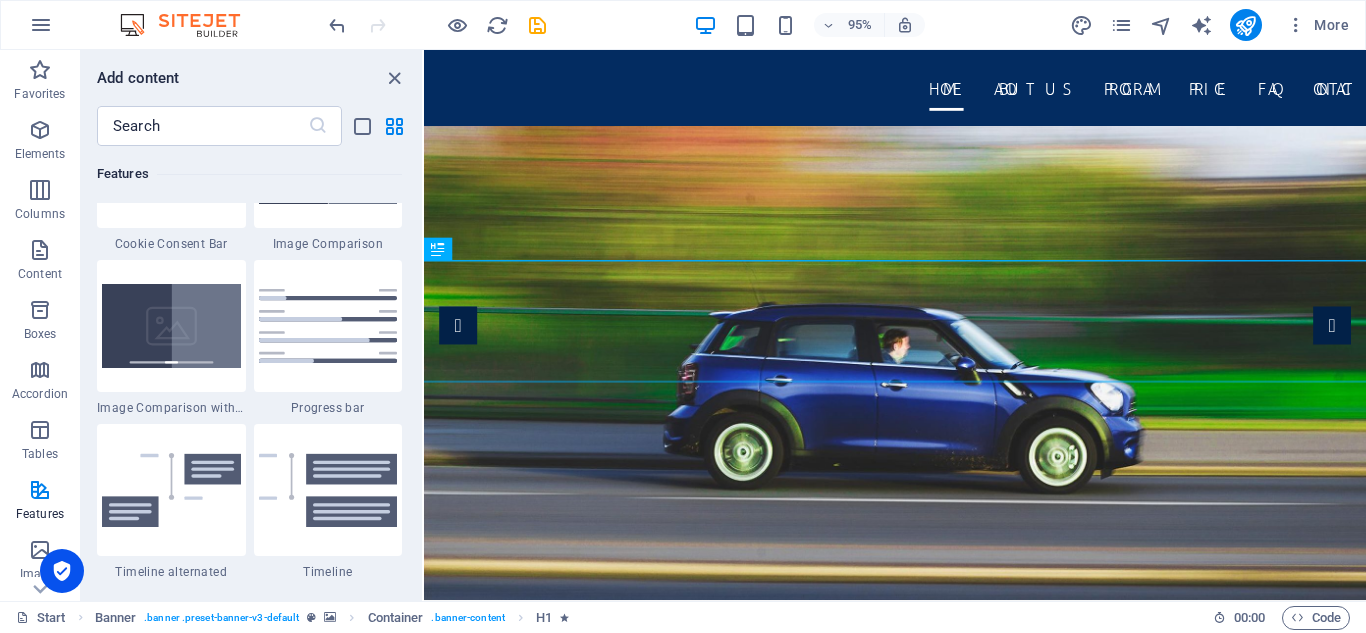 drag, startPoint x: 418, startPoint y: 300, endPoint x: 4, endPoint y: 298, distance: 414.00482 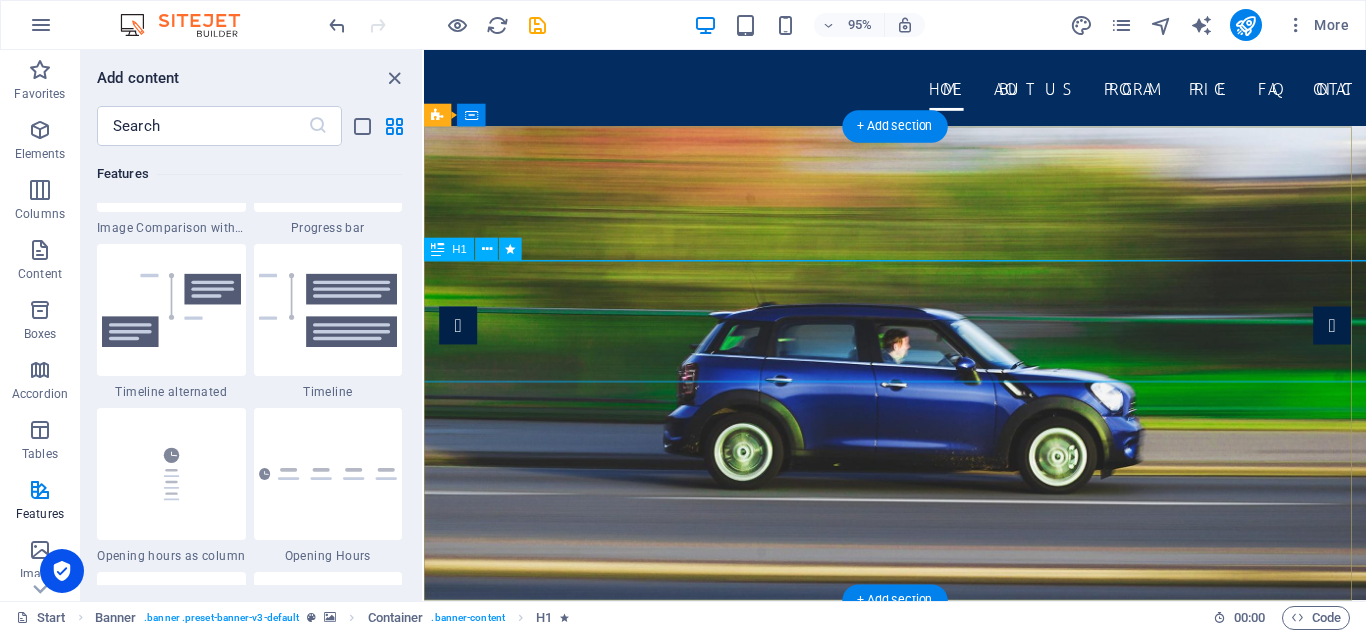 click on "[DOMAIN_NAME]" at bounding box center [920, 773] 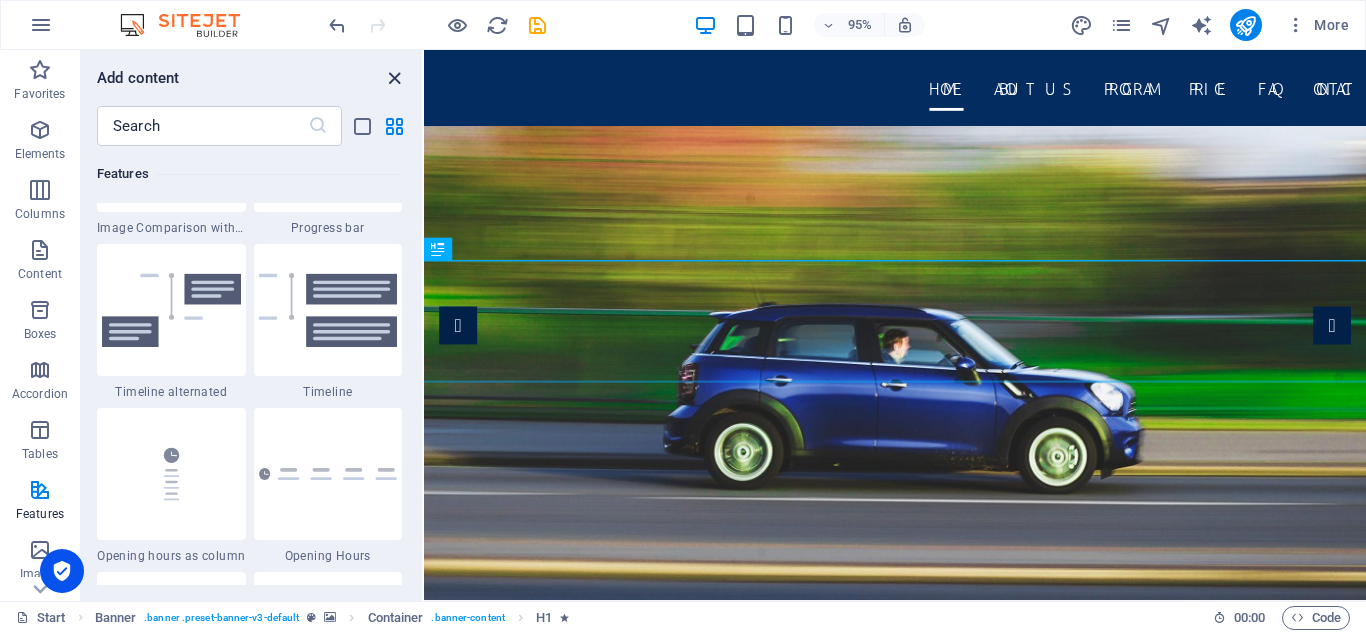 click at bounding box center (394, 78) 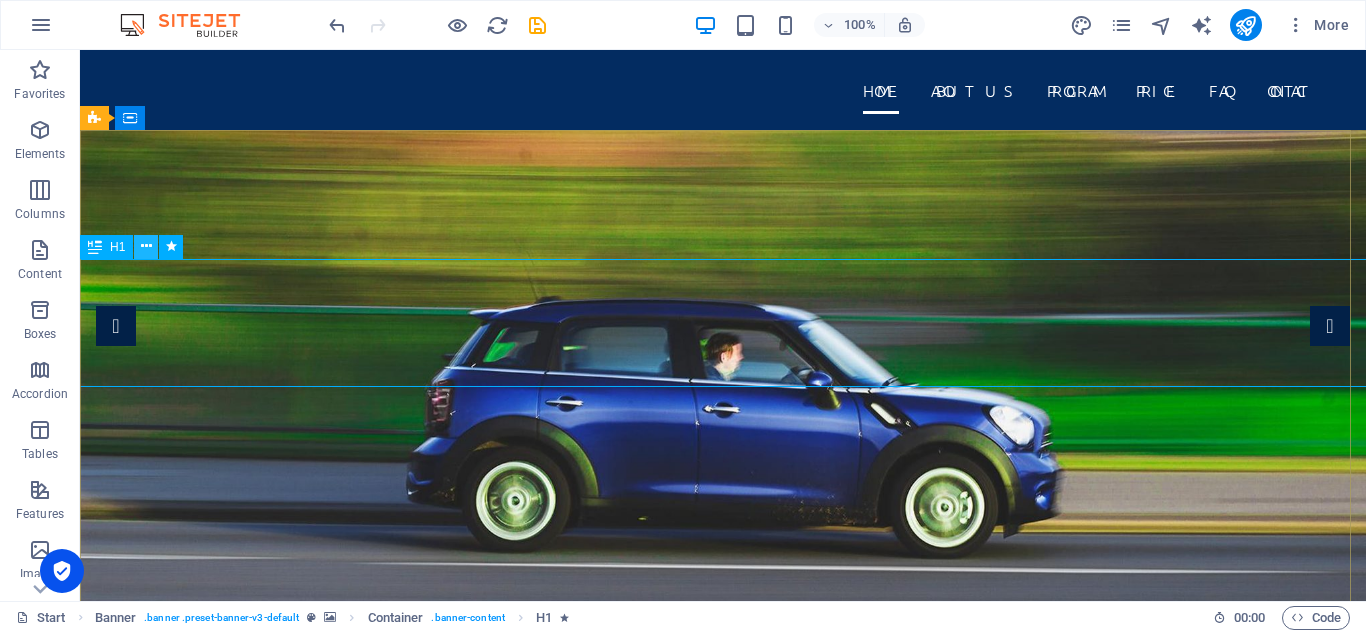 click at bounding box center [146, 246] 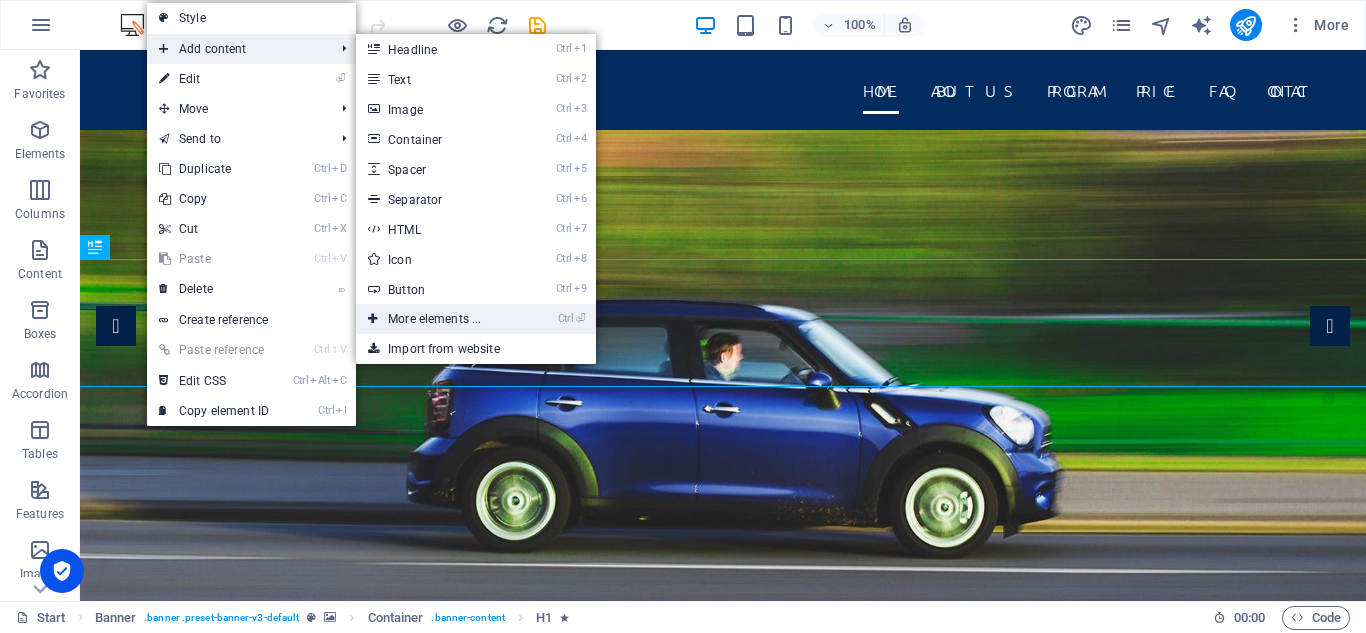 click on "Ctrl ⏎  More elements ..." at bounding box center (438, 319) 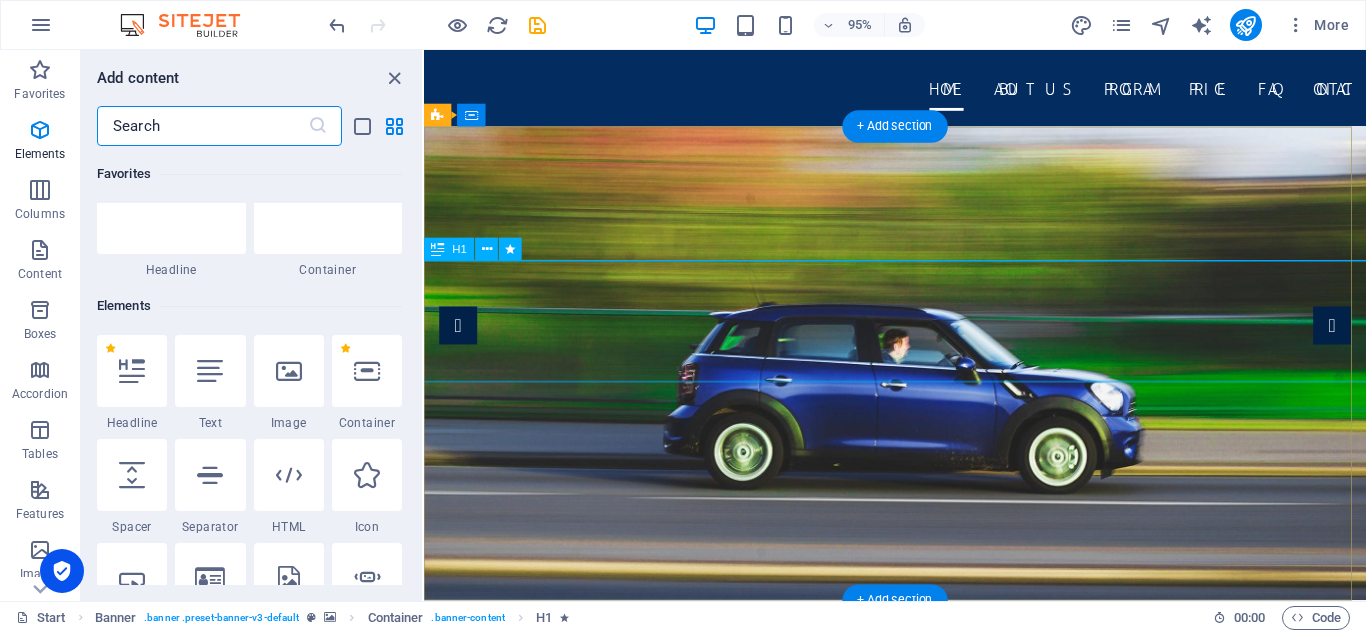 scroll, scrollTop: 213, scrollLeft: 0, axis: vertical 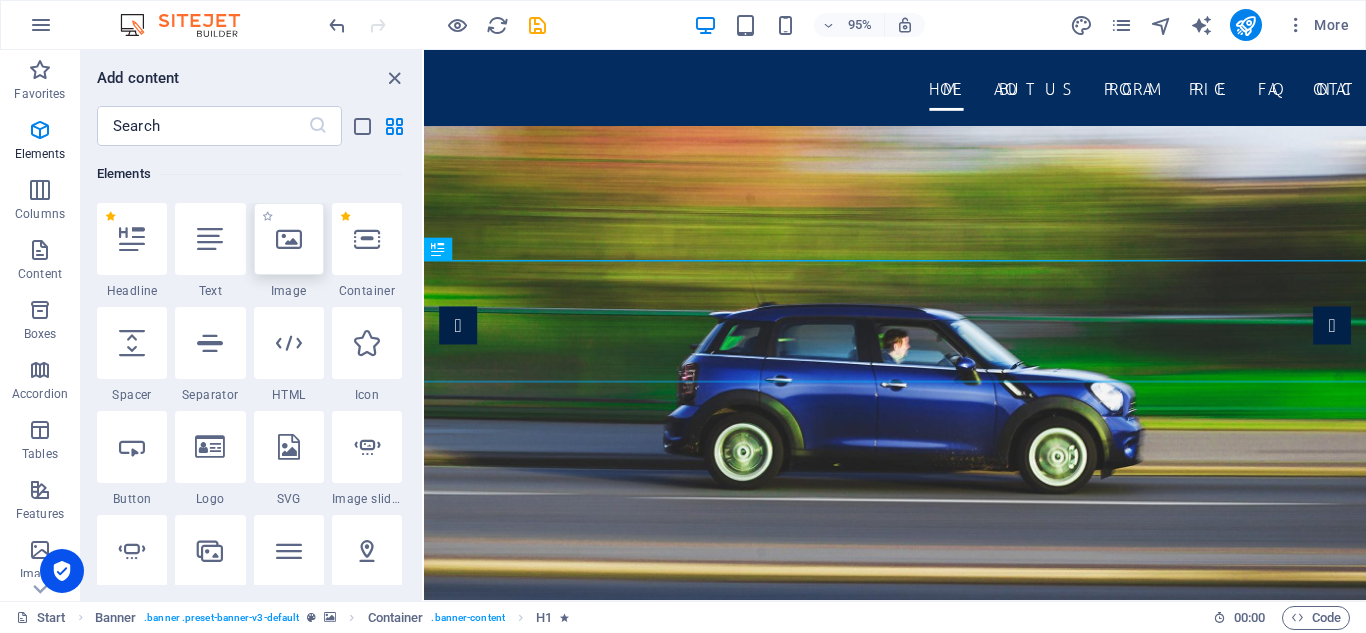 click at bounding box center (289, 239) 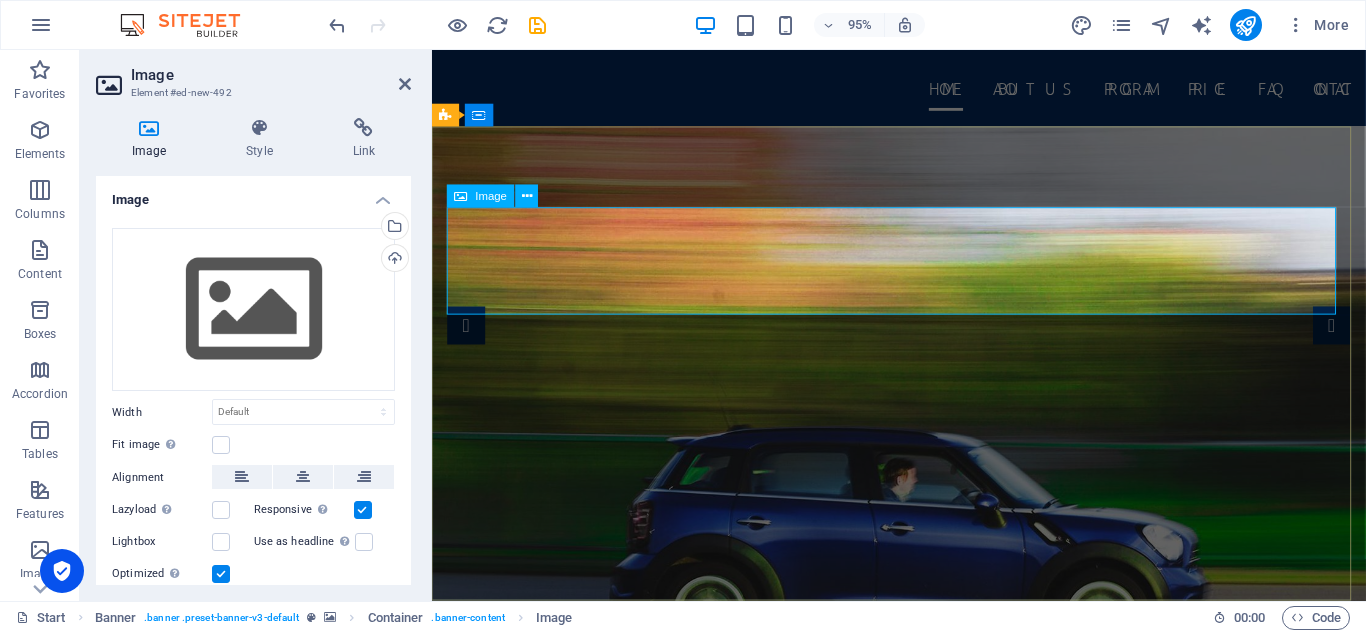 click at bounding box center (923, 1055) 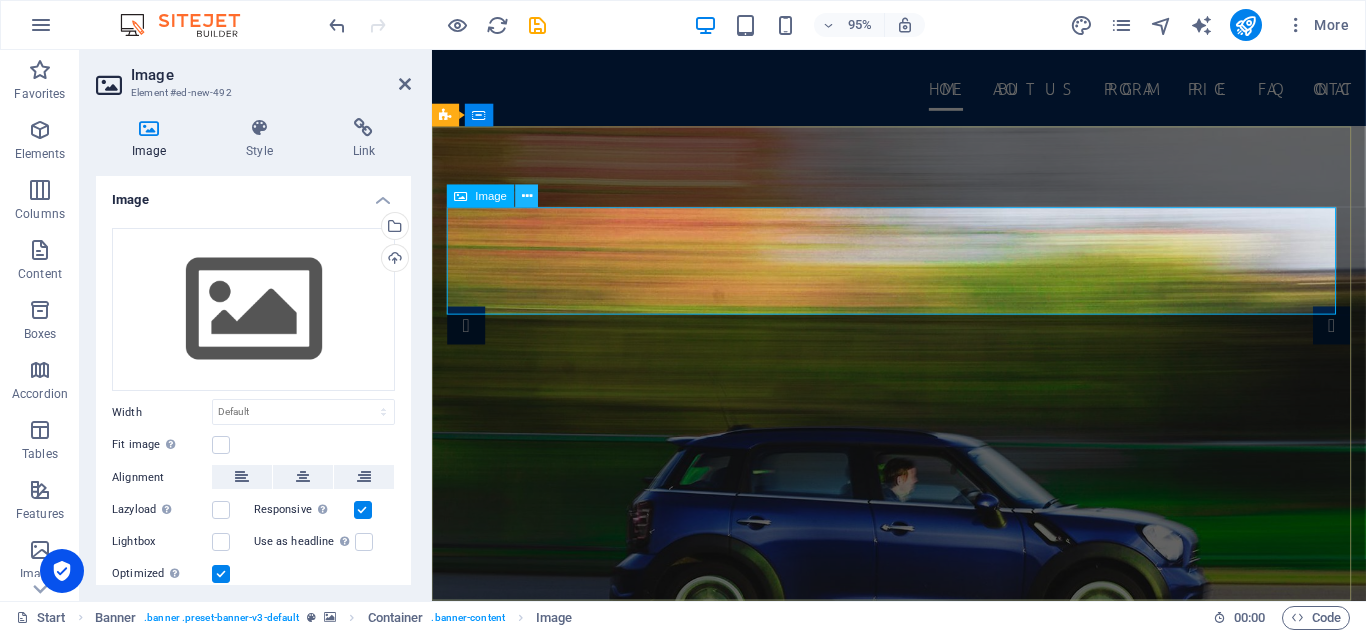 click at bounding box center [527, 196] 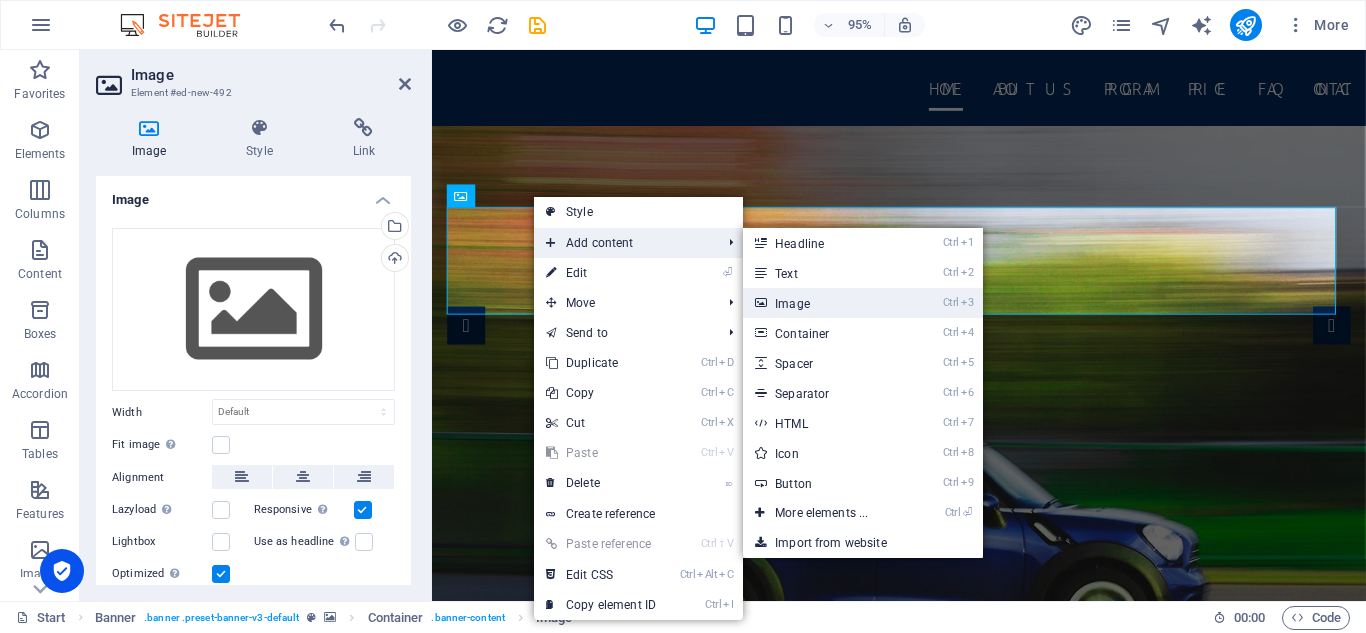 click on "Ctrl 3  Image" at bounding box center (825, 303) 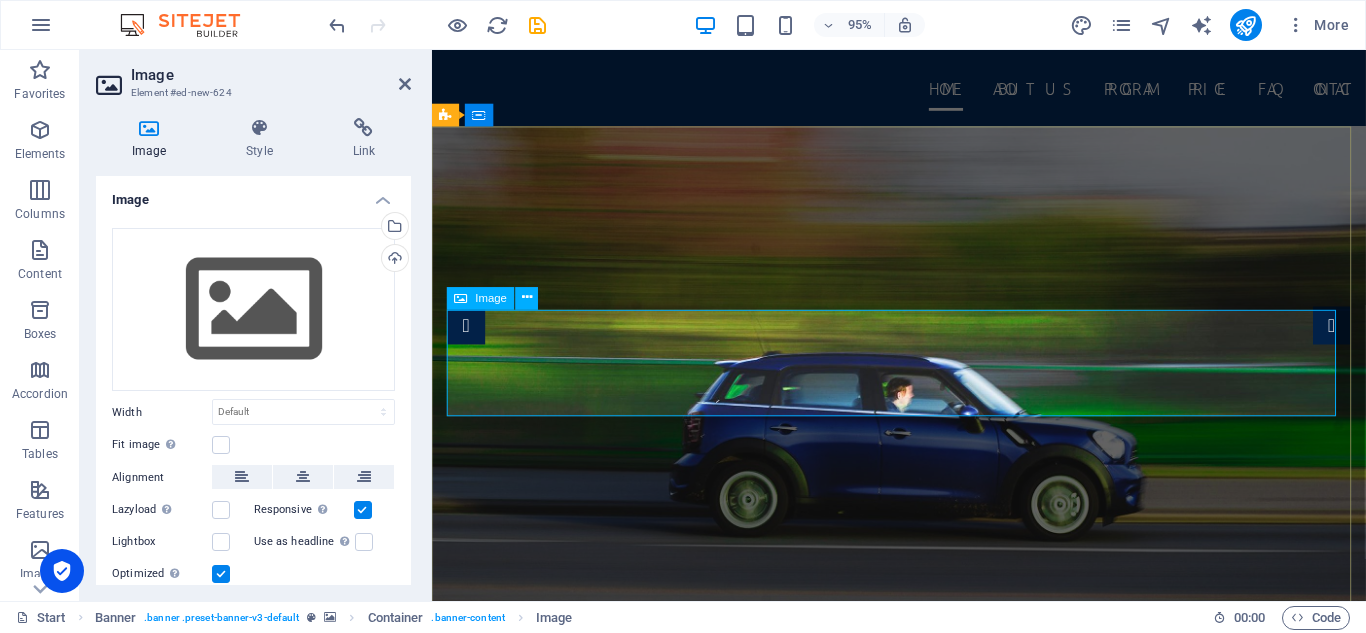 click at bounding box center [923, 980] 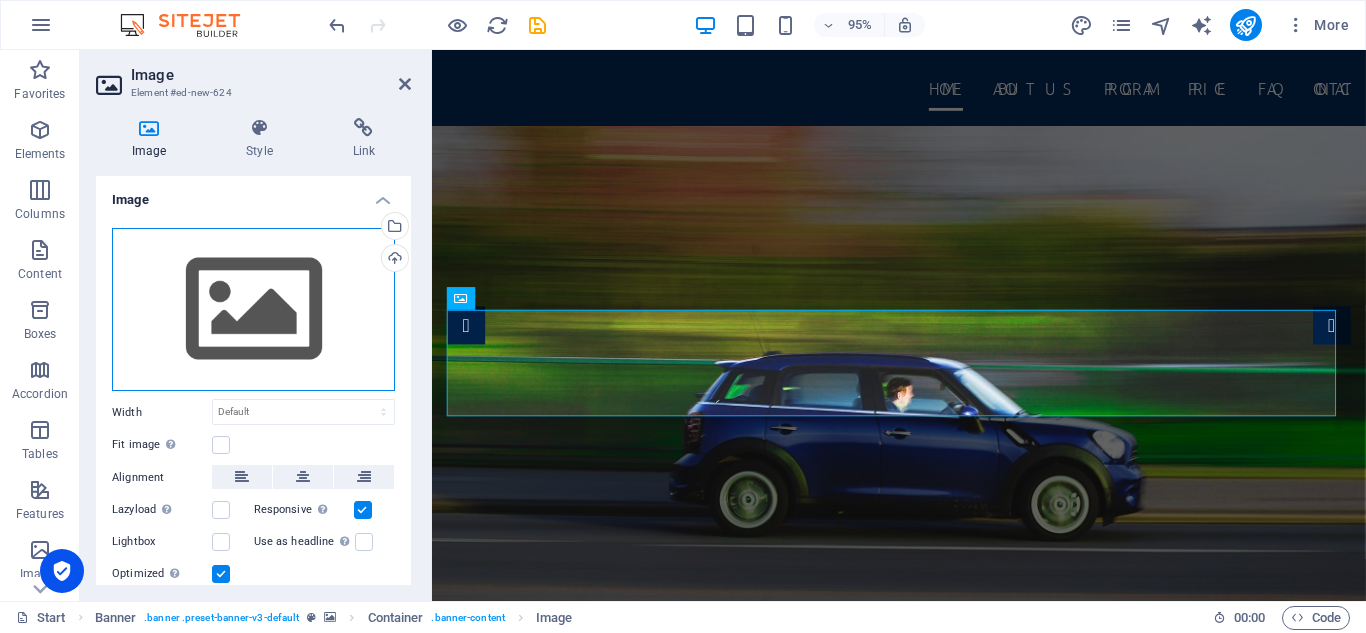 click on "Drag files here, click to choose files or select files from Files or our free stock photos & videos" at bounding box center (253, 310) 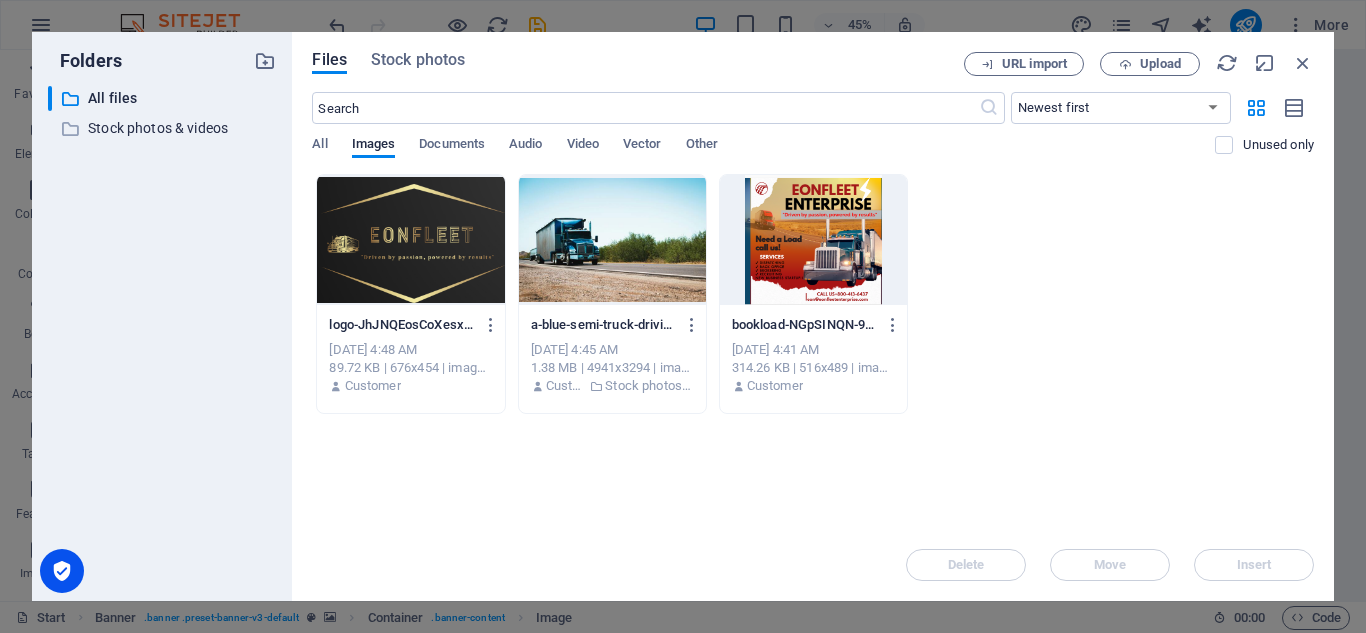 click at bounding box center [813, 240] 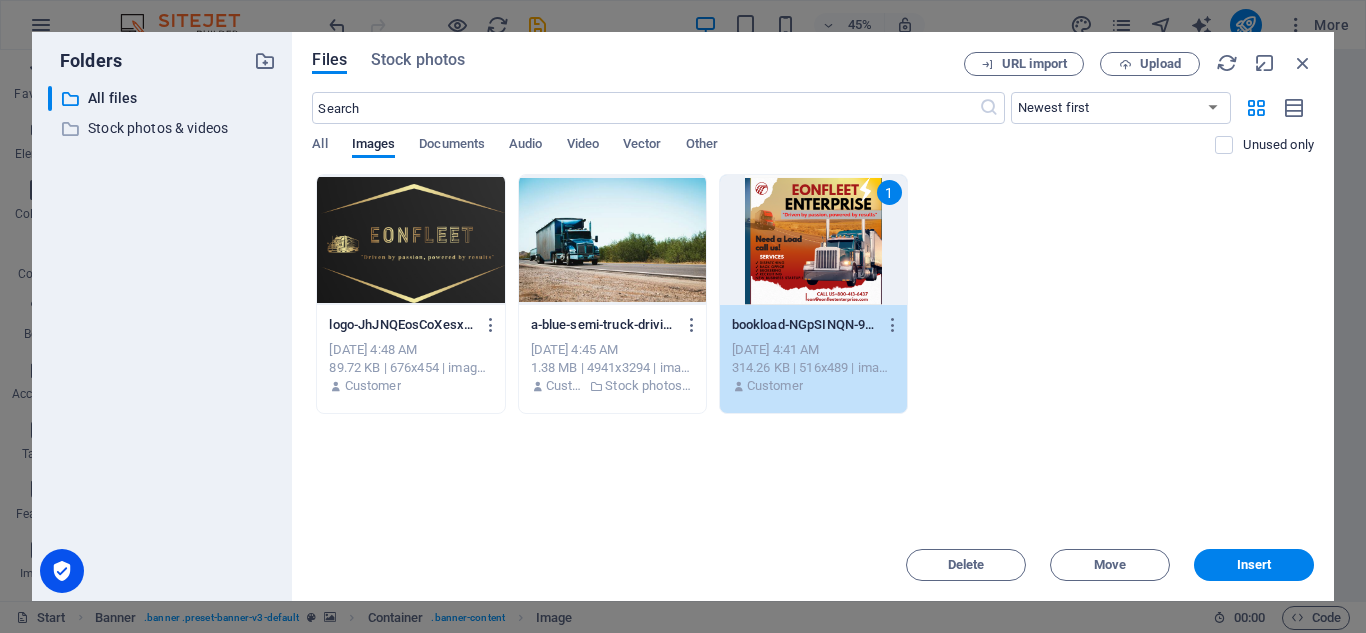 click on "1" at bounding box center (813, 240) 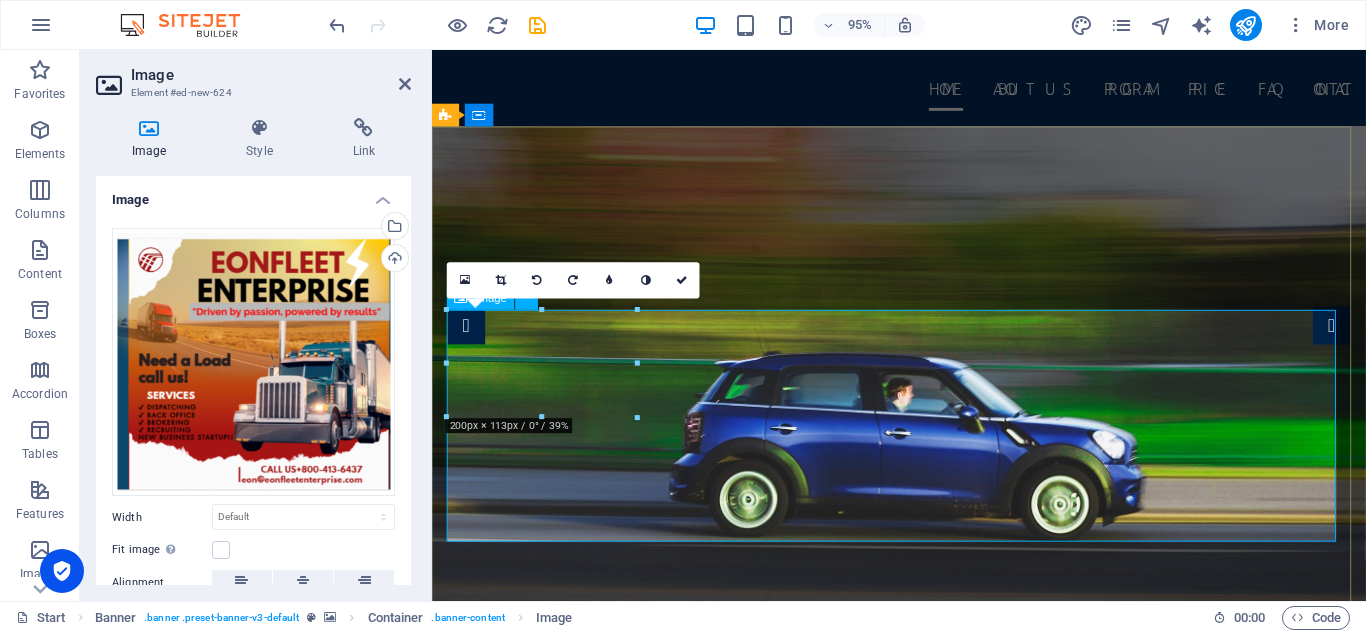 click at bounding box center [923, 1046] 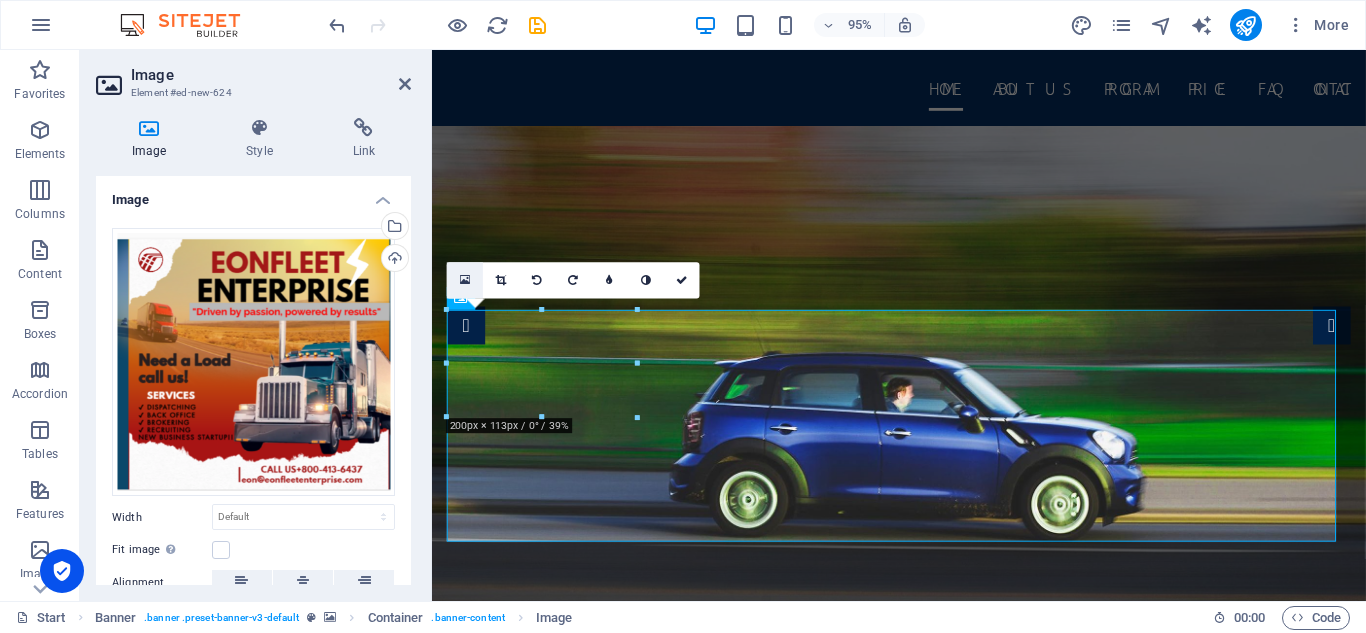 click at bounding box center (465, 279) 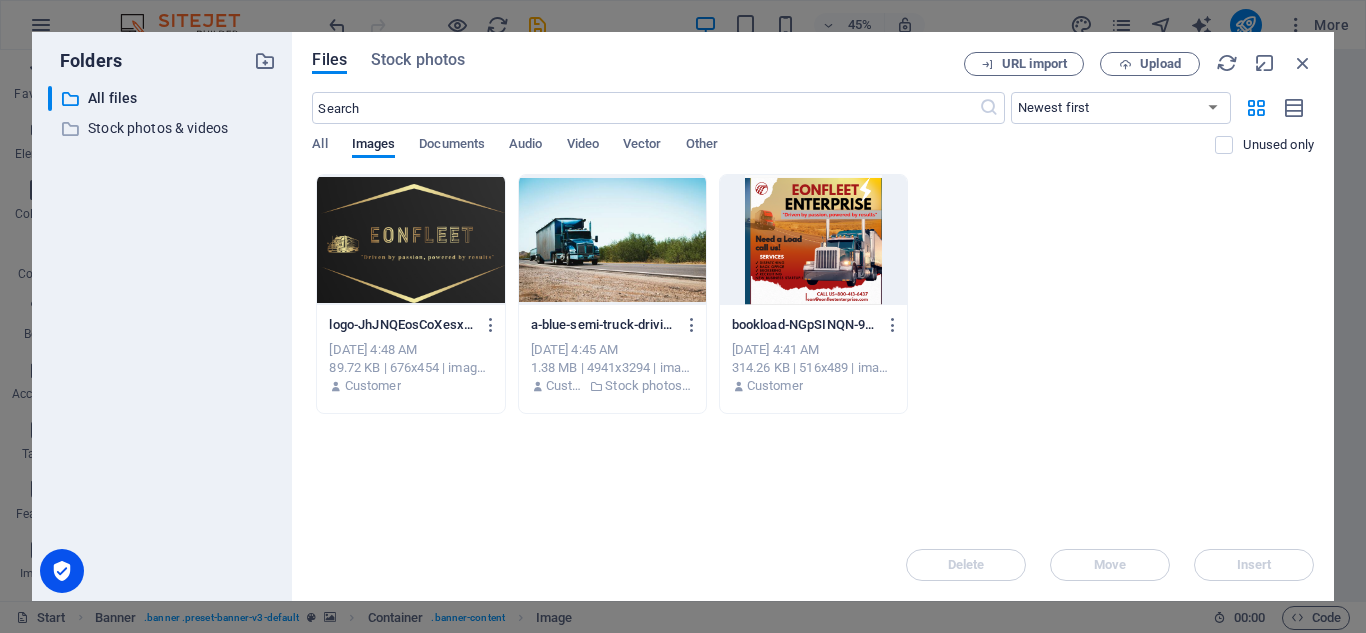 click at bounding box center [410, 240] 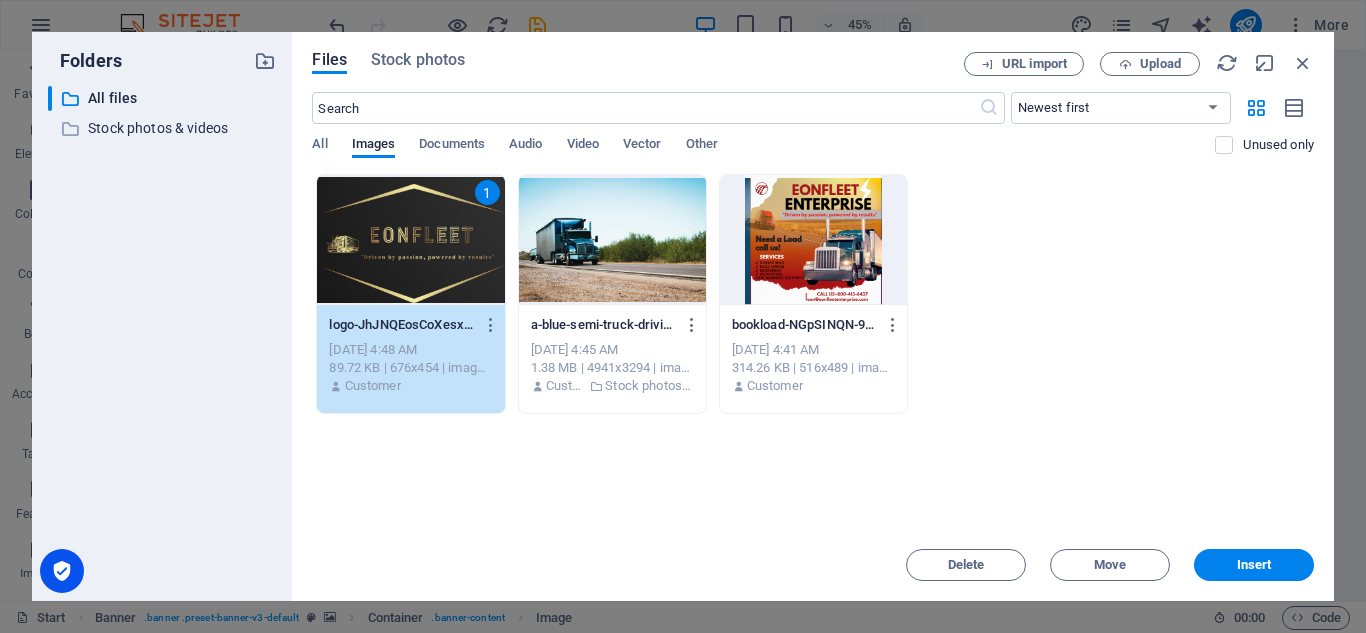 click on "1" at bounding box center [410, 240] 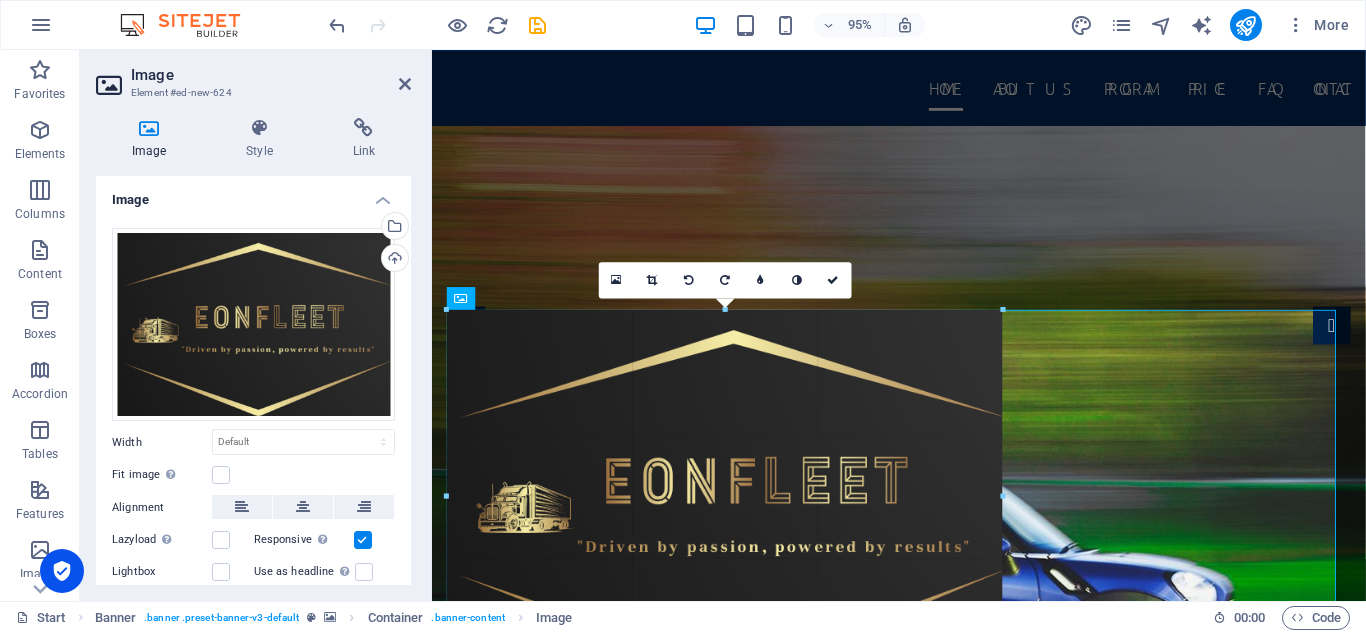 drag, startPoint x: 765, startPoint y: 414, endPoint x: 614, endPoint y: 380, distance: 154.78049 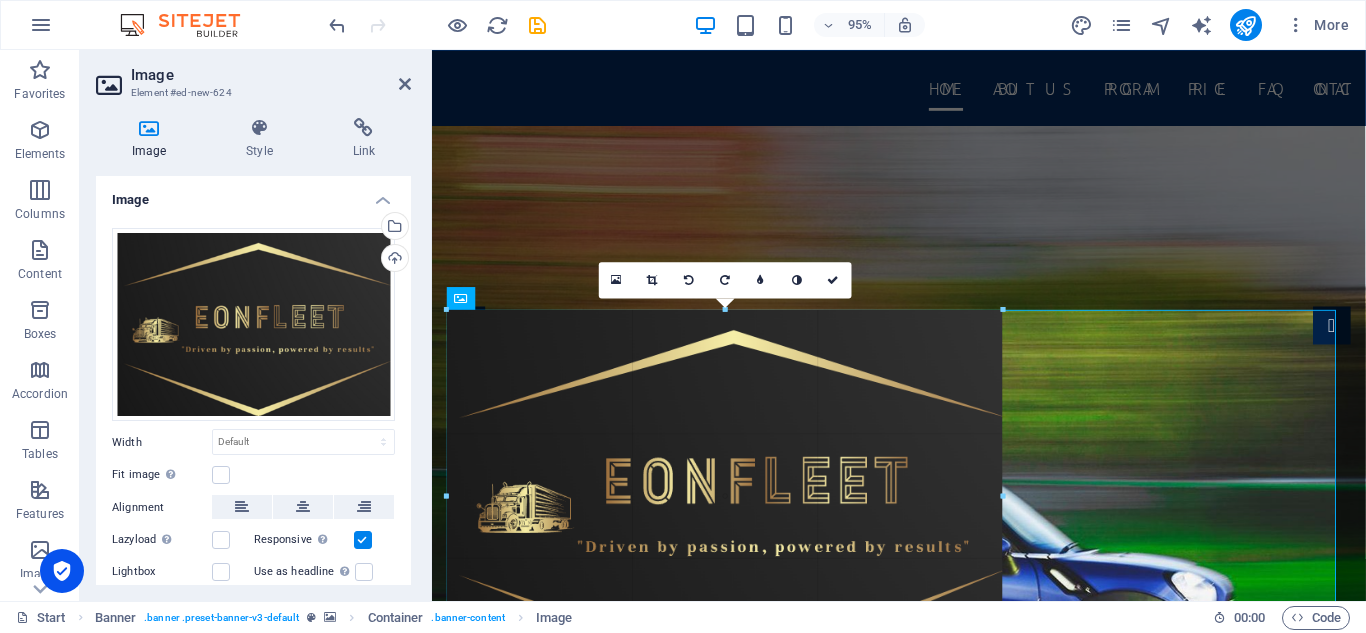 type on "585" 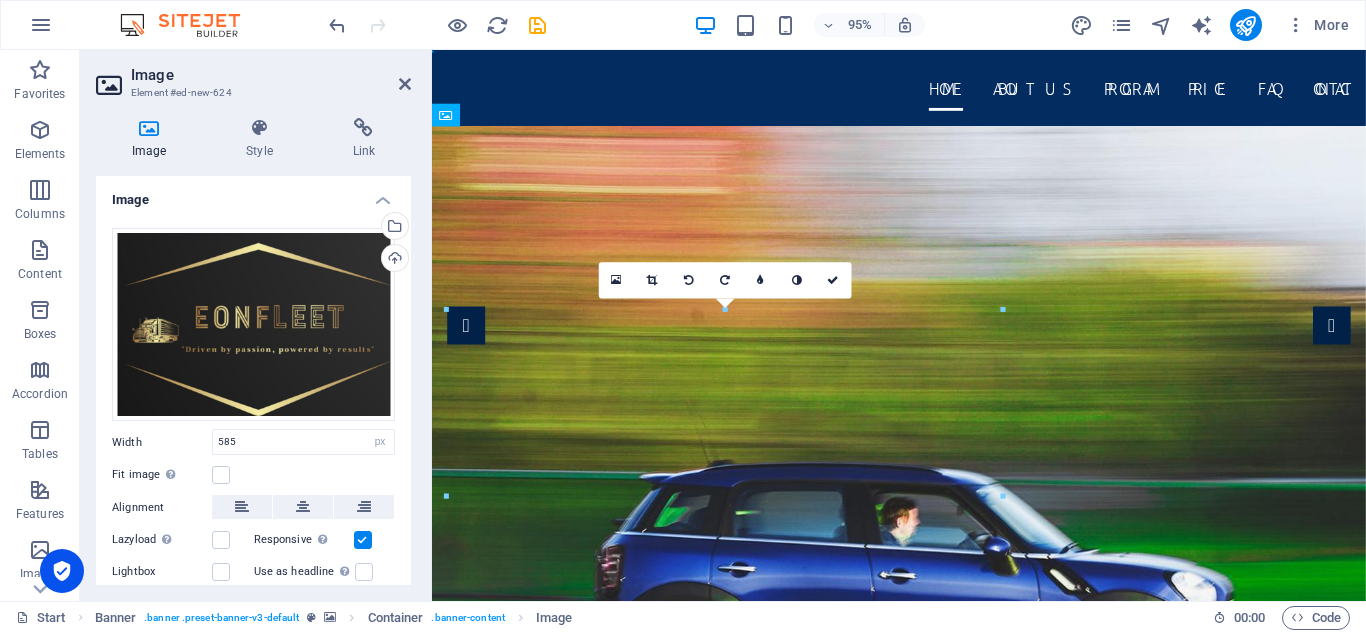 drag, startPoint x: 765, startPoint y: 443, endPoint x: 783, endPoint y: 284, distance: 160.01562 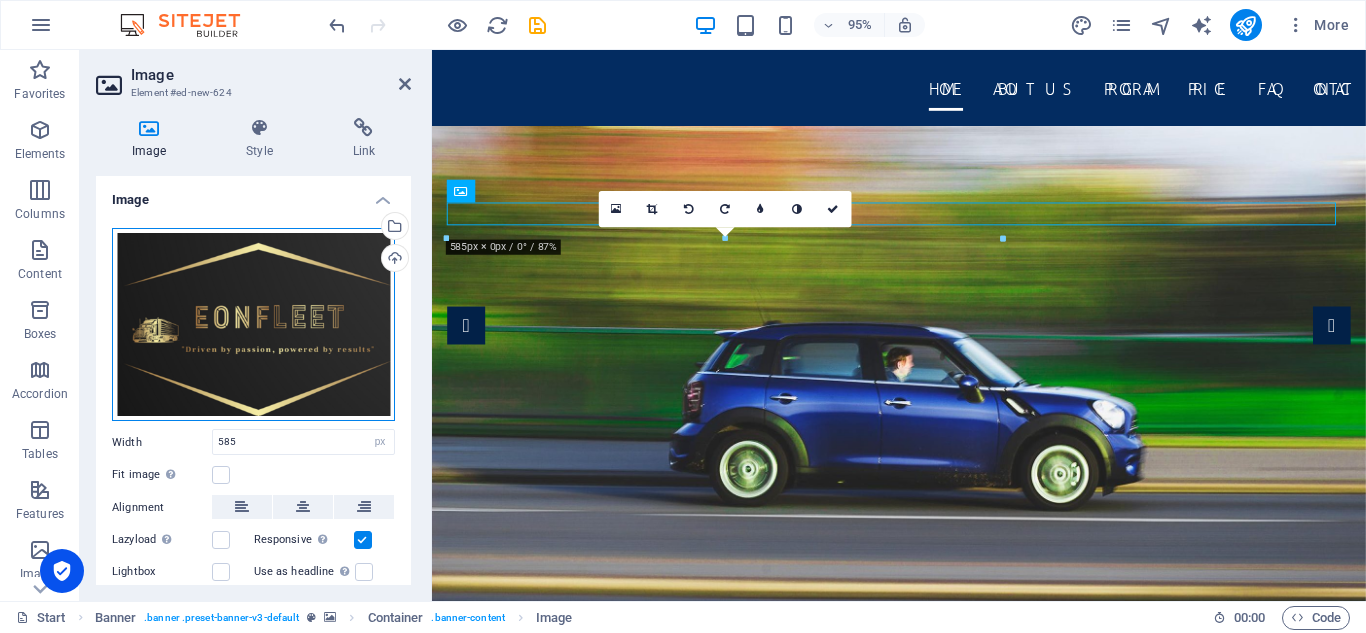 click on "Drag files here, click to choose files or select files from Files or our free stock photos & videos" at bounding box center [253, 325] 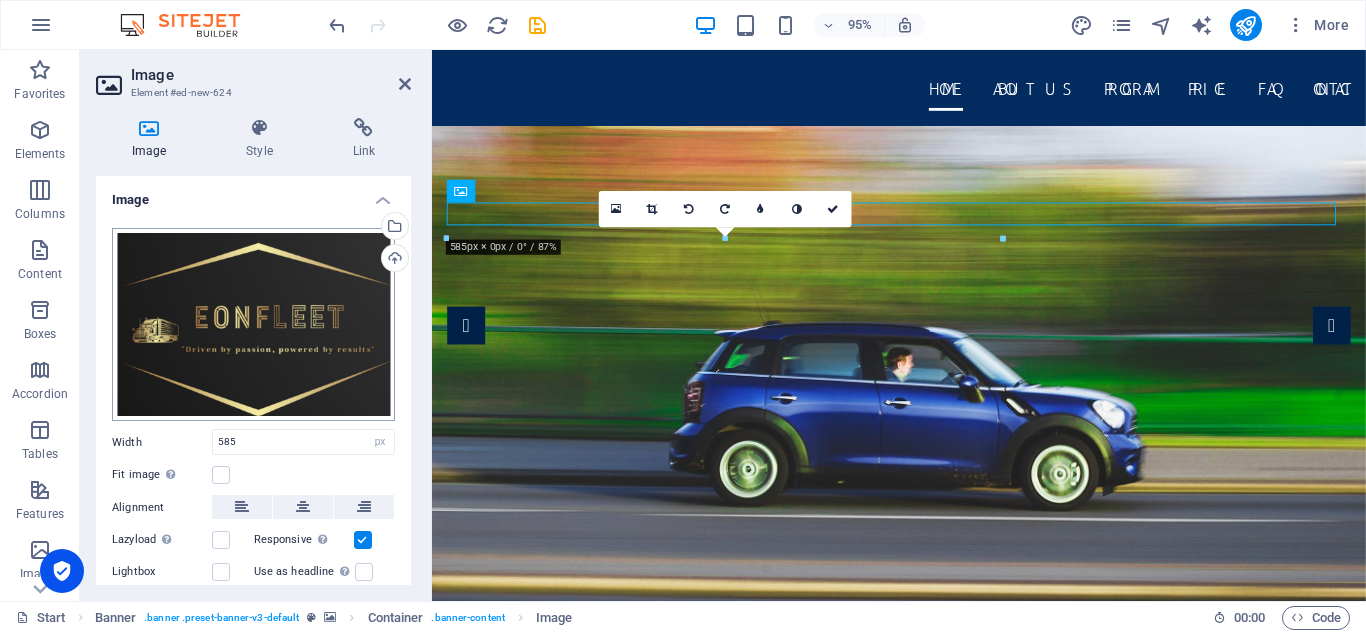 click on "[DOMAIN_NAME] Start Favorites Elements Columns Content Boxes Accordion Tables Features Images Slider Header Footer Forms Marketing Collections Image Element #ed-new-624 Image Style Link Image Drag files here, click to choose files or select files from Files or our free stock photos & videos Select files from the file manager, stock photos, or upload file(s) Upload Width 585 Default auto px rem % em vh vw Fit image Automatically fit image to a fixed width and height Height Default auto px Alignment Lazyload Loading images after the page loads improves page speed. Responsive Automatically load retina image and smartphone optimized sizes. Lightbox Use as headline The image will be wrapped in an H1 headline tag. Useful for giving alternative text the weight of an H1 headline, e.g. for the logo. Leave unchecked if uncertain. Optimized Images are compressed to improve page speed. Position Direction Custom X offset 50 px rem % %" at bounding box center (683, 316) 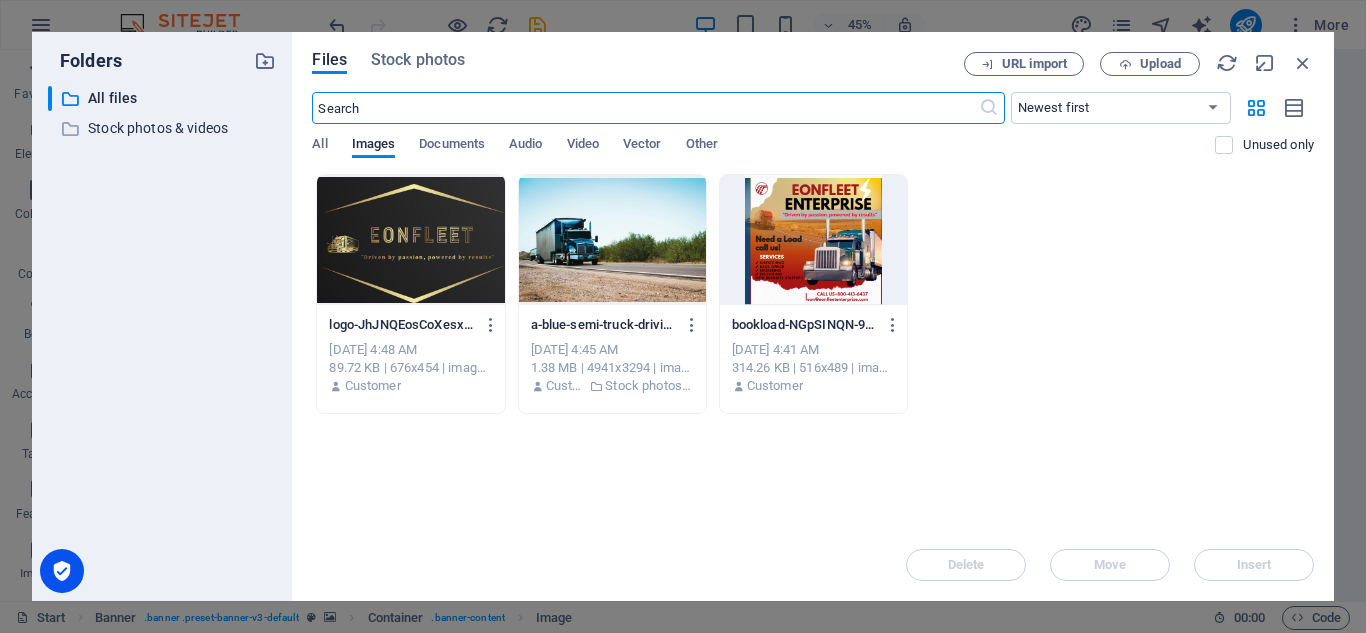 click at bounding box center (410, 240) 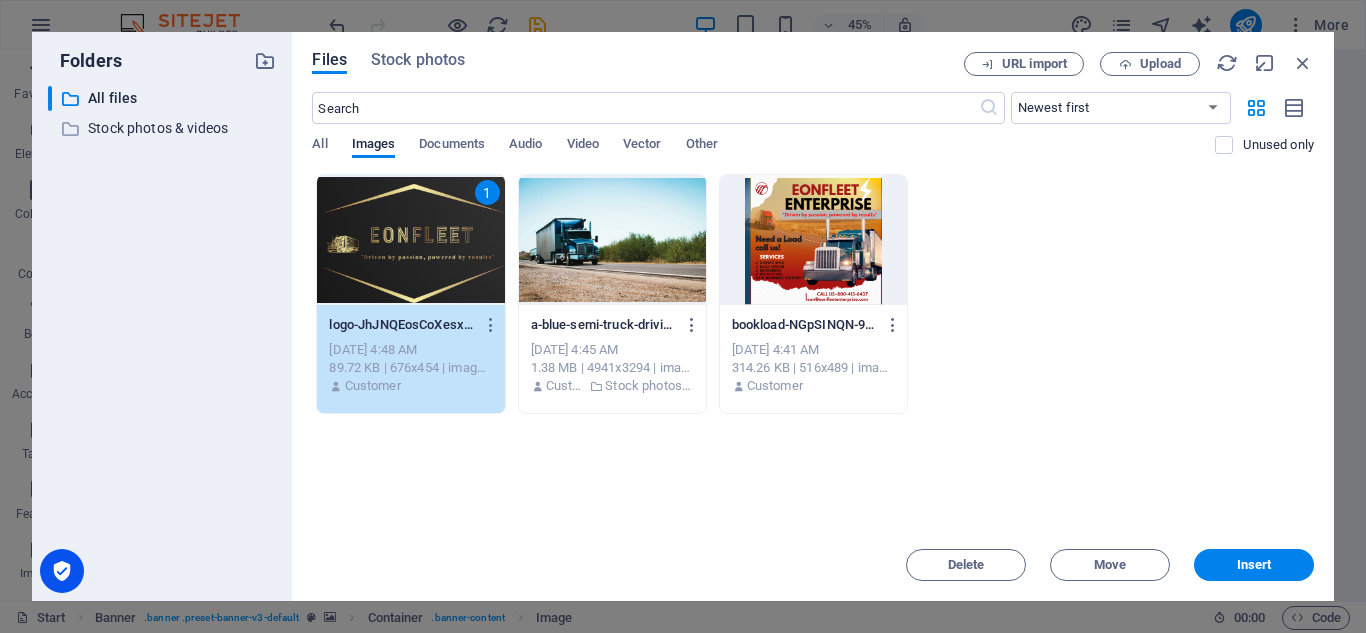 click on "1" at bounding box center [410, 240] 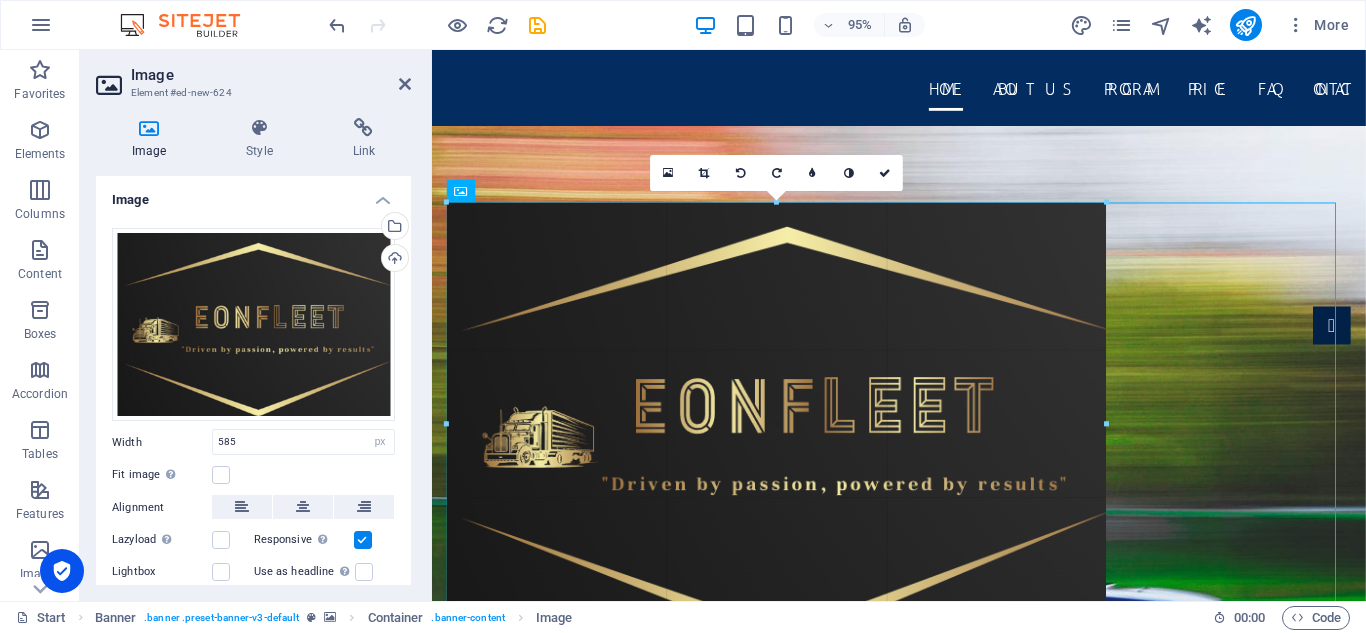 drag, startPoint x: 1002, startPoint y: 391, endPoint x: 1113, endPoint y: 360, distance: 115.24756 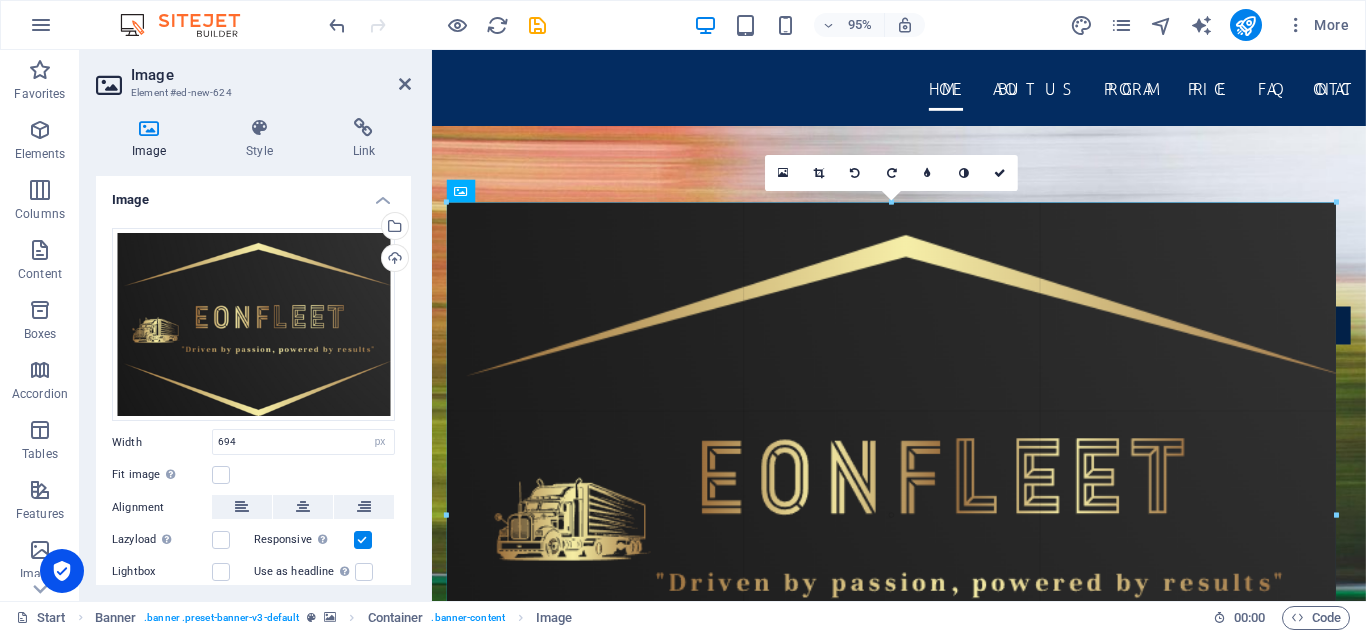 drag, startPoint x: 1108, startPoint y: 425, endPoint x: 1365, endPoint y: 386, distance: 259.9423 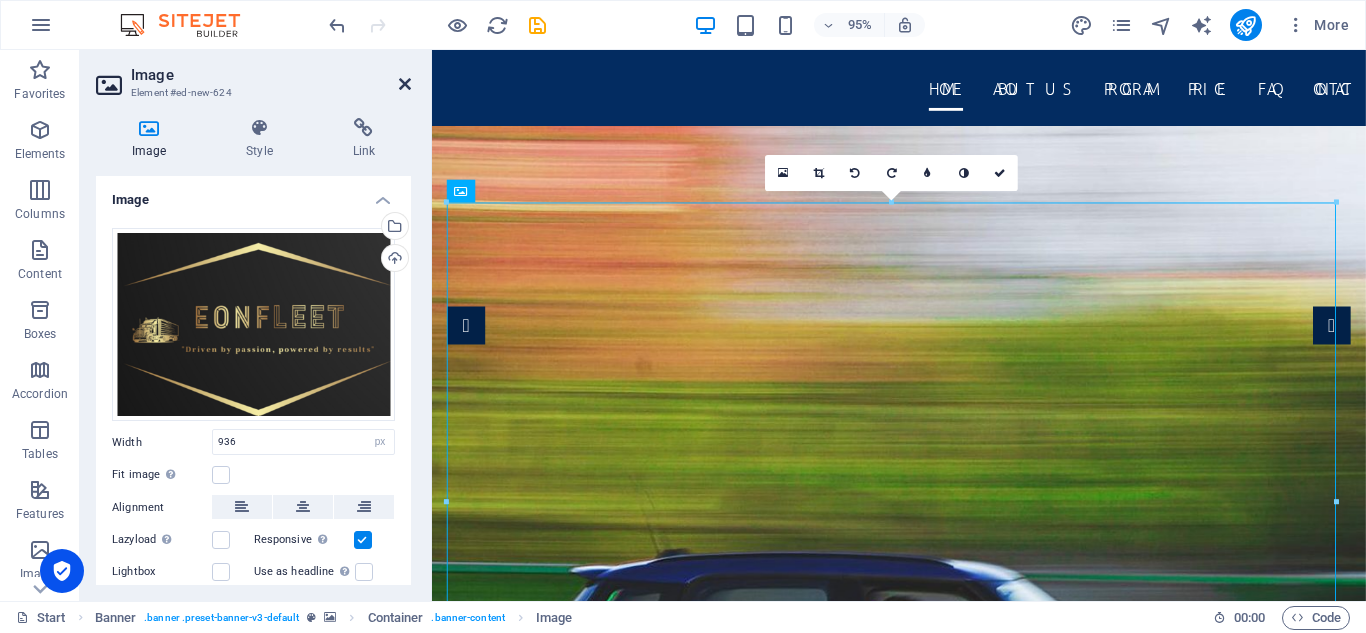 click at bounding box center [405, 84] 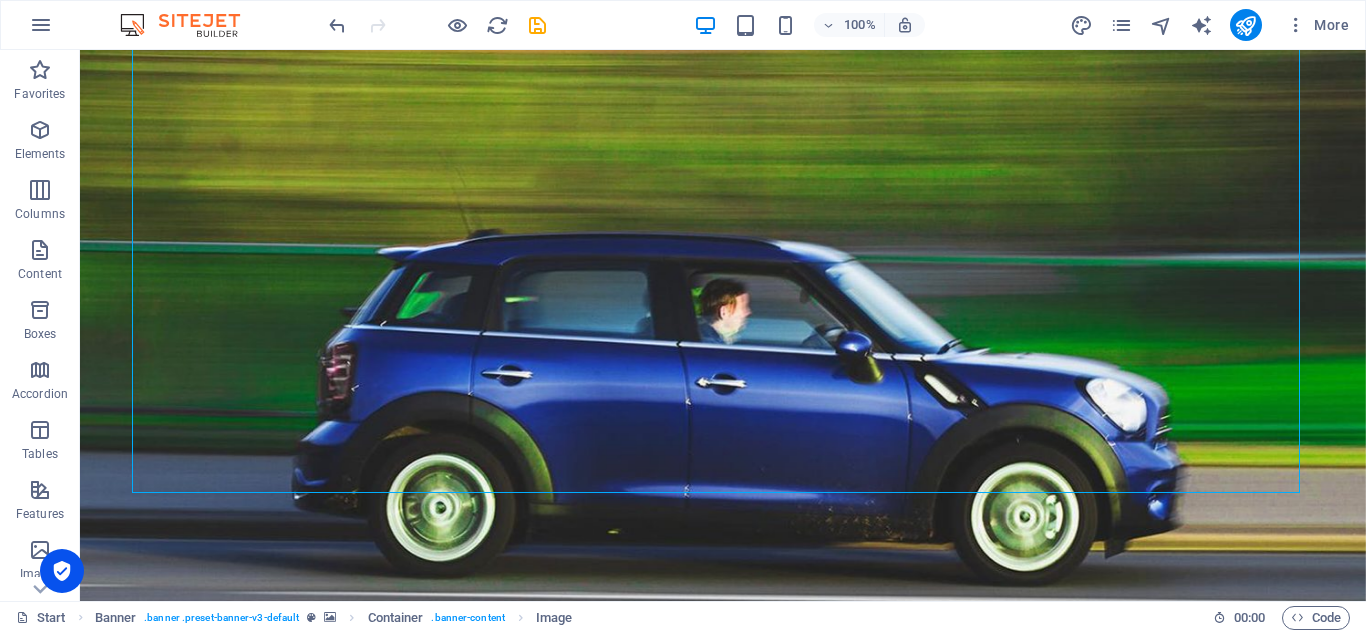 scroll, scrollTop: 326, scrollLeft: 0, axis: vertical 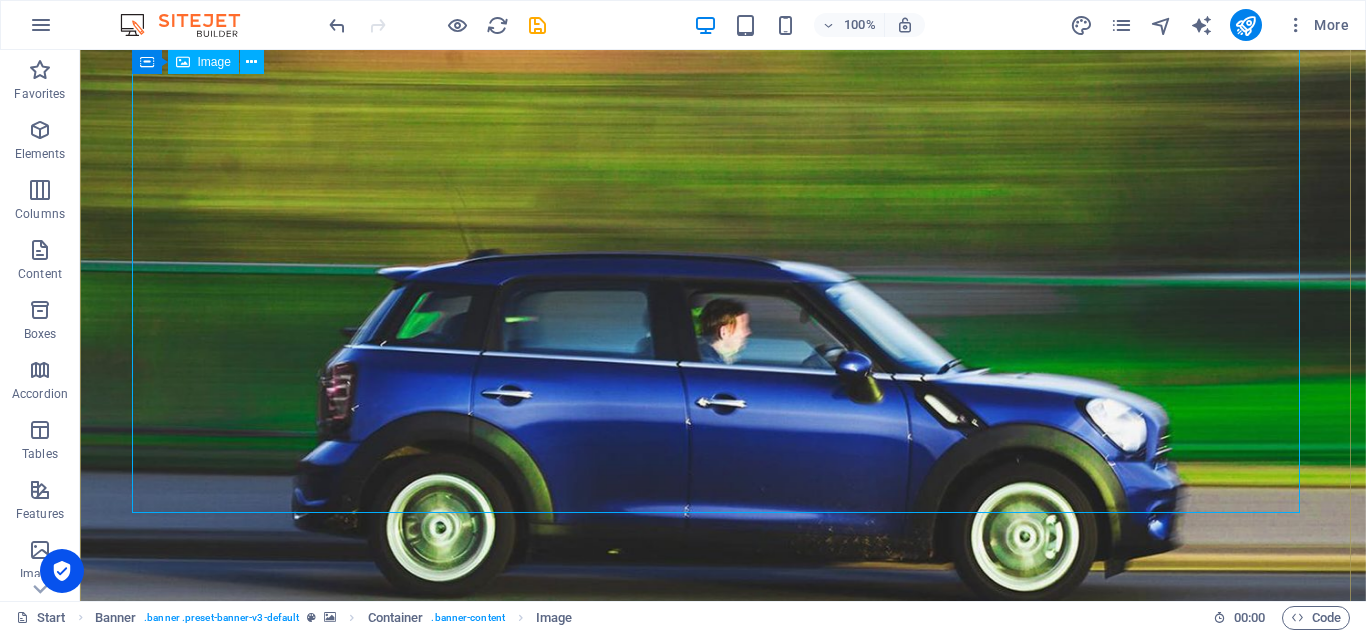 click at bounding box center (723, 1315) 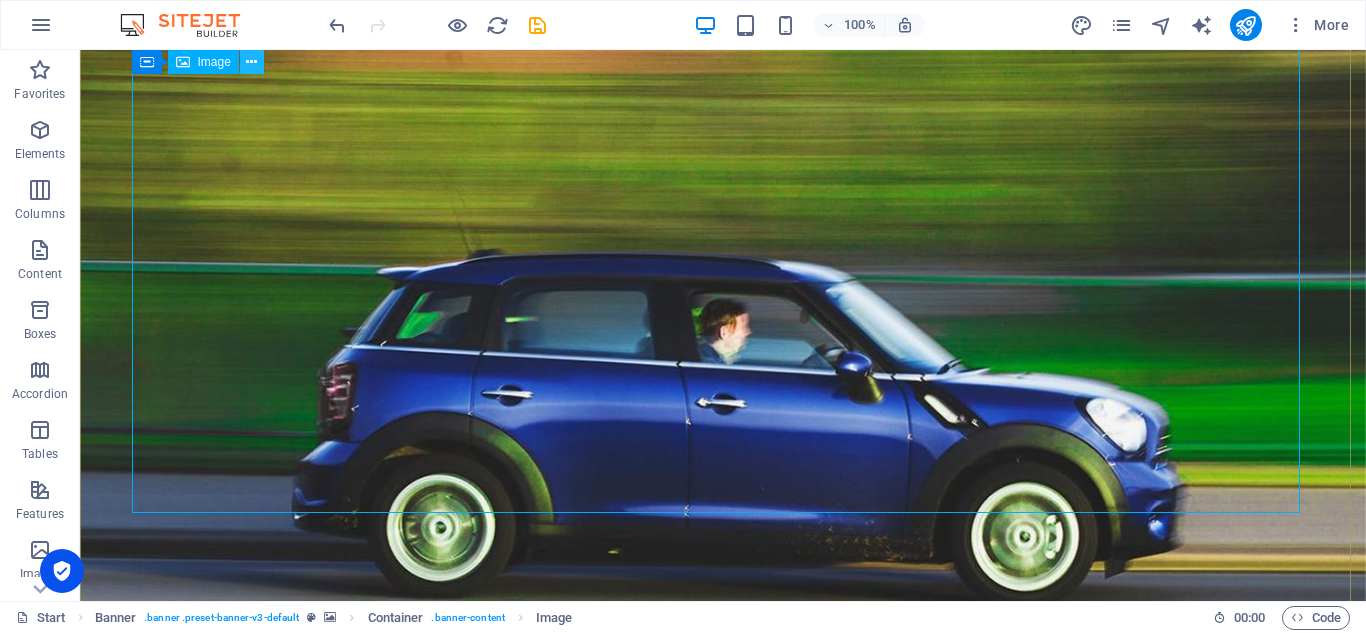 click at bounding box center [252, 62] 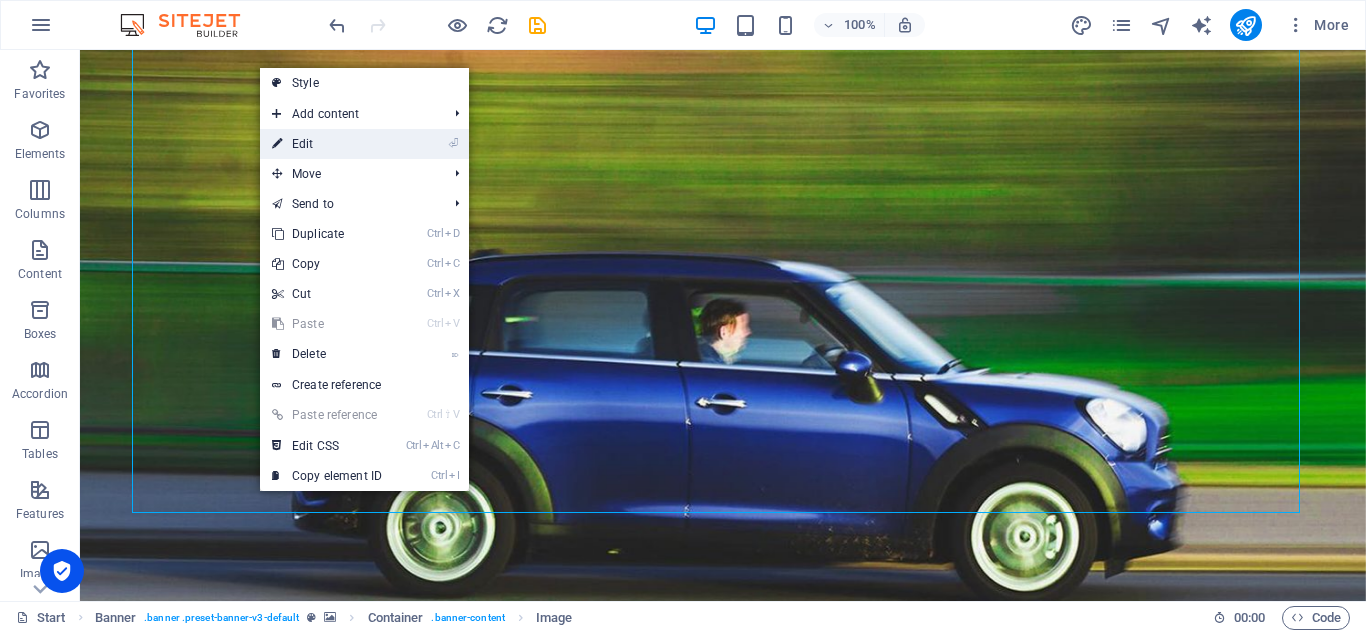 click on "⏎  Edit" at bounding box center [327, 144] 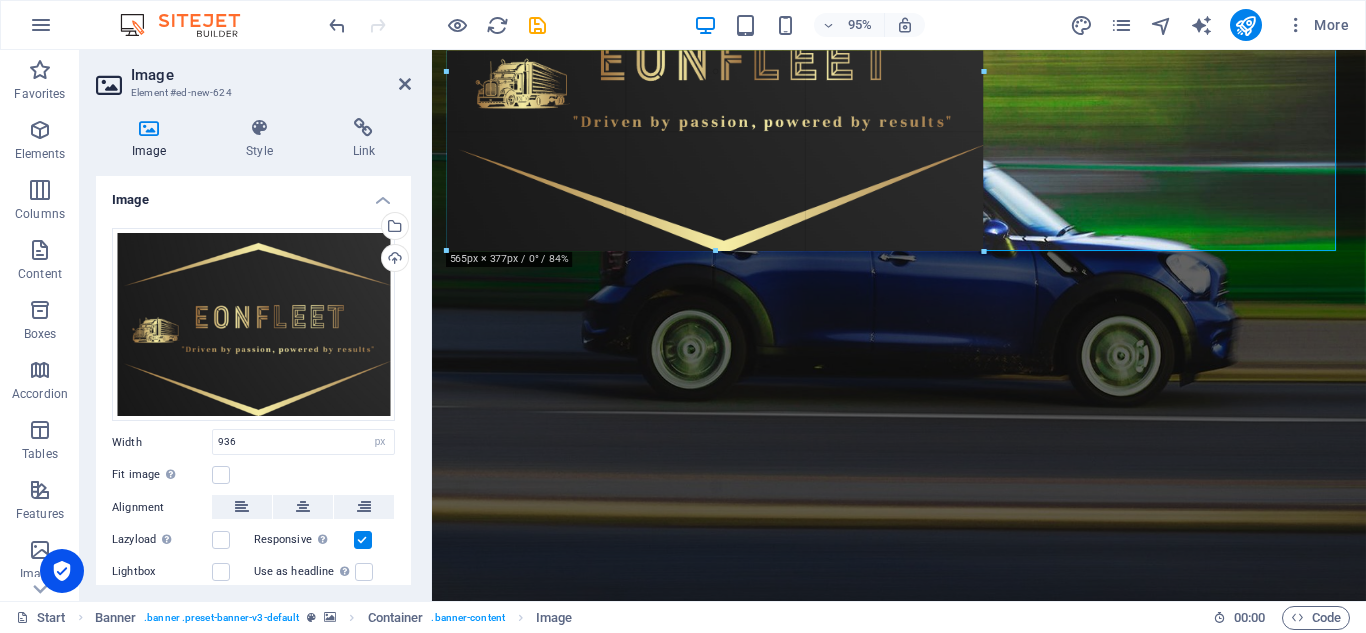 drag, startPoint x: 887, startPoint y: 489, endPoint x: 861, endPoint y: 233, distance: 257.31693 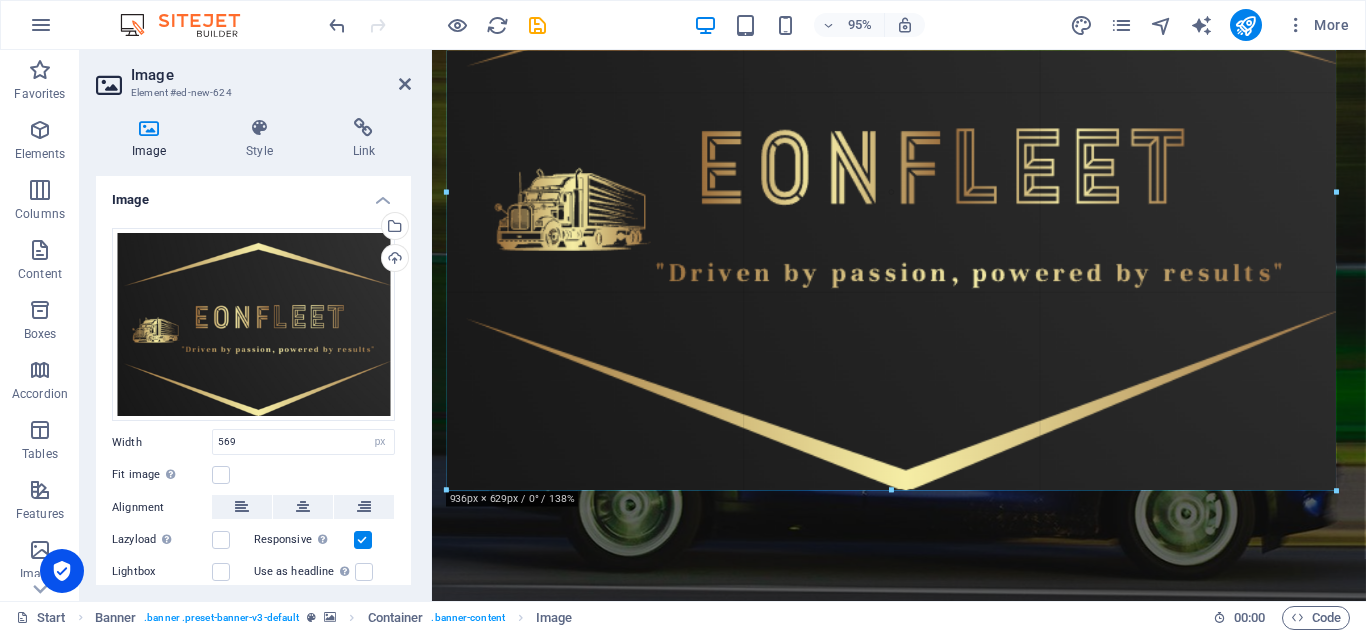 drag, startPoint x: 990, startPoint y: 72, endPoint x: 1365, endPoint y: 143, distance: 381.66214 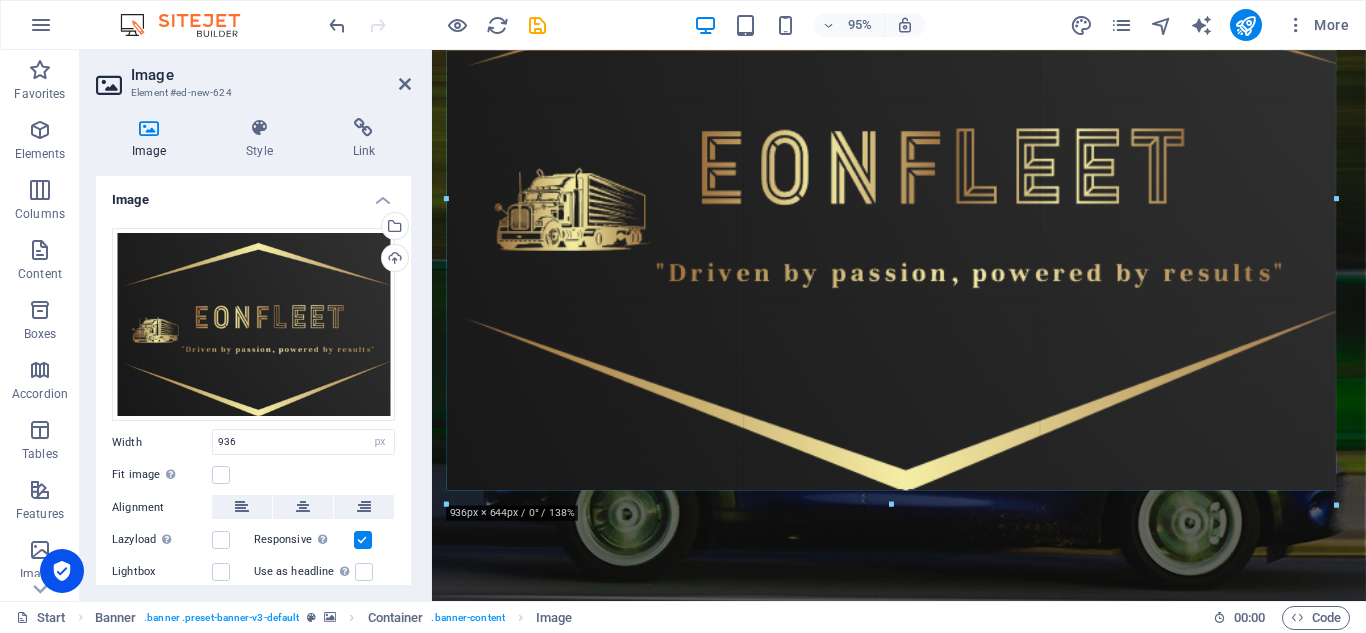 drag, startPoint x: 449, startPoint y: 490, endPoint x: 443, endPoint y: 409, distance: 81.22192 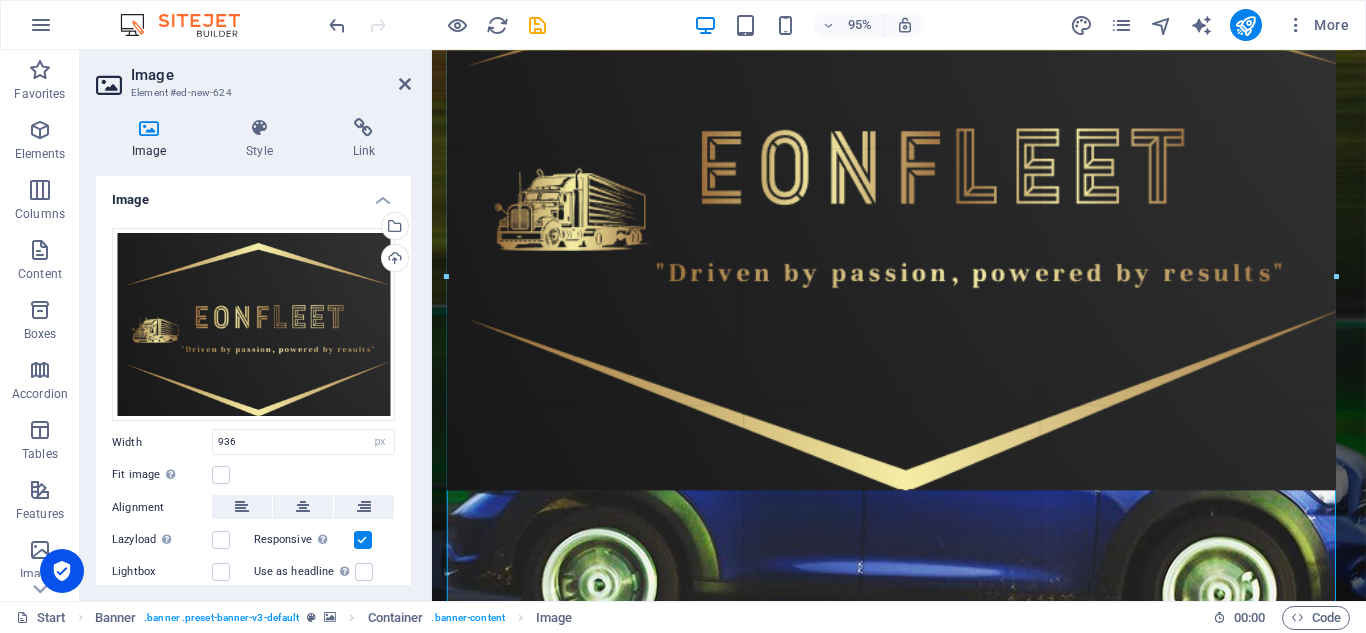 drag, startPoint x: 444, startPoint y: 192, endPoint x: 414, endPoint y: 202, distance: 31.622776 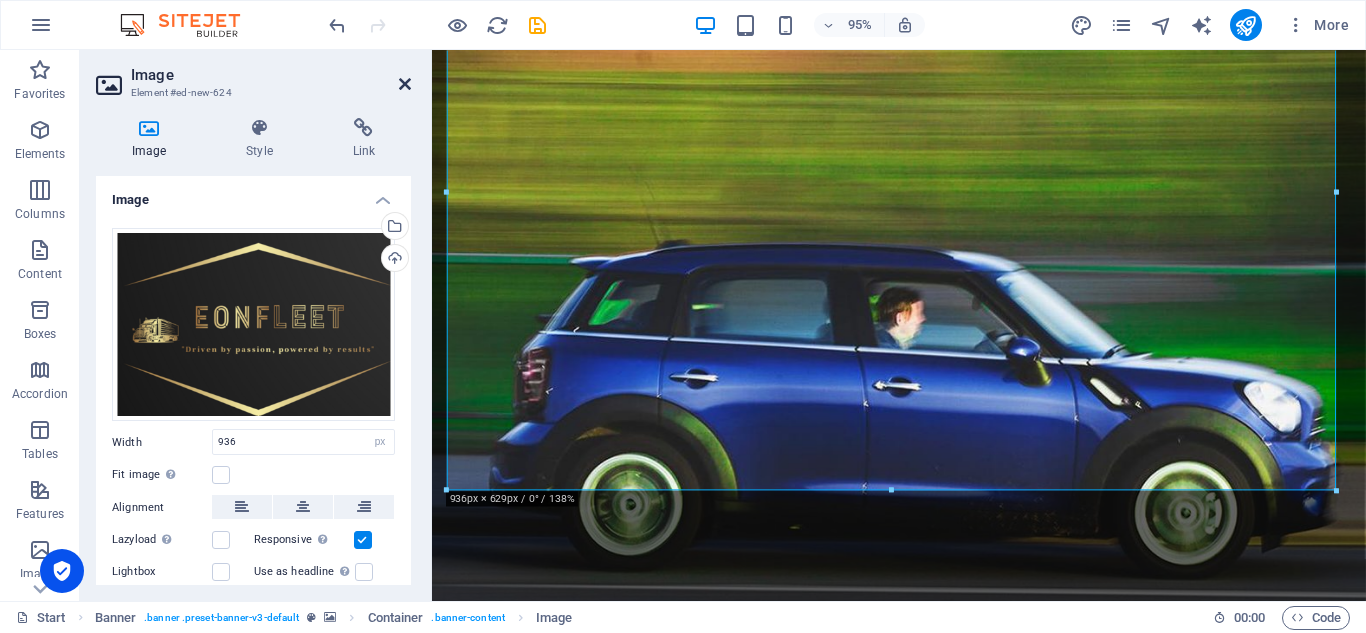 click at bounding box center [405, 84] 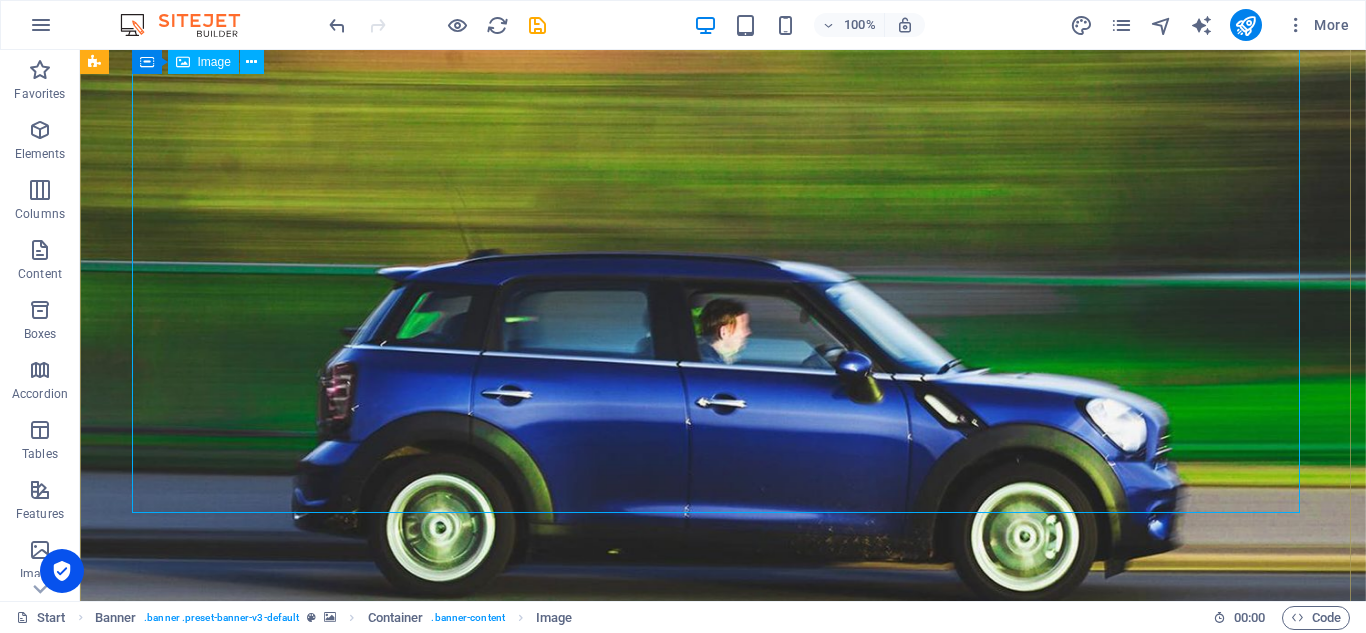 click at bounding box center [723, 1315] 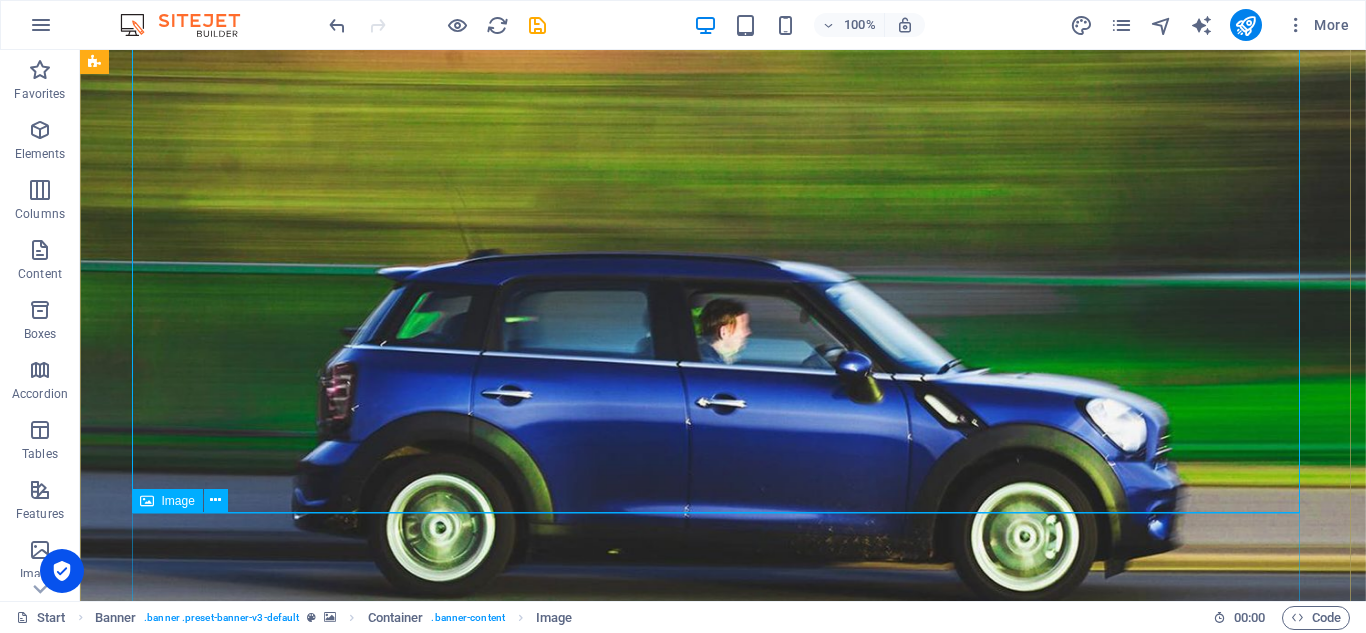 click at bounding box center (723, 1686) 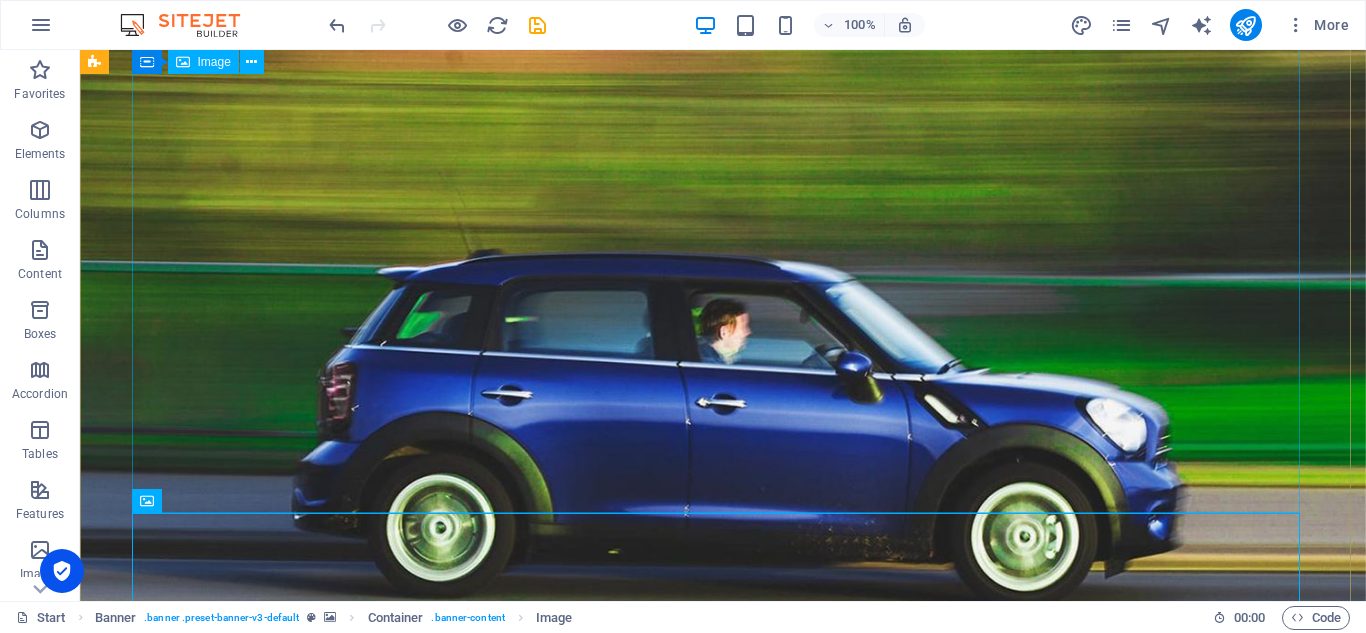 click at bounding box center (723, 1315) 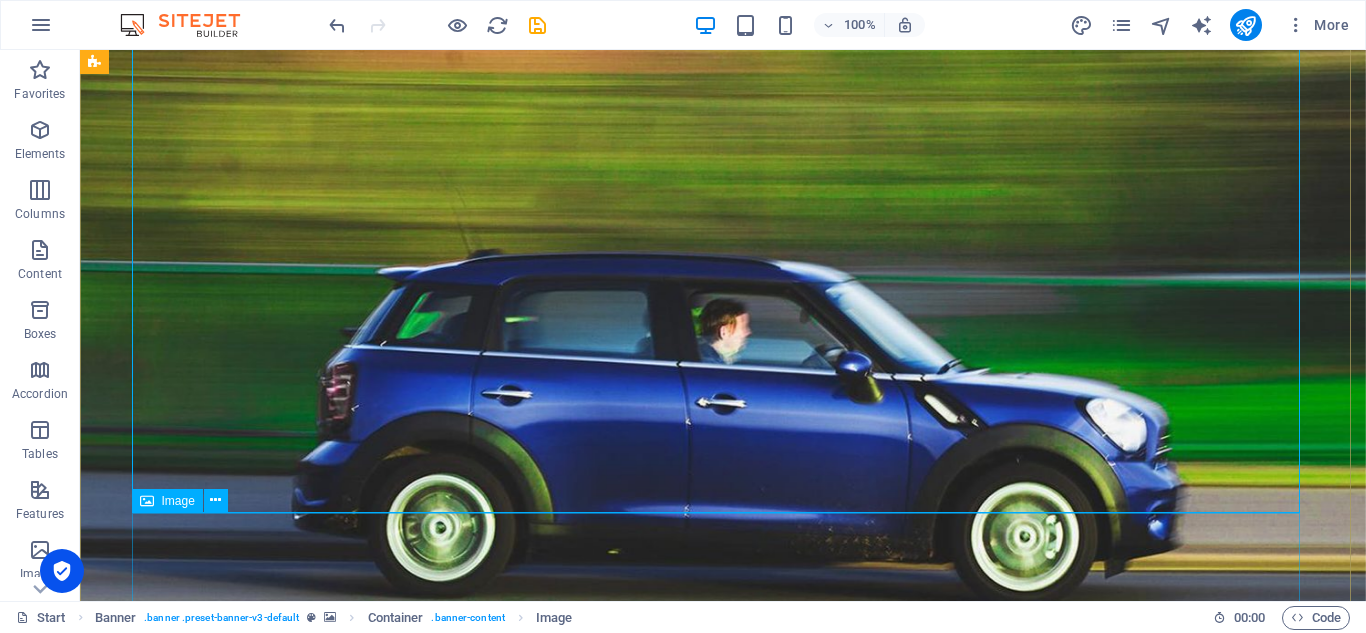 click at bounding box center (723, 1686) 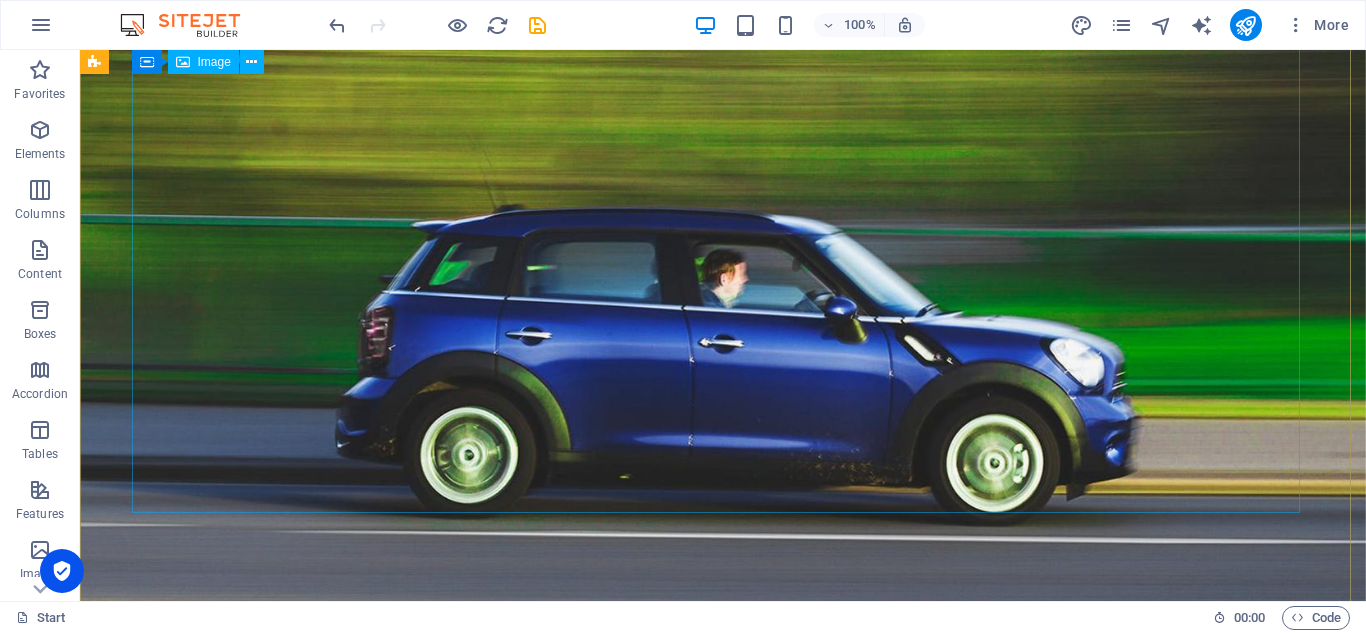 click at bounding box center [723, 1203] 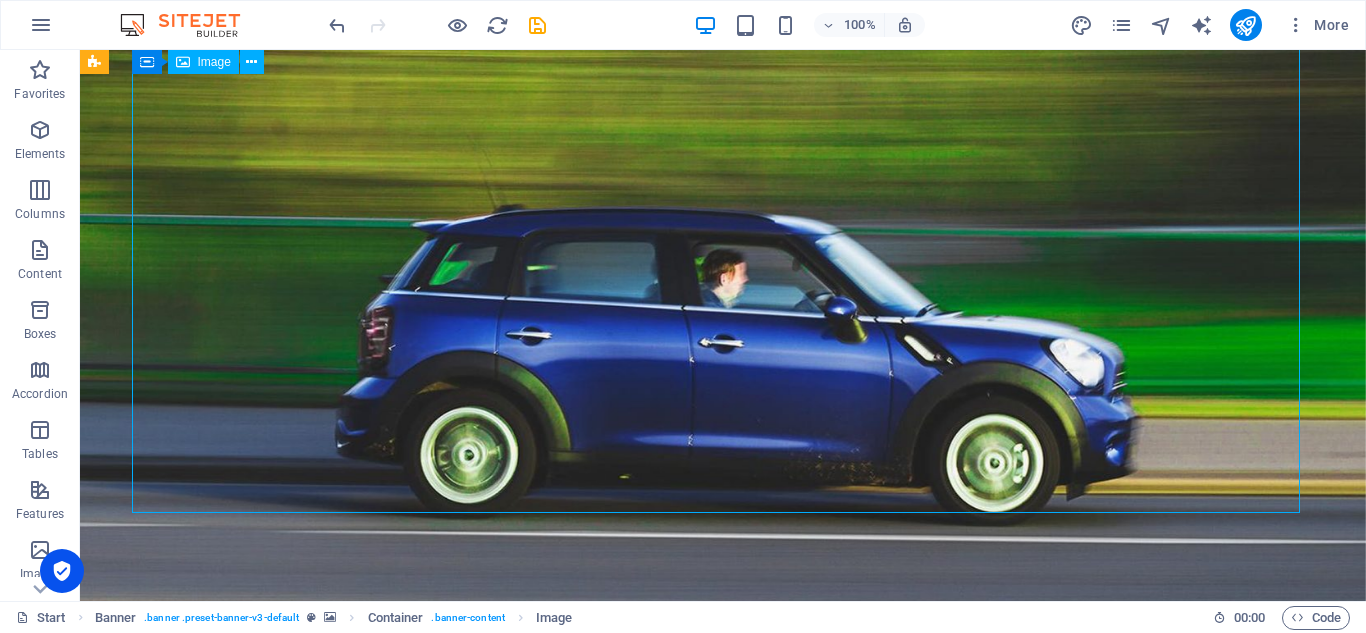 click at bounding box center (723, 1203) 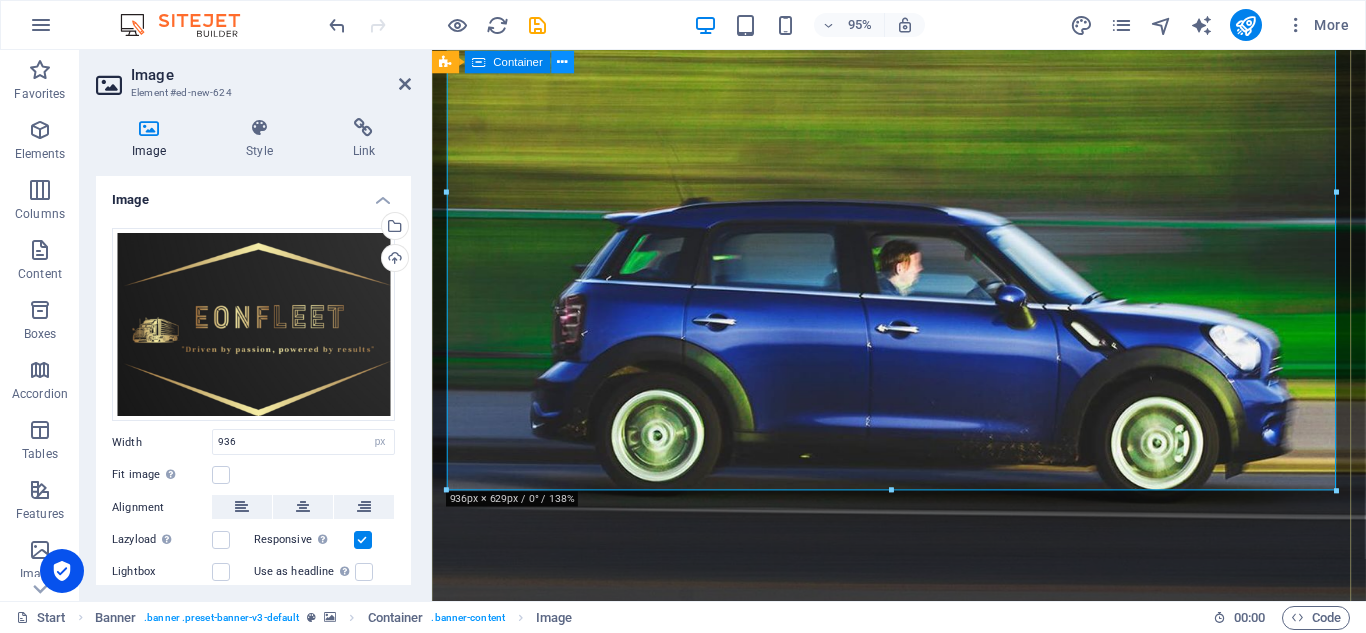 click at bounding box center [563, 61] 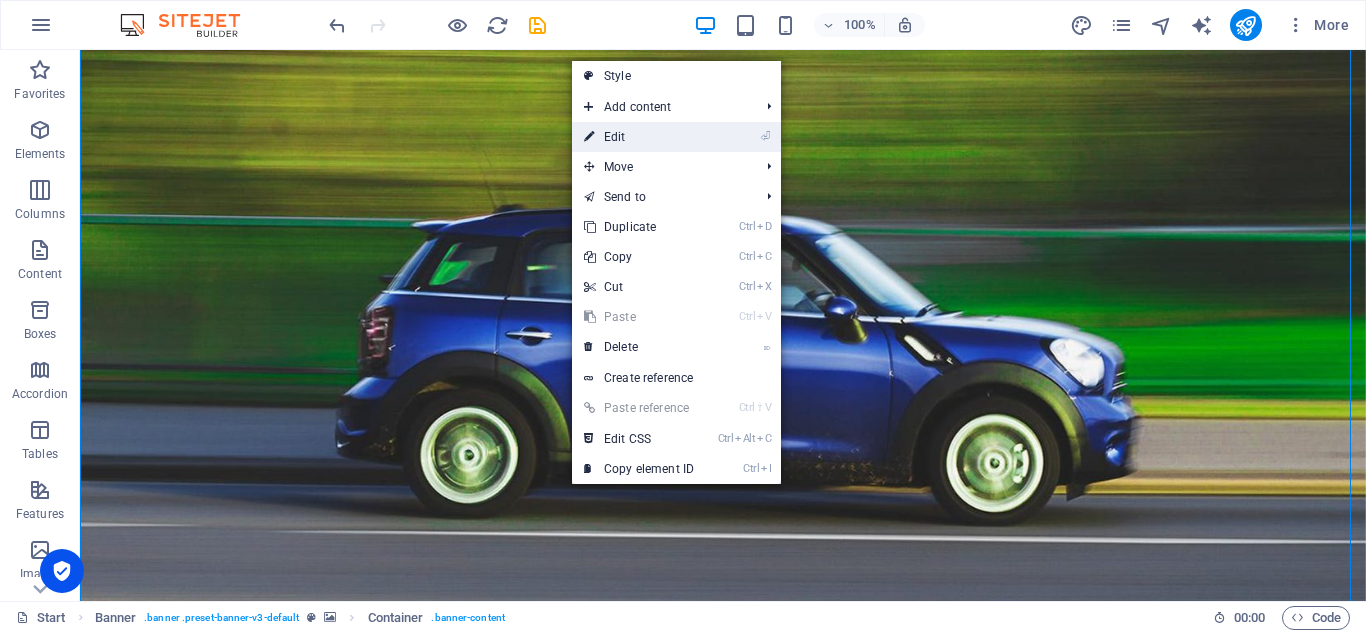 click on "⏎  Edit" at bounding box center (639, 137) 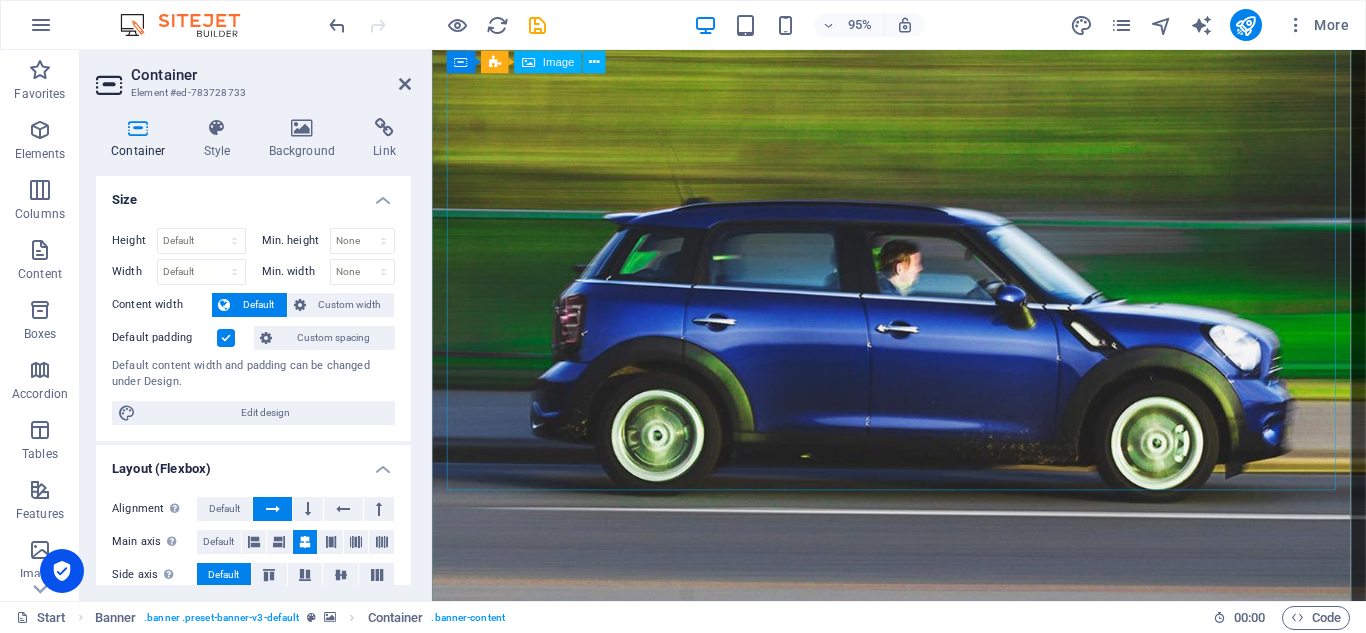 click at bounding box center [923, 1203] 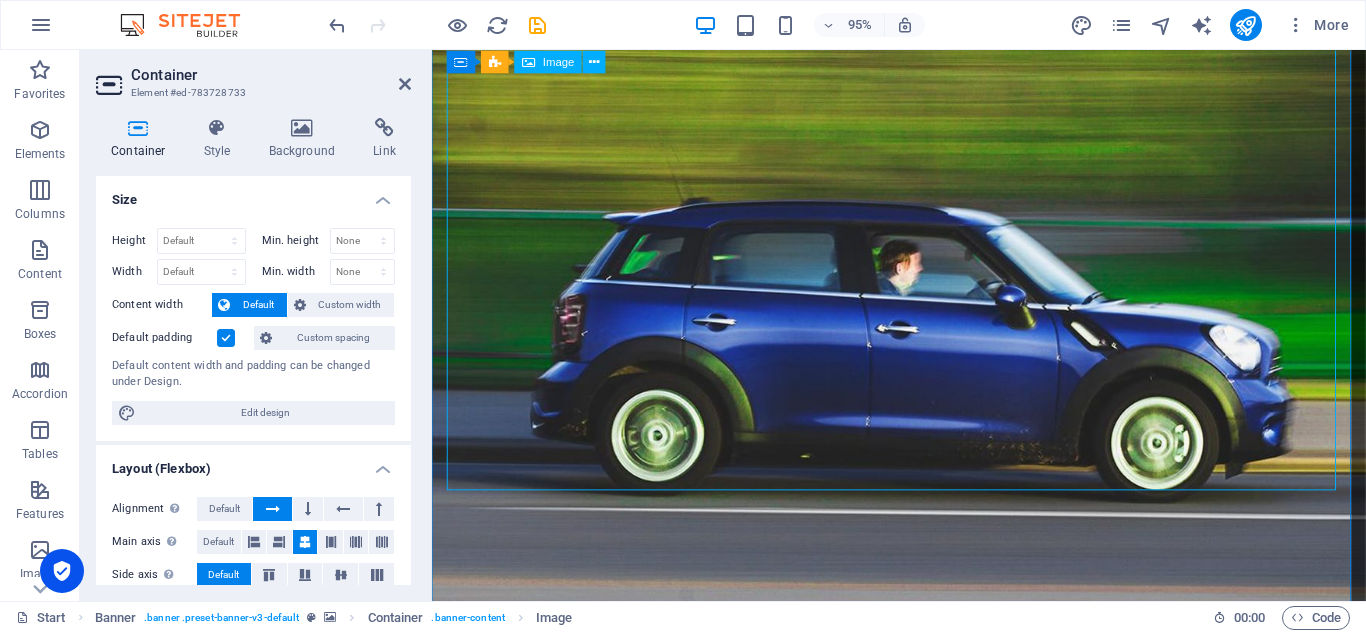 click at bounding box center [923, 1203] 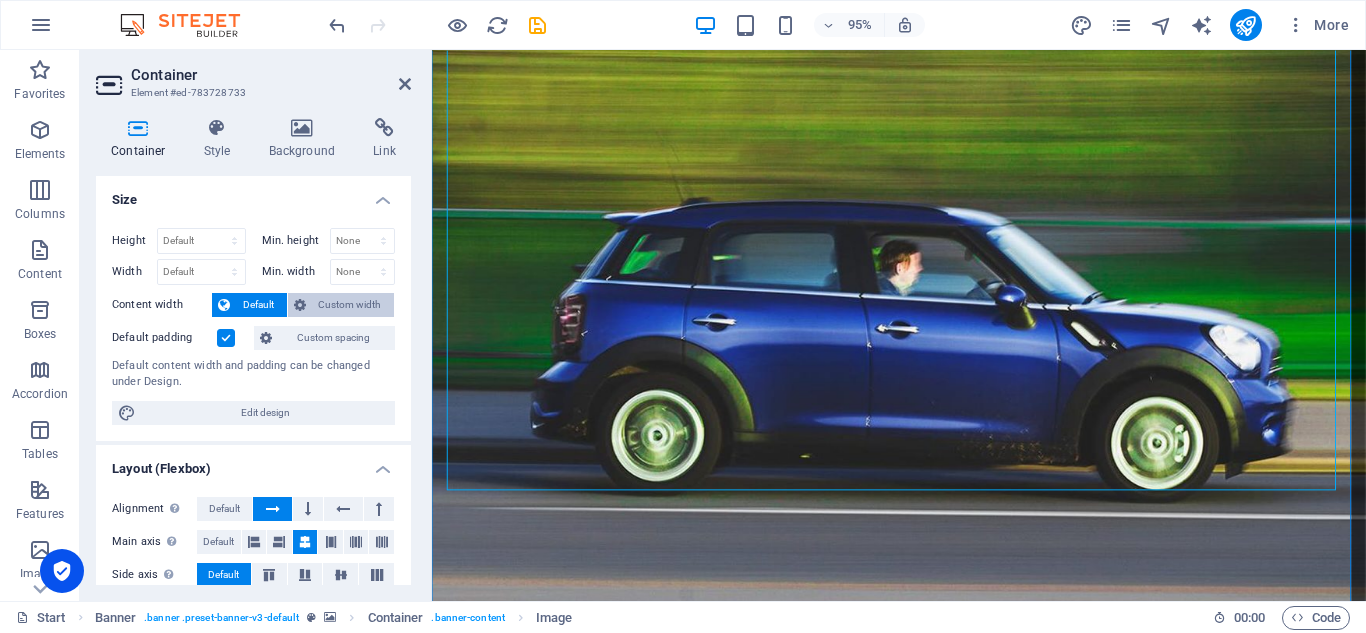 click on "Custom width" at bounding box center [350, 305] 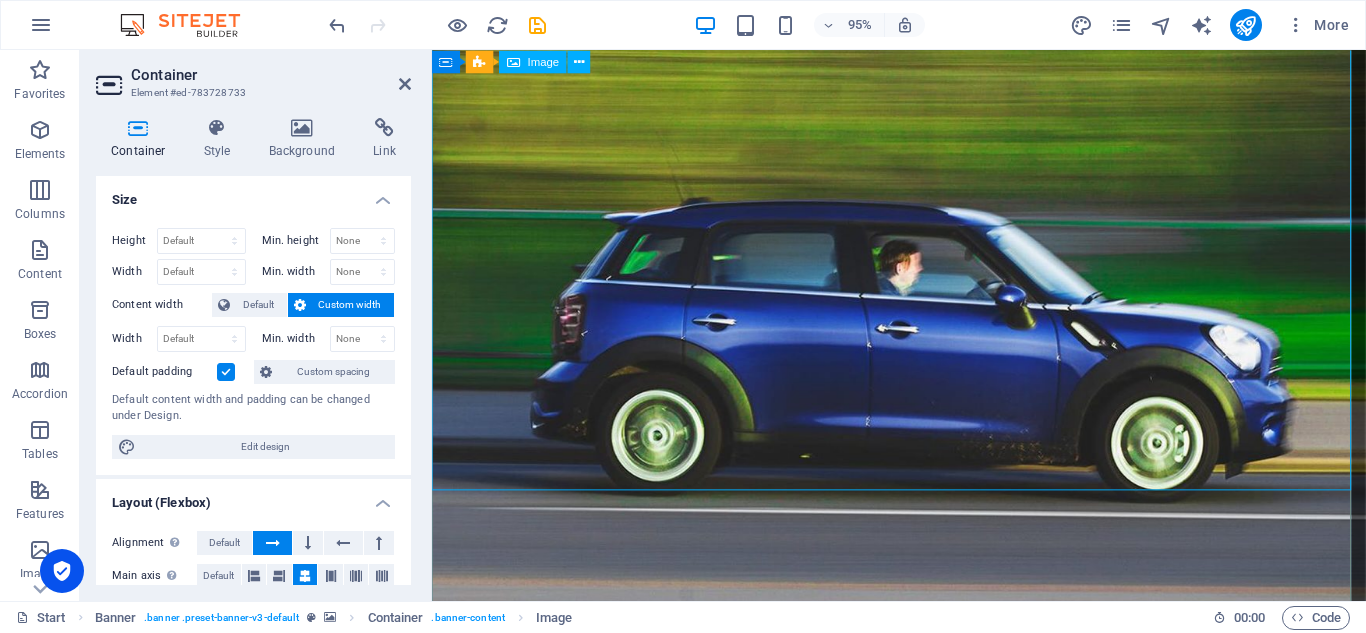 click at bounding box center (923, 1203) 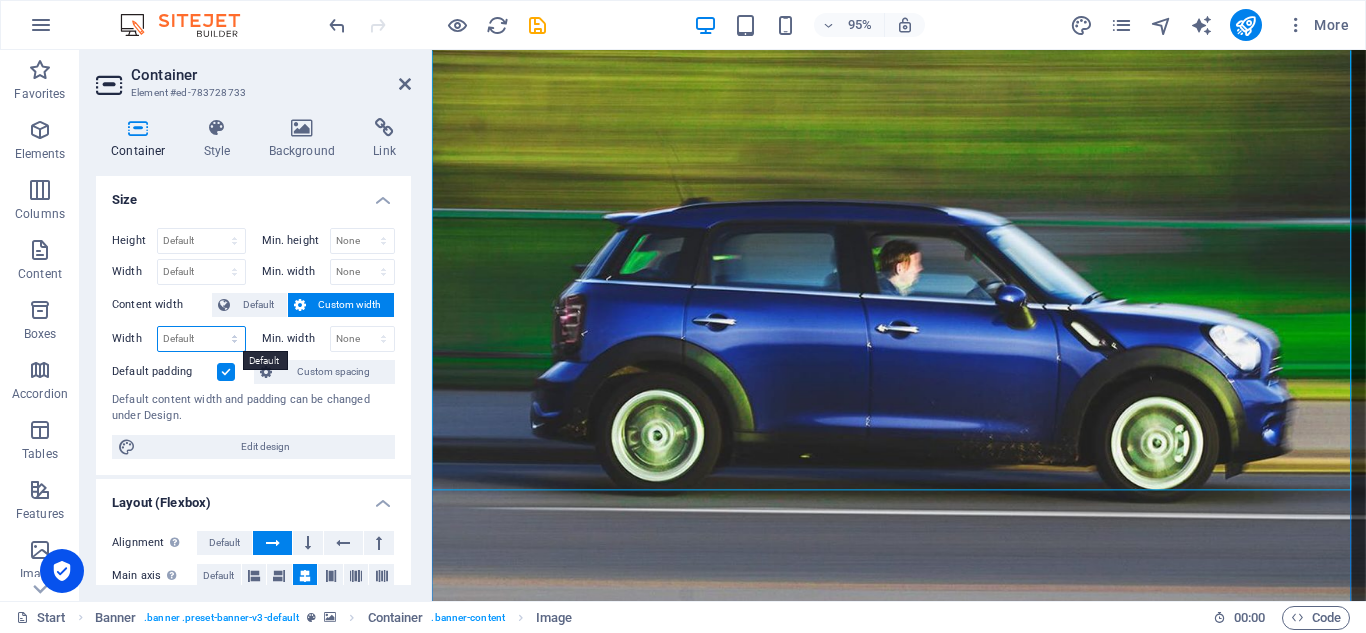 click on "Default px rem % em vh vw" at bounding box center (201, 339) 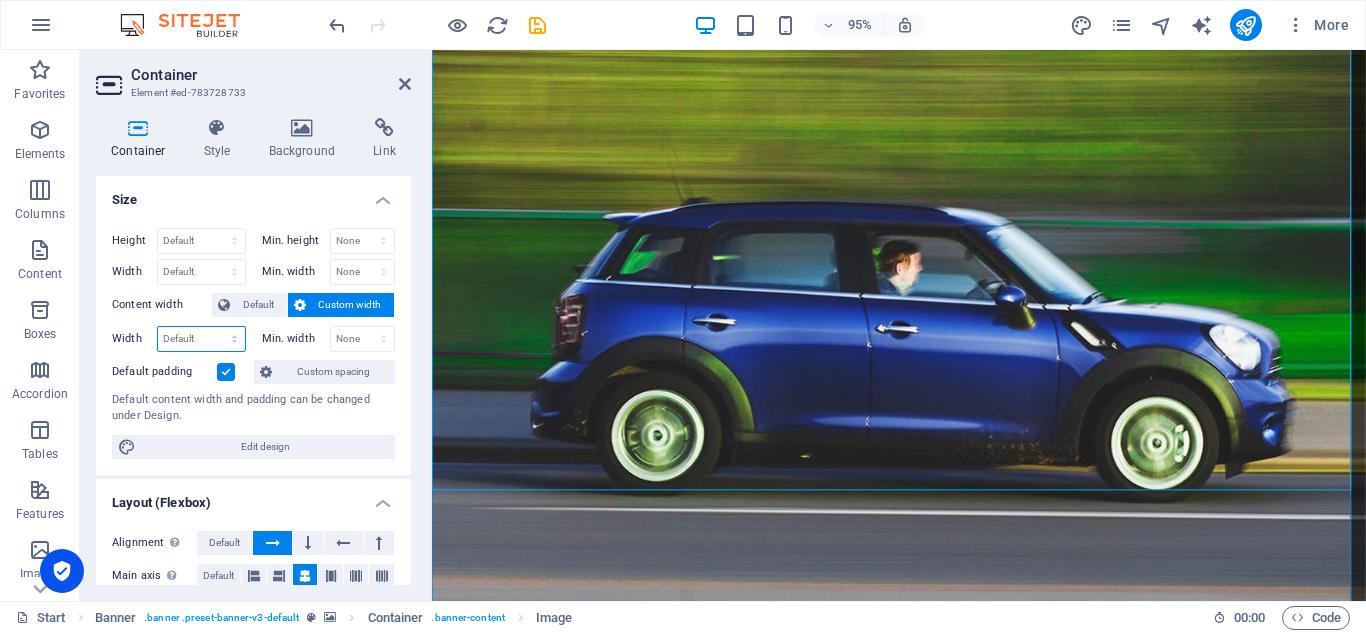 click on "Default px rem % em vh vw" at bounding box center [201, 339] 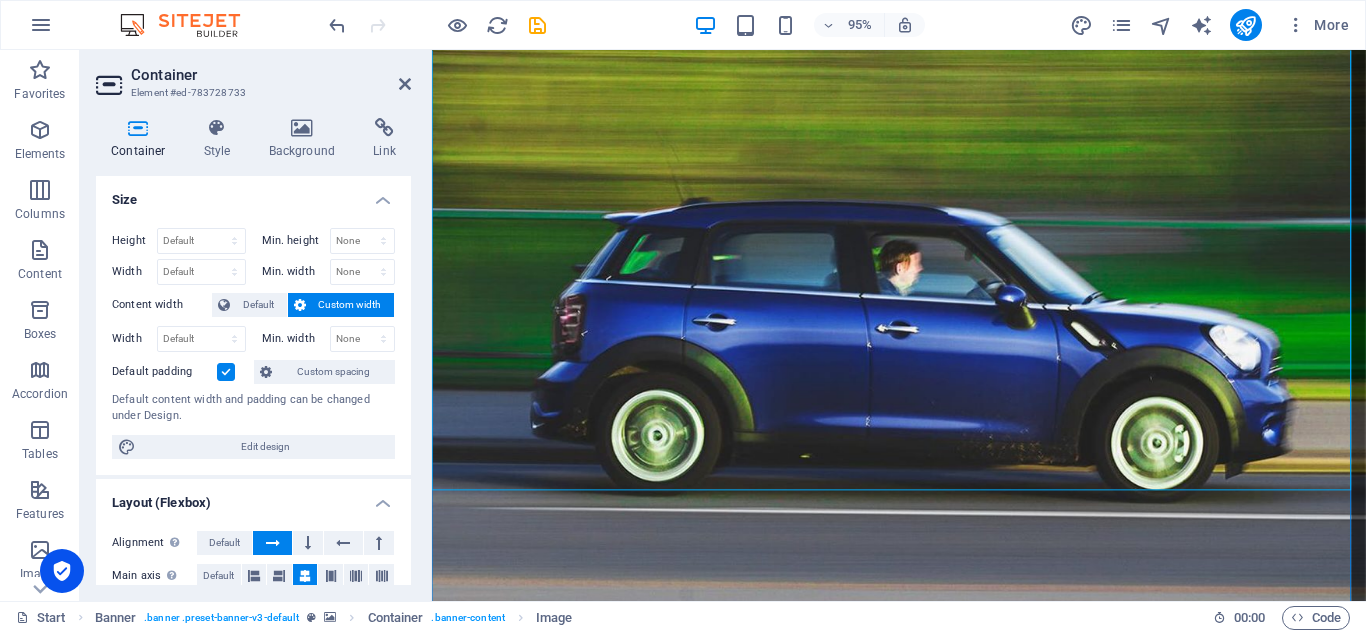 drag, startPoint x: 406, startPoint y: 282, endPoint x: 406, endPoint y: 341, distance: 59 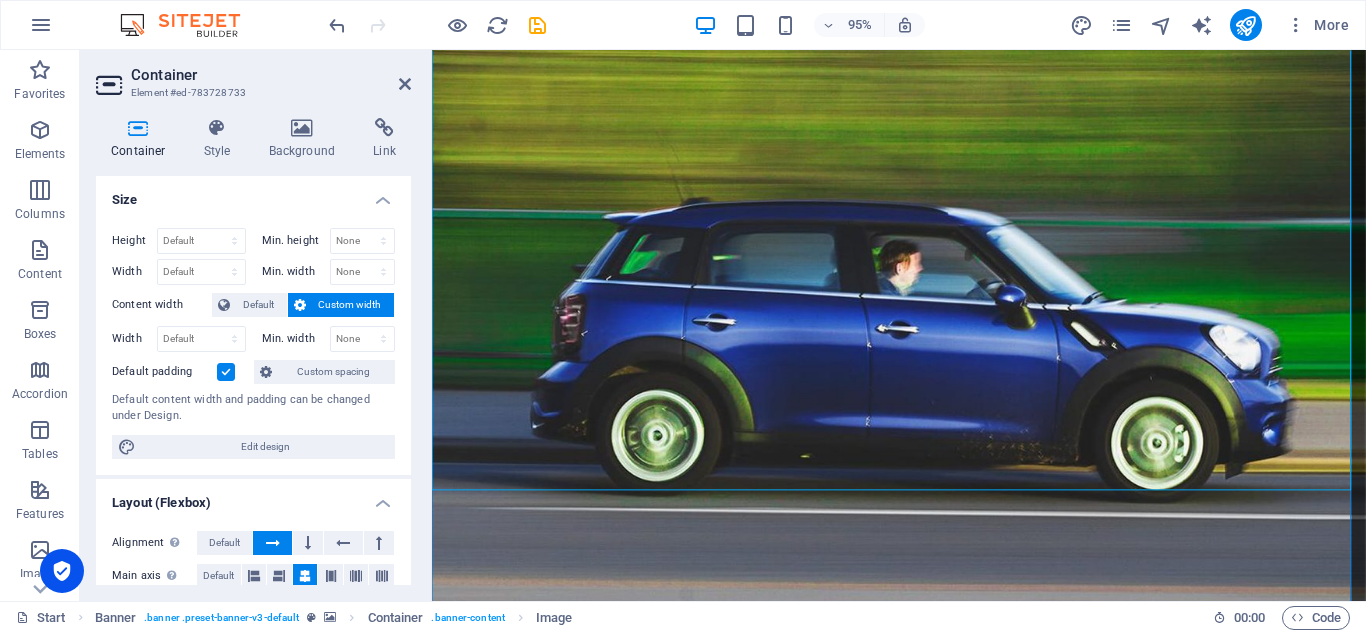 click on "Height Default px rem % vh vw Min. height None px rem % vh vw Width Default px rem % em vh vw Min. width None px rem % vh vw Content width Default Custom width Width Default px rem % em vh vw Min. width None px rem % vh vw Default padding Custom spacing Default content width and padding can be changed under Design. Edit design" at bounding box center [253, 343] 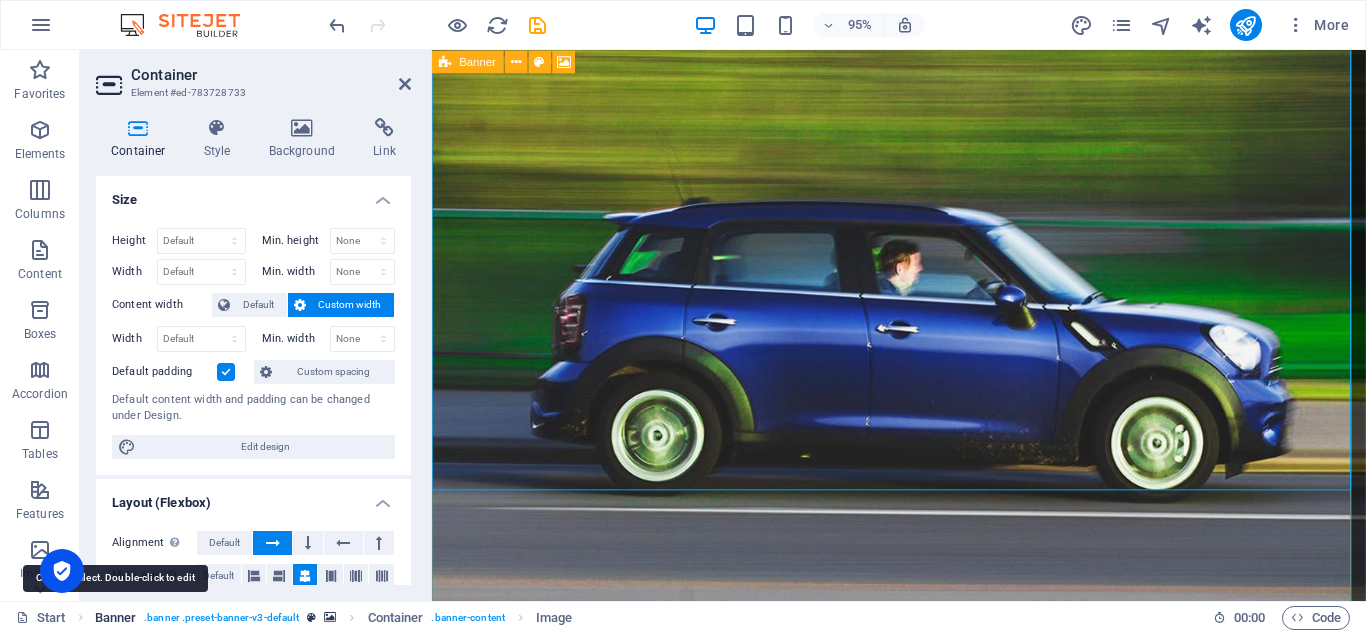 click on "Banner" at bounding box center [116, 618] 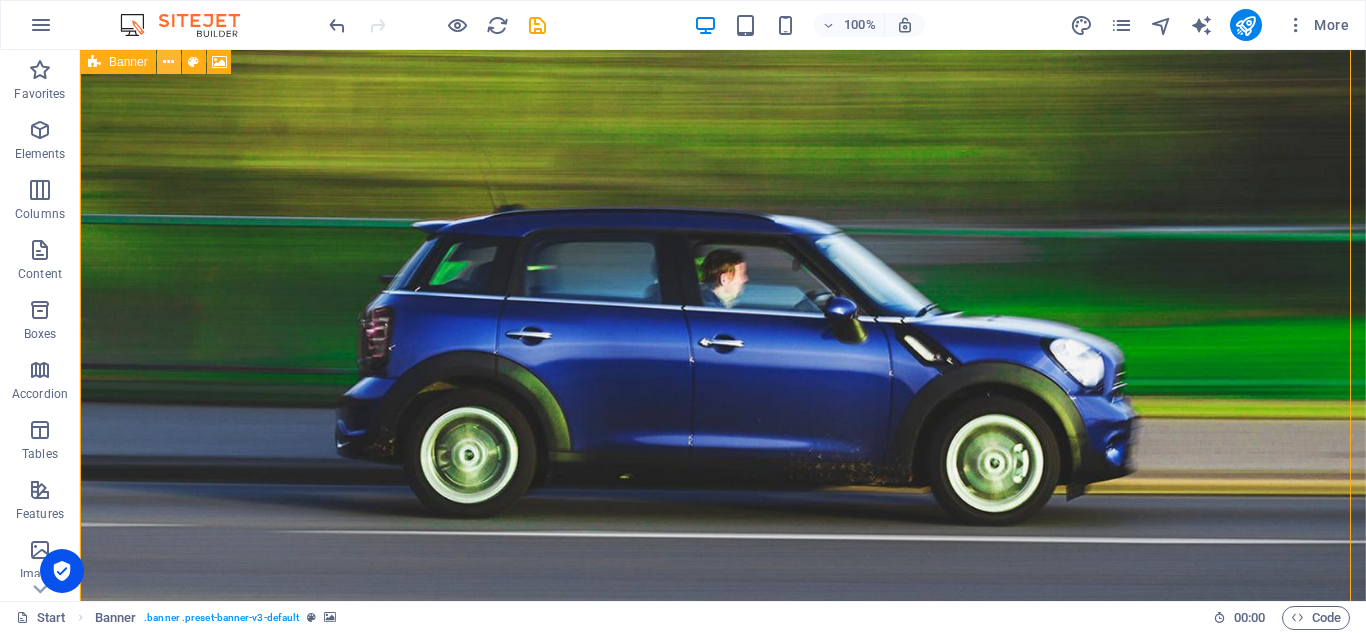 click at bounding box center (168, 62) 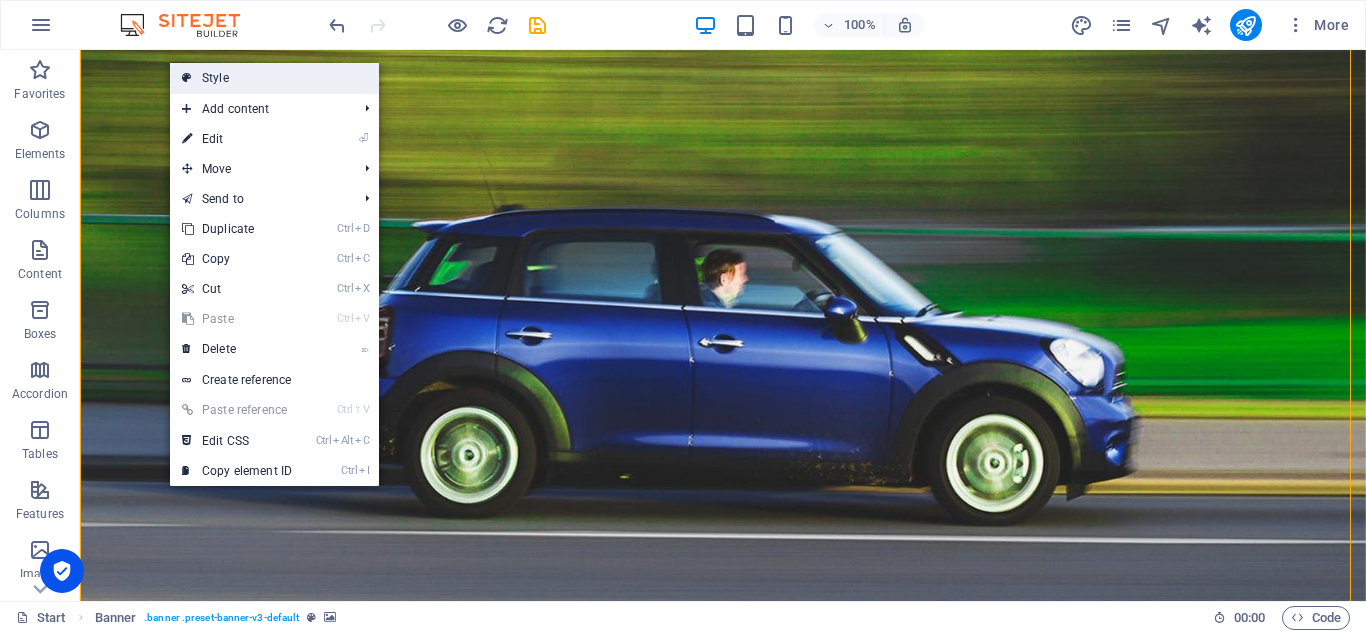 click on "Style" at bounding box center [274, 78] 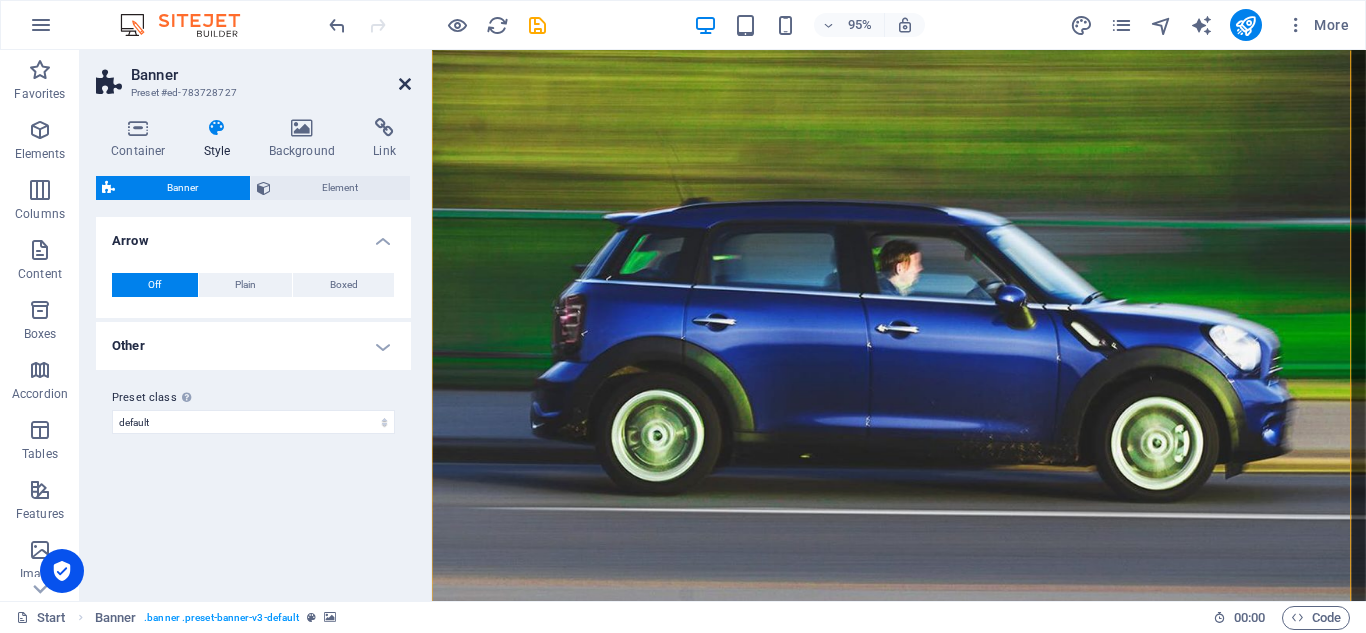 click at bounding box center (405, 84) 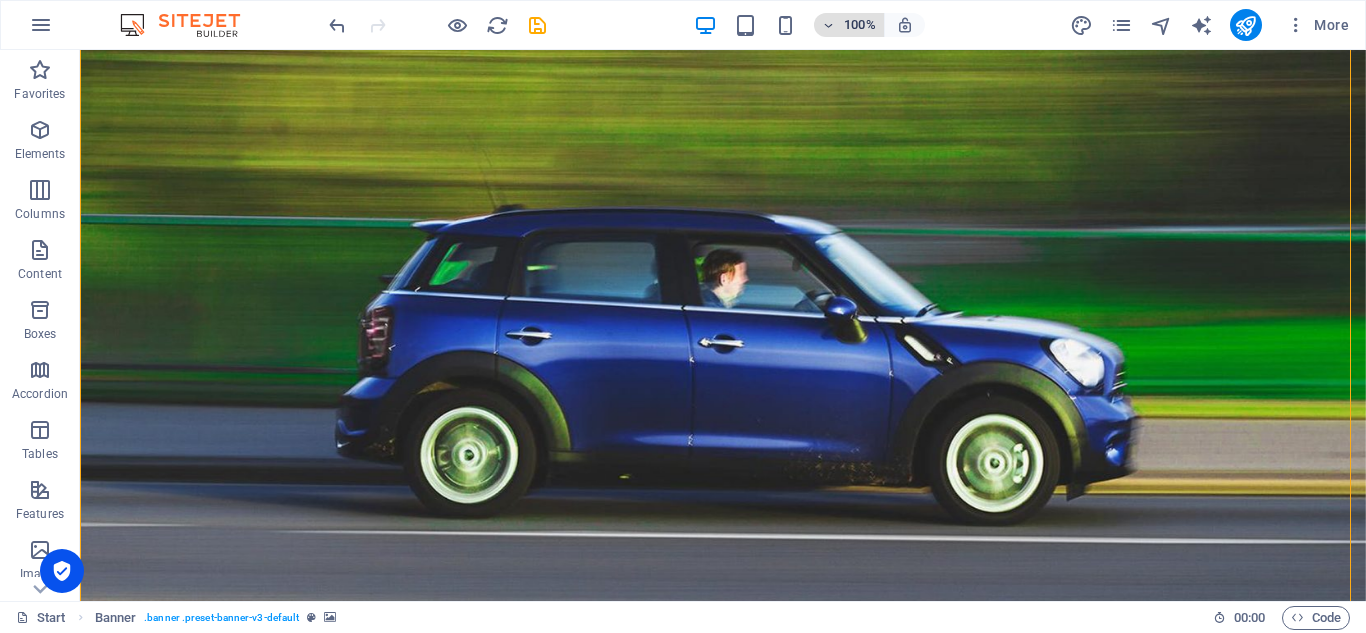 click on "100%" at bounding box center (849, 25) 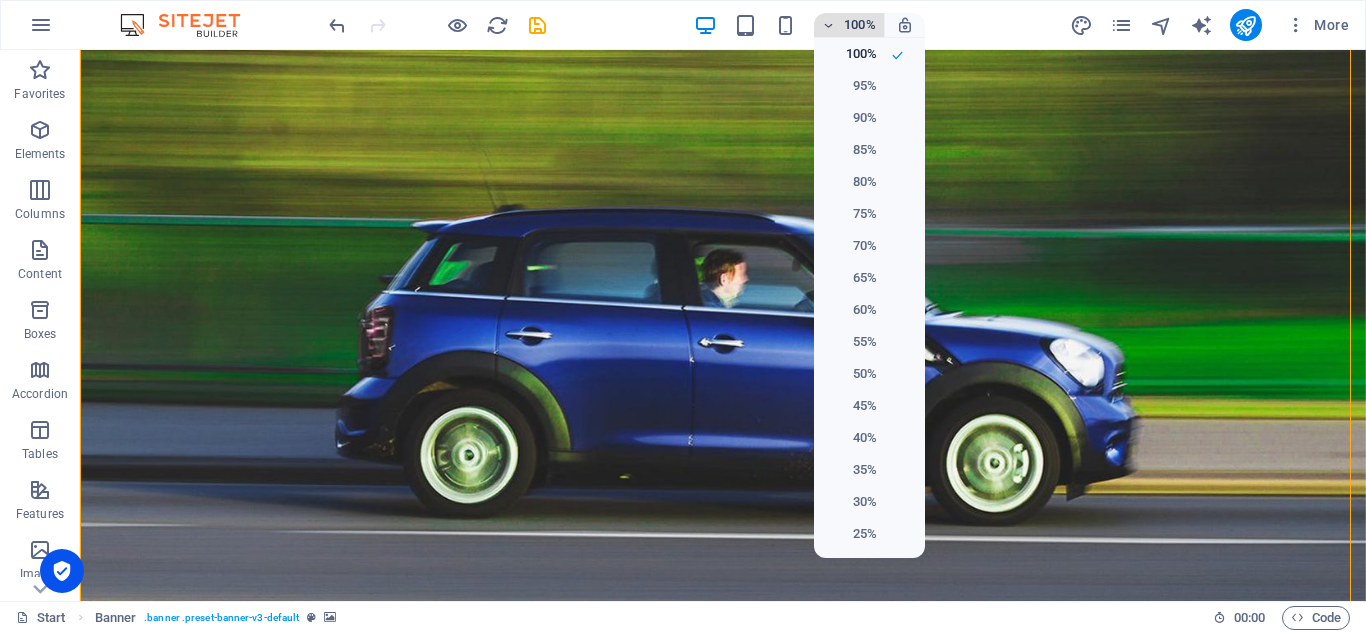 click at bounding box center (683, 316) 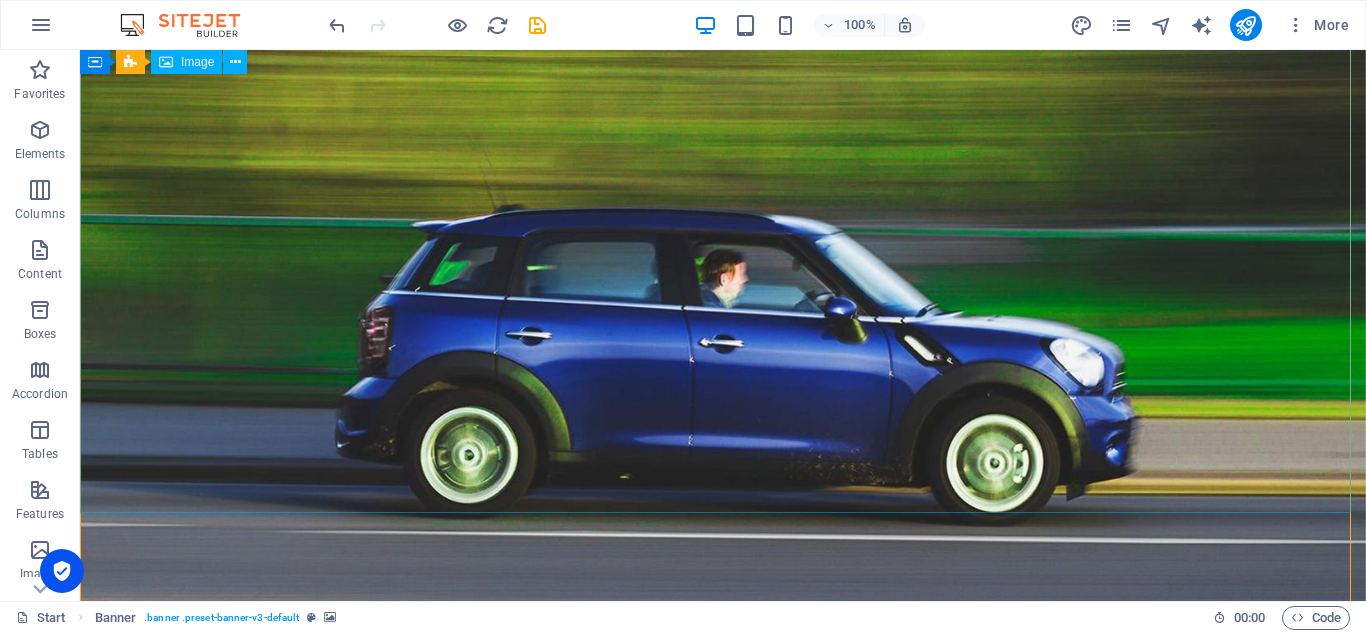 click at bounding box center [723, 1203] 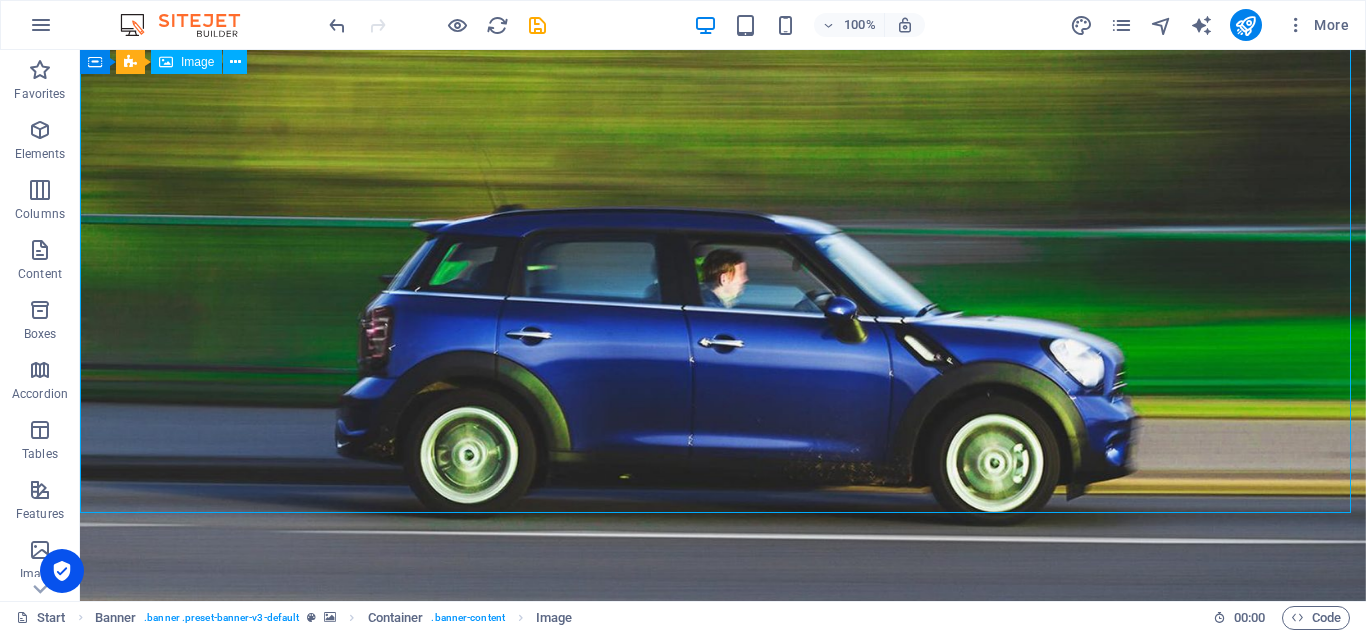 click at bounding box center (723, 1203) 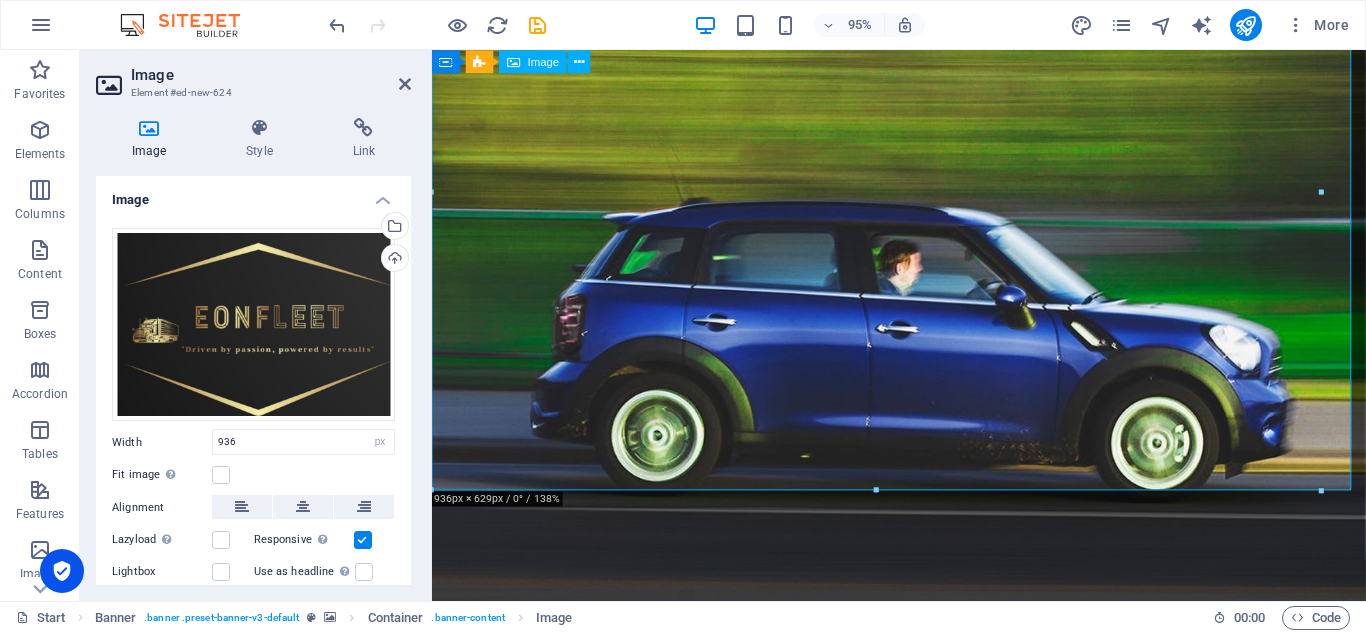 click at bounding box center (923, 1203) 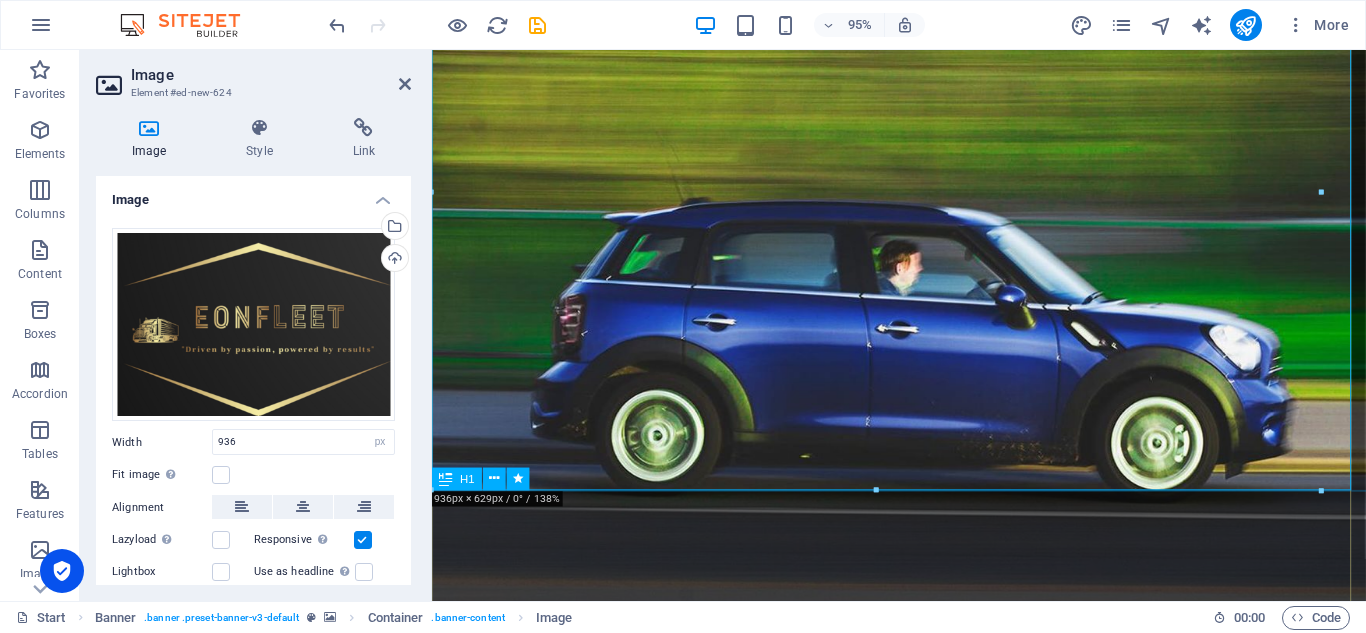 click on "[DOMAIN_NAME]" at bounding box center [923, 1582] 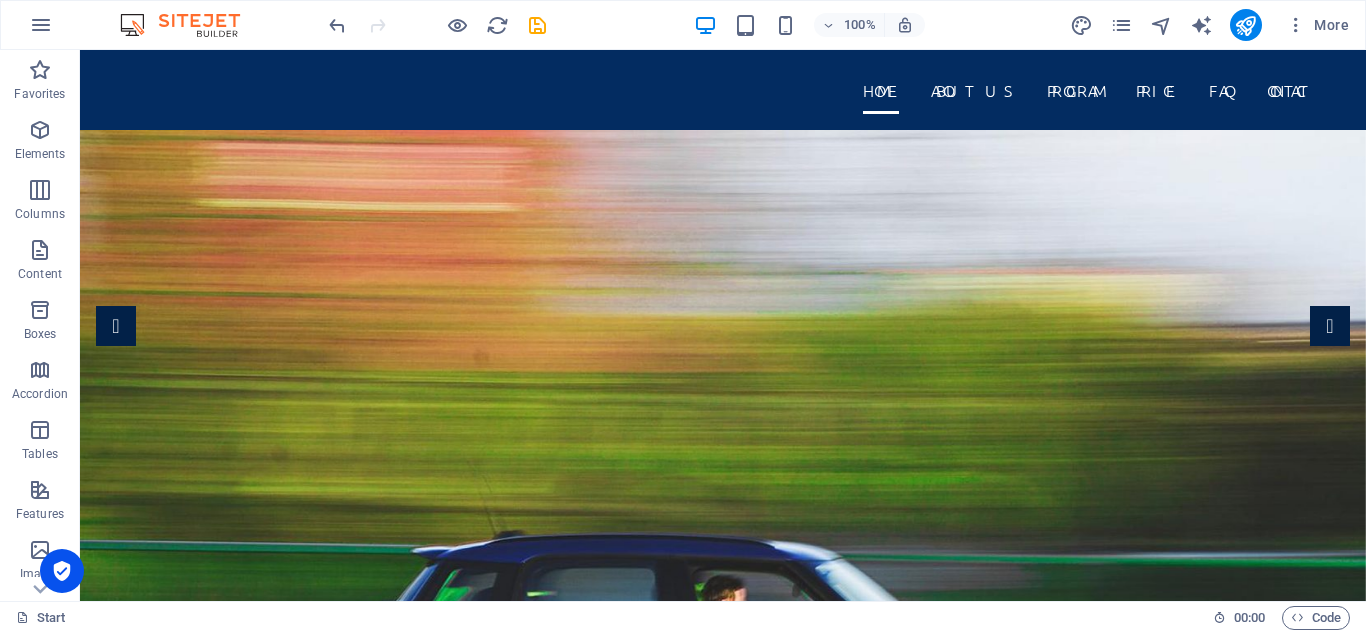 scroll, scrollTop: 302, scrollLeft: 0, axis: vertical 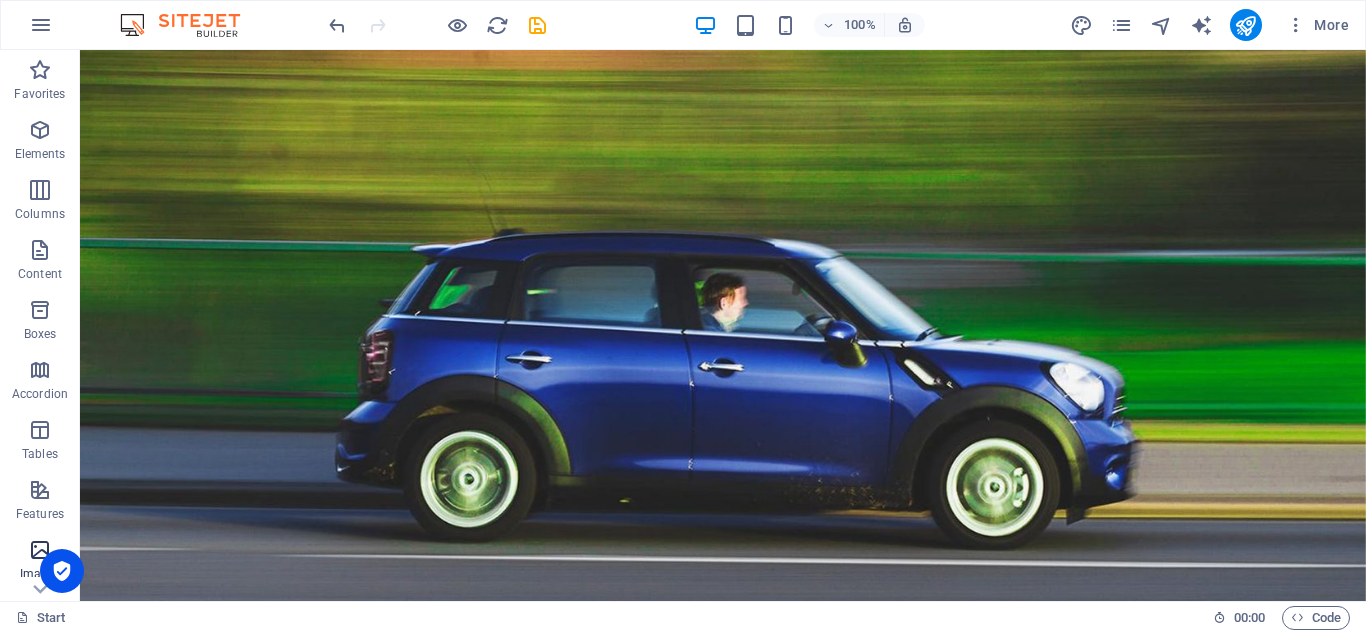 click on "Images" at bounding box center [40, 562] 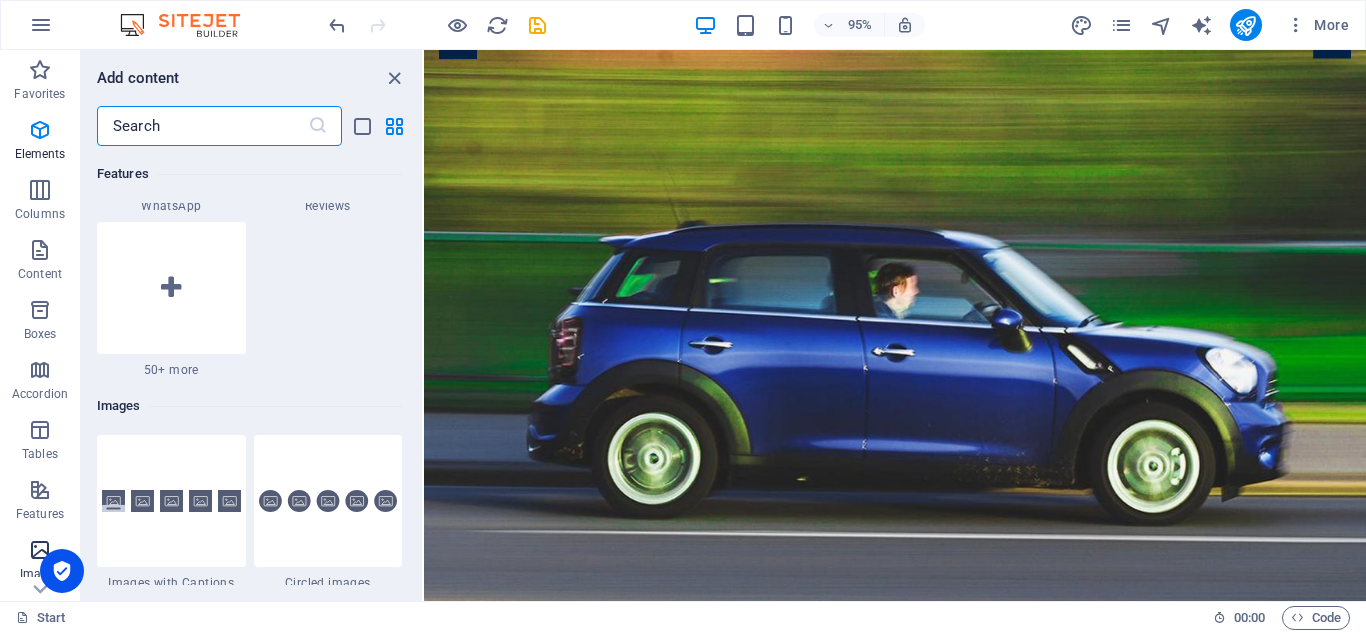 scroll, scrollTop: 9976, scrollLeft: 0, axis: vertical 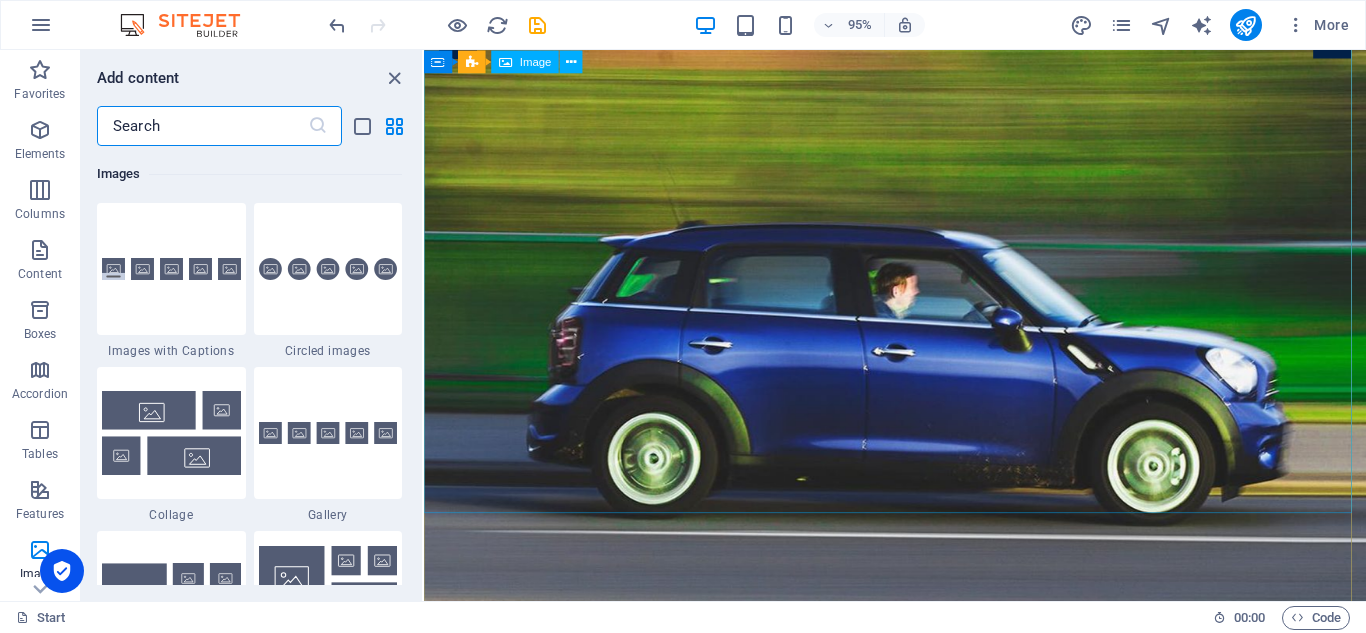 click at bounding box center (920, 1227) 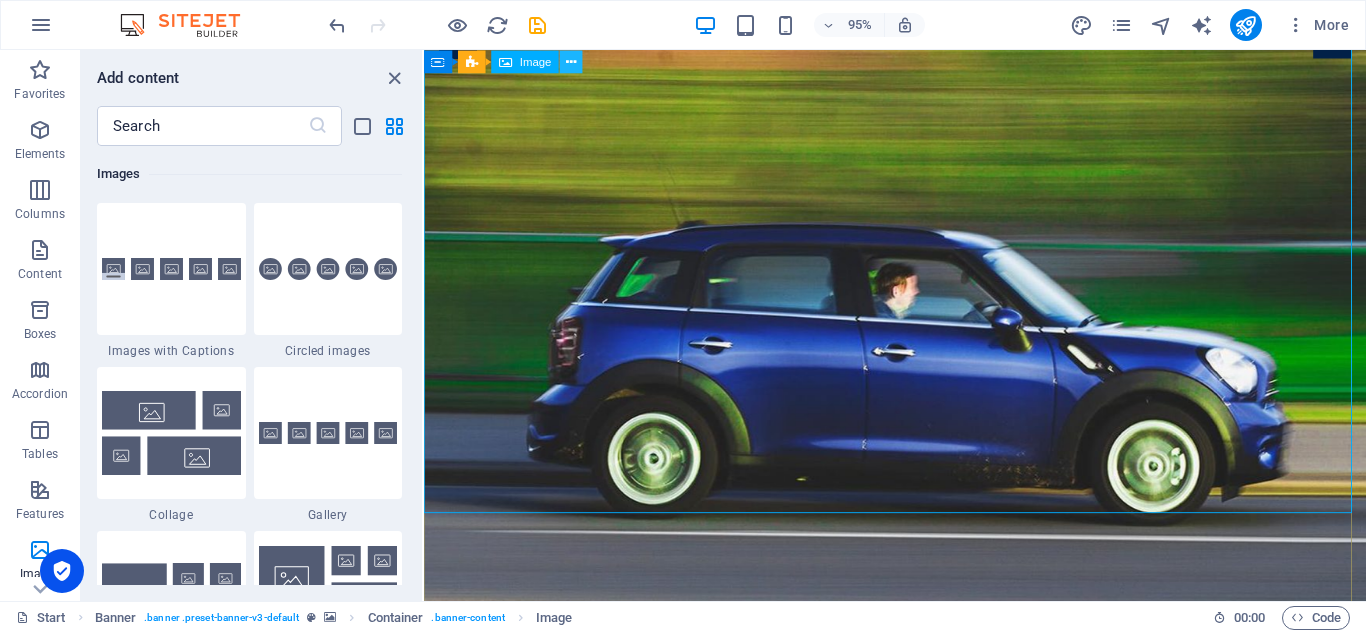click at bounding box center [571, 61] 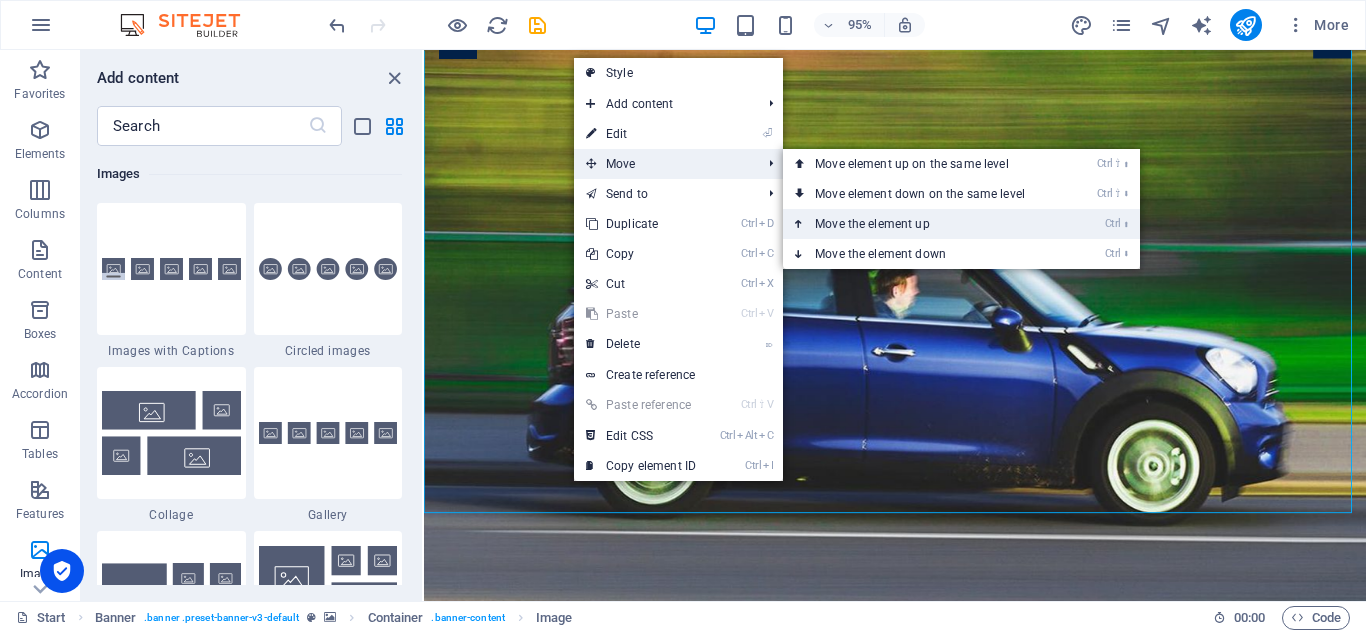 click on "Ctrl ⬆  Move the element up" at bounding box center [924, 224] 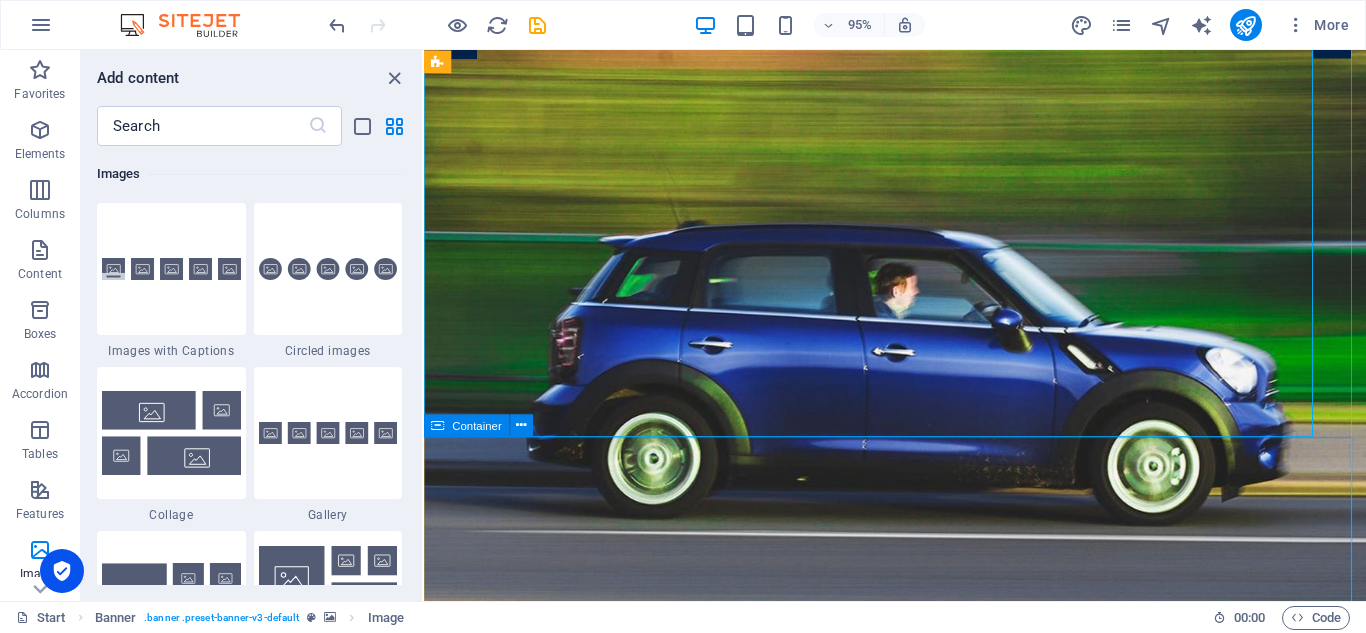 click on "[DOMAIN_NAME] Find out More" at bounding box center [920, 1650] 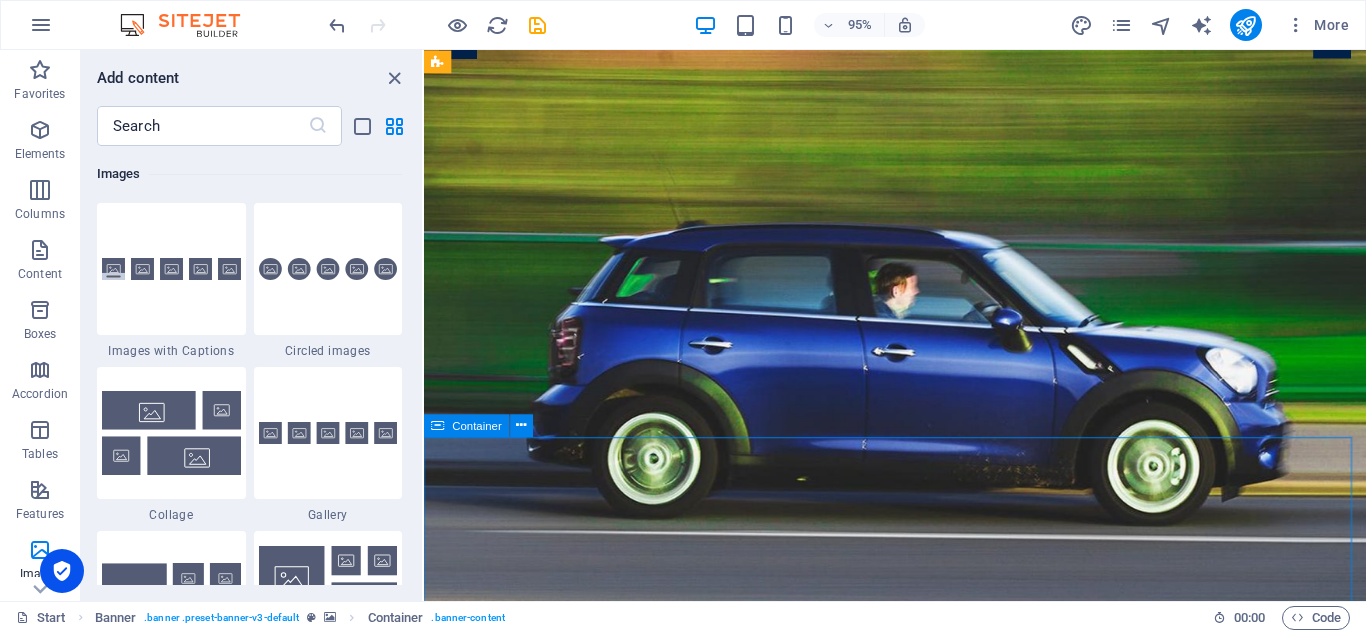 click on "[DOMAIN_NAME] Find out More" at bounding box center (920, 1650) 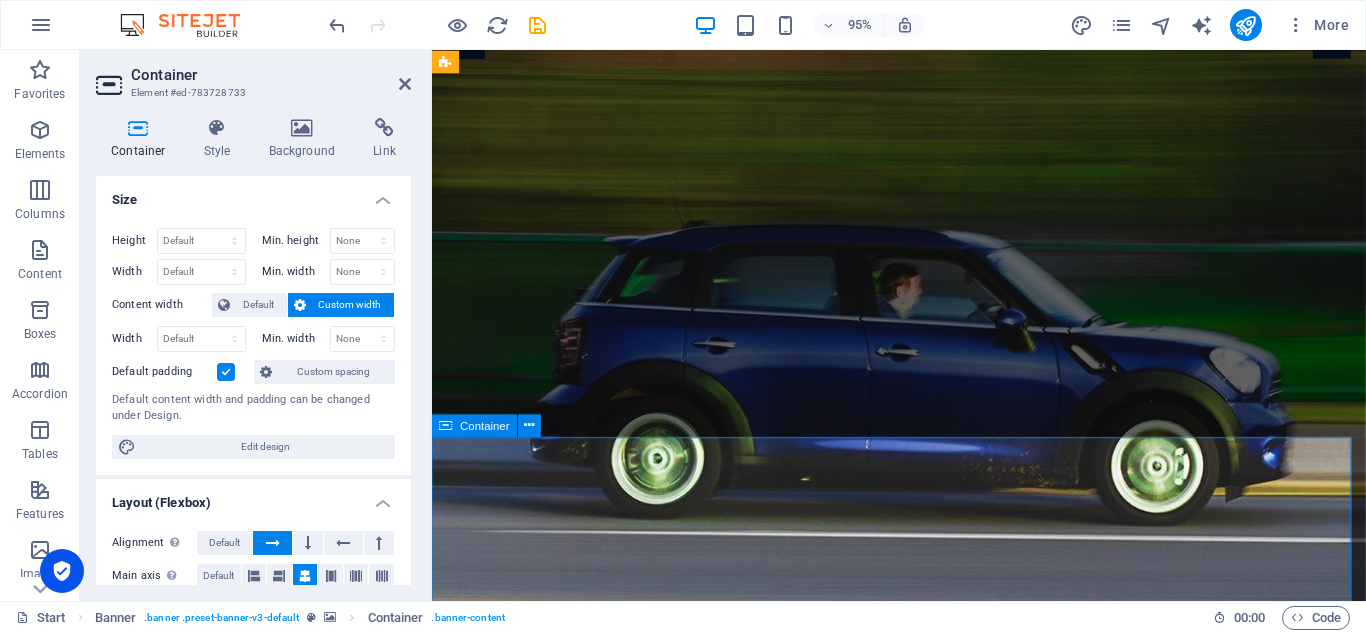 click on "[DOMAIN_NAME] Find out More" at bounding box center [923, 1650] 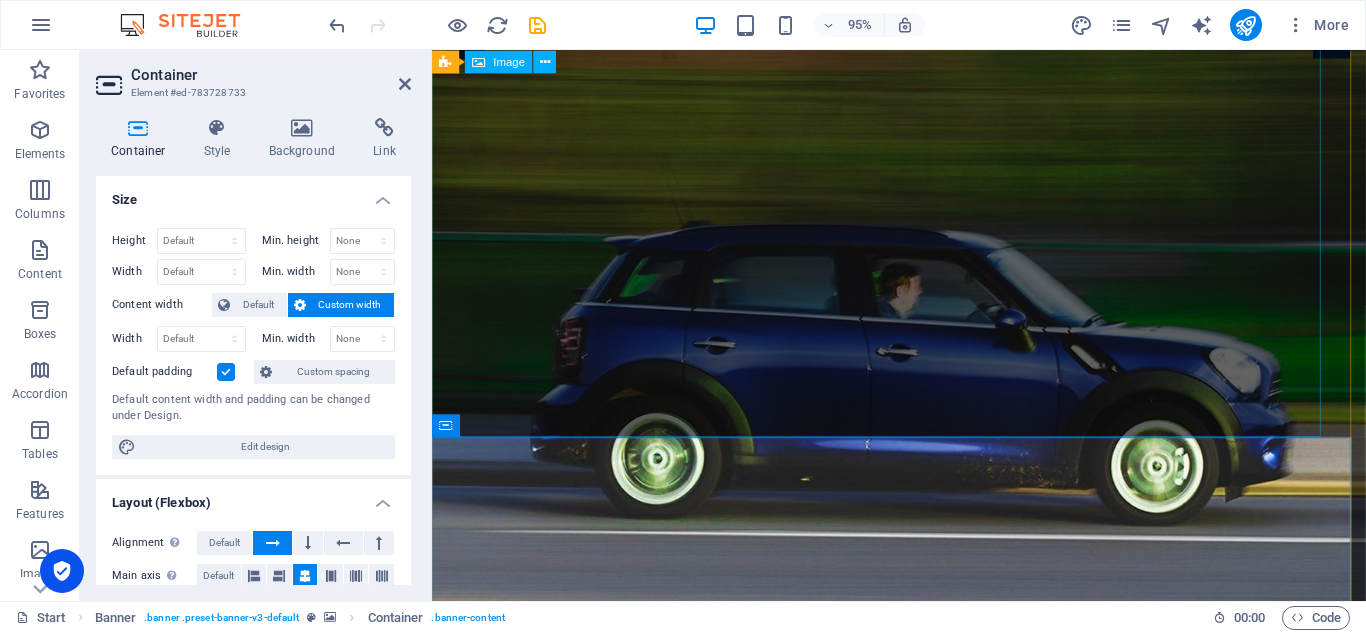 click at bounding box center (923, 1147) 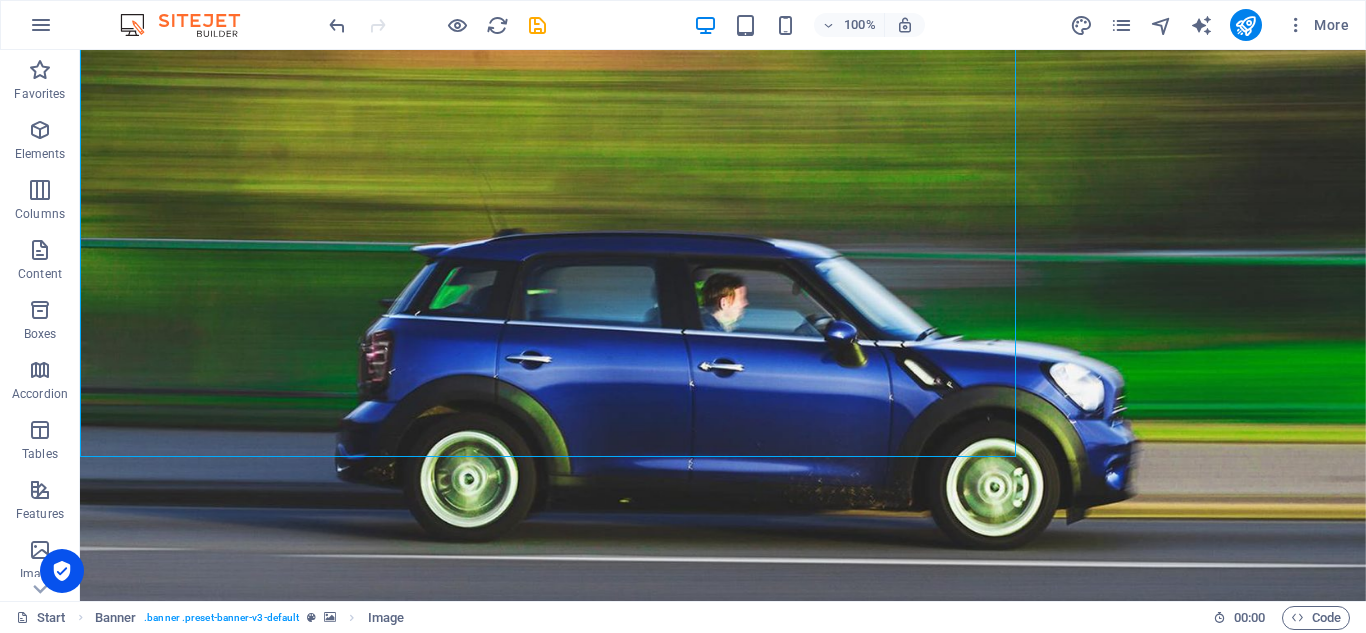click at bounding box center (723, 330) 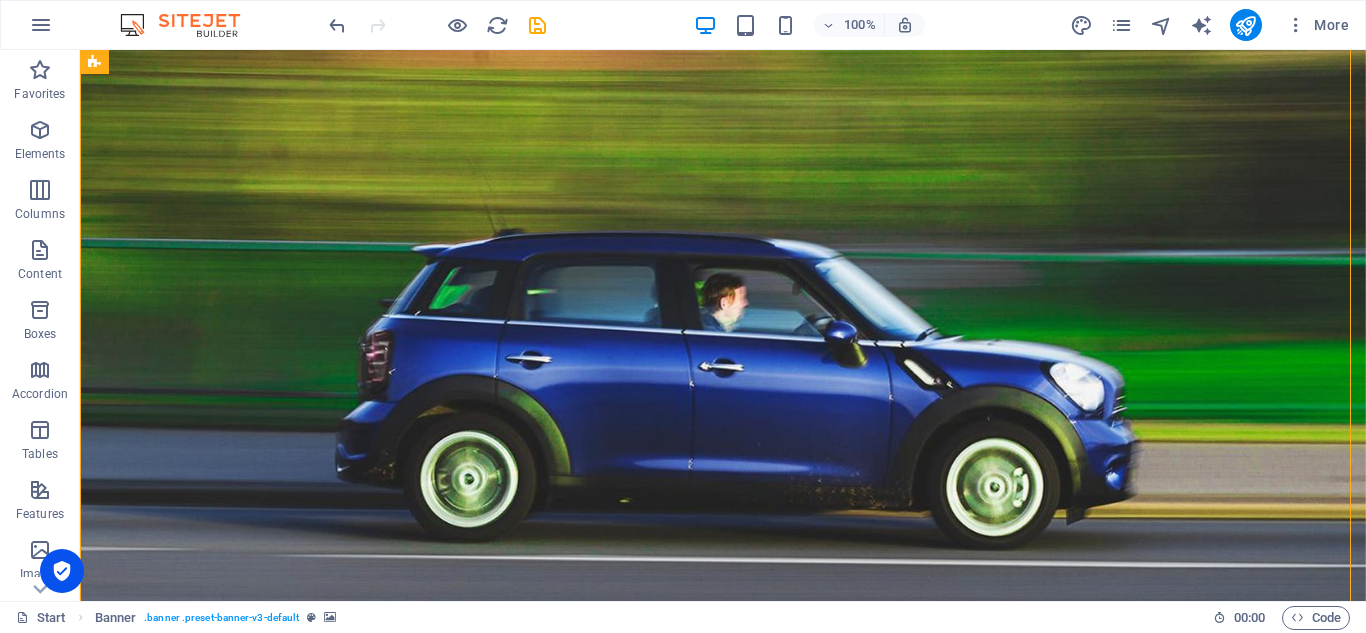 click at bounding box center [723, 330] 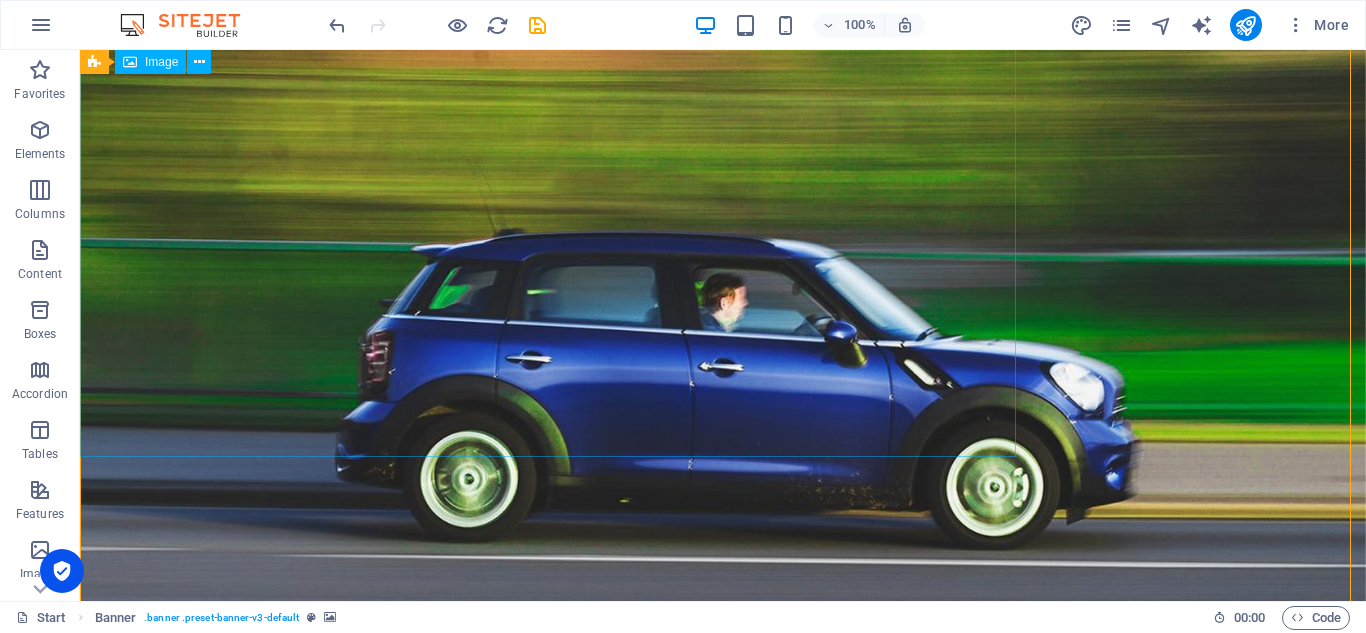 click at bounding box center (723, 1147) 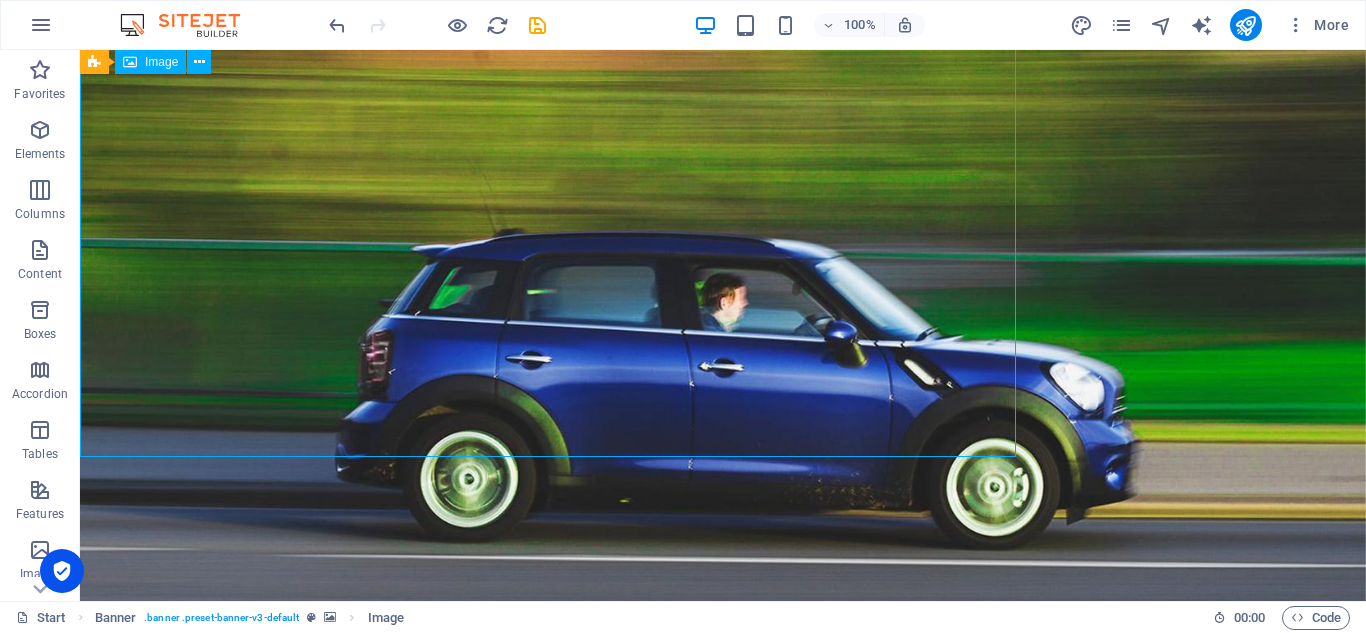 click at bounding box center [723, 1147] 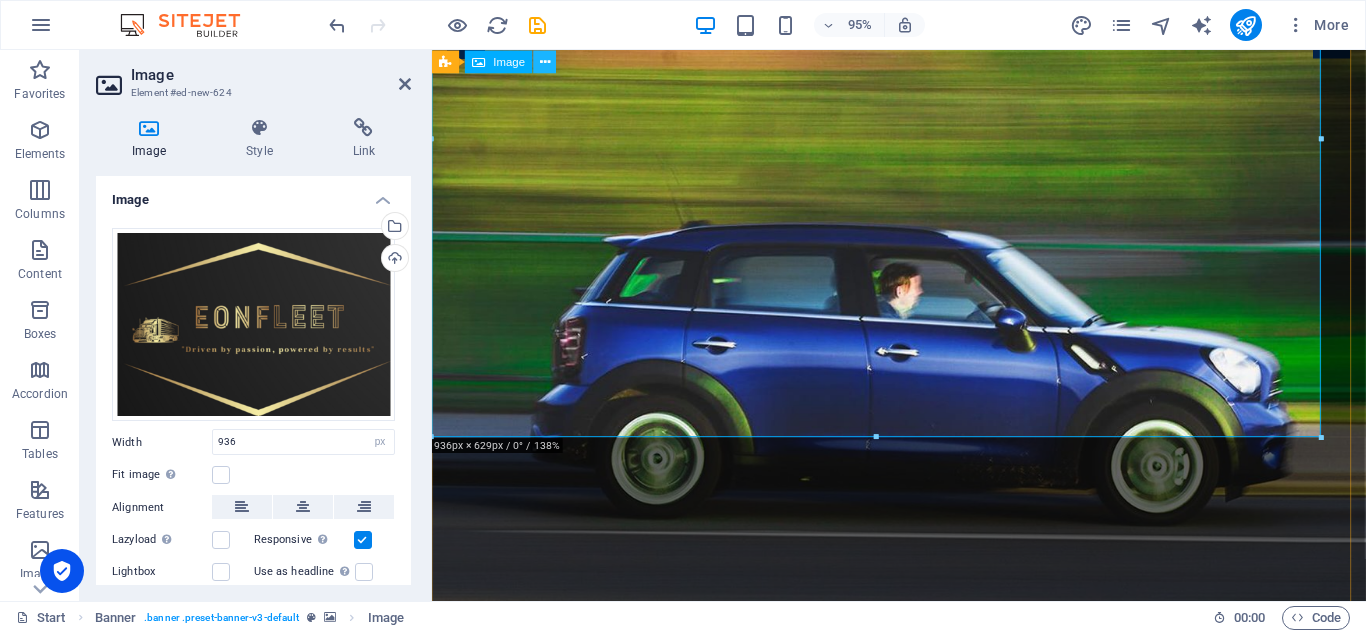 click at bounding box center [545, 61] 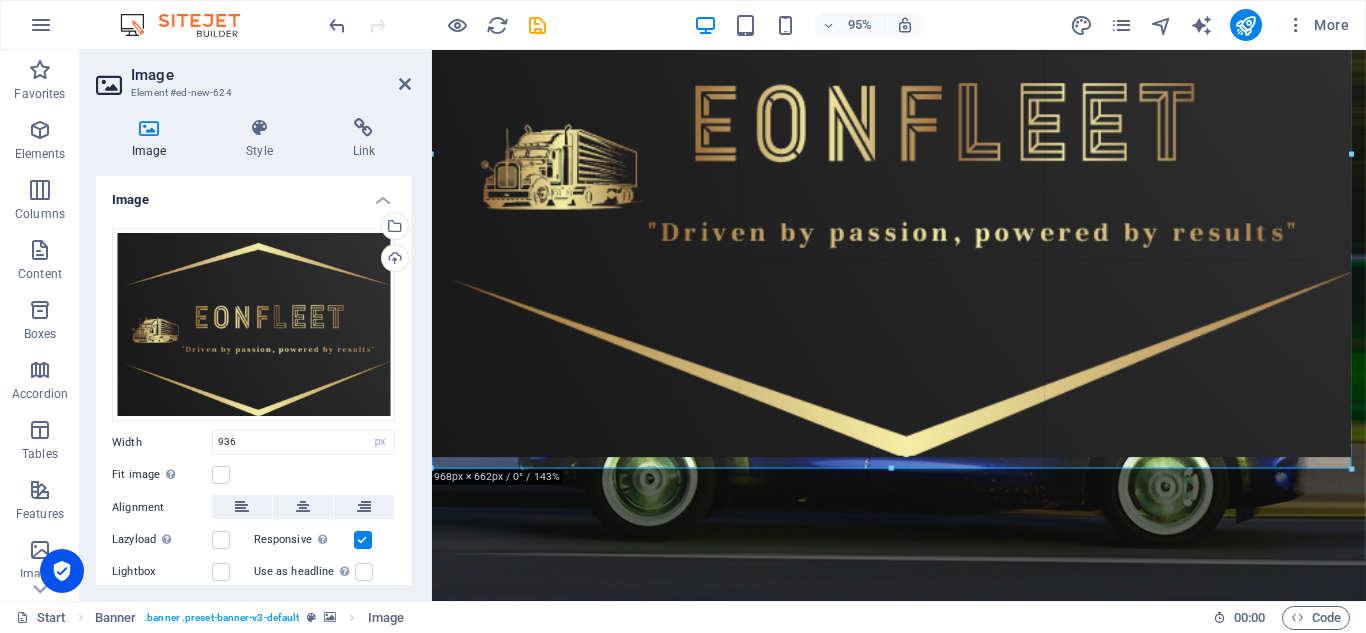 drag, startPoint x: 1322, startPoint y: 140, endPoint x: 1365, endPoint y: 142, distance: 43.046486 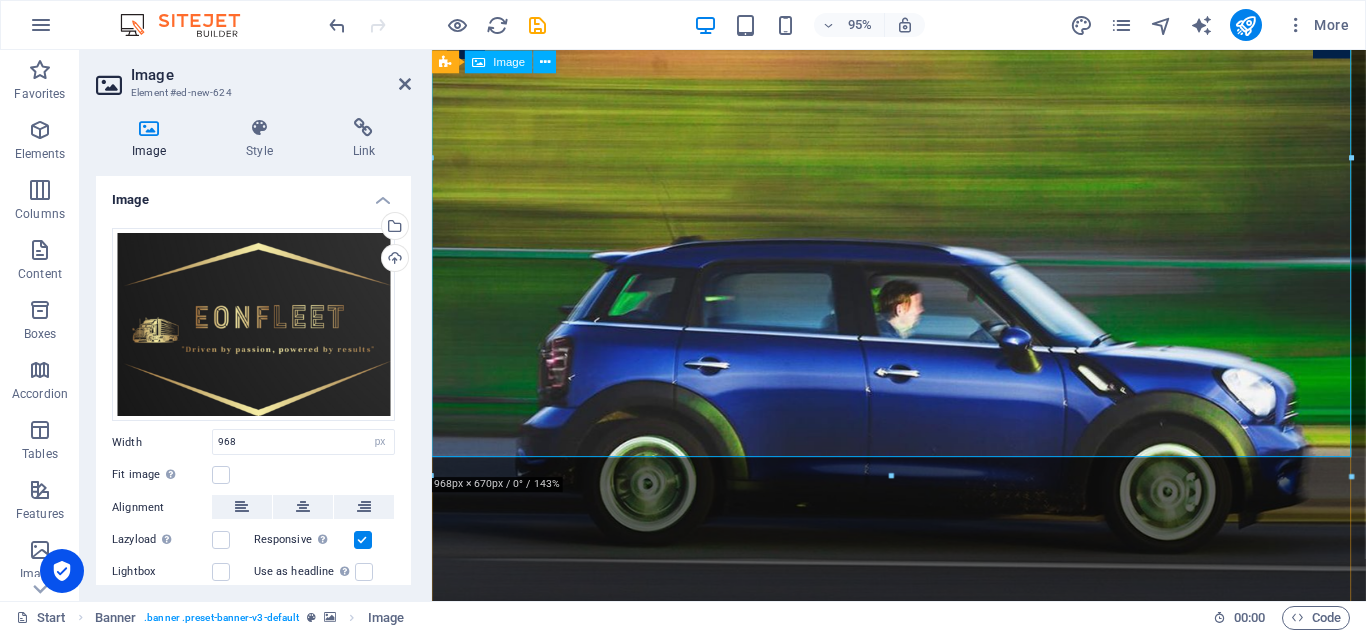 click at bounding box center [923, 1199] 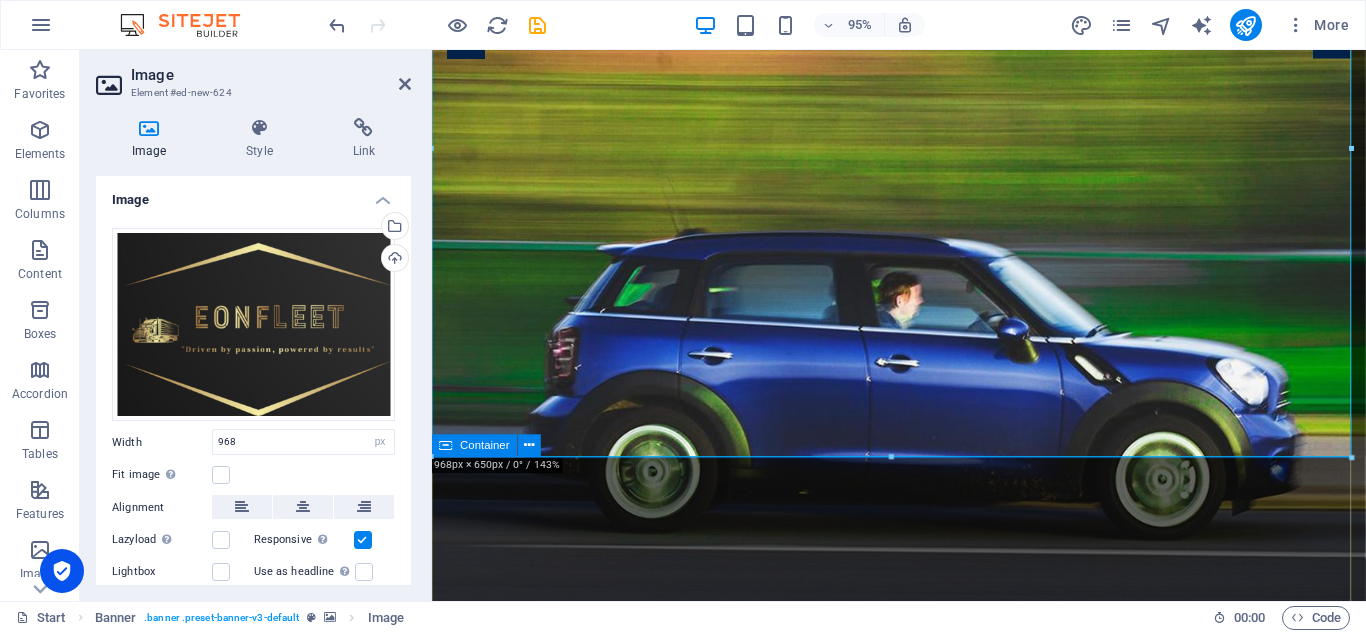 click on "[DOMAIN_NAME] Find out More" at bounding box center [923, 1692] 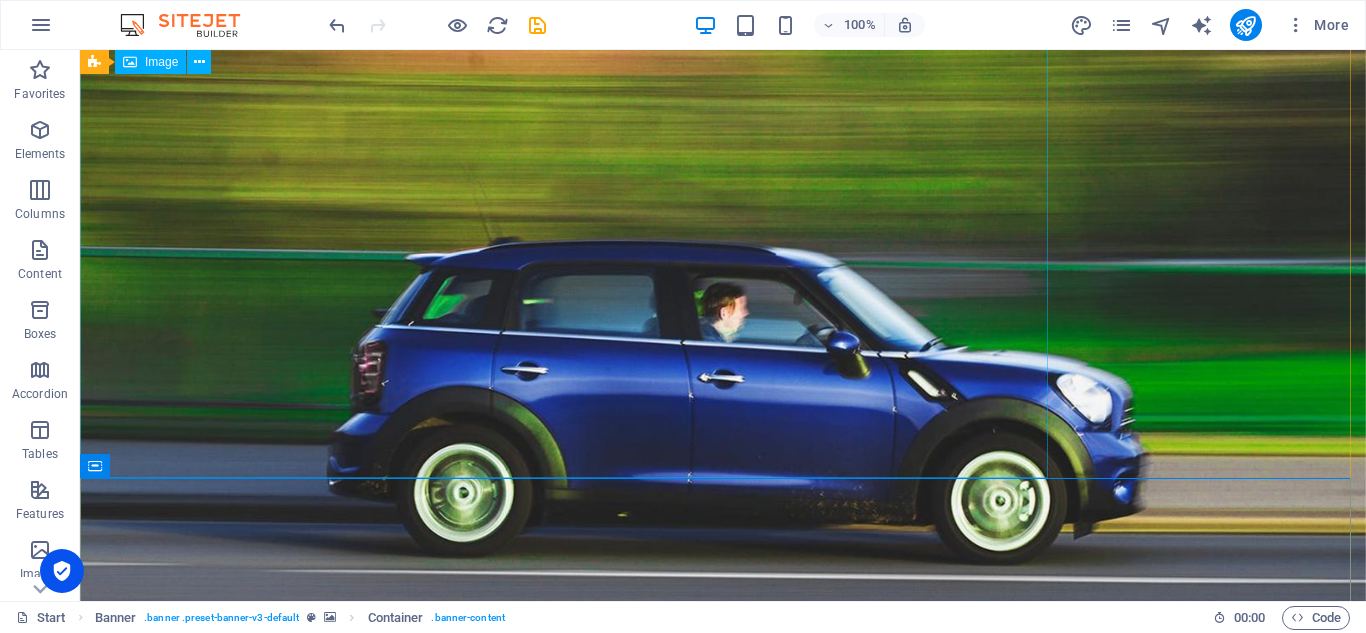 click at bounding box center [723, 1179] 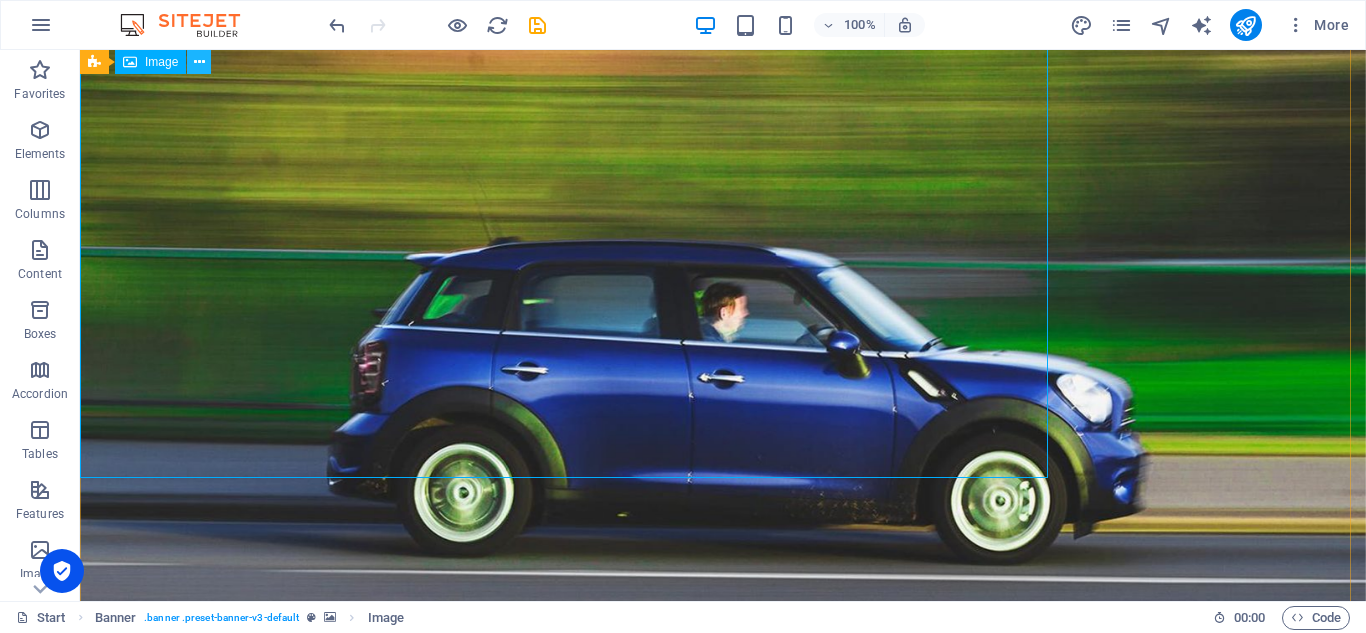 click at bounding box center (199, 62) 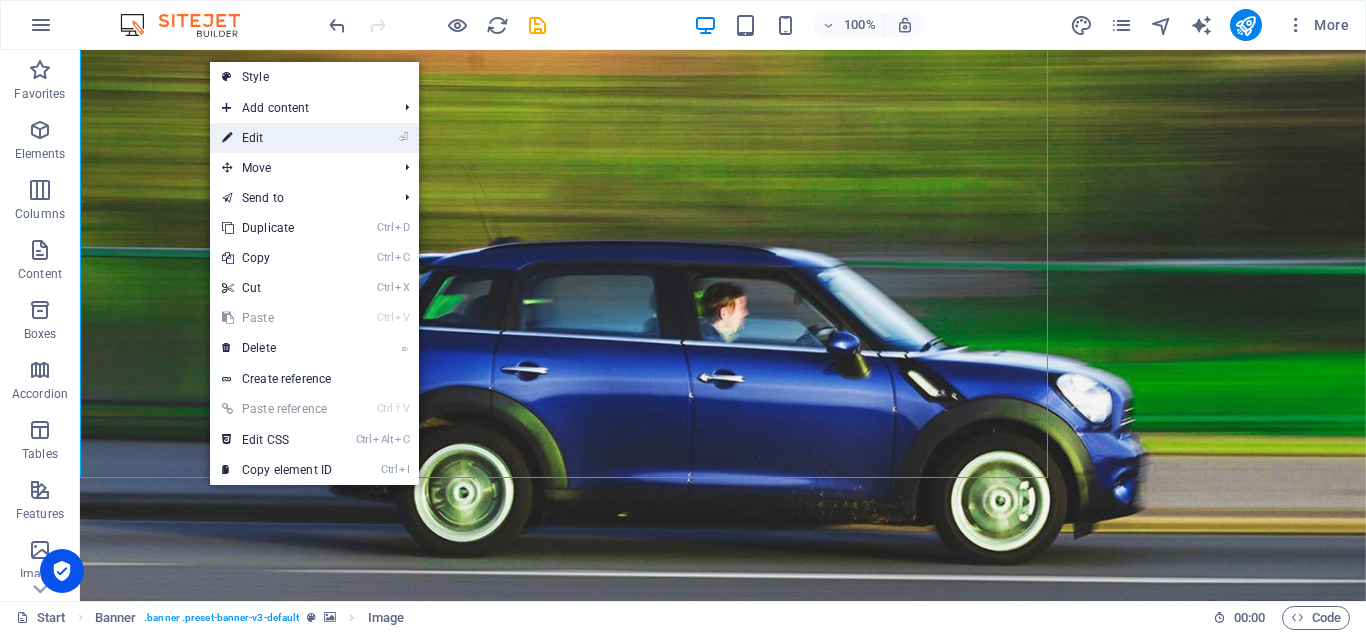 click on "⏎  Edit" at bounding box center (277, 138) 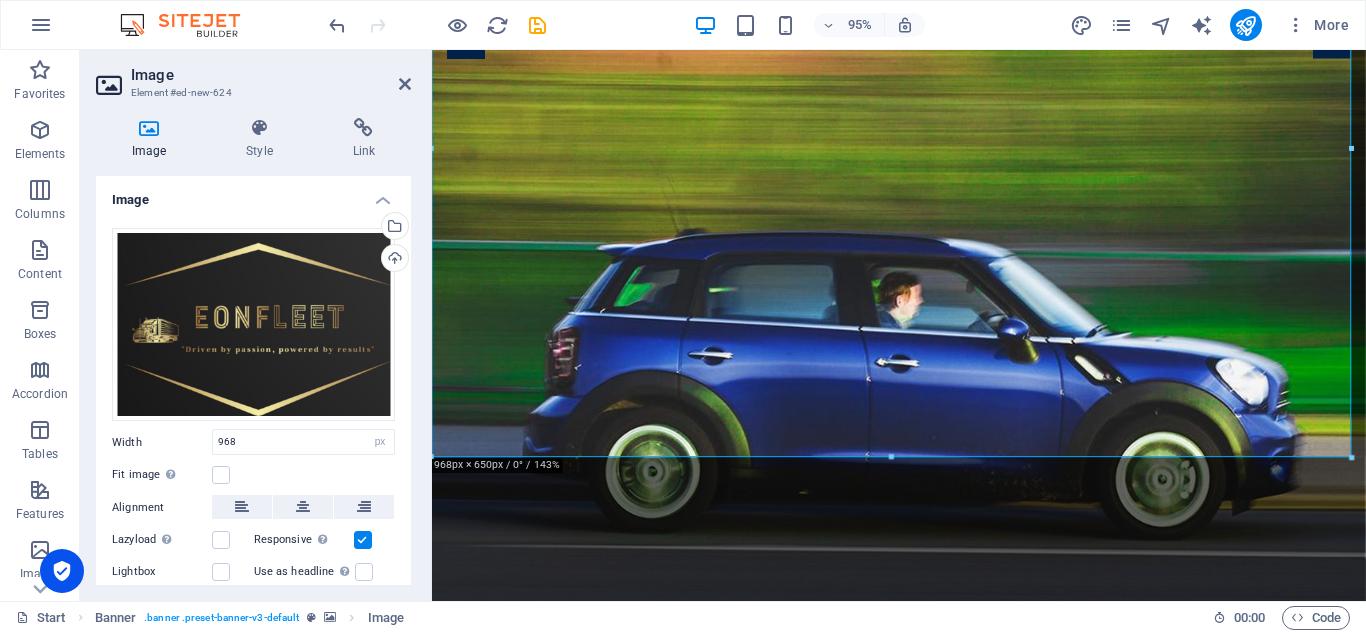 drag, startPoint x: 1786, startPoint y: 198, endPoint x: 1414, endPoint y: 118, distance: 380.5049 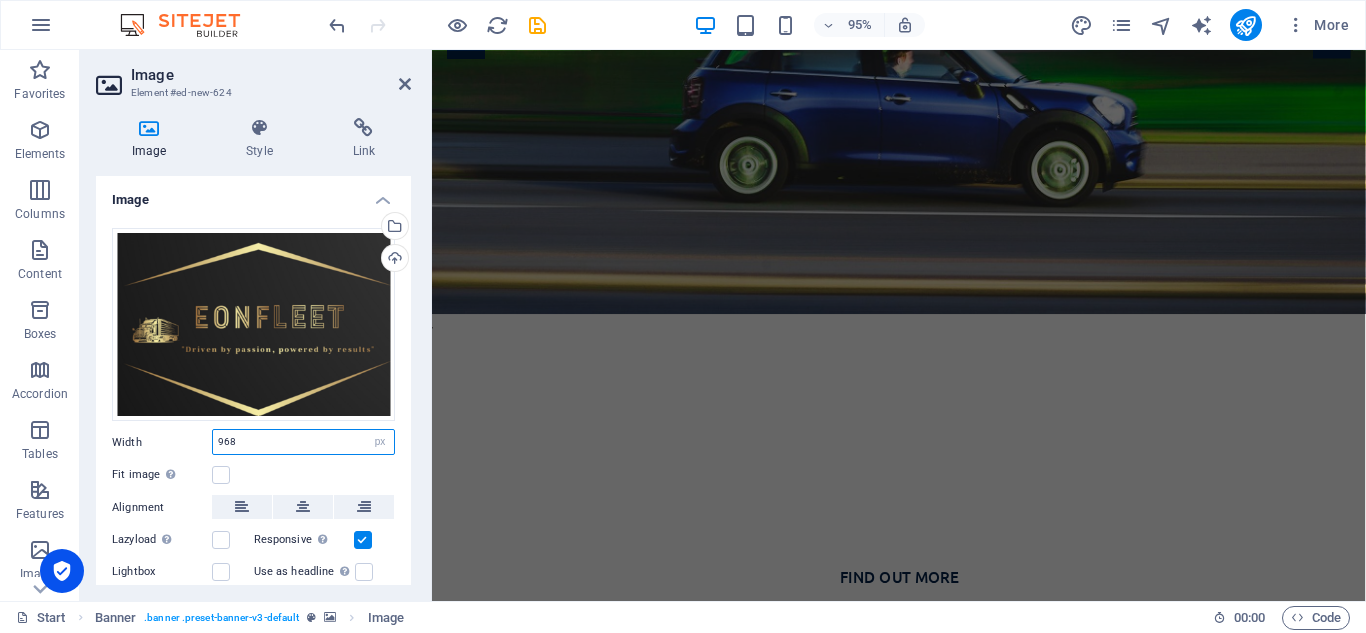click on "968" at bounding box center (303, 442) 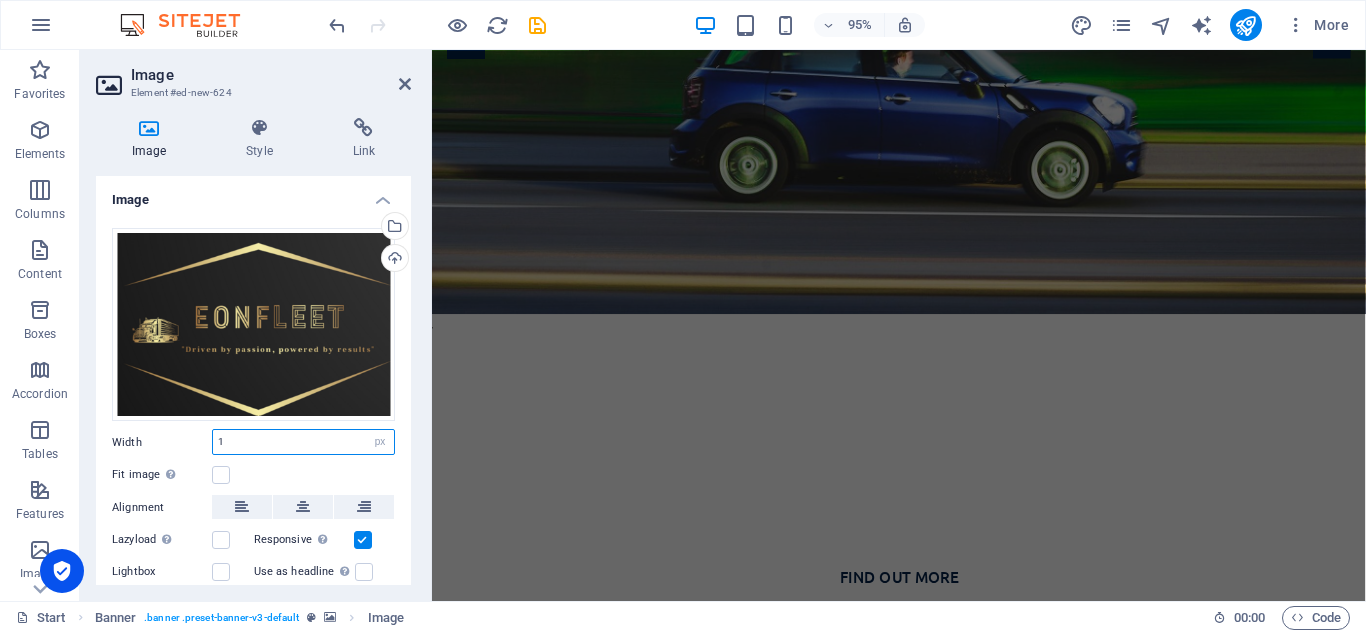 scroll, scrollTop: 0, scrollLeft: 0, axis: both 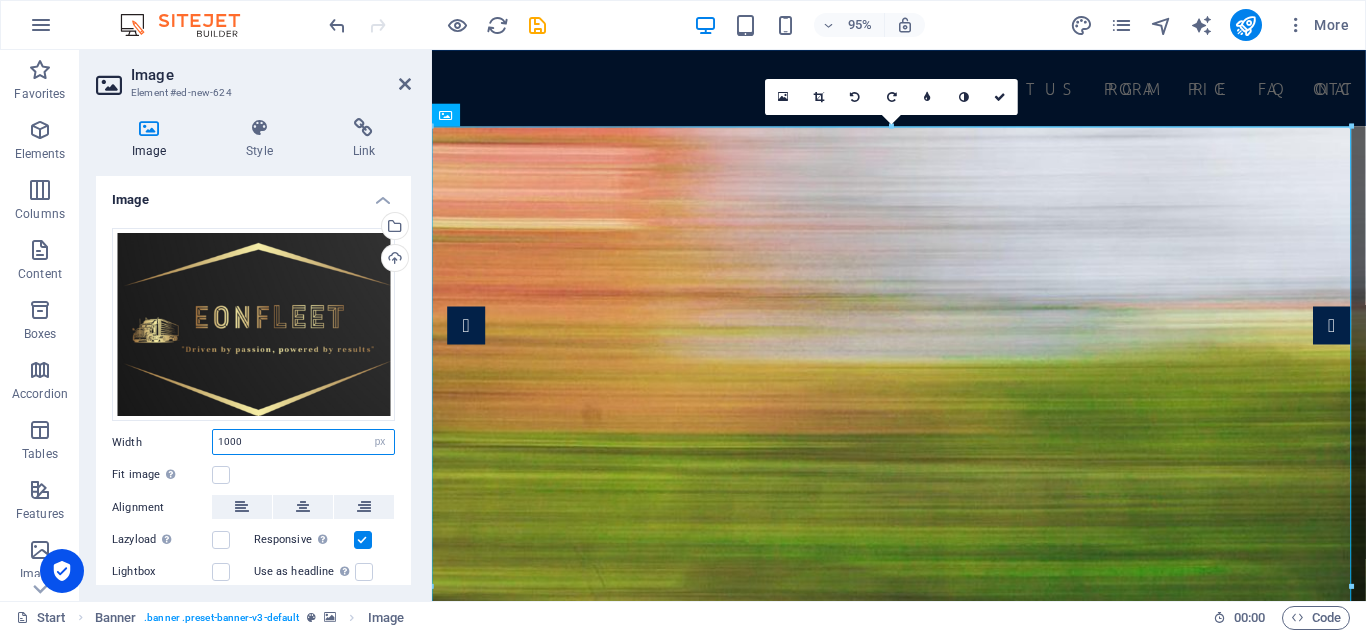 drag, startPoint x: 285, startPoint y: 443, endPoint x: 278, endPoint y: 433, distance: 12.206555 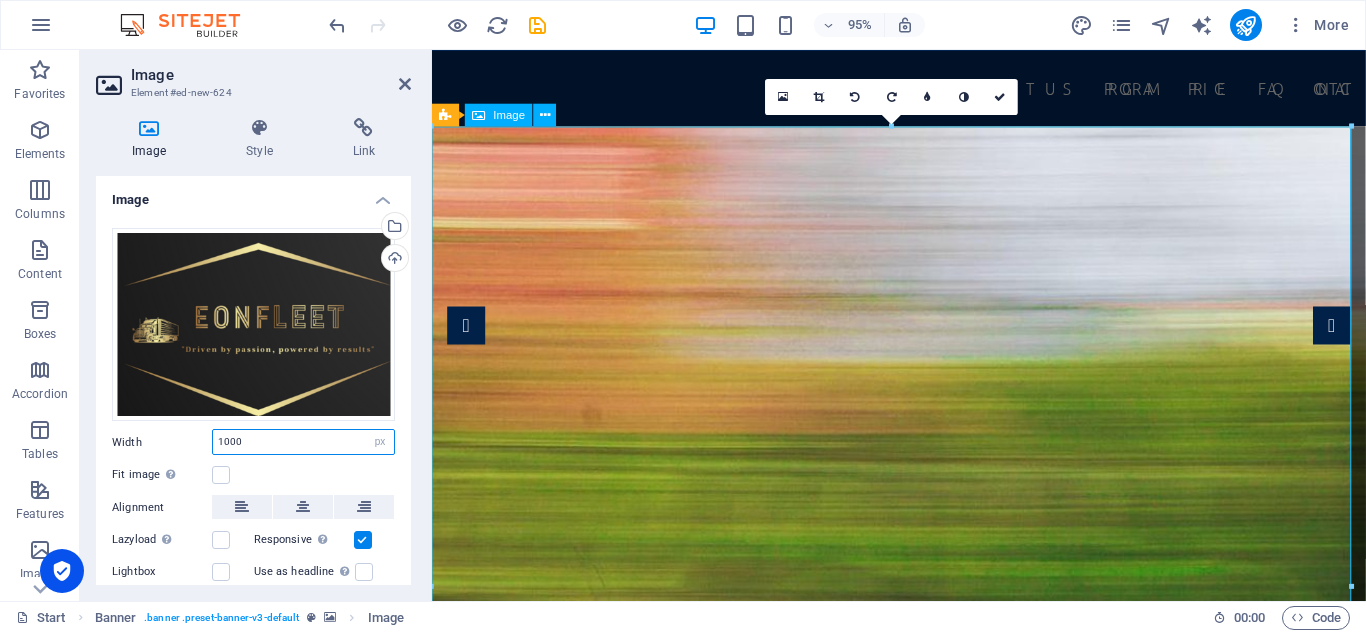 type on "1000" 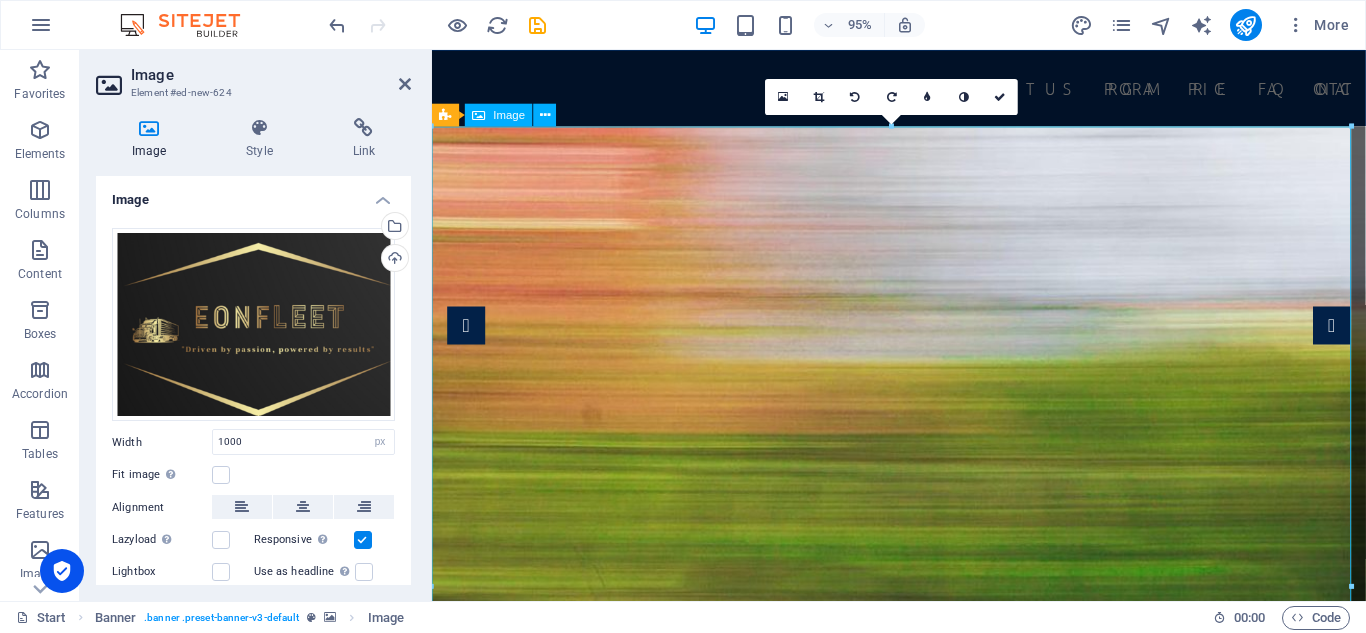click at bounding box center (923, 1974) 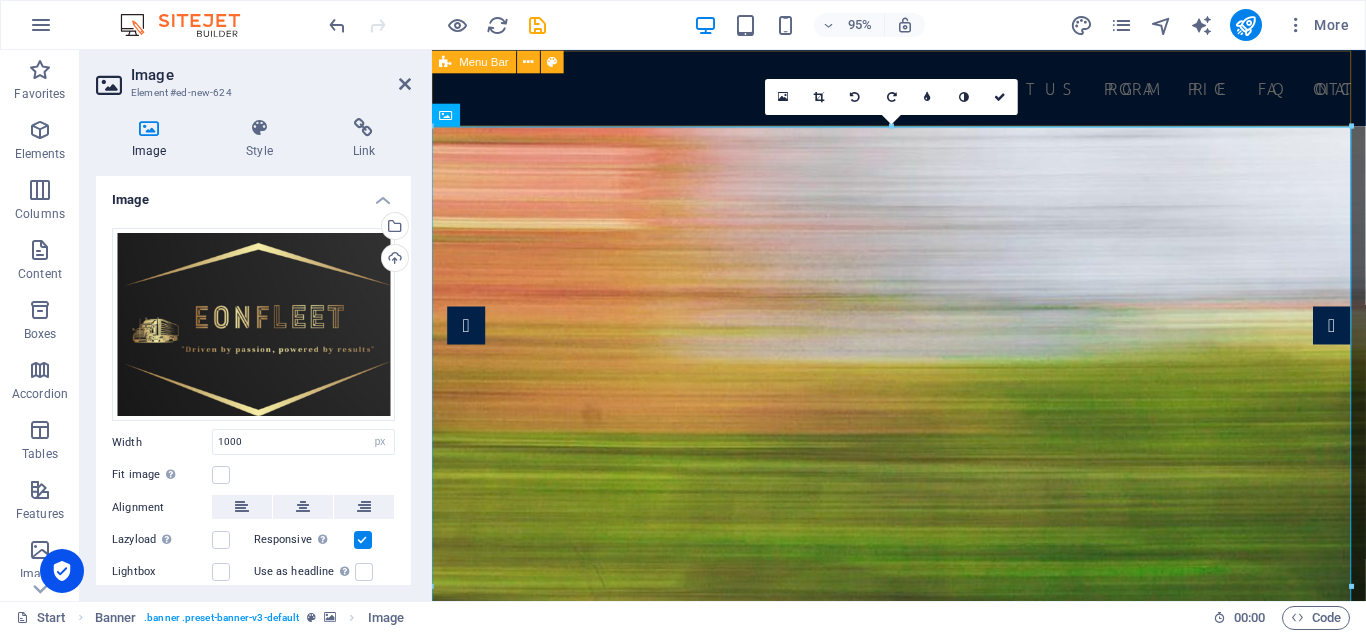 click on "Home About us Program Price FAQ Contact" at bounding box center (923, 90) 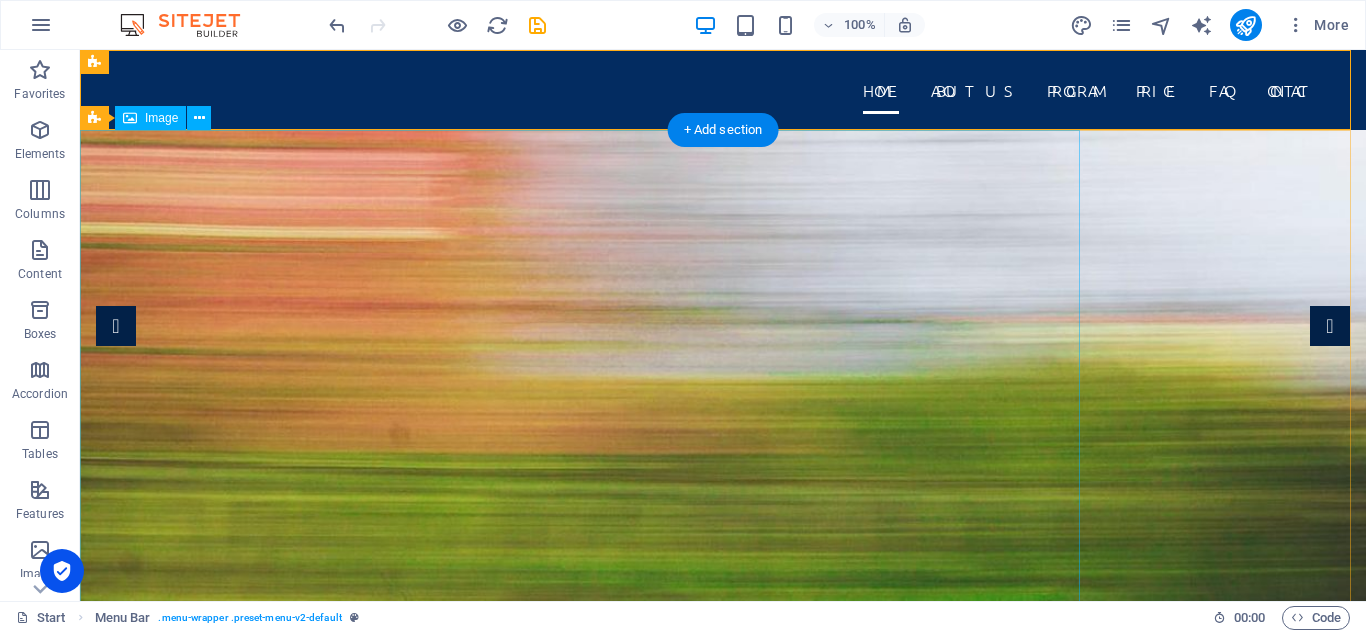 click at bounding box center (723, 1974) 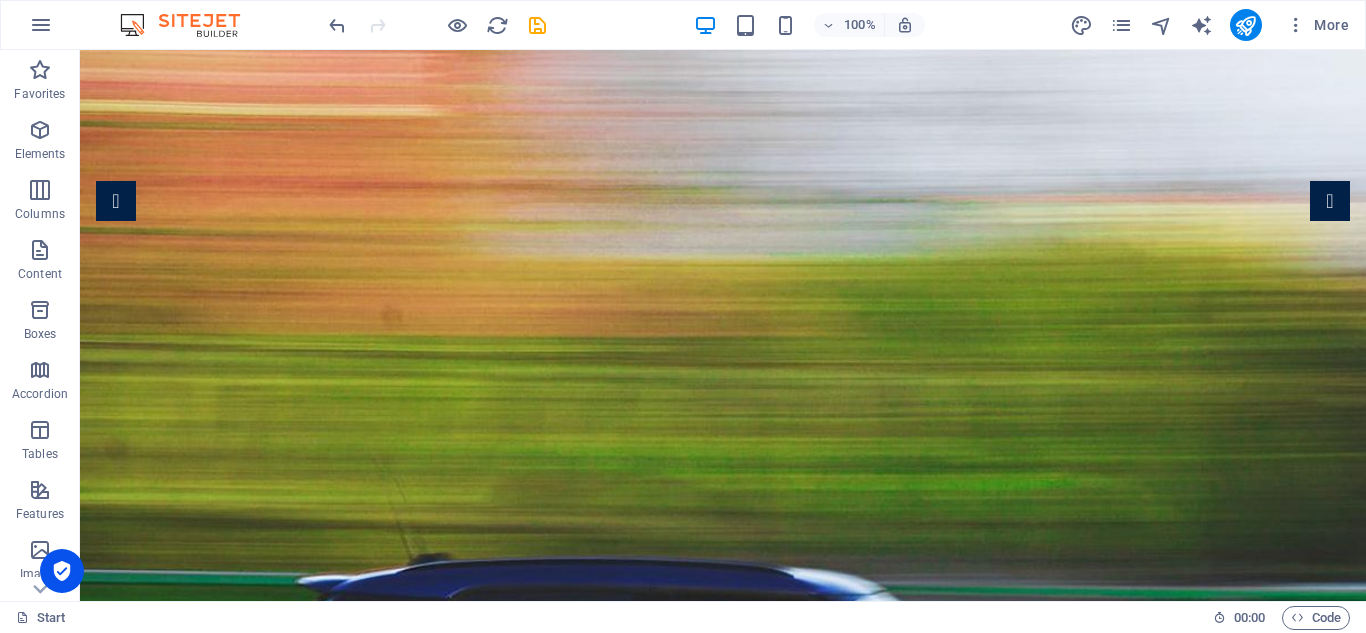 scroll, scrollTop: 0, scrollLeft: 0, axis: both 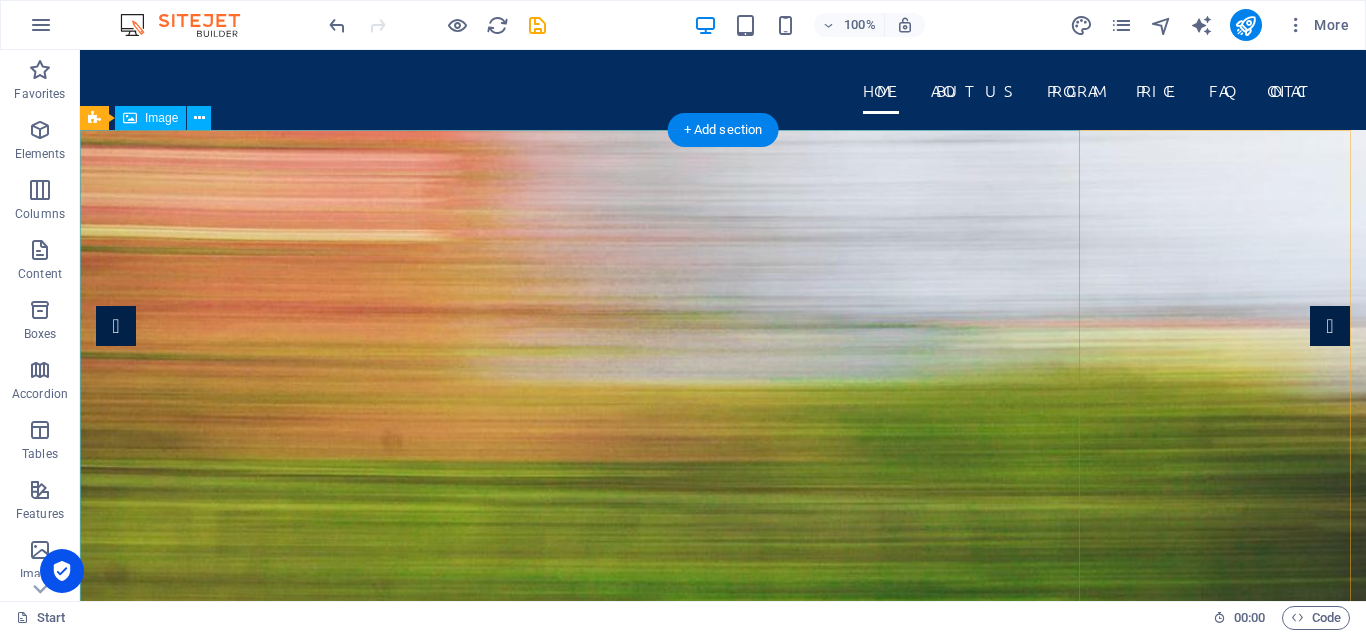 click at bounding box center (723, 2006) 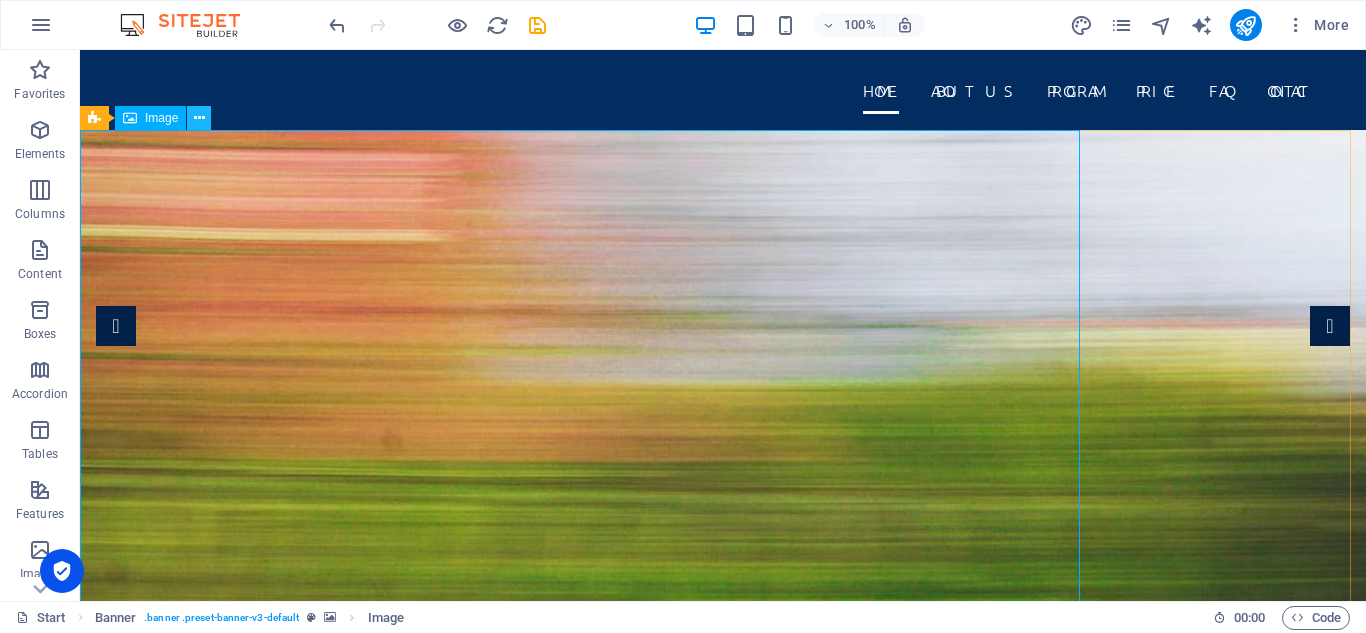 click at bounding box center [199, 118] 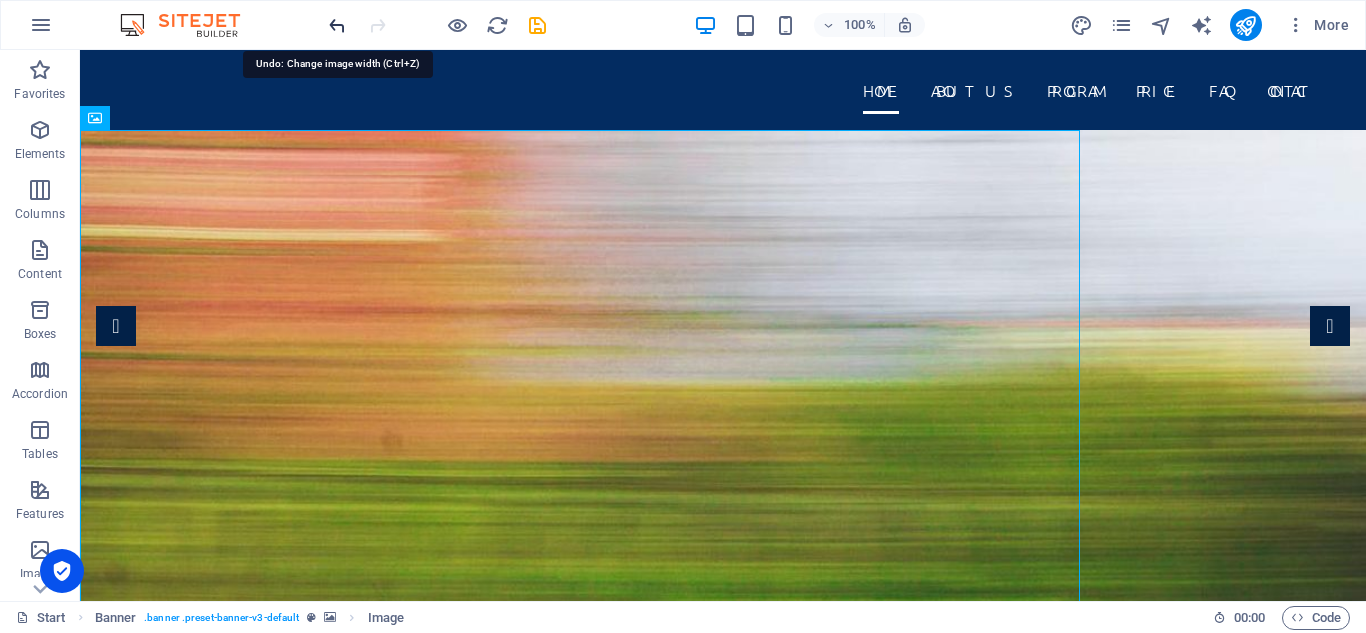 click at bounding box center (337, 25) 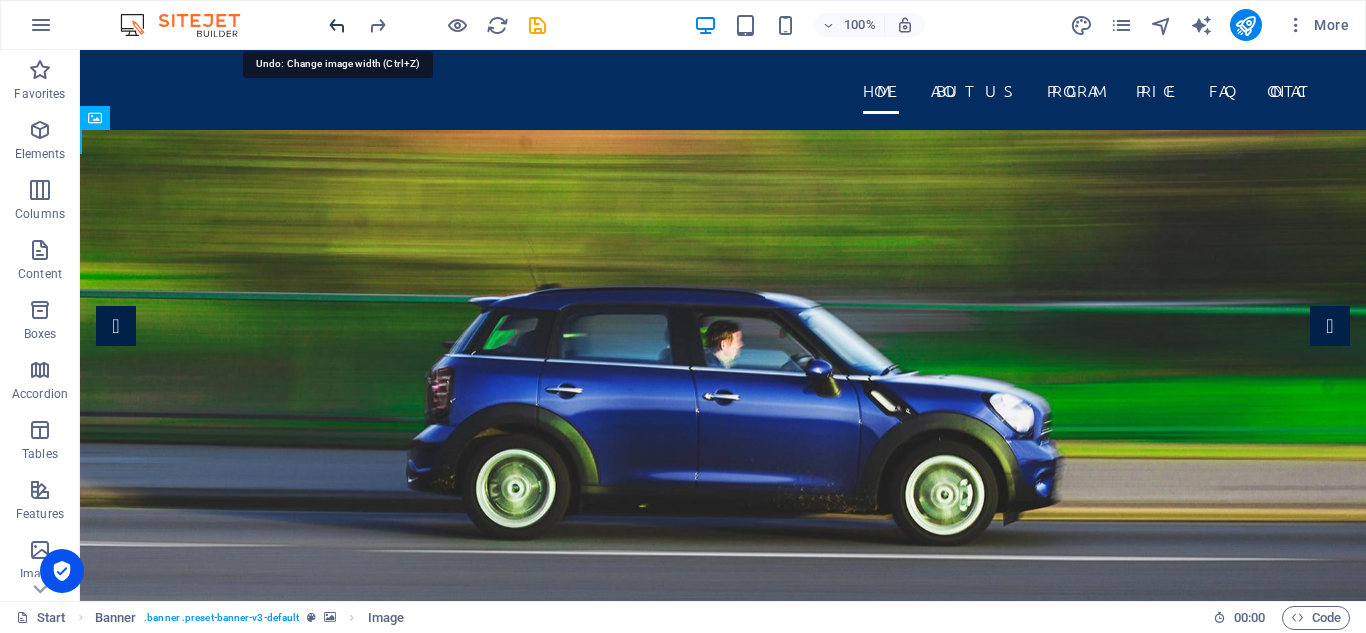 click at bounding box center [337, 25] 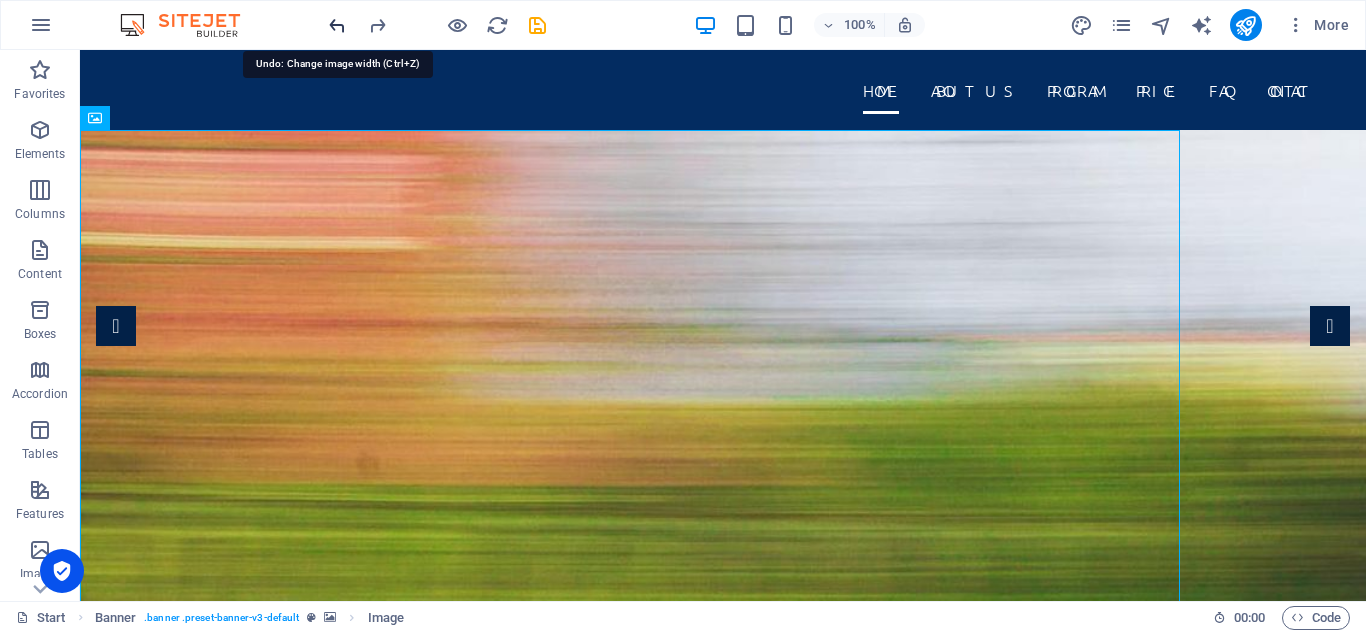 click at bounding box center (337, 25) 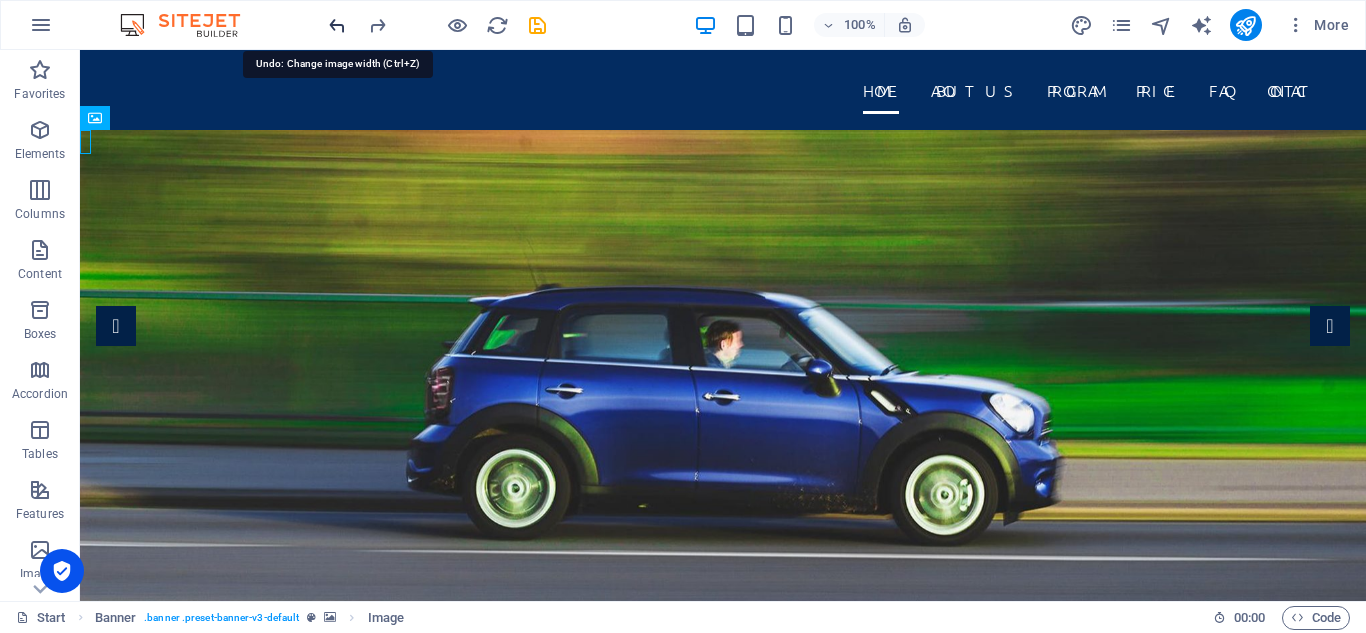 click at bounding box center [337, 25] 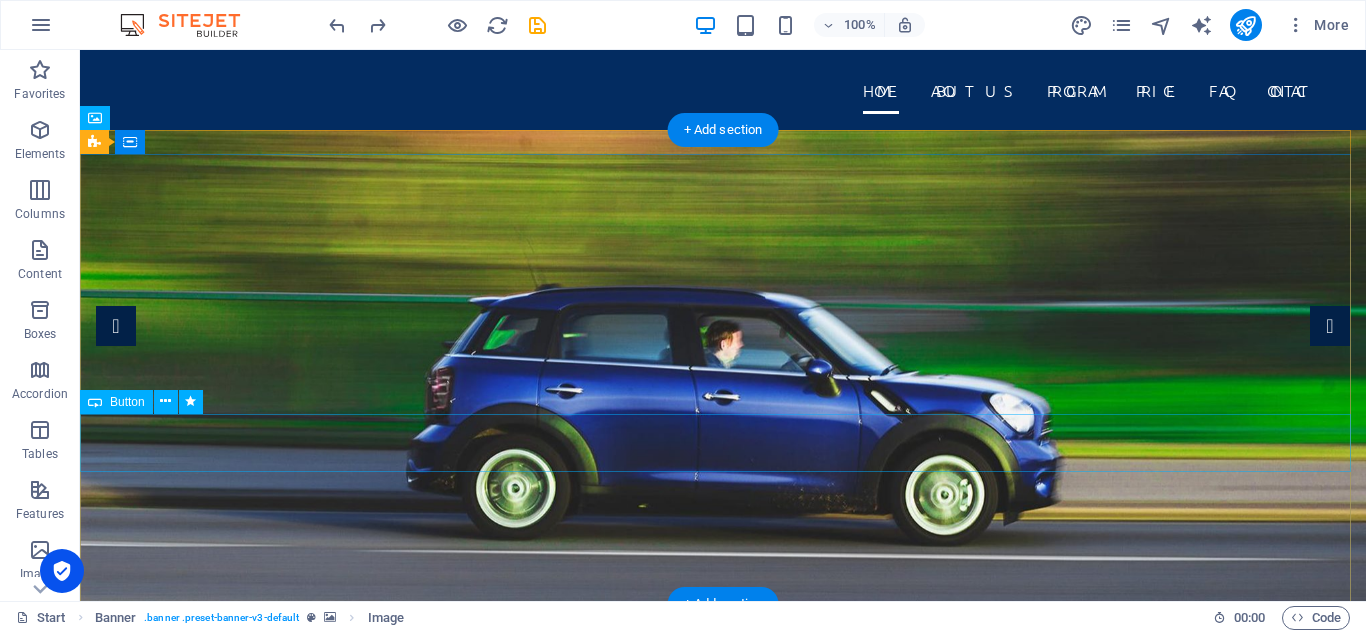 click on "Find out More" at bounding box center [723, 880] 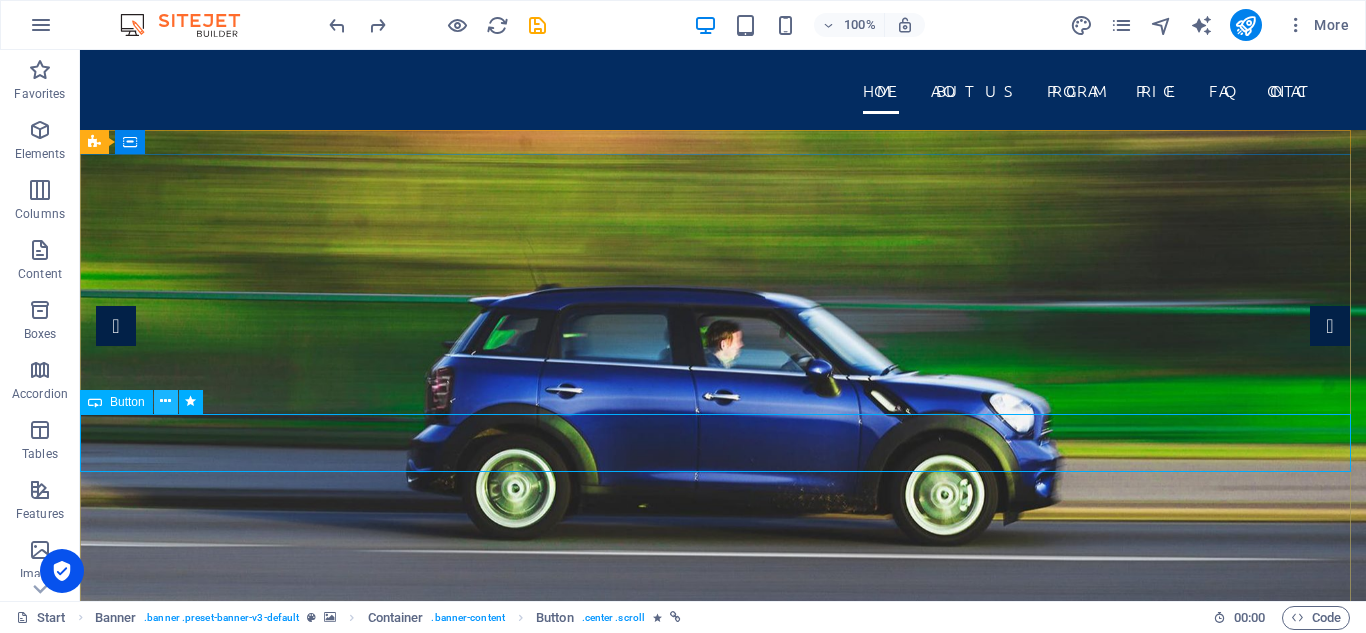 click at bounding box center (165, 401) 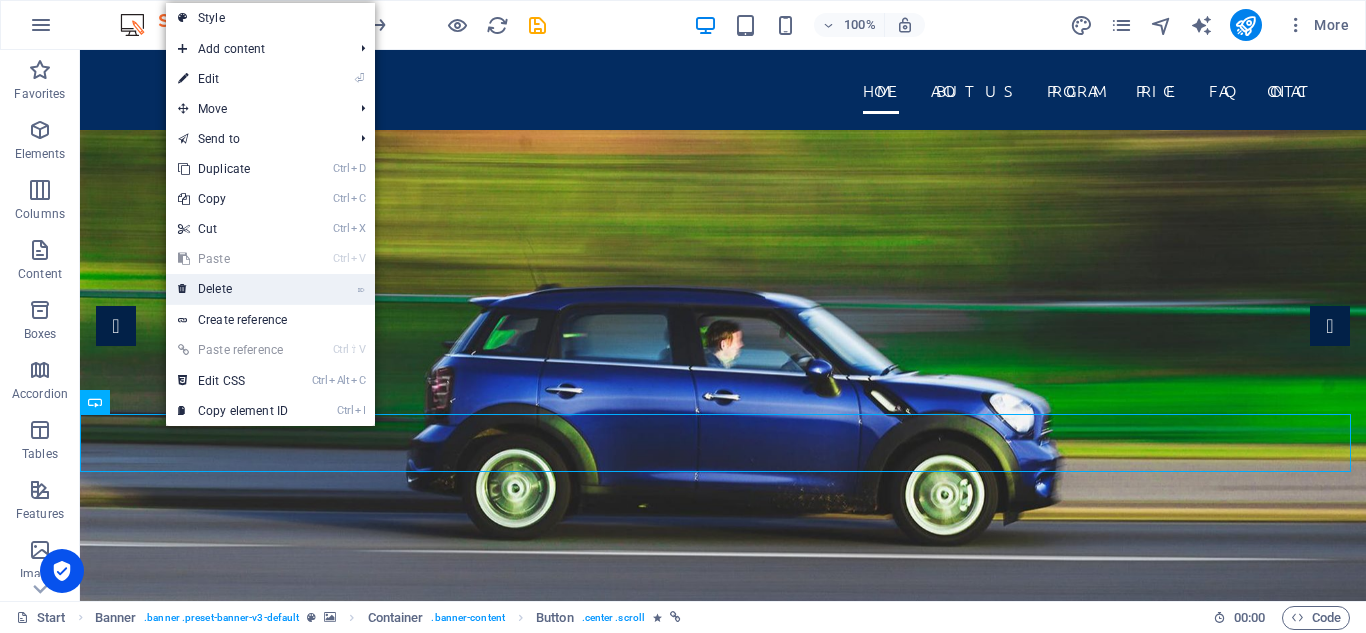 click on "⌦  Delete" at bounding box center (233, 289) 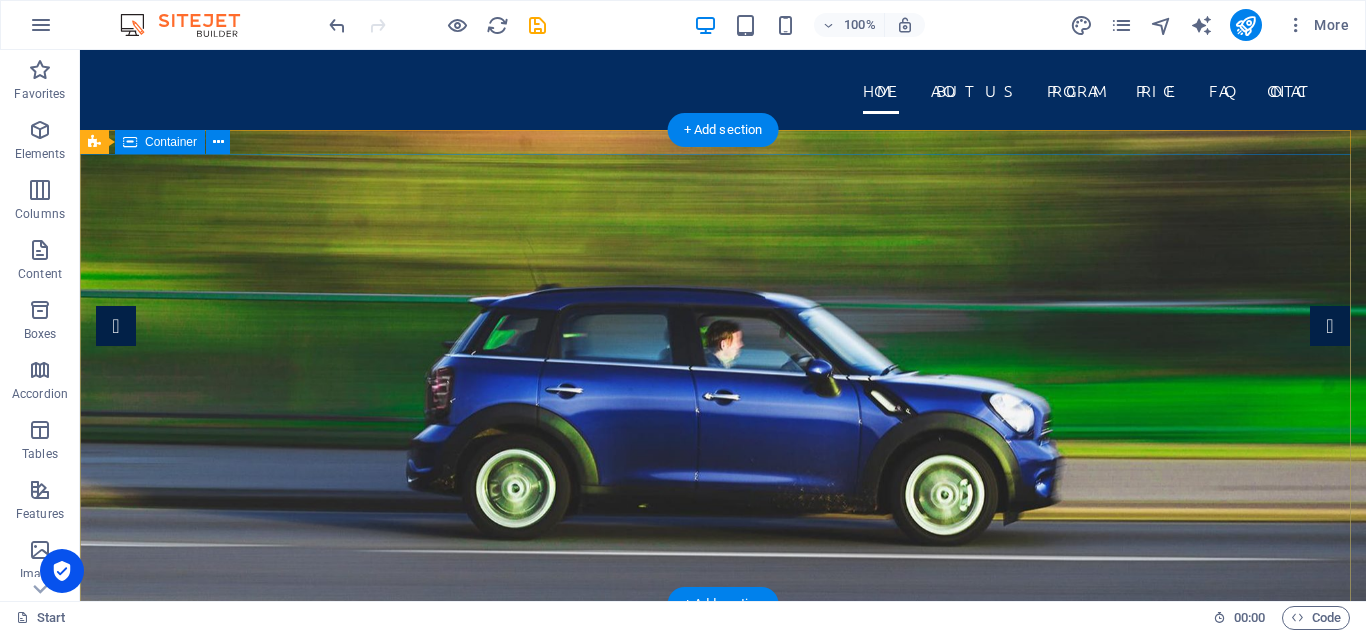 click on "[DOMAIN_NAME]" at bounding box center (723, 787) 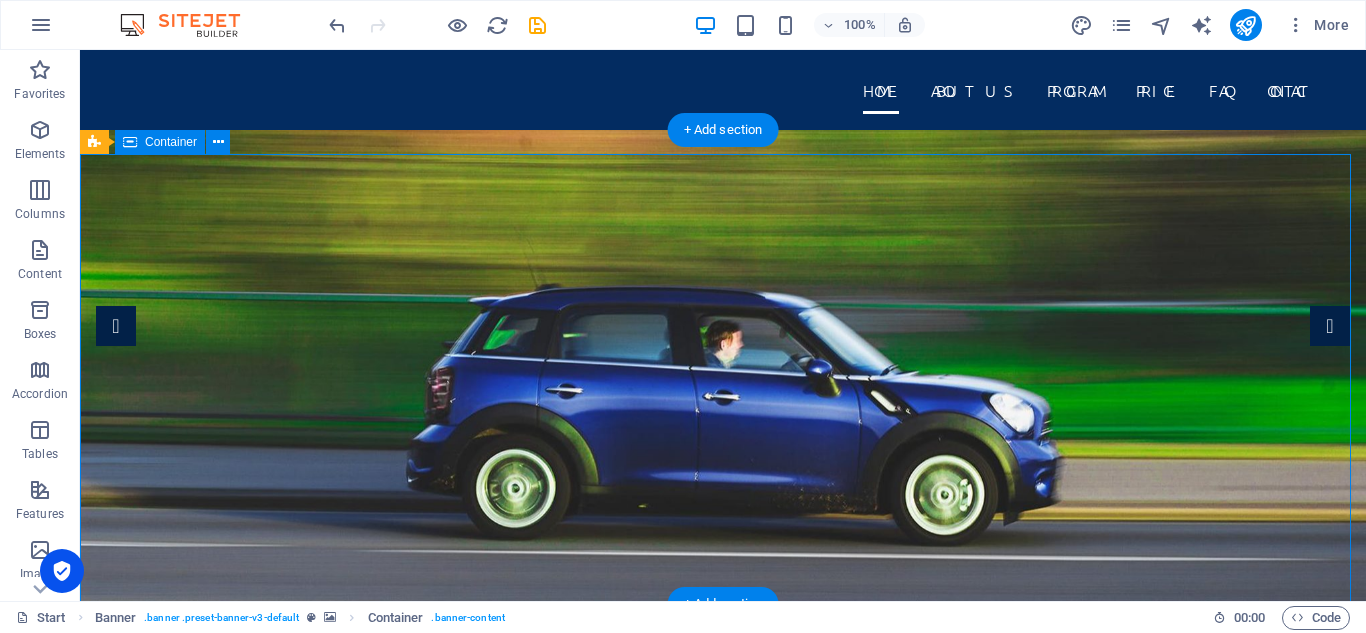 click on "[DOMAIN_NAME]" at bounding box center (723, 787) 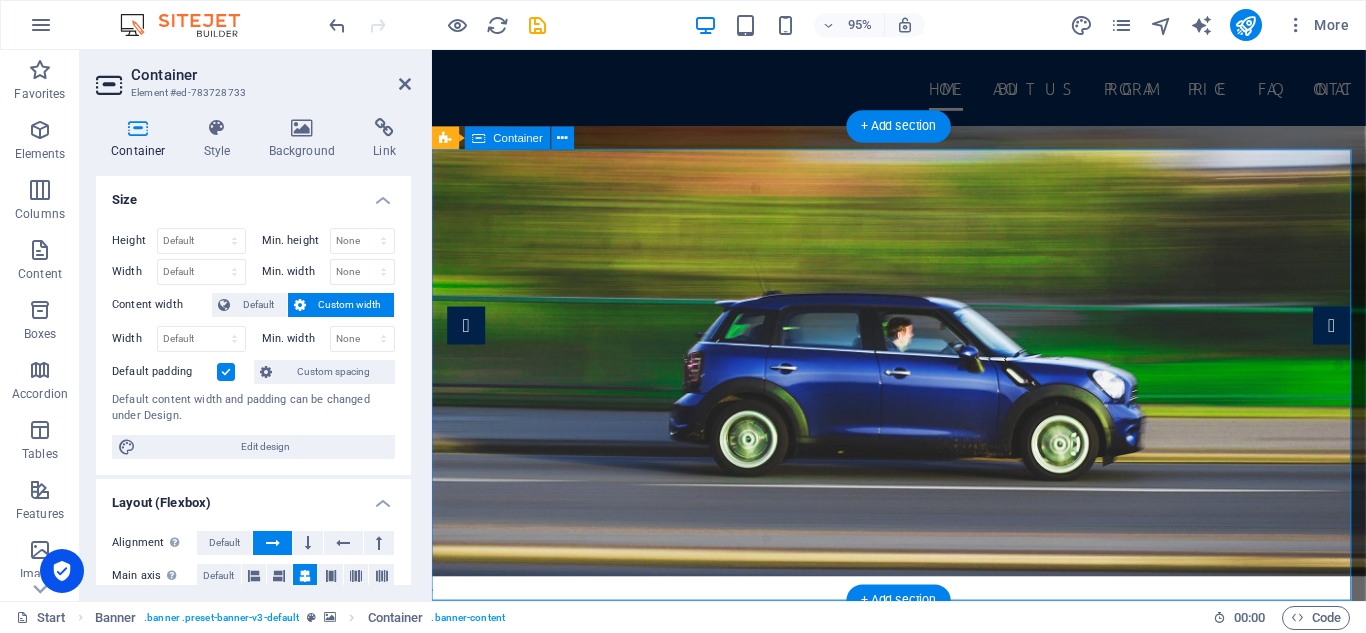 click on "[DOMAIN_NAME]" at bounding box center (923, 787) 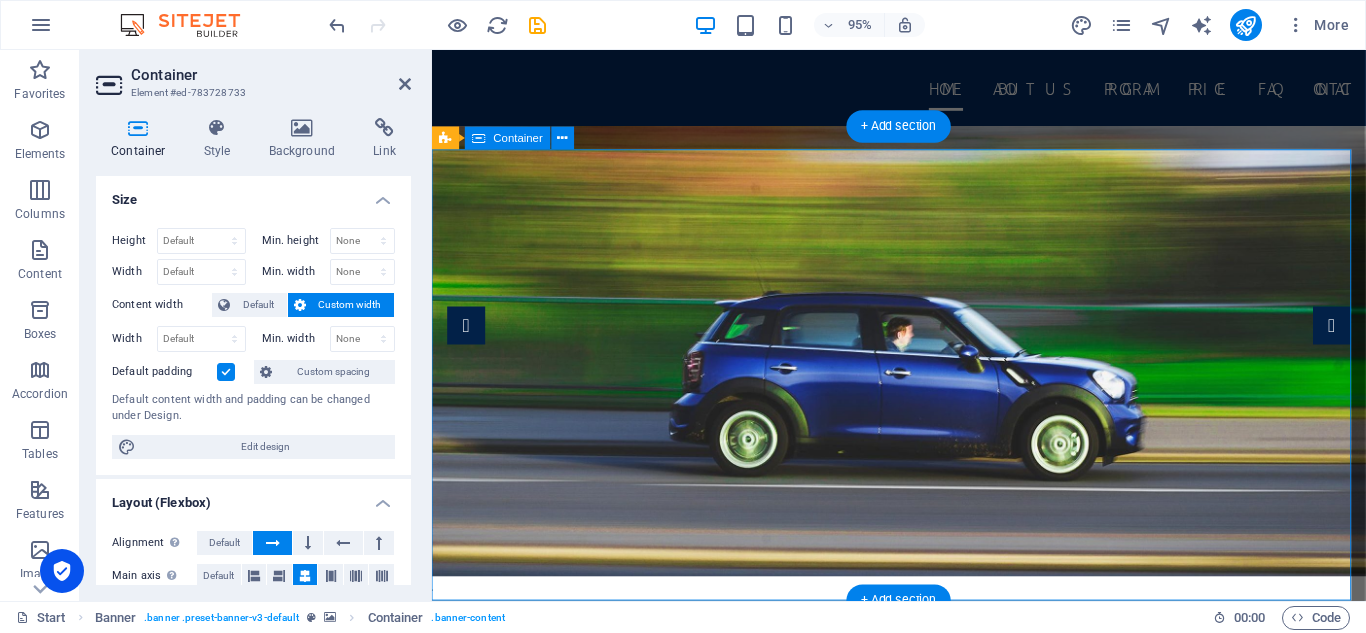 click on "[DOMAIN_NAME]" at bounding box center (923, 787) 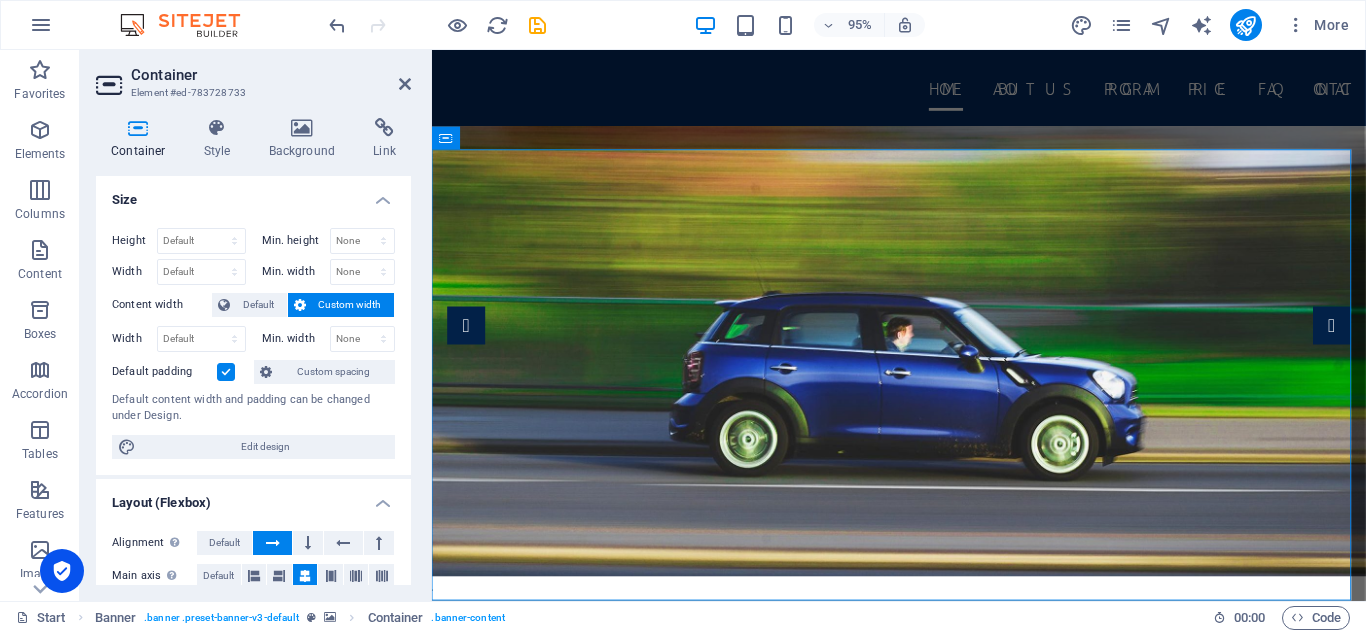 click on "Content width" at bounding box center [162, 305] 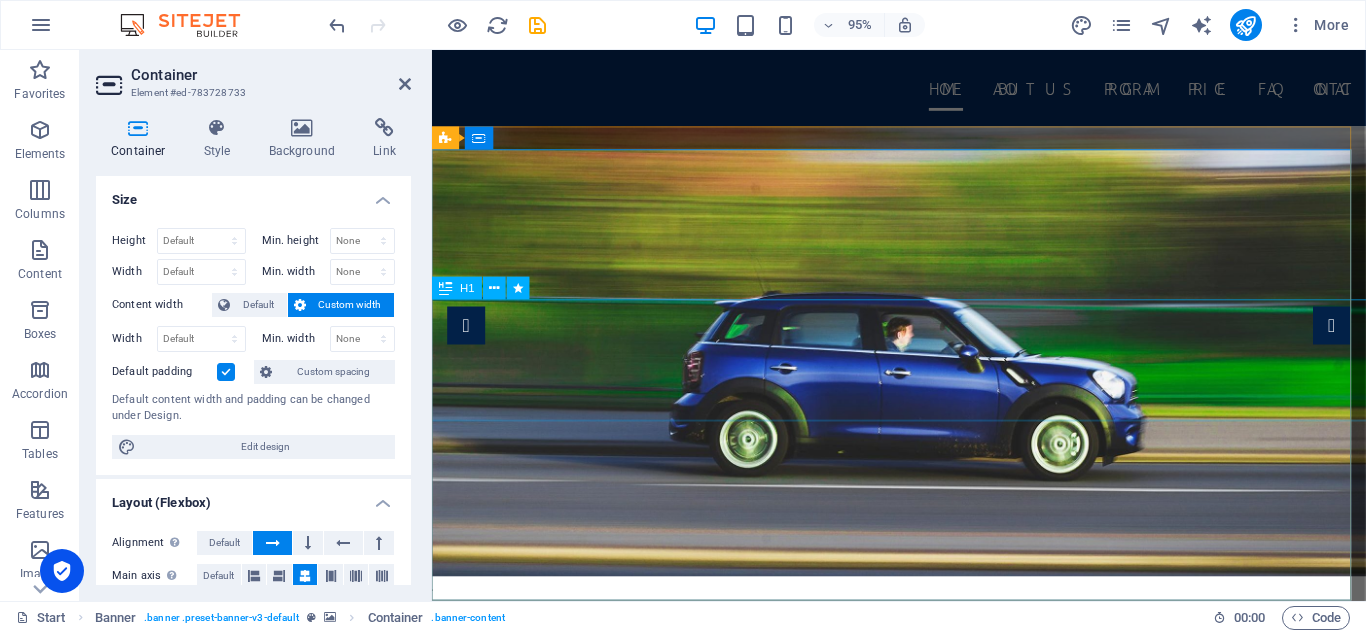 click on "[DOMAIN_NAME]" at bounding box center (923, 772) 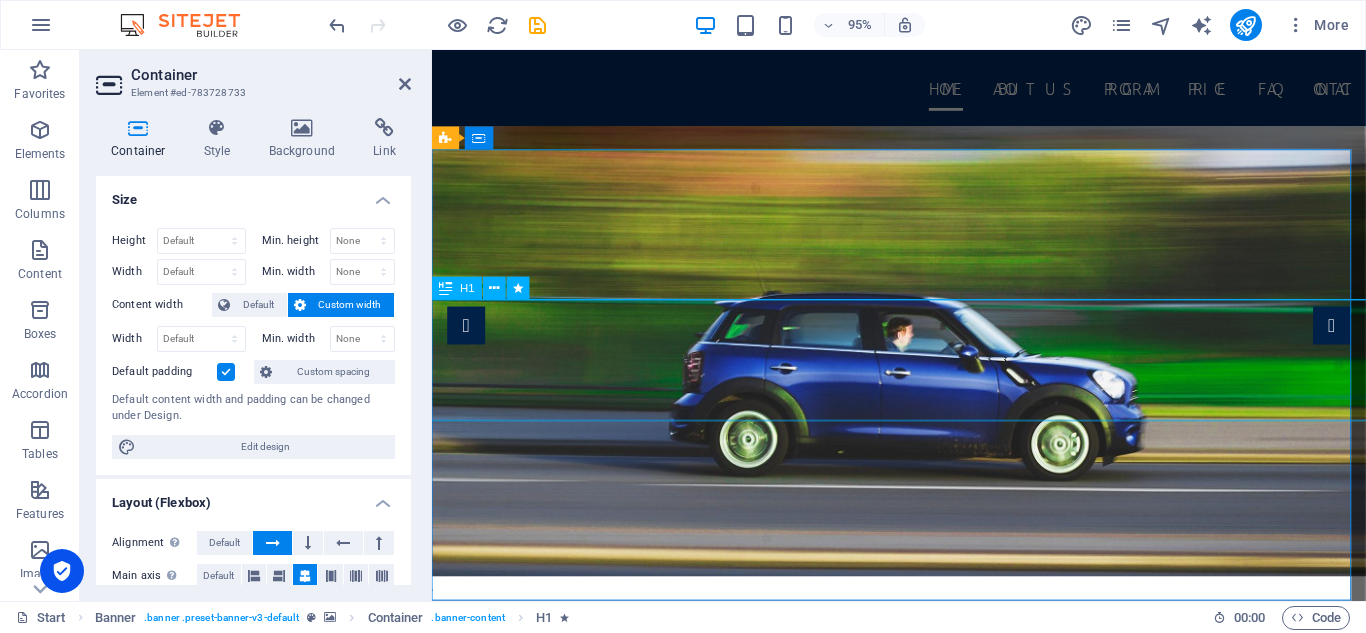 drag, startPoint x: 781, startPoint y: 404, endPoint x: 1150, endPoint y: 482, distance: 377.1538 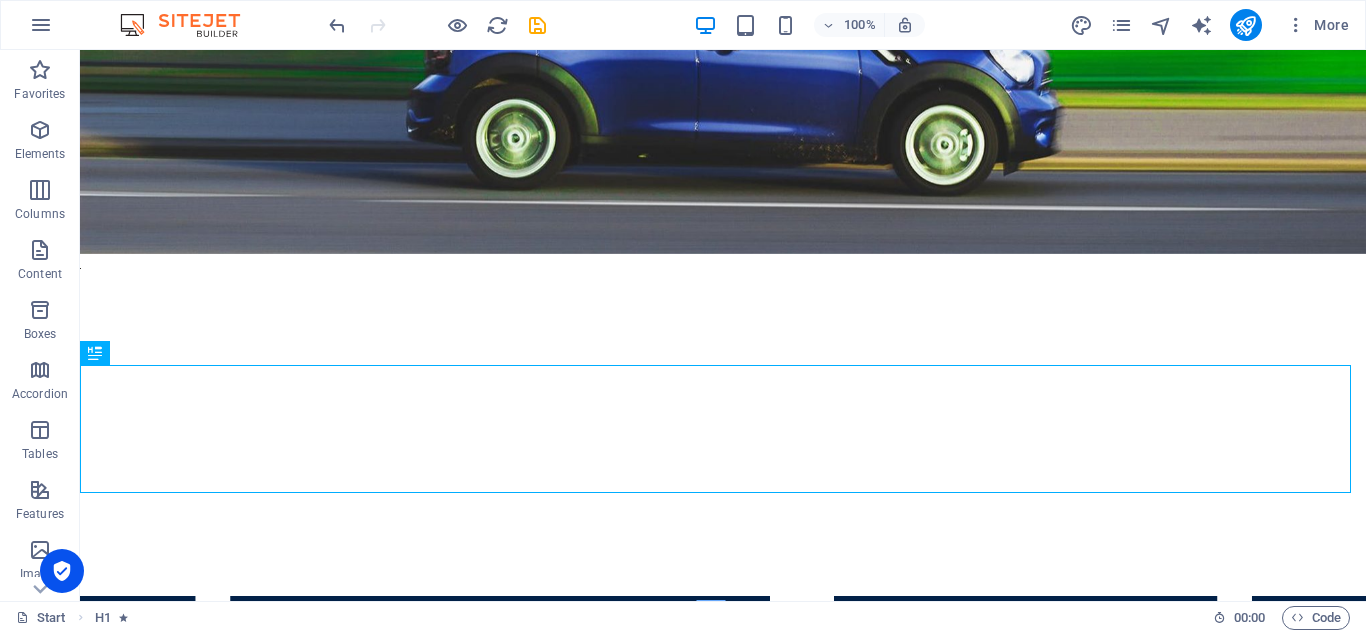 scroll, scrollTop: 0, scrollLeft: 0, axis: both 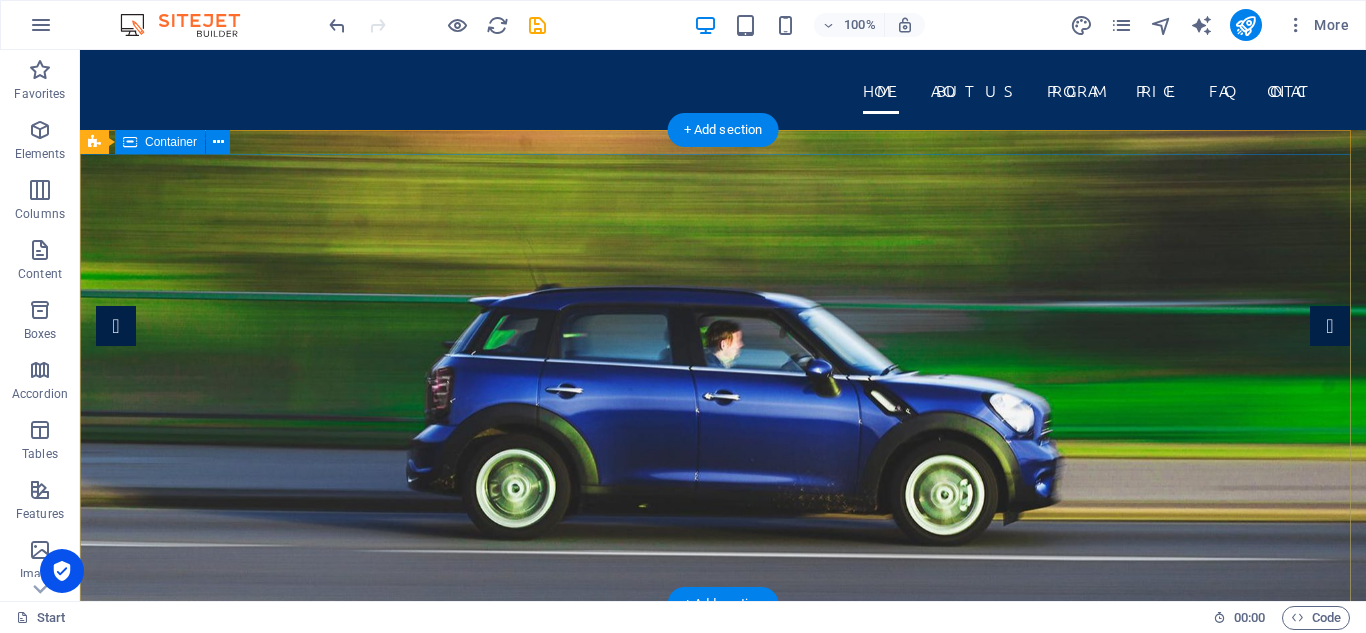 click at bounding box center [723, 723] 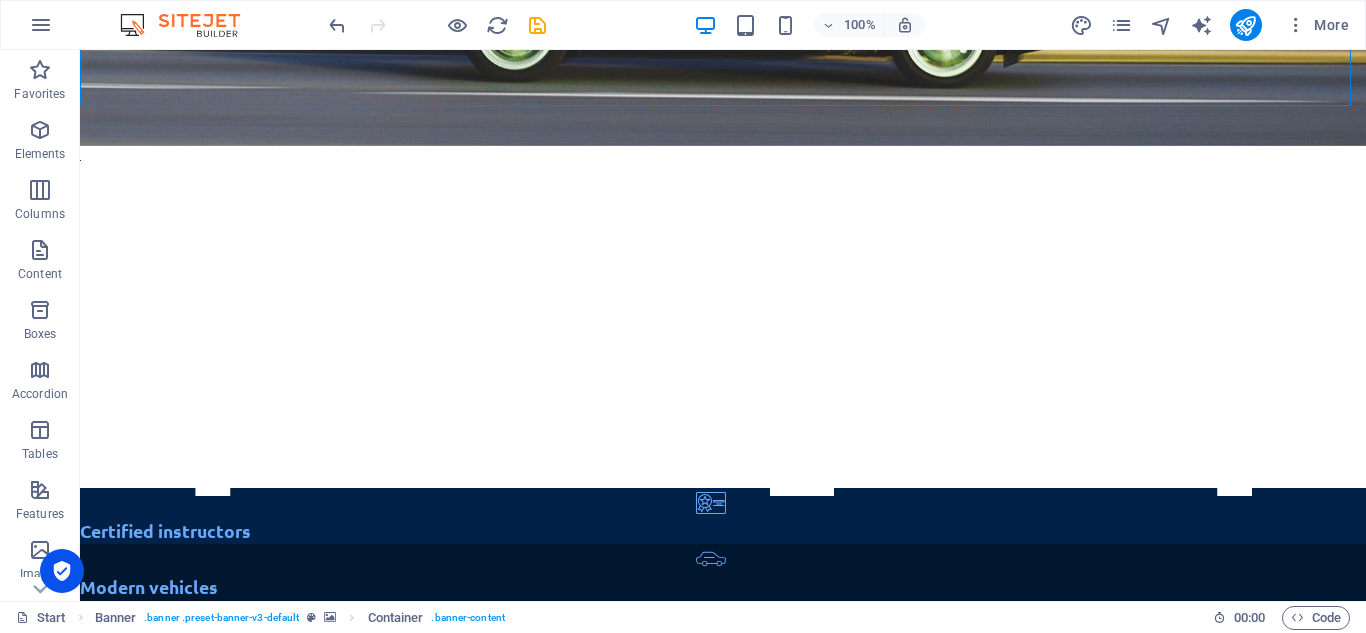 scroll, scrollTop: 558, scrollLeft: 0, axis: vertical 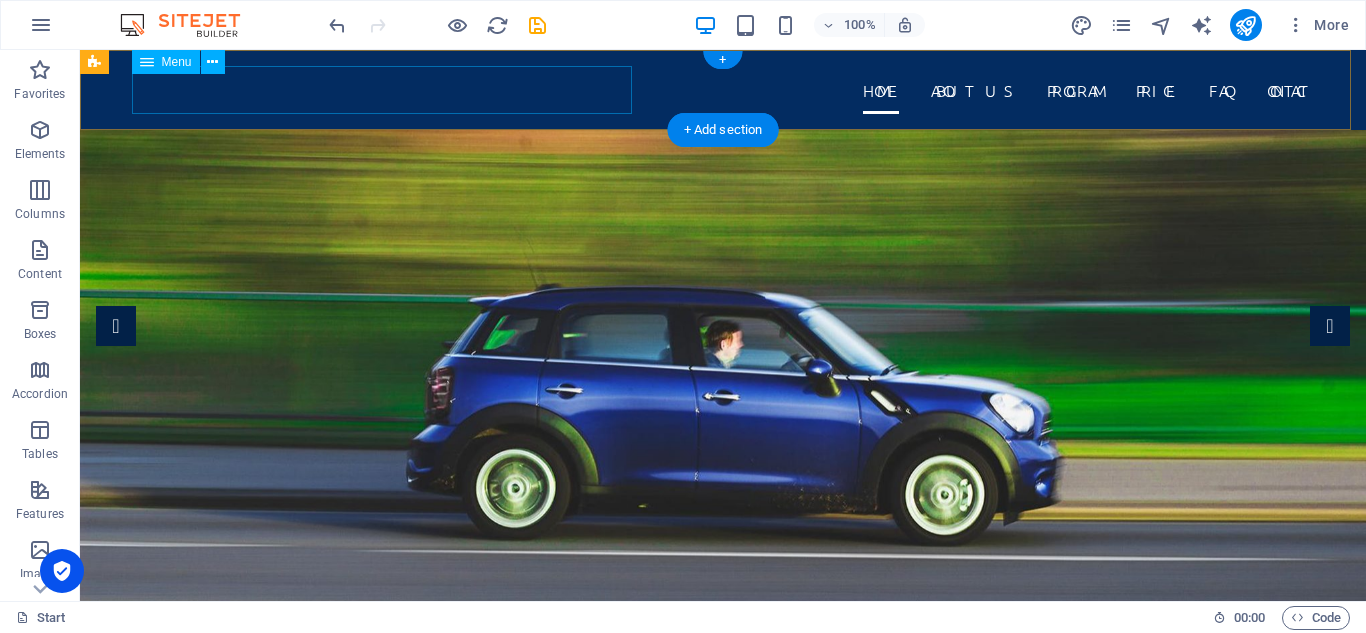 click on "Home About us Program Price FAQ Contact" at bounding box center (723, 90) 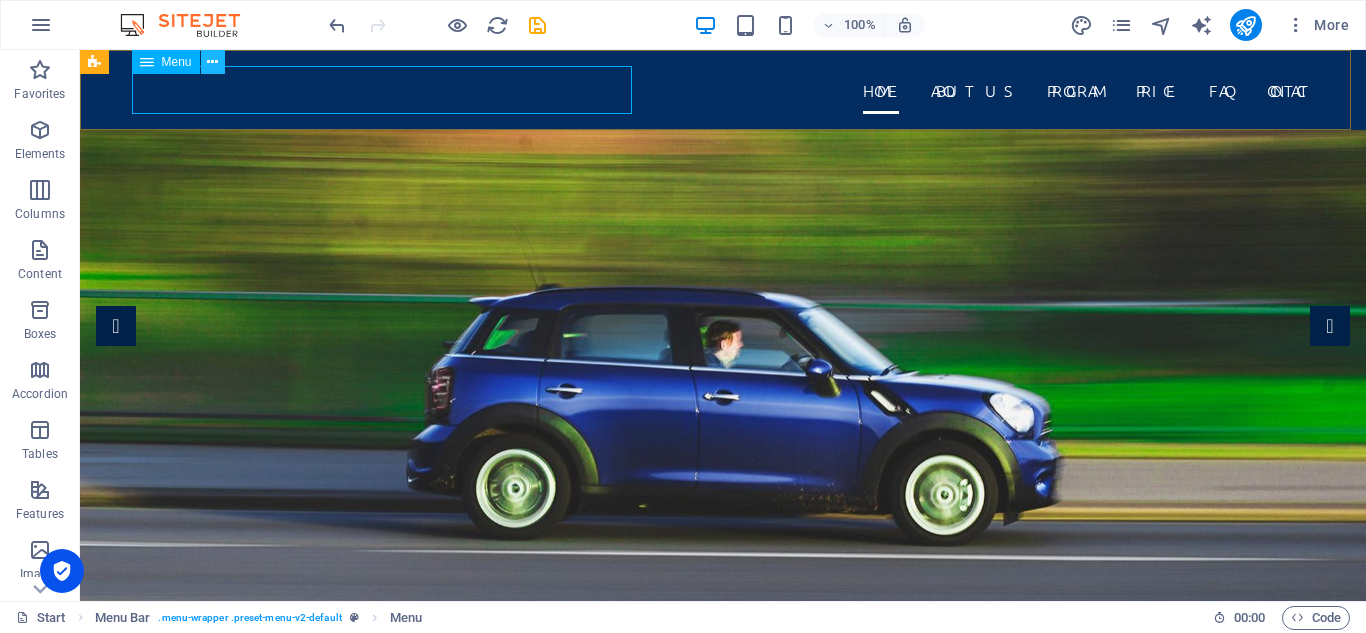click at bounding box center [212, 62] 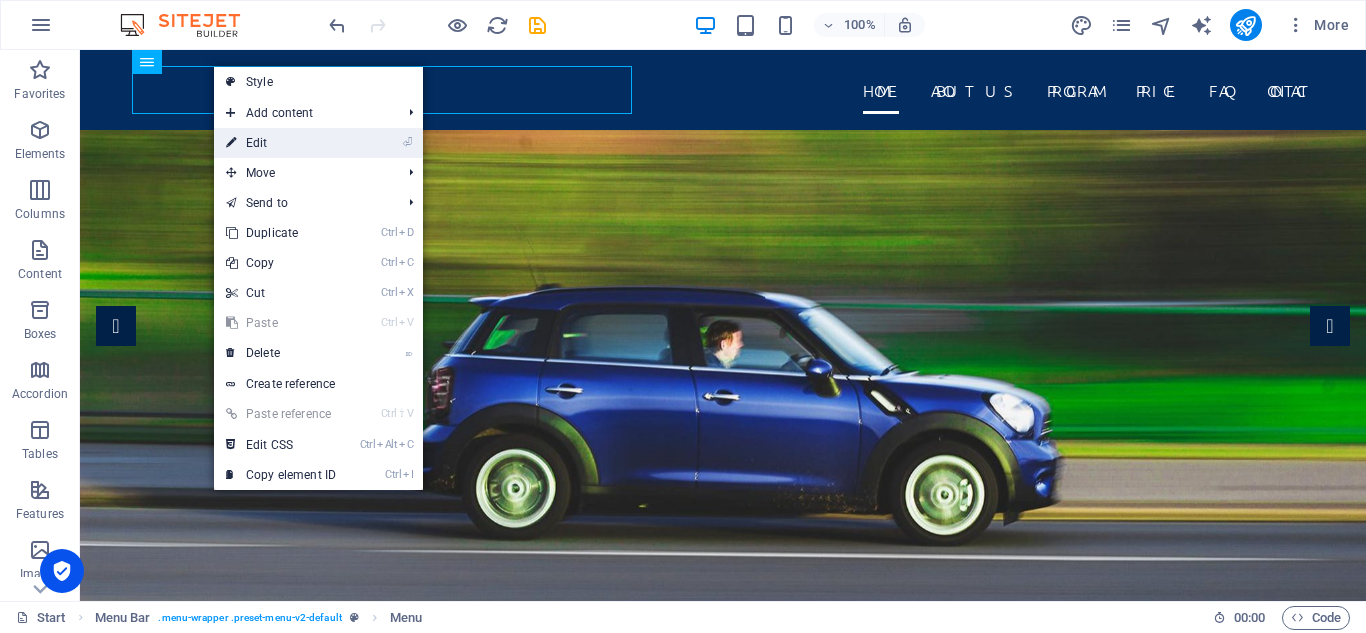click on "⏎  Edit" at bounding box center [281, 143] 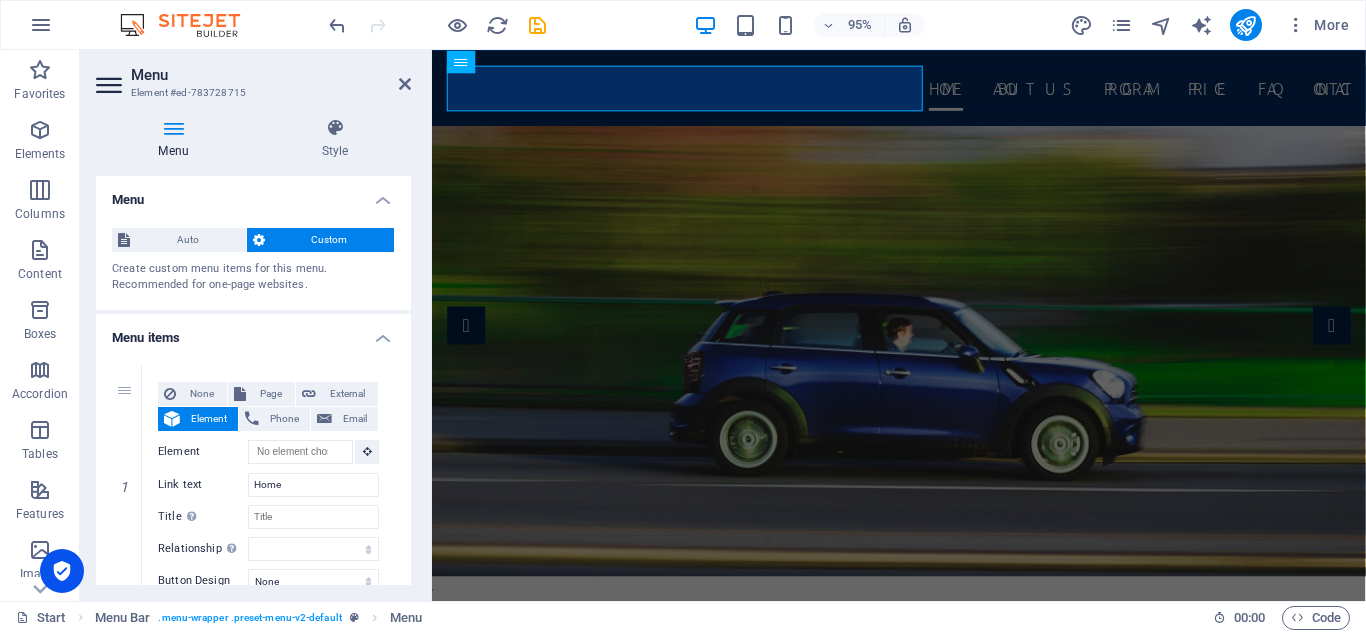 click on "Custom" at bounding box center (330, 240) 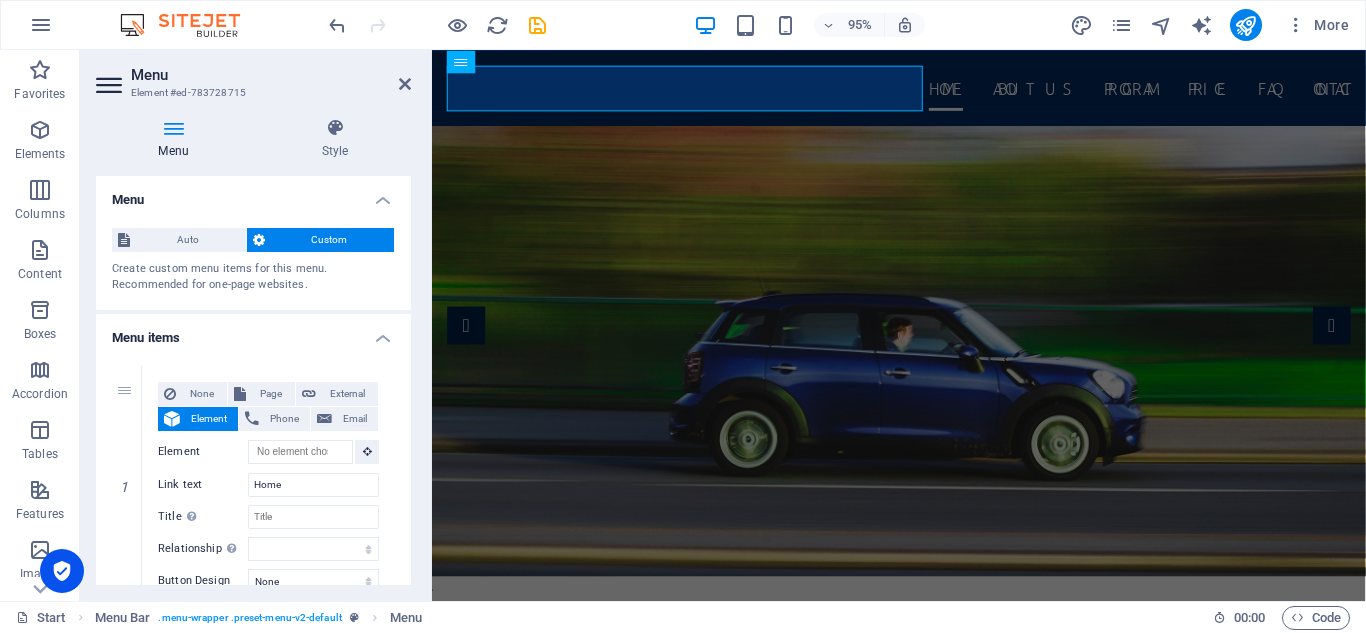 click on "Custom" at bounding box center [330, 240] 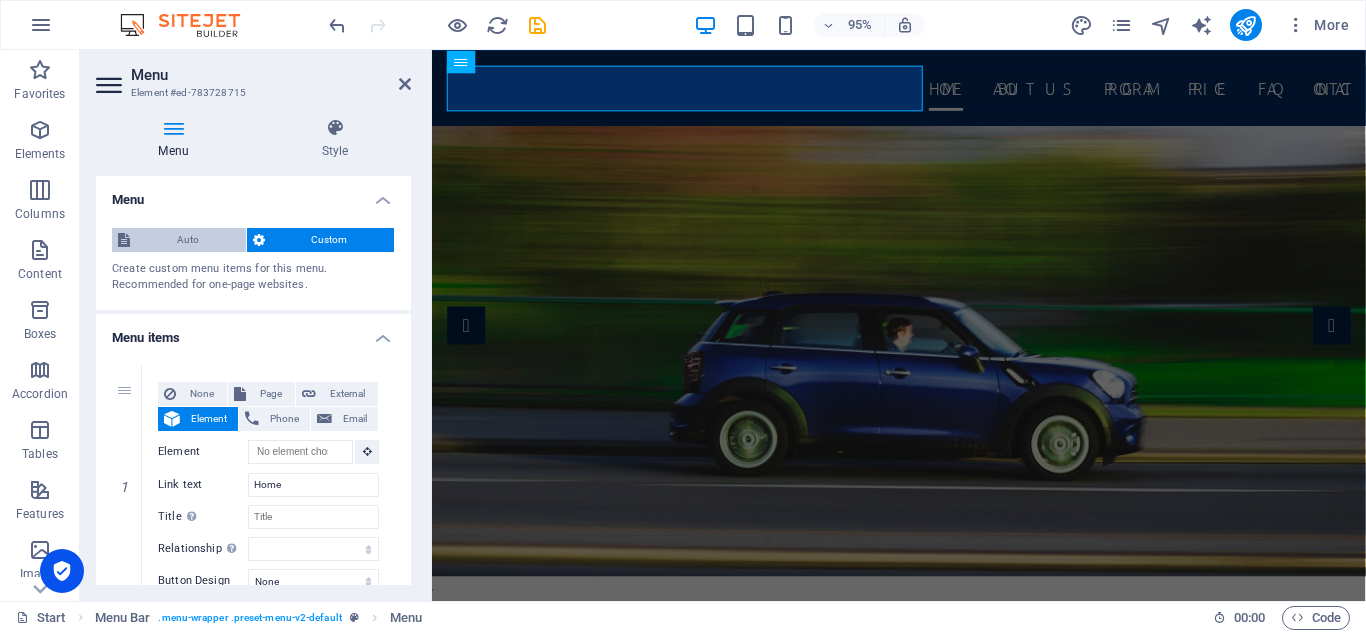 click on "Auto" at bounding box center [188, 240] 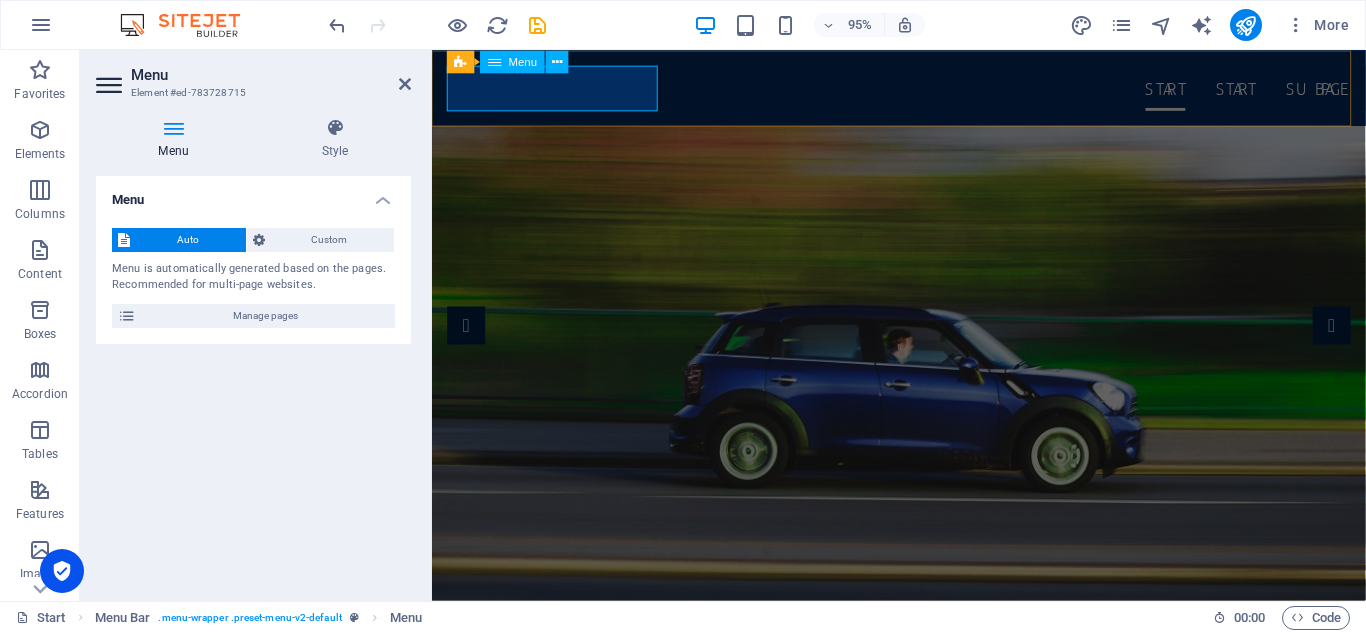 click on "Start Start Subpage" at bounding box center (923, 90) 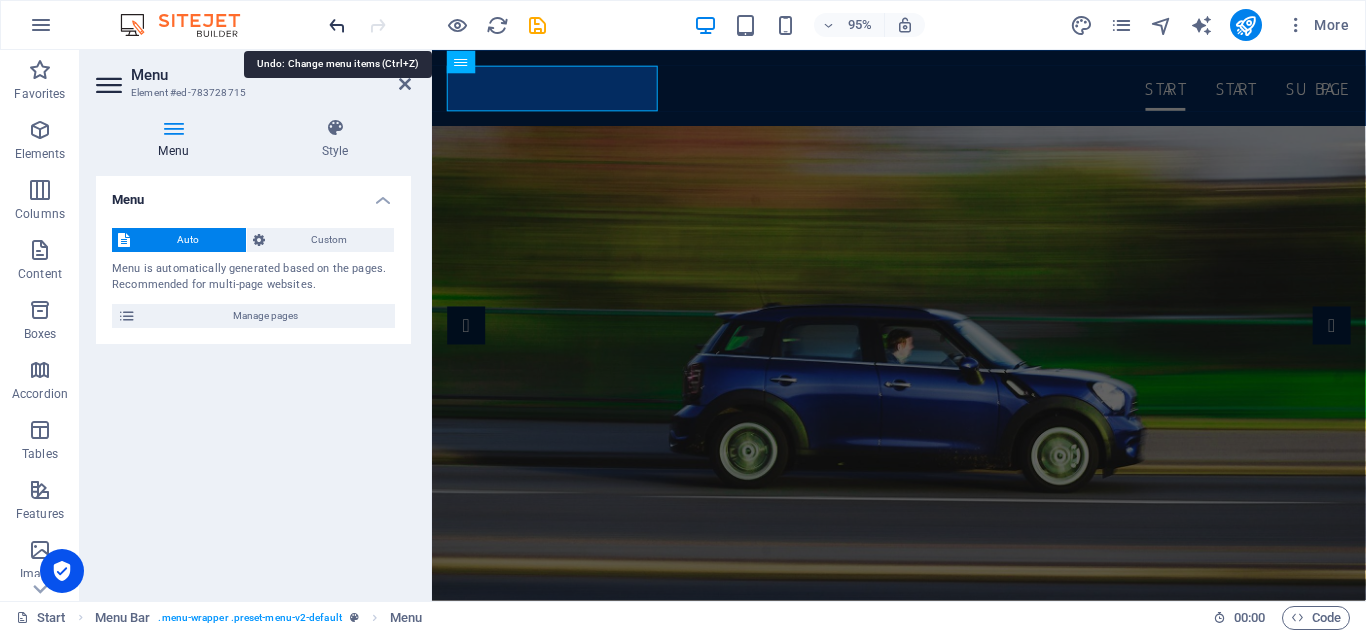 click at bounding box center [337, 25] 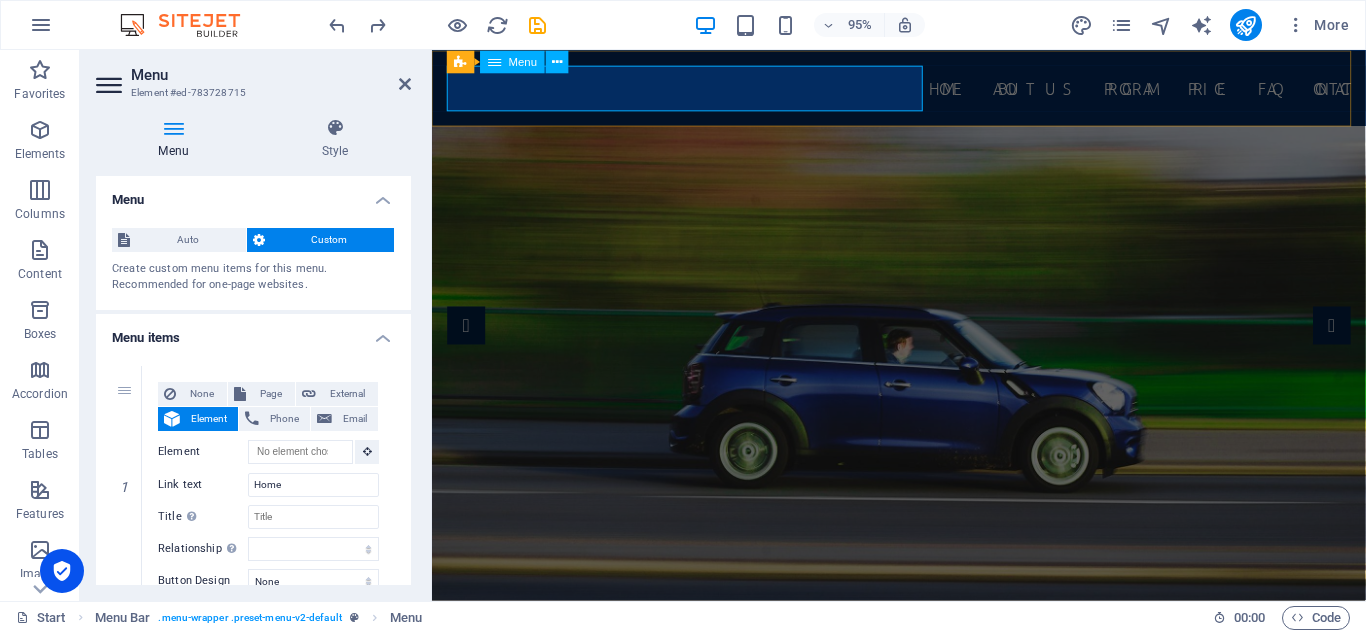 click on "Home About us Program Price FAQ Contact" at bounding box center (923, 90) 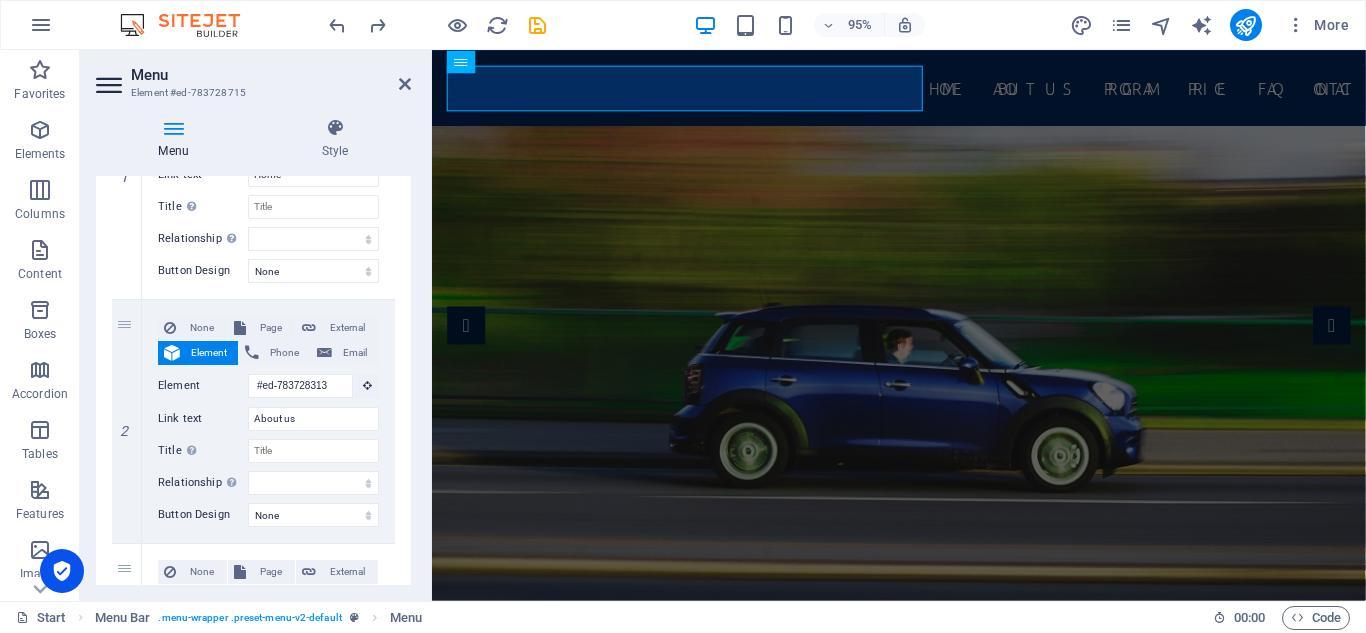 scroll, scrollTop: 347, scrollLeft: 0, axis: vertical 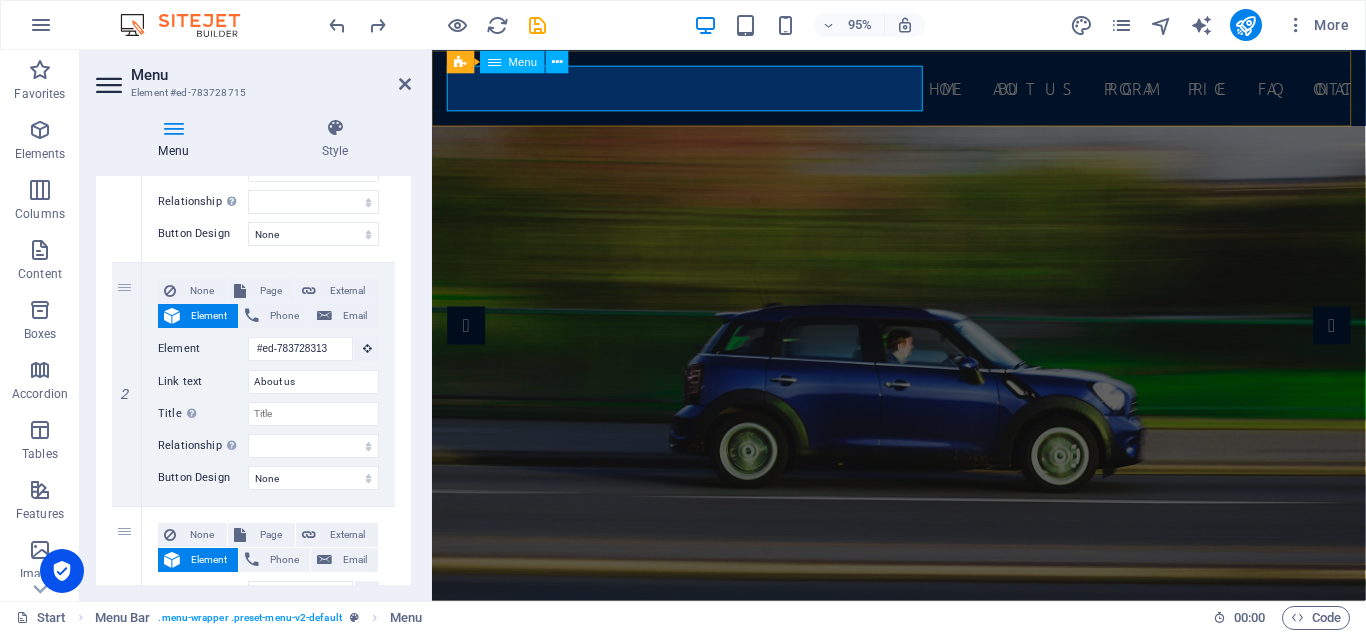 click on "Home About us Program Price FAQ Contact" at bounding box center [923, 90] 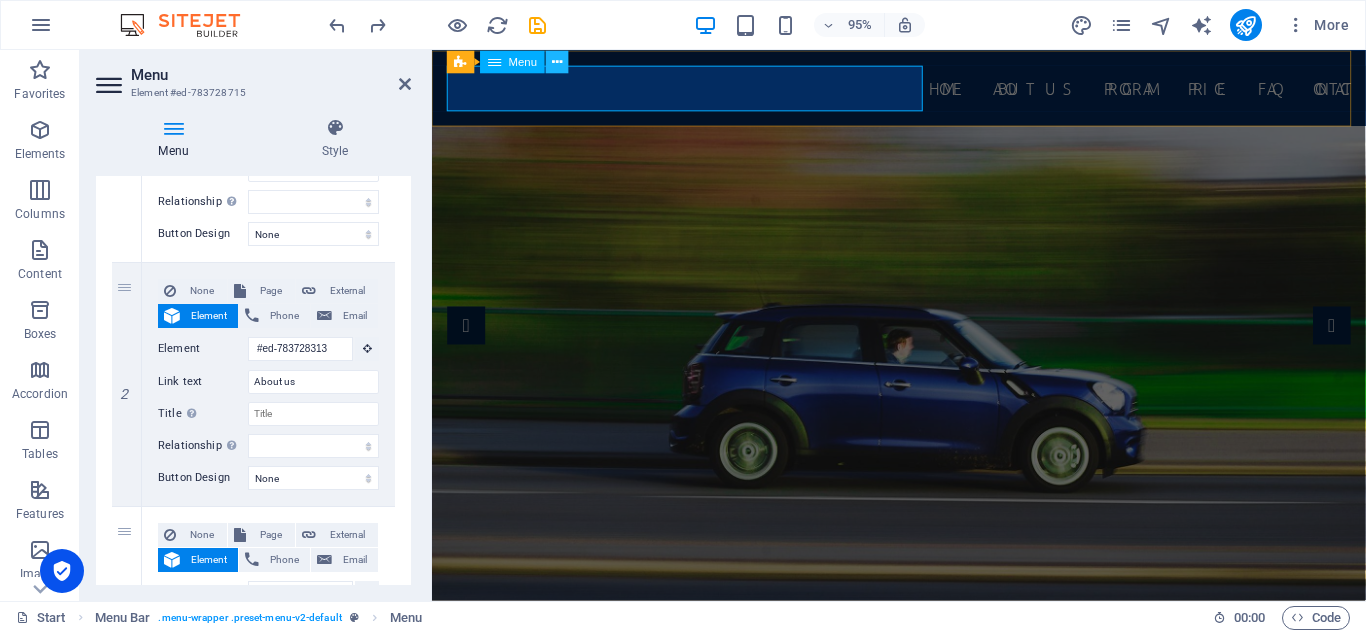 click at bounding box center (557, 61) 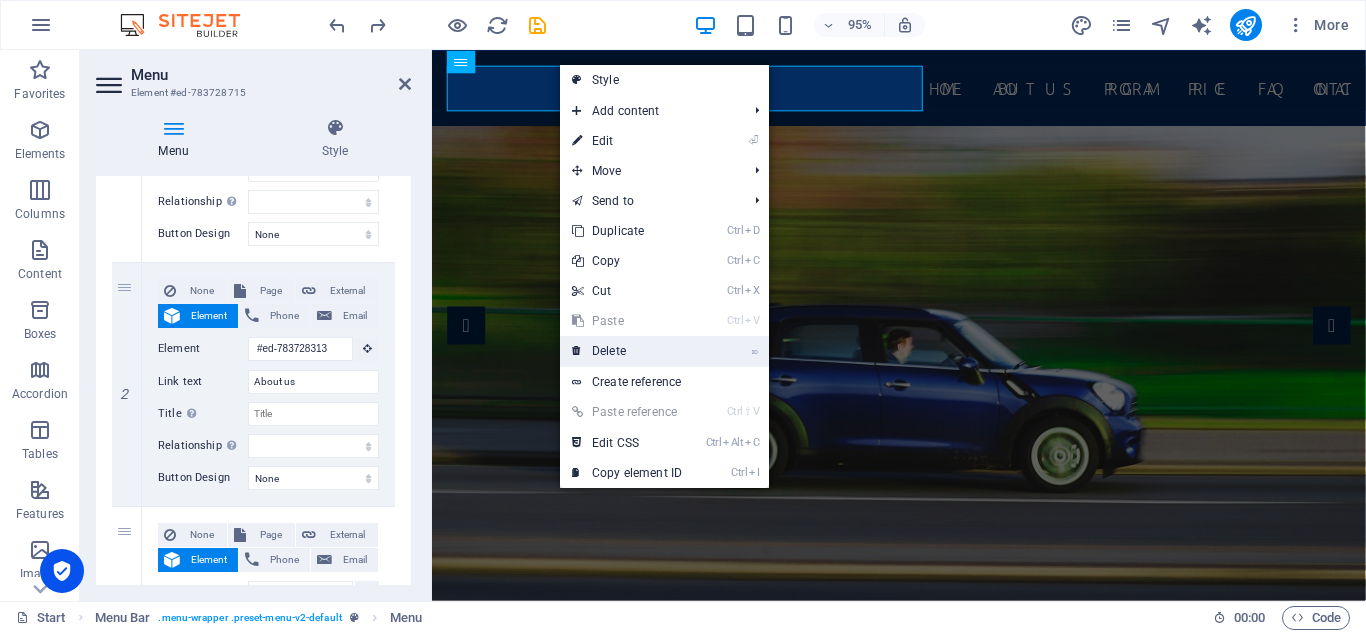 click on "⌦  Delete" at bounding box center [627, 351] 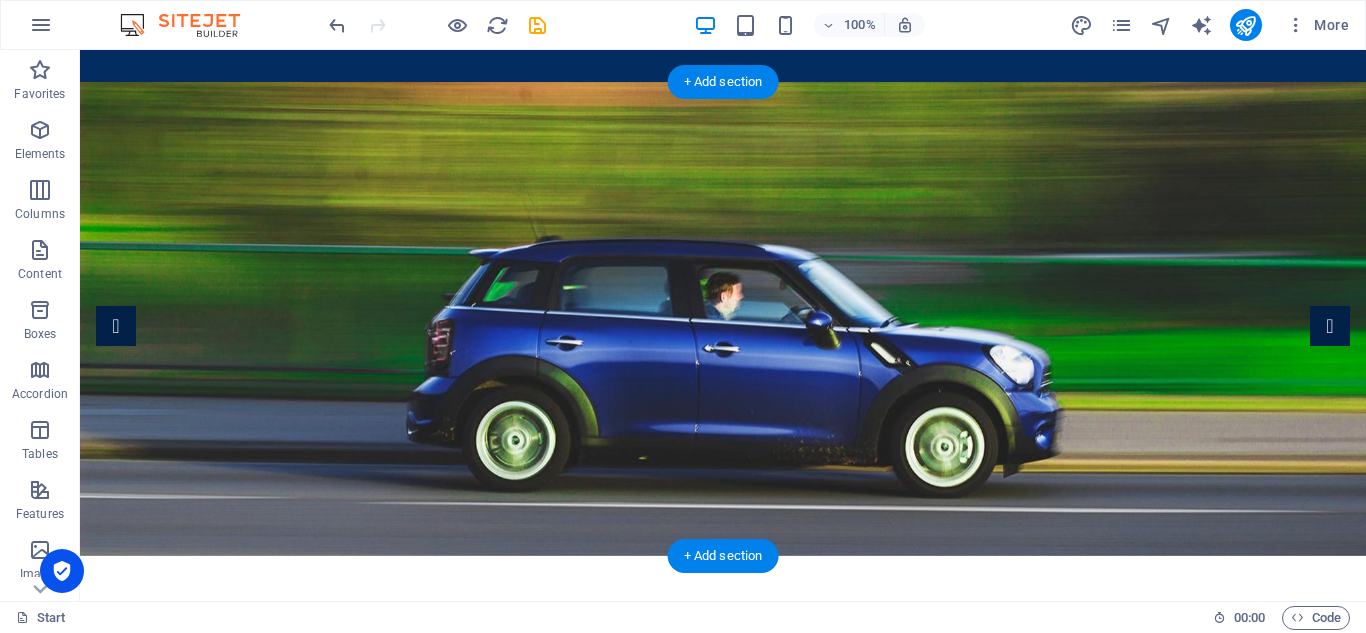 click at bounding box center [723, 319] 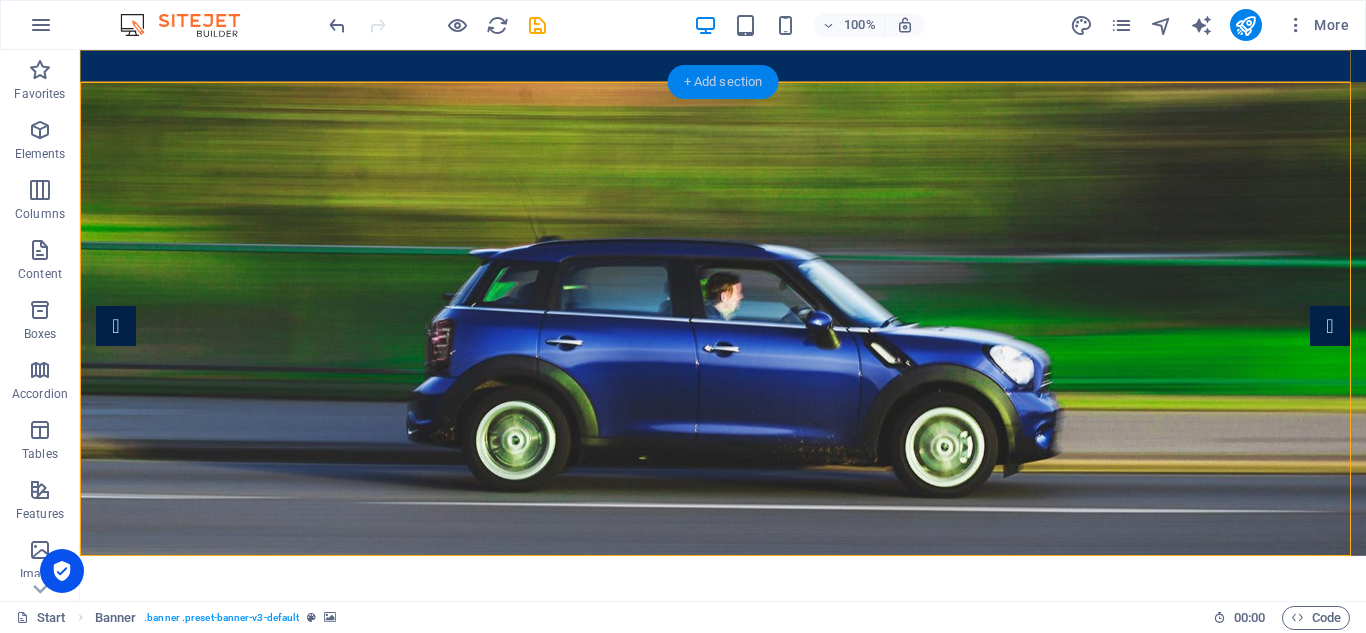 click on "+ Add section" at bounding box center (723, 82) 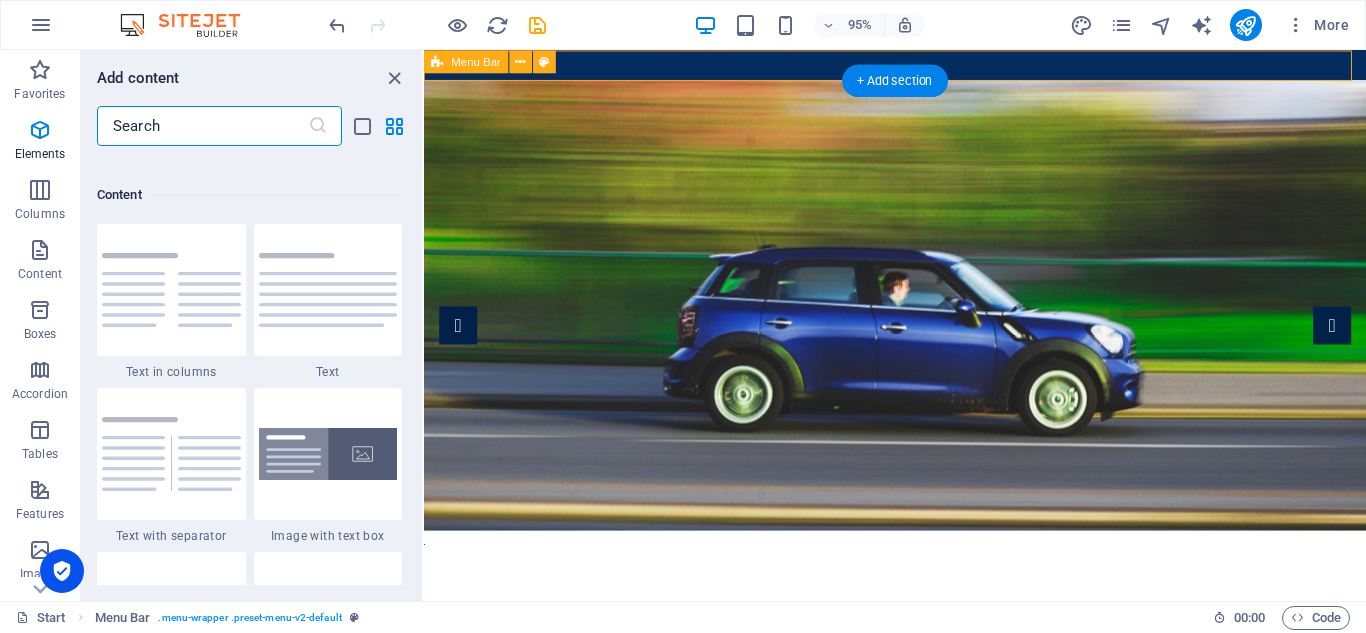 scroll, scrollTop: 3499, scrollLeft: 0, axis: vertical 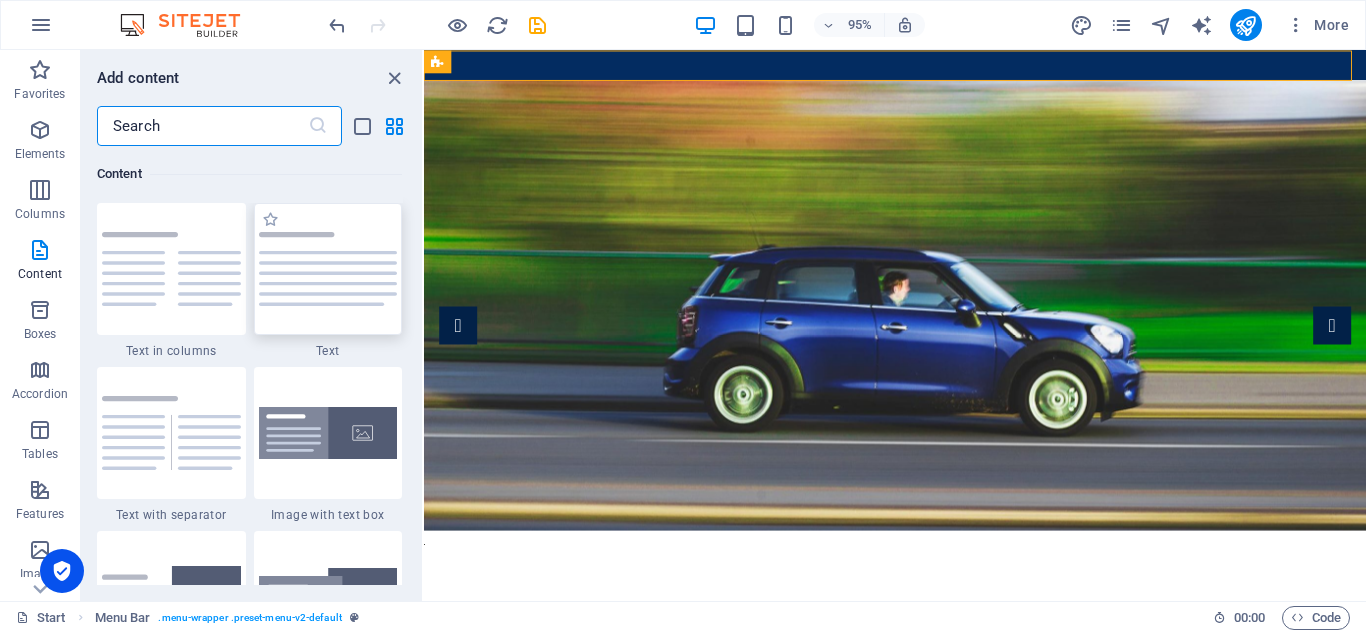 click at bounding box center (328, 269) 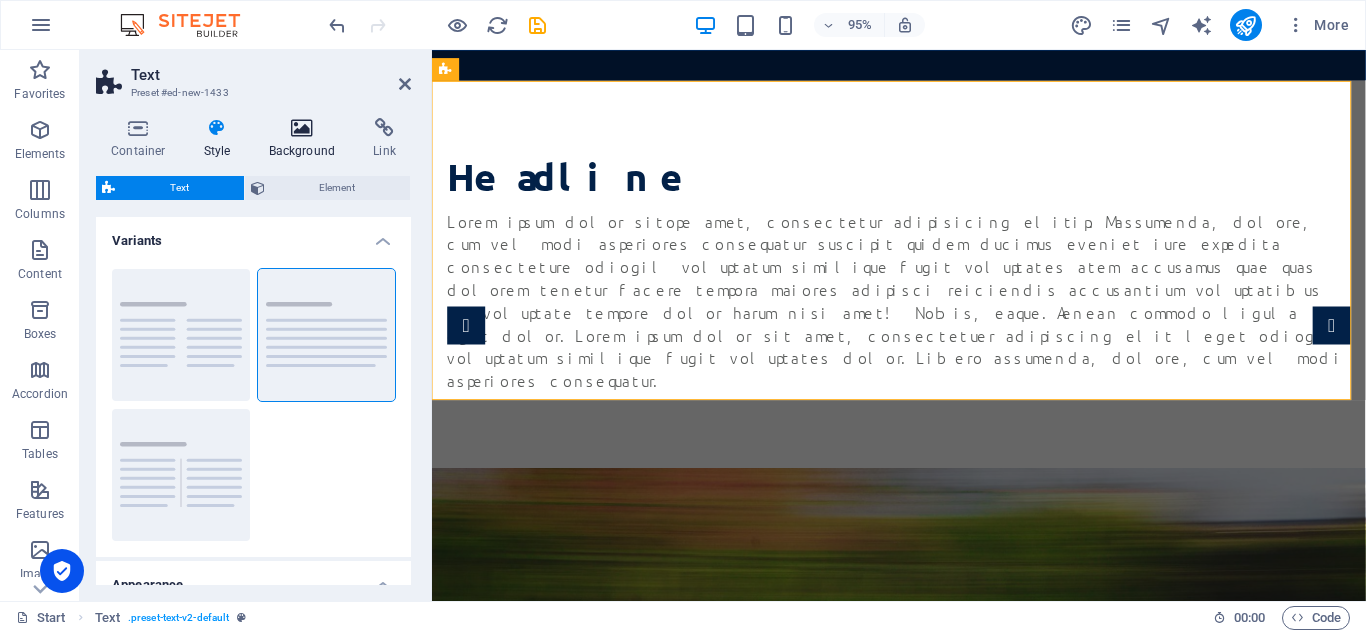click at bounding box center (302, 128) 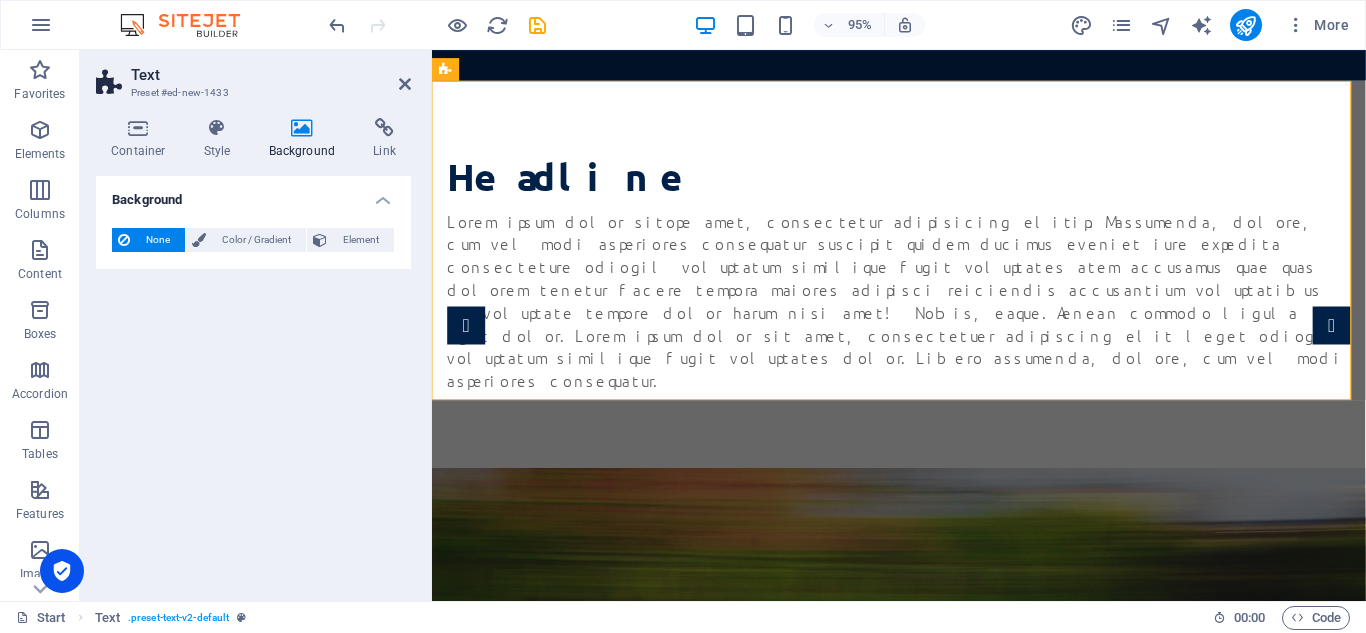 click at bounding box center (302, 128) 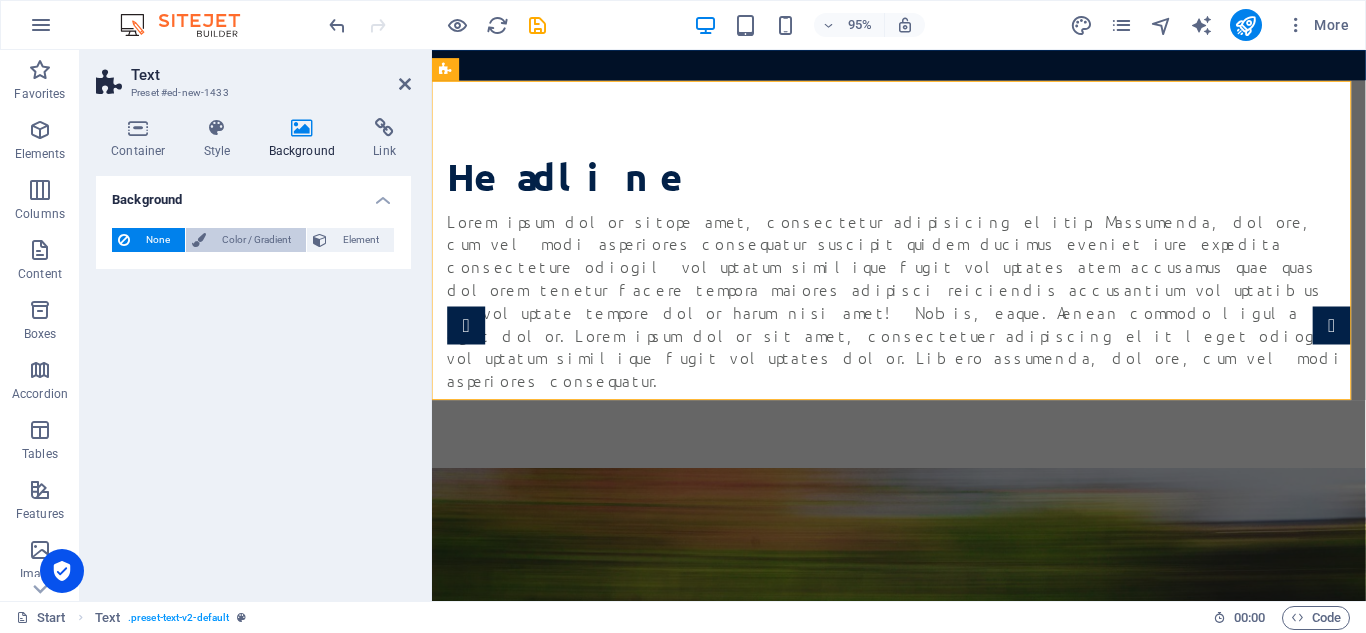 click on "Color / Gradient" at bounding box center (256, 240) 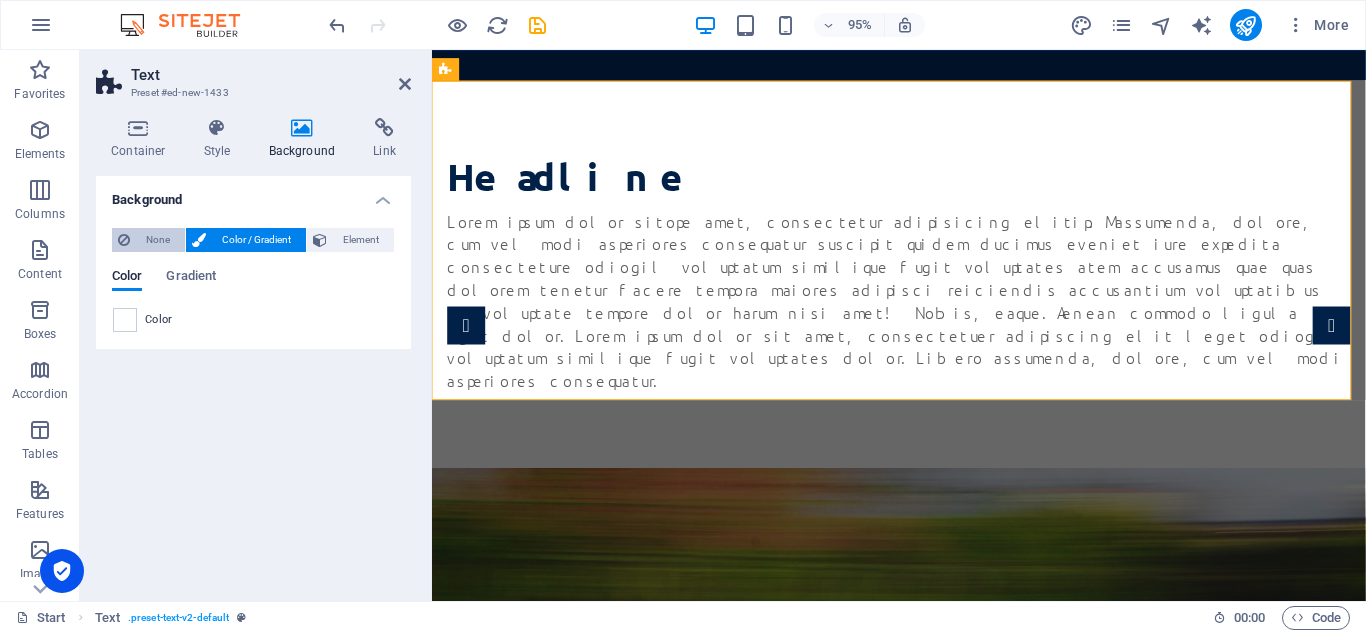 click on "None" at bounding box center [157, 240] 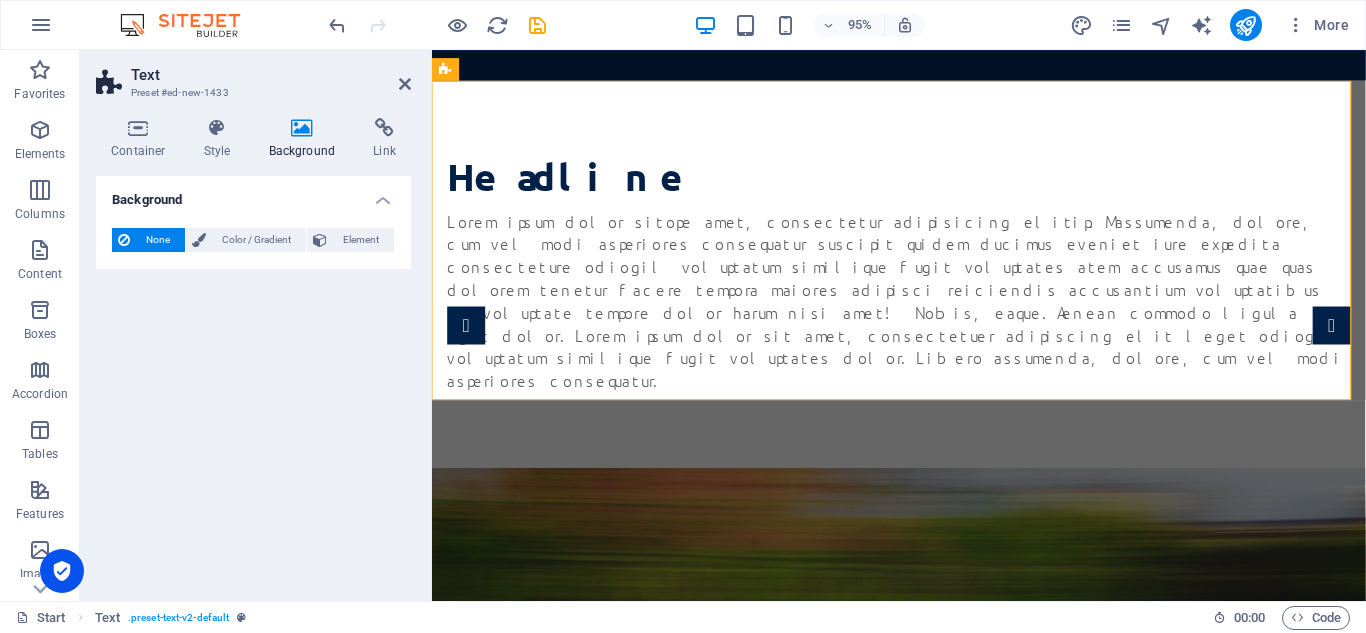 click at bounding box center (302, 128) 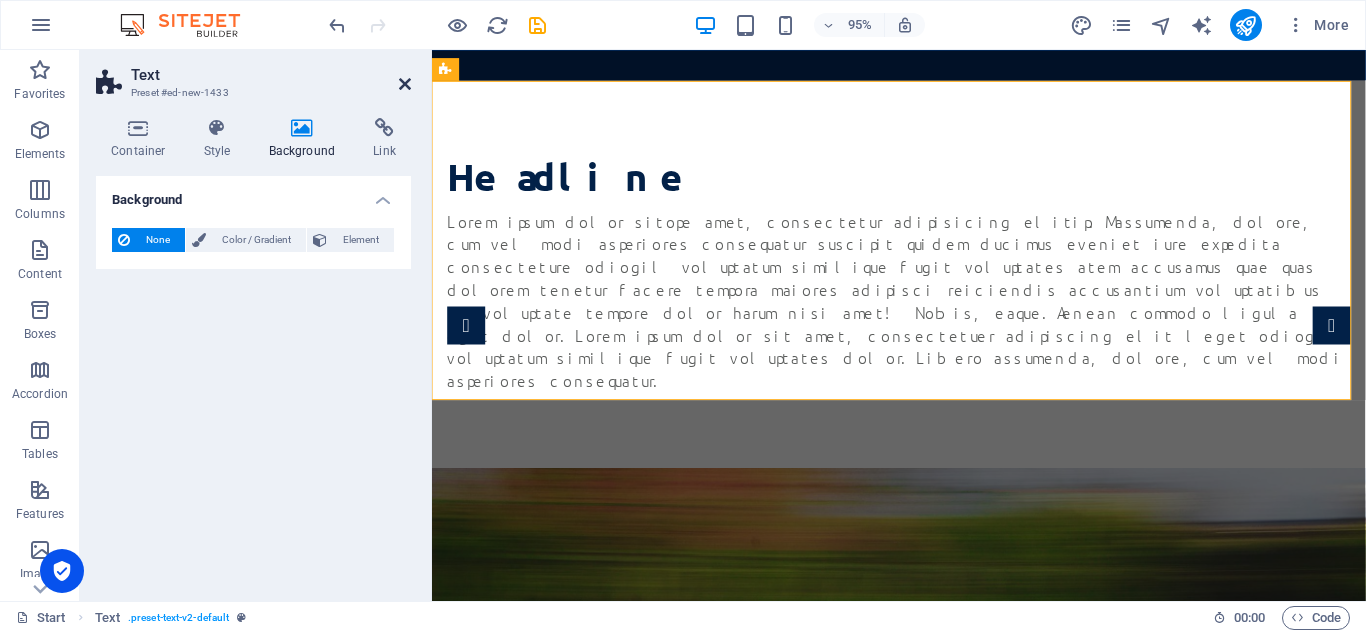click at bounding box center (405, 84) 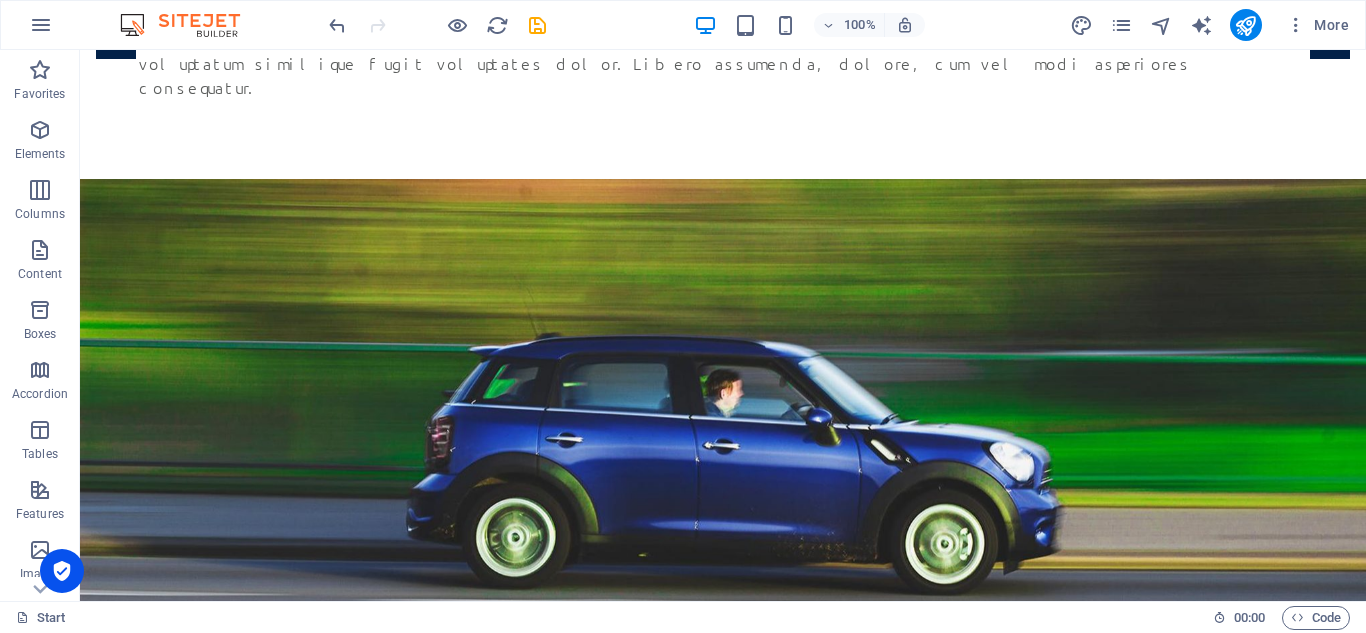 scroll, scrollTop: 328, scrollLeft: 0, axis: vertical 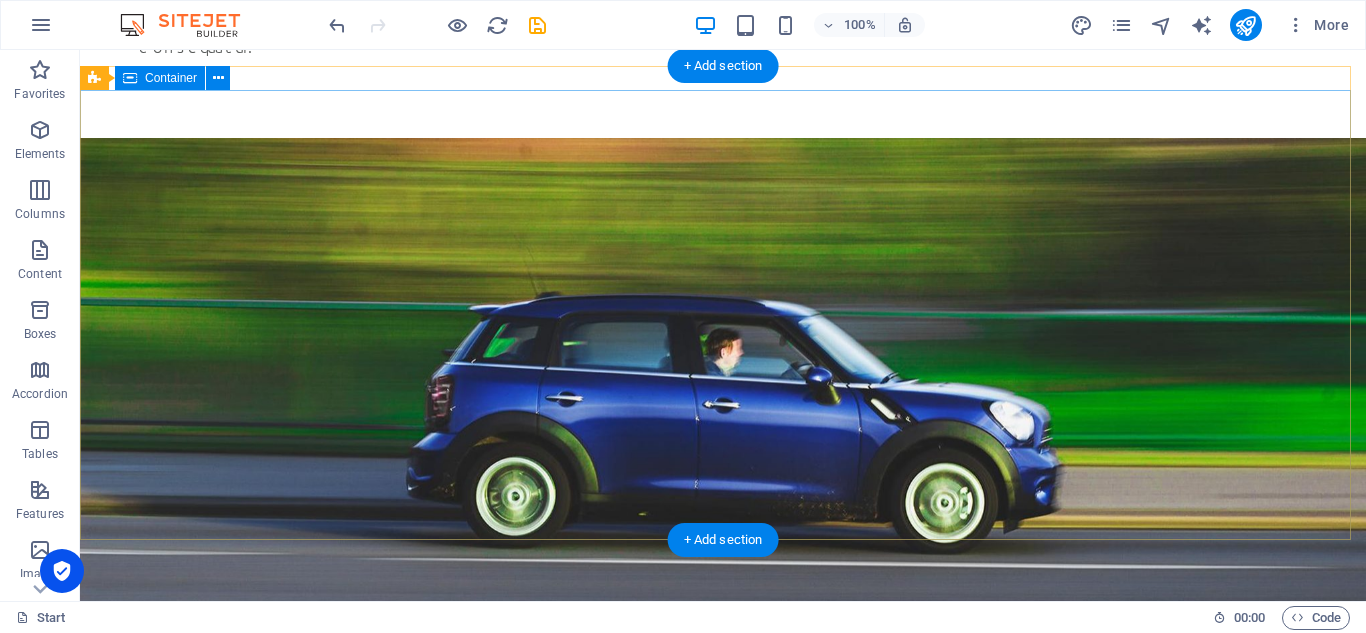 click at bounding box center (723, 731) 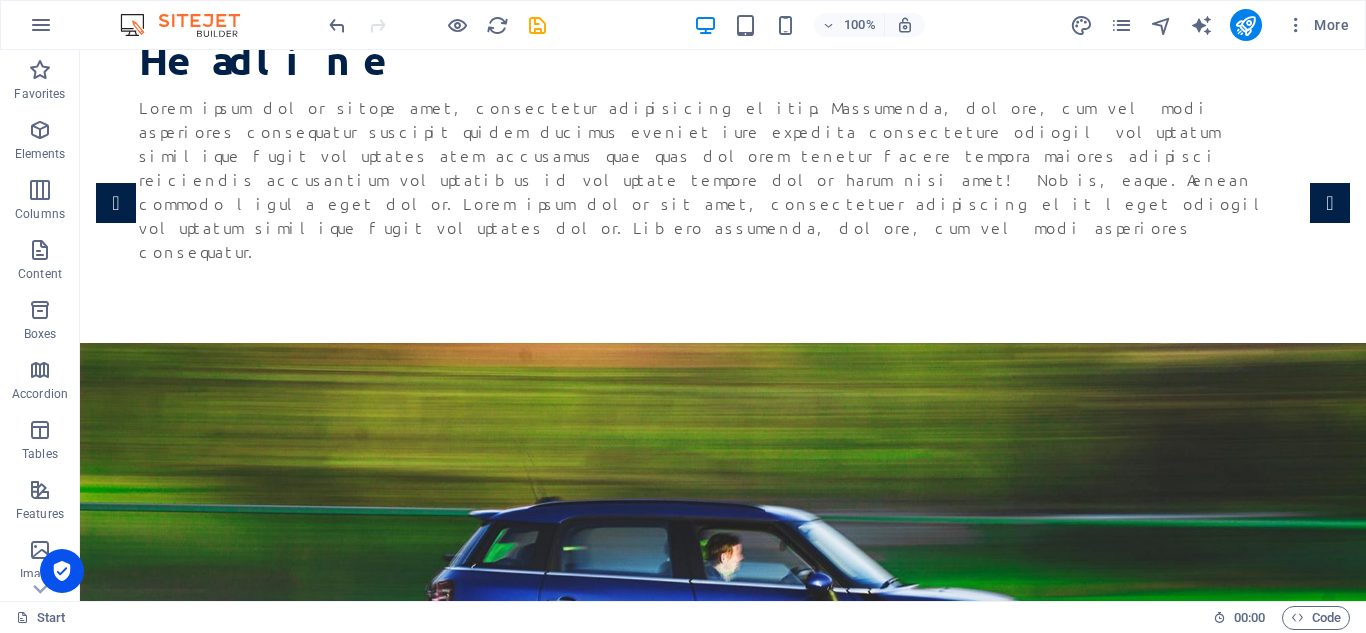 scroll, scrollTop: 0, scrollLeft: 0, axis: both 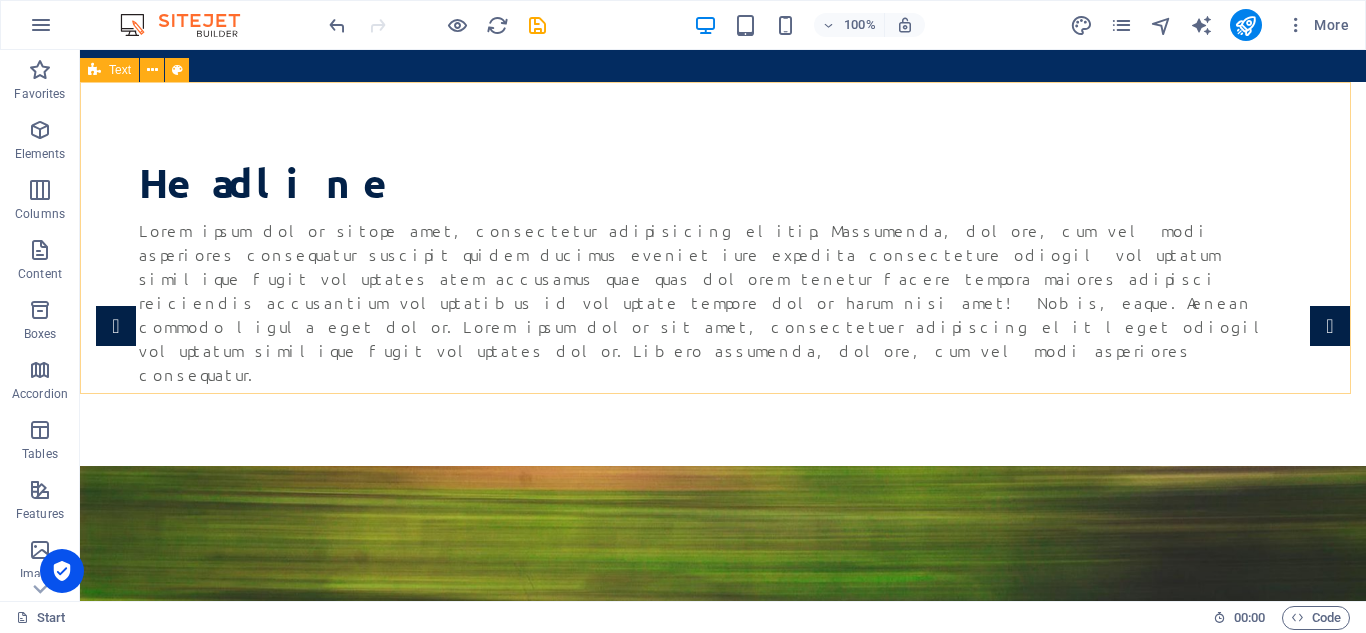 click on "Text" at bounding box center (120, 70) 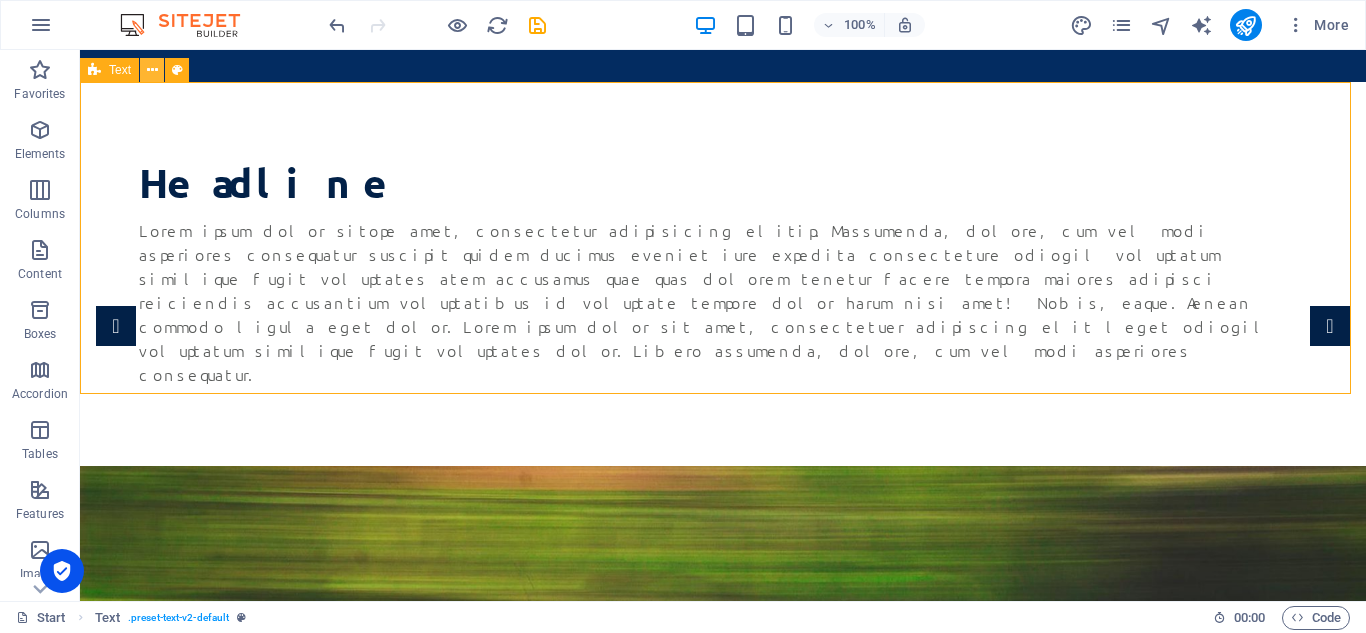 click at bounding box center (152, 70) 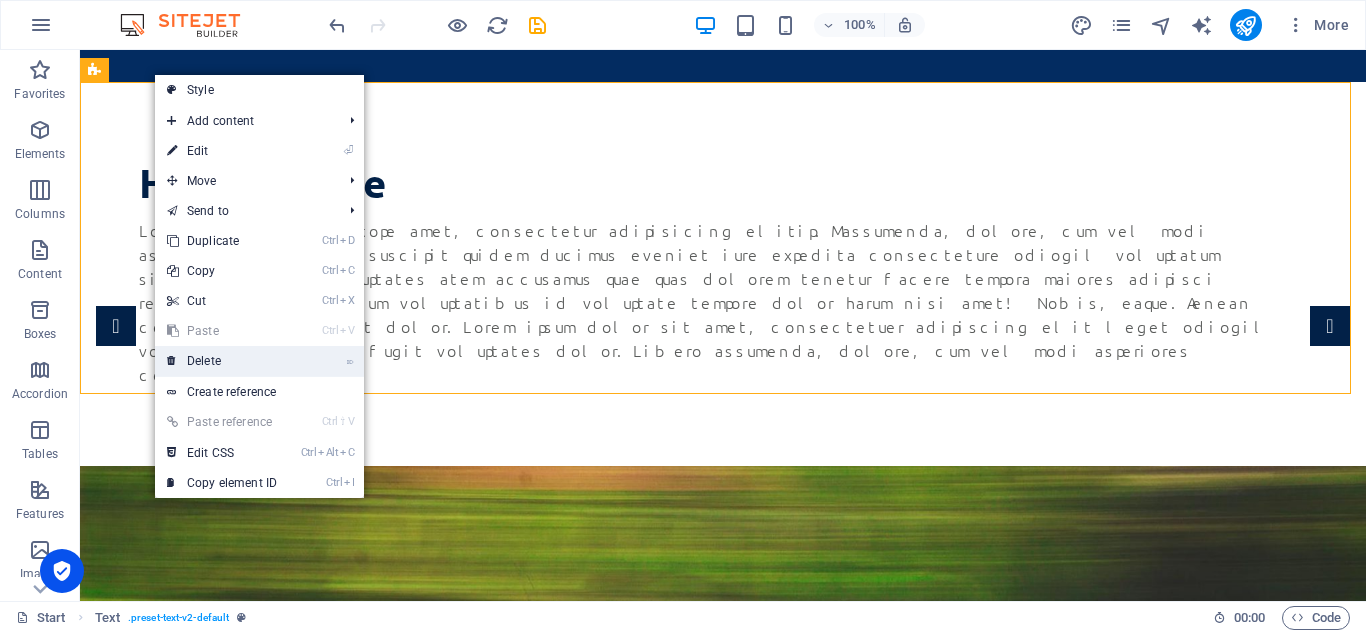 click on "⌦  Delete" at bounding box center [222, 361] 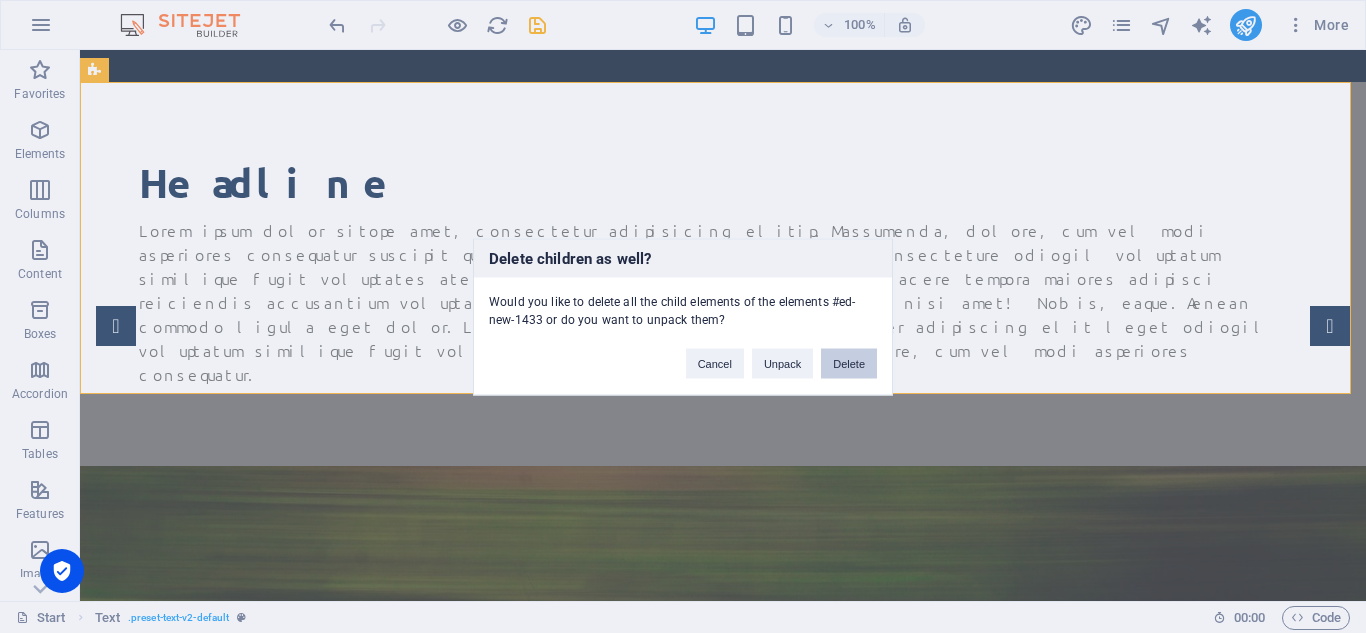 click on "Delete" at bounding box center (849, 363) 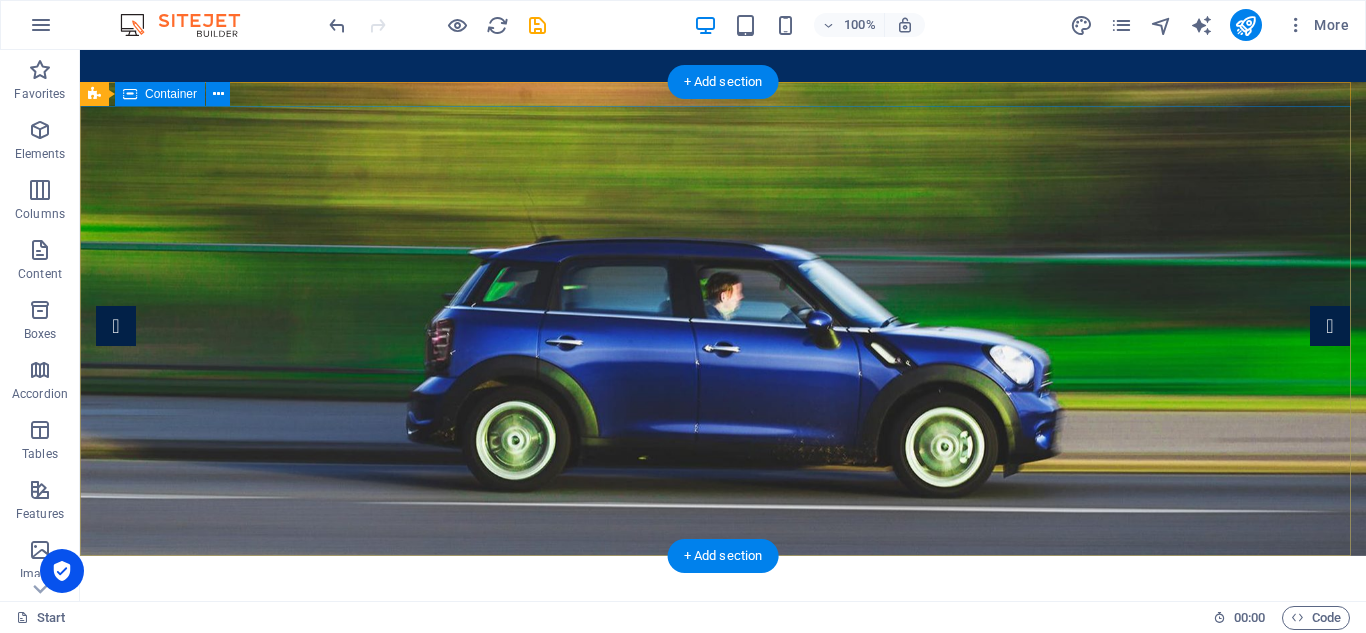 click at bounding box center (723, 675) 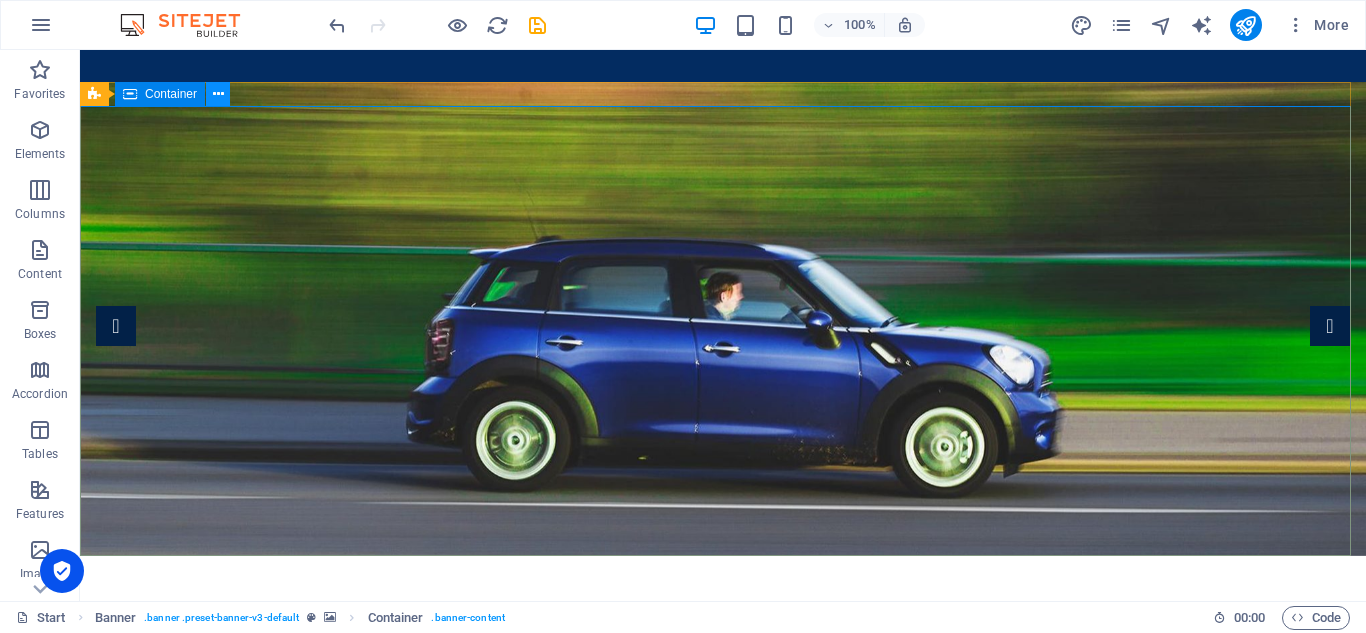 click at bounding box center [218, 94] 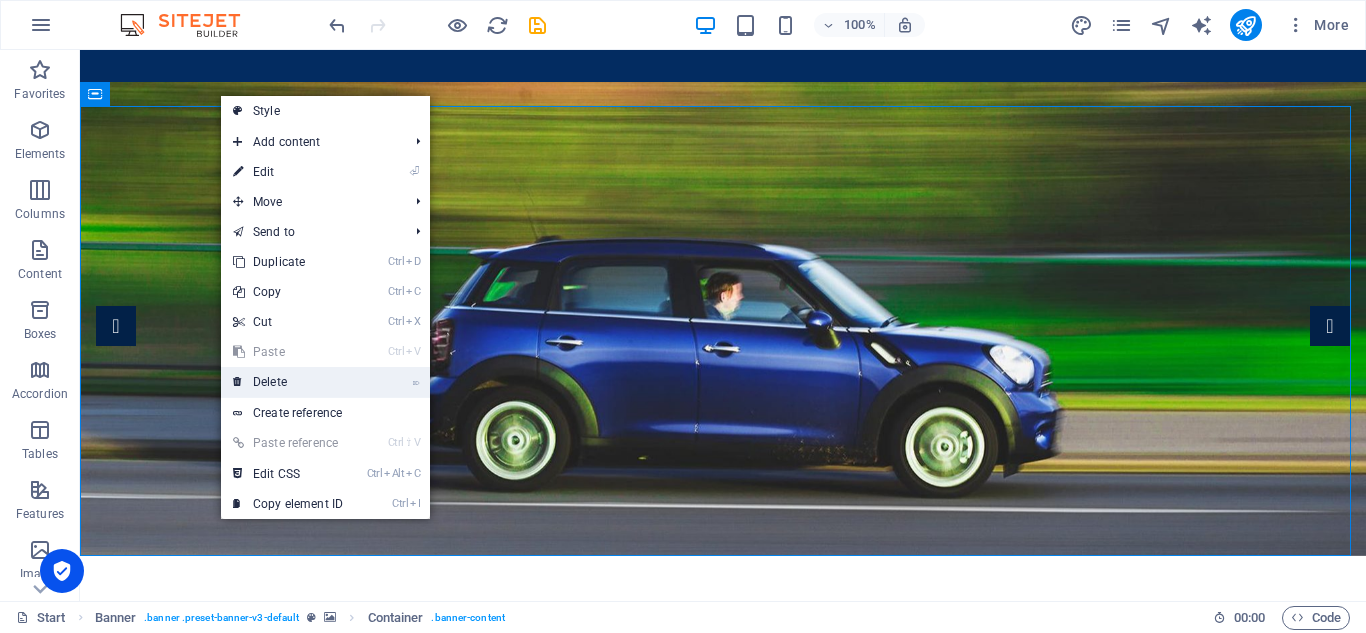 click on "⌦  Delete" at bounding box center [288, 382] 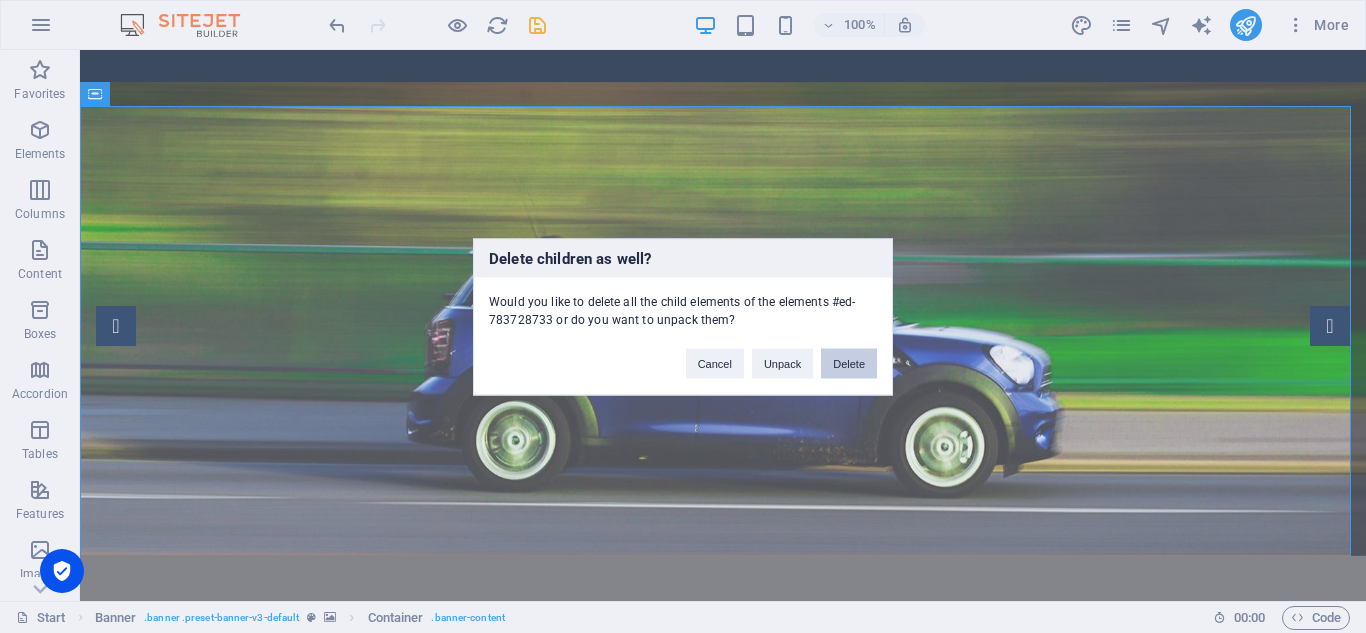 click on "Delete" at bounding box center (849, 363) 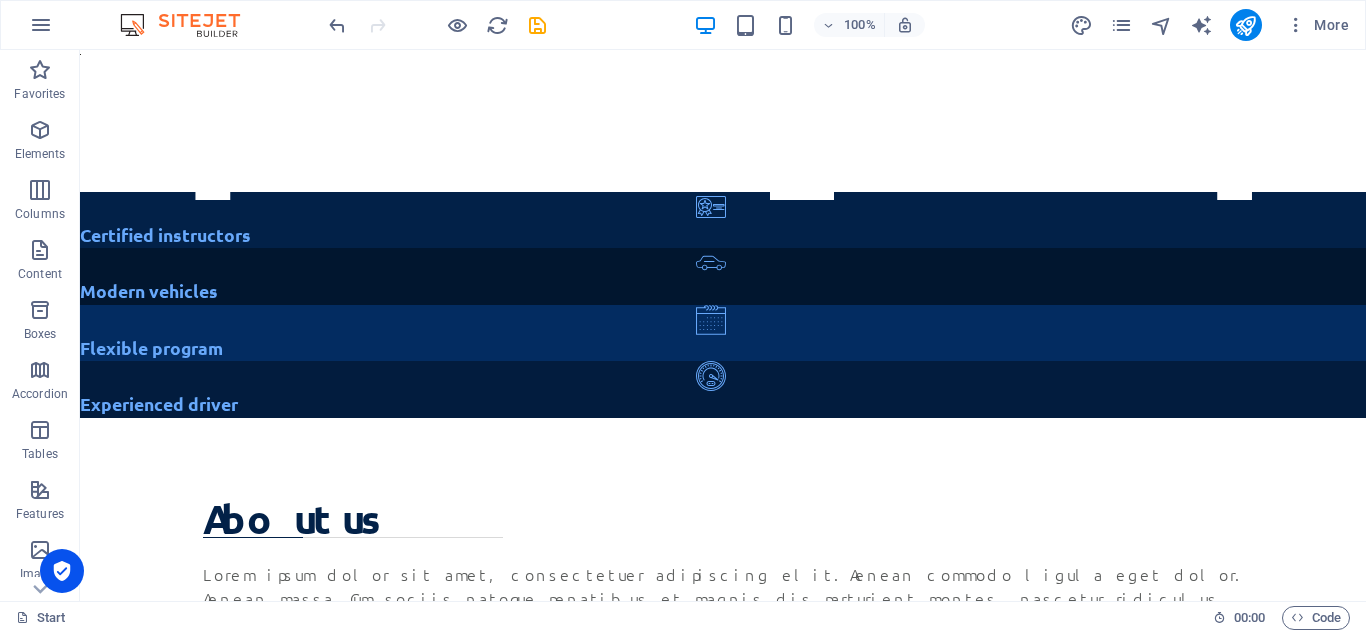scroll, scrollTop: 0, scrollLeft: 0, axis: both 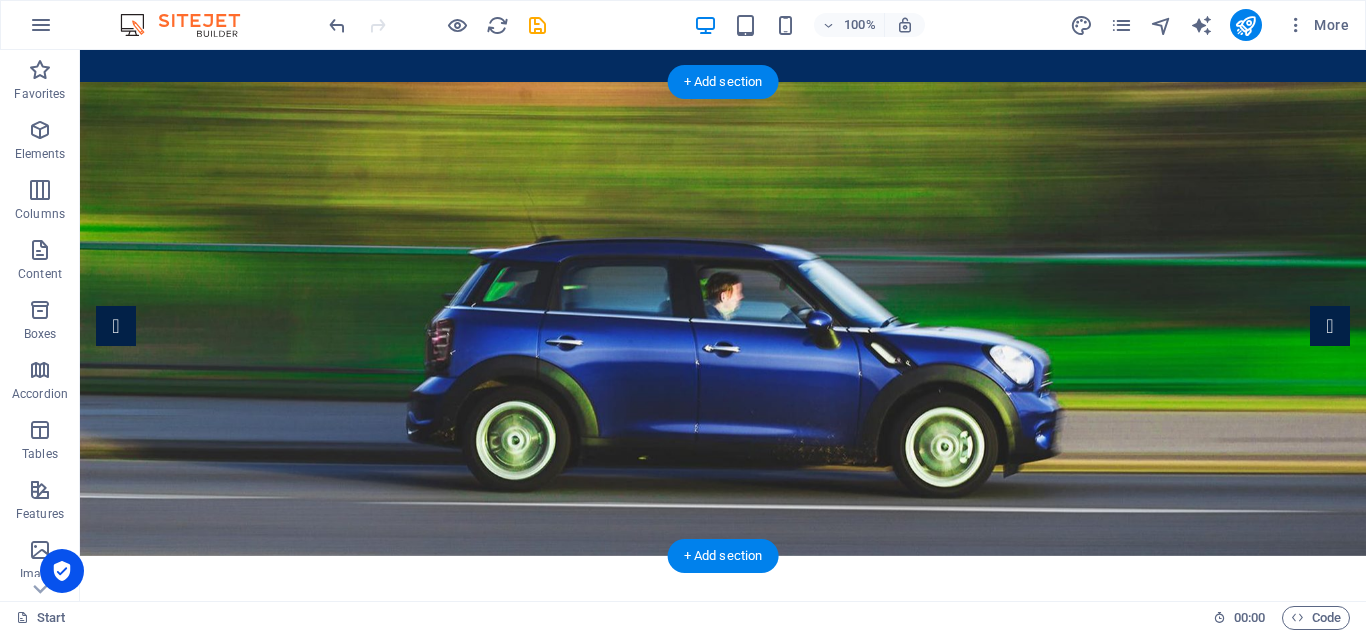 click at bounding box center (723, 319) 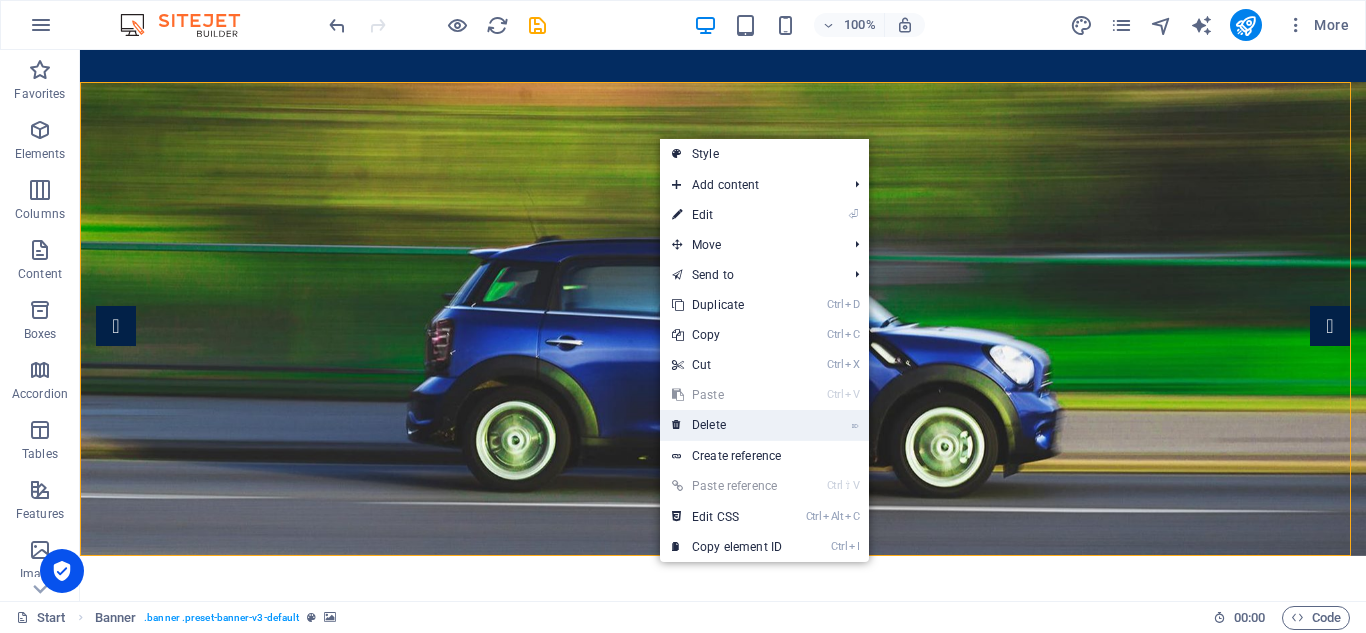 click on "⌦  Delete" at bounding box center [727, 425] 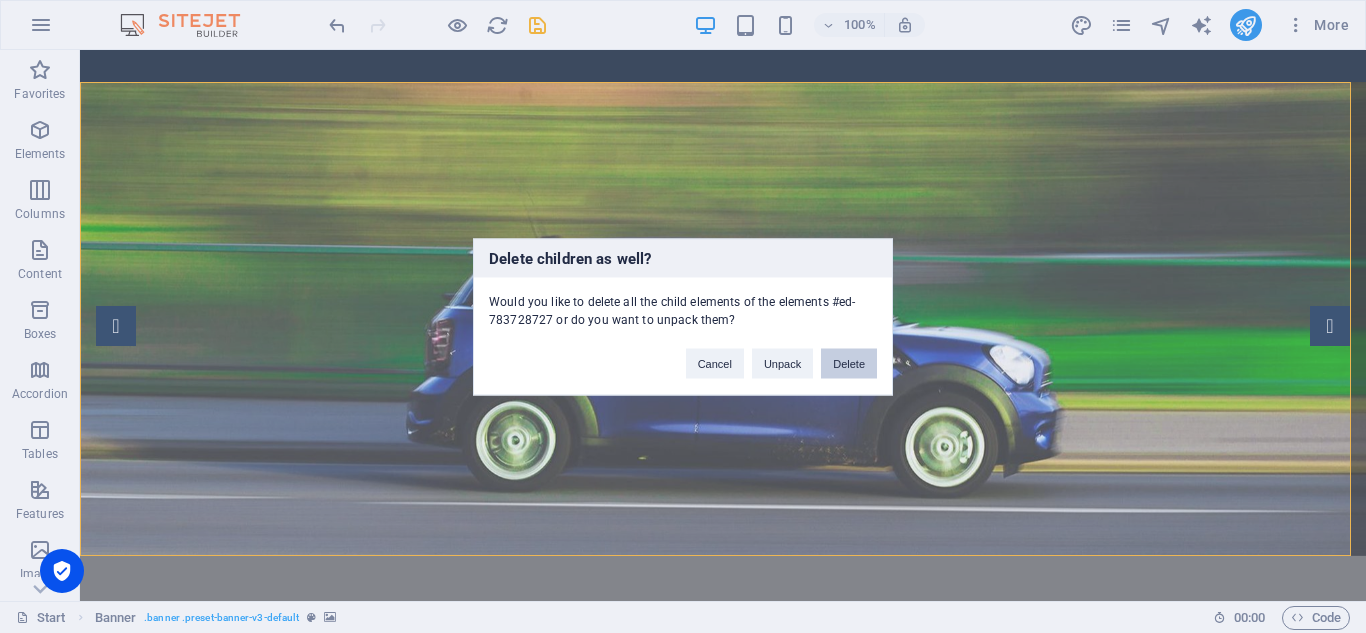 click on "Delete" at bounding box center [849, 363] 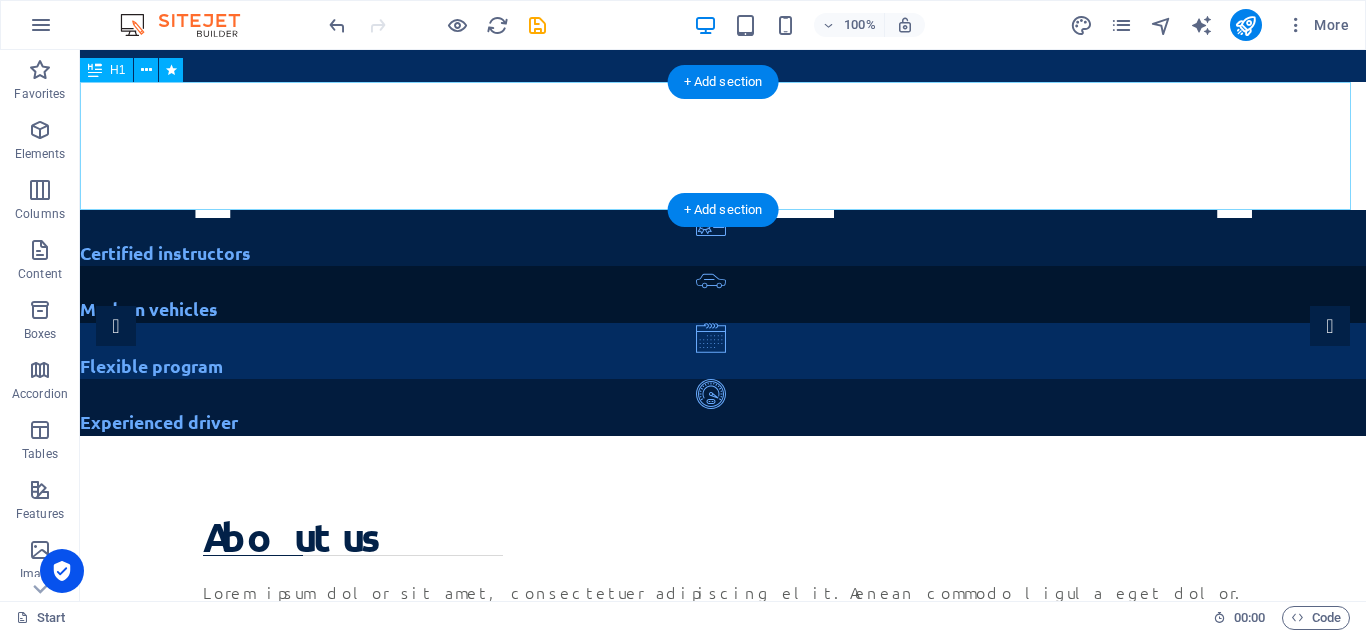 click on "[DOMAIN_NAME]" at bounding box center (723, 146) 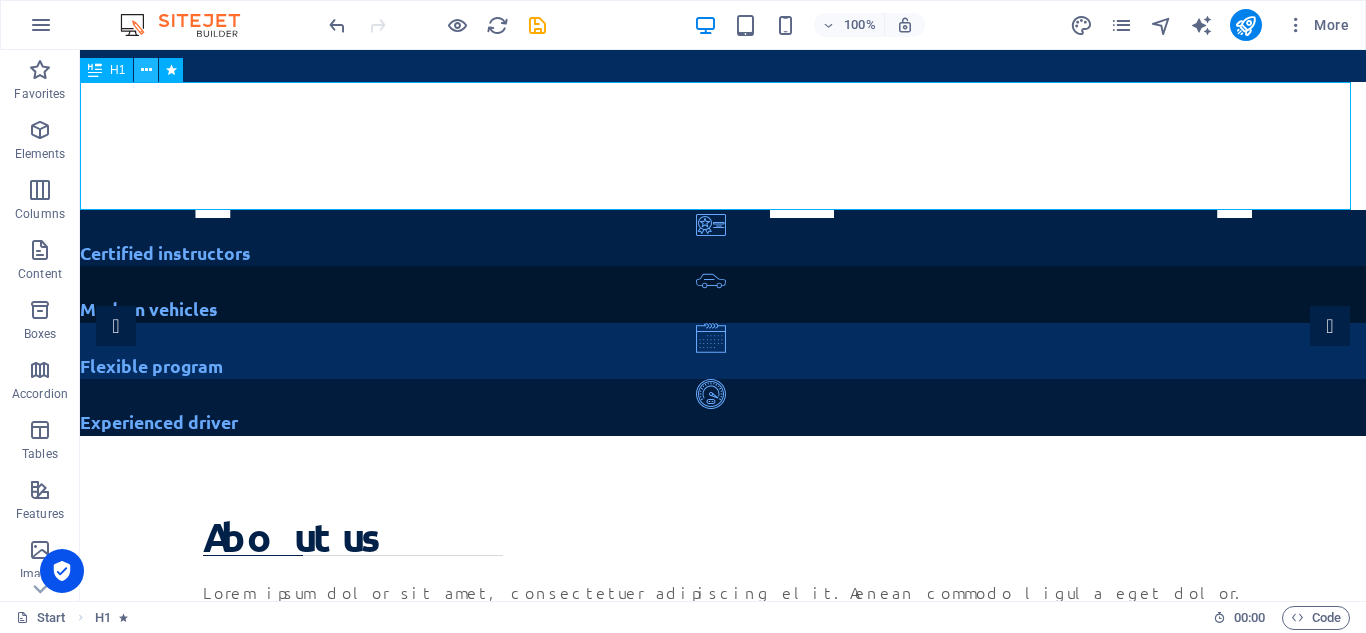 click at bounding box center (146, 70) 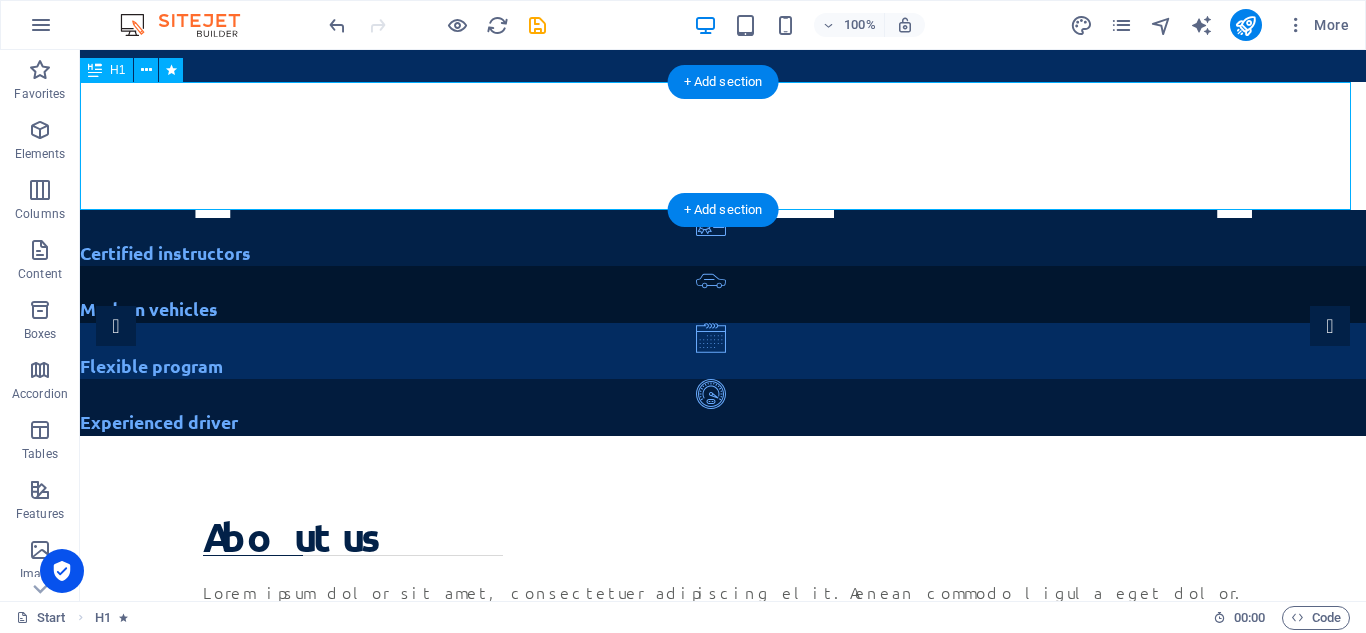 click on "[DOMAIN_NAME]" at bounding box center (723, 146) 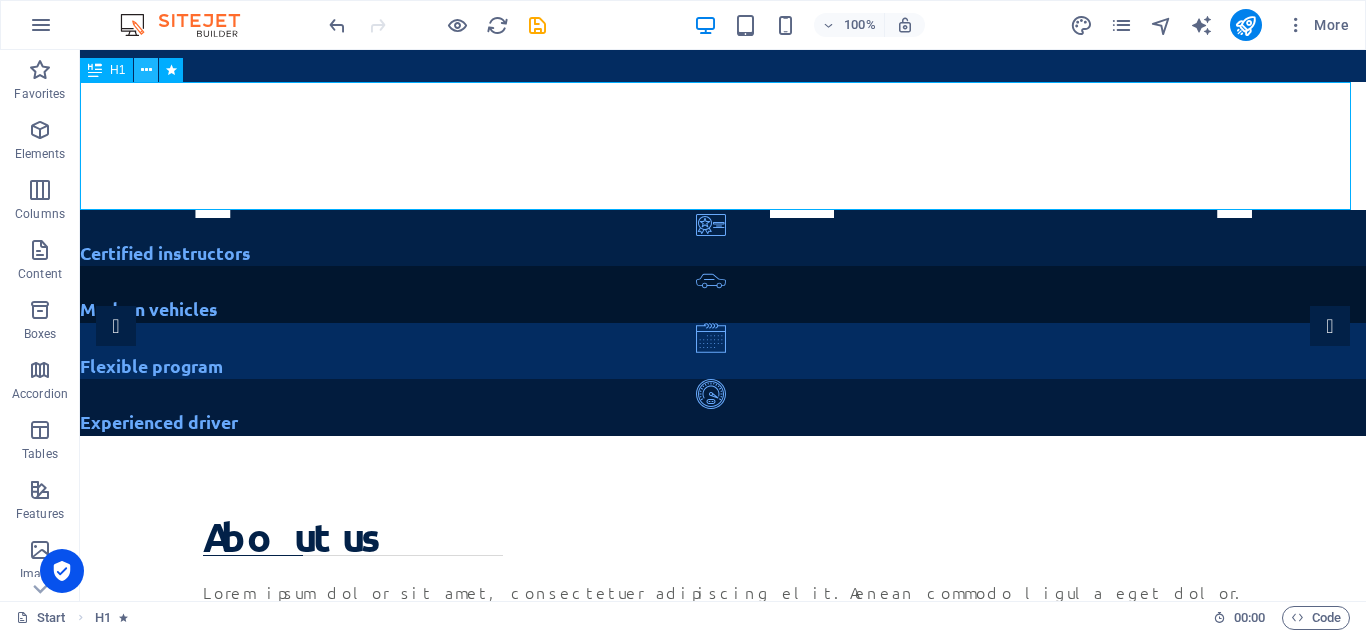 click at bounding box center (146, 70) 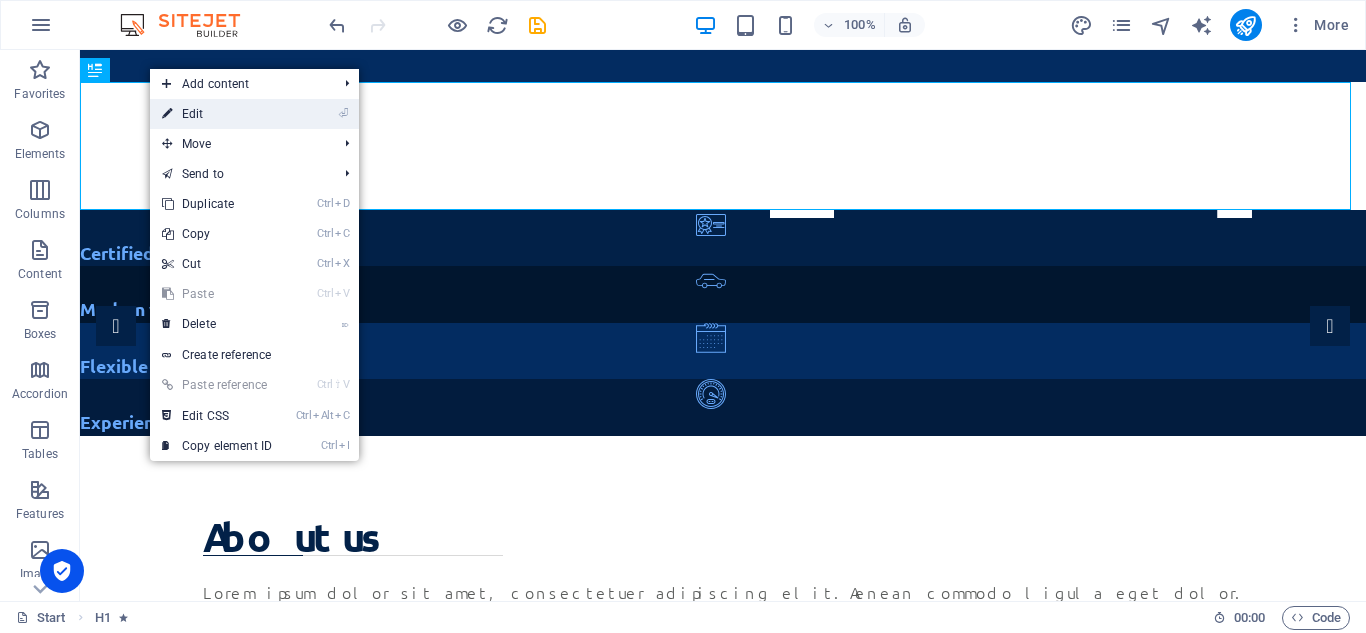 click on "⏎  Edit" at bounding box center (217, 114) 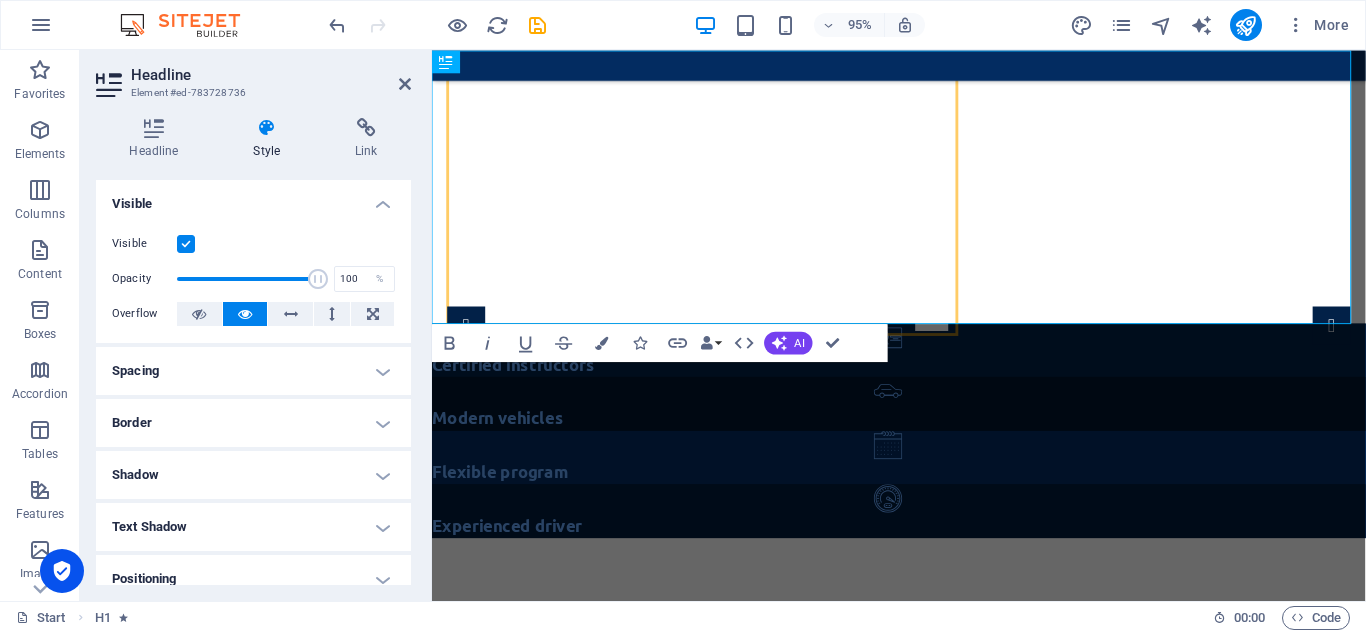 drag, startPoint x: 405, startPoint y: 332, endPoint x: 406, endPoint y: 418, distance: 86.00581 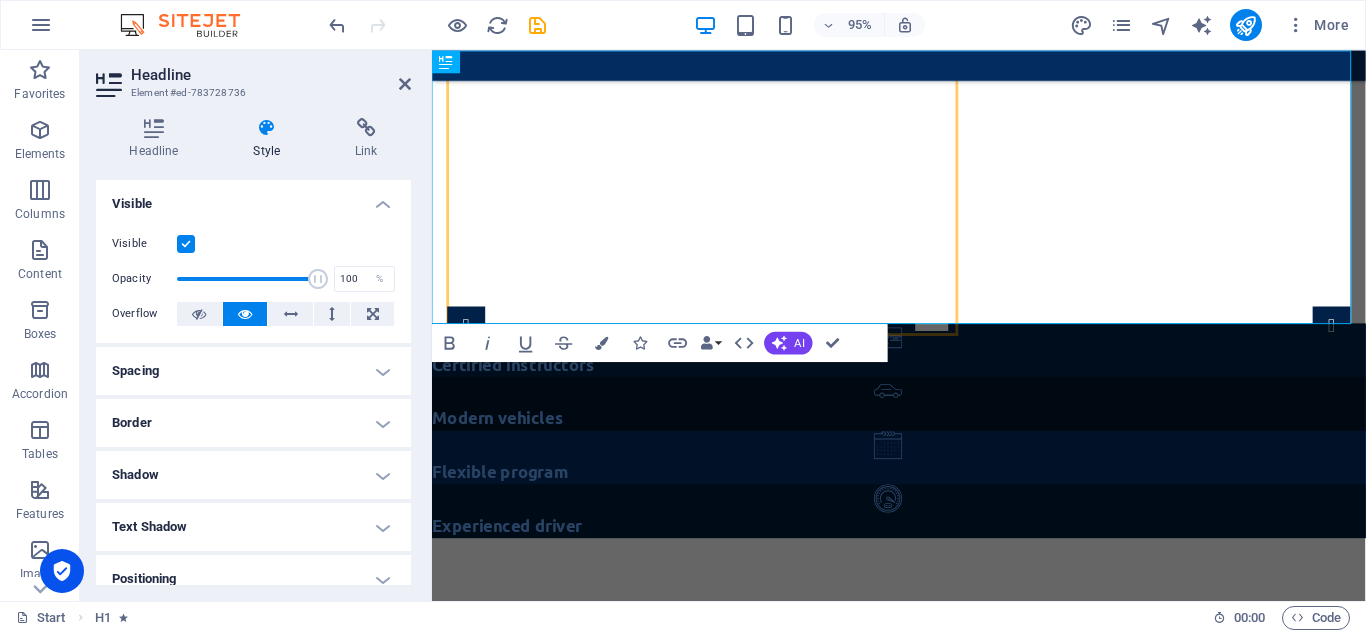 click on "Layout How this element expands within the layout (Flexbox). Size Default auto px % 1/1 1/2 1/3 1/4 1/5 1/6 1/7 1/8 1/9 1/10 Grow Shrink Order Container layout Visible Visible Opacity 100 % Overflow Spacing Margin Default auto px % rem vw vh Custom Custom auto px % rem vw vh auto px % rem vw vh auto px % rem vw vh auto px % rem vw vh Padding Default px rem % vh vw Custom Custom px rem % vh vw px rem % vh vw px rem % vh vw px rem % vh vw Border Style              - Width 1 auto px rem % vh vw Custom Custom 1 auto px rem % vh vw 1 auto px rem % vh vw 1 auto px rem % vh vw 1 auto px rem % vh vw  - Color Round corners Default px rem % vh vw Custom Custom px rem % vh vw px rem % vh vw px rem % vh vw px rem % vh vw Shadow Default None Outside Inside Color X offset 0 px rem vh vw Y offset 0 px rem vh vw Blur 0 px rem % vh vw Spread 0 px rem vh vw Text Shadow Default None Outside Color X offset 0 px rem vh vw Y offset 0 px rem vh vw Blur 0 px rem % vh vw Positioning Default Static Relative Absolute Fixed px" at bounding box center (253, 495) 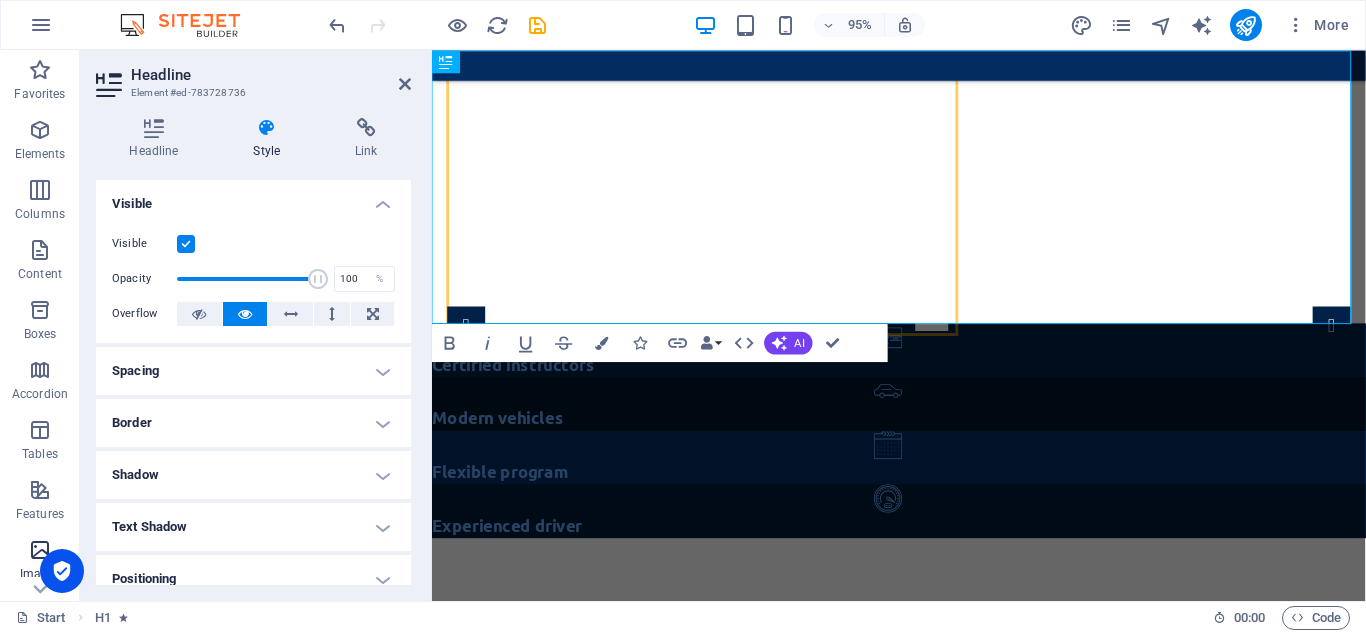 click at bounding box center (40, 550) 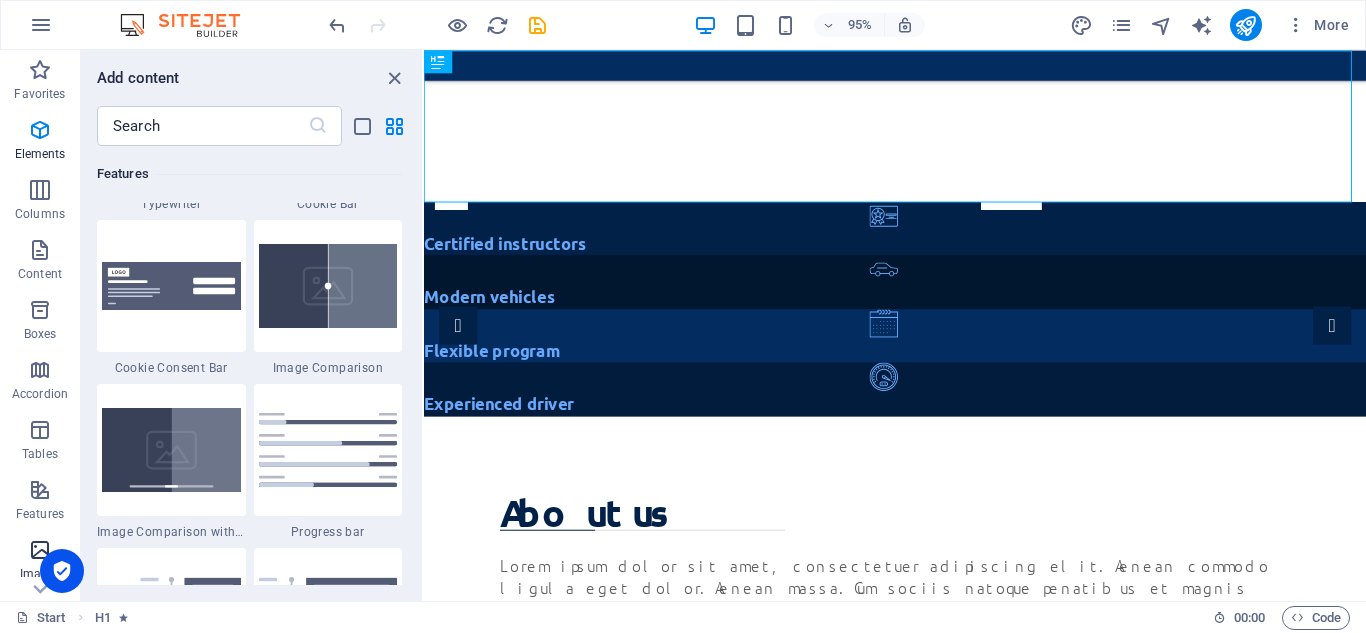 click at bounding box center (40, 550) 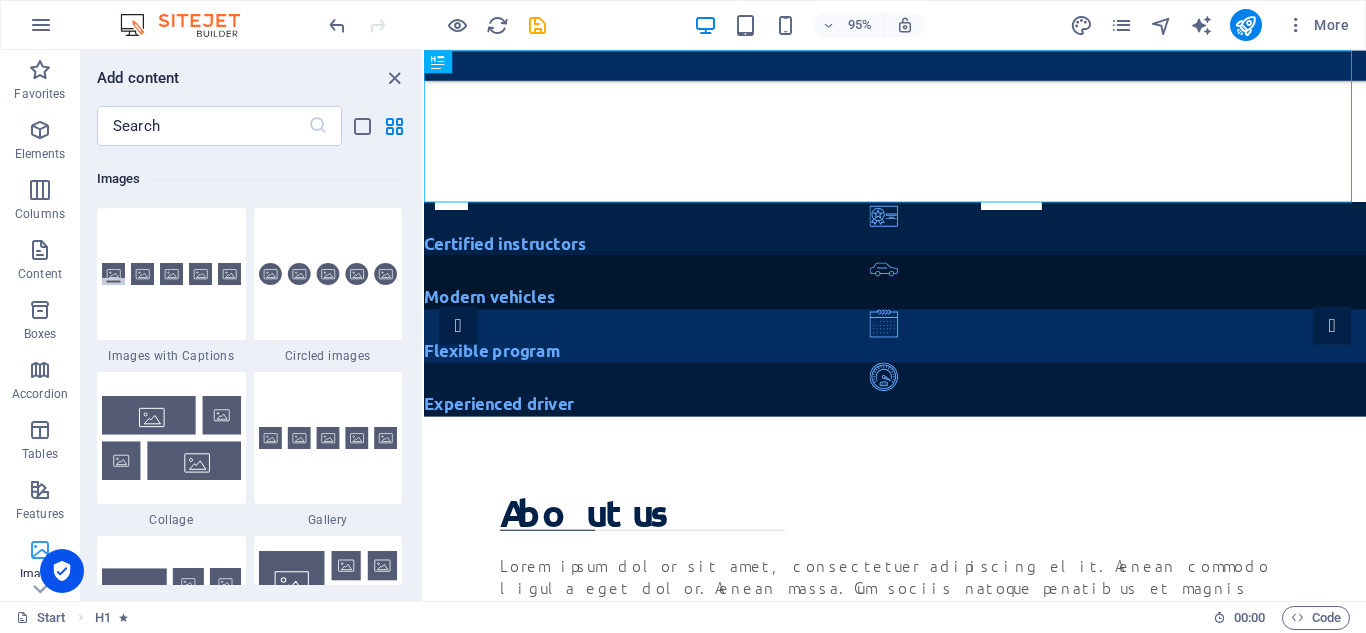 scroll, scrollTop: 9976, scrollLeft: 0, axis: vertical 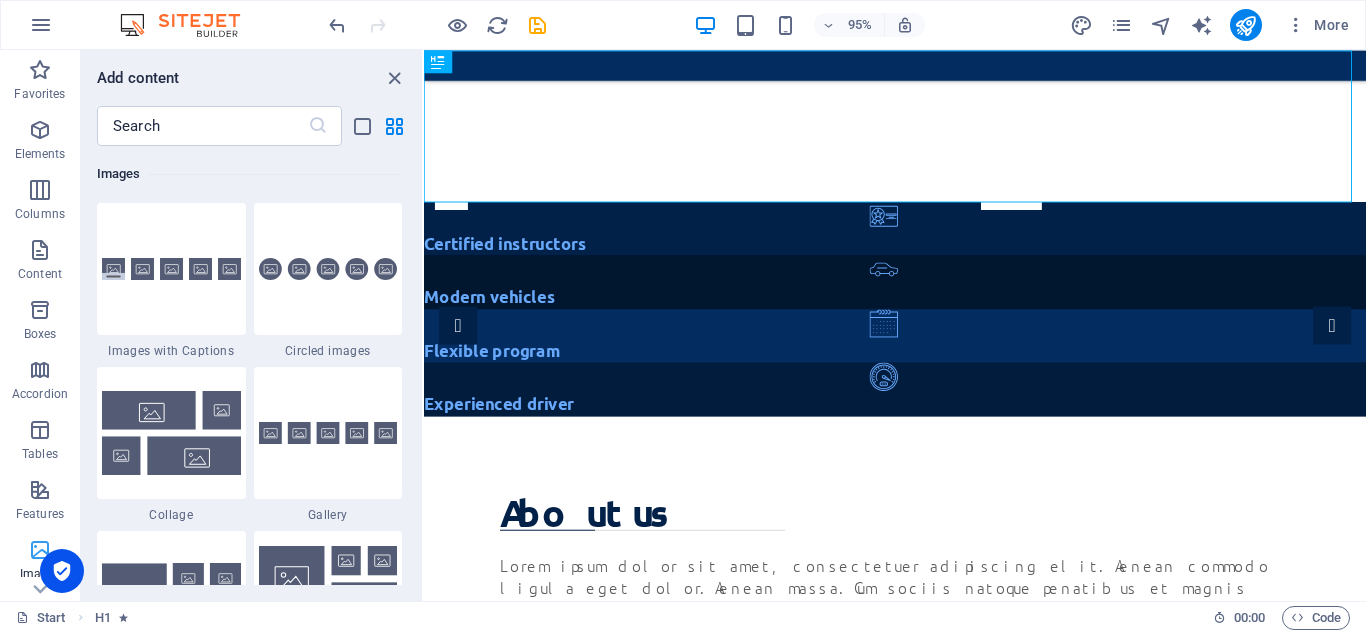 click at bounding box center [40, 550] 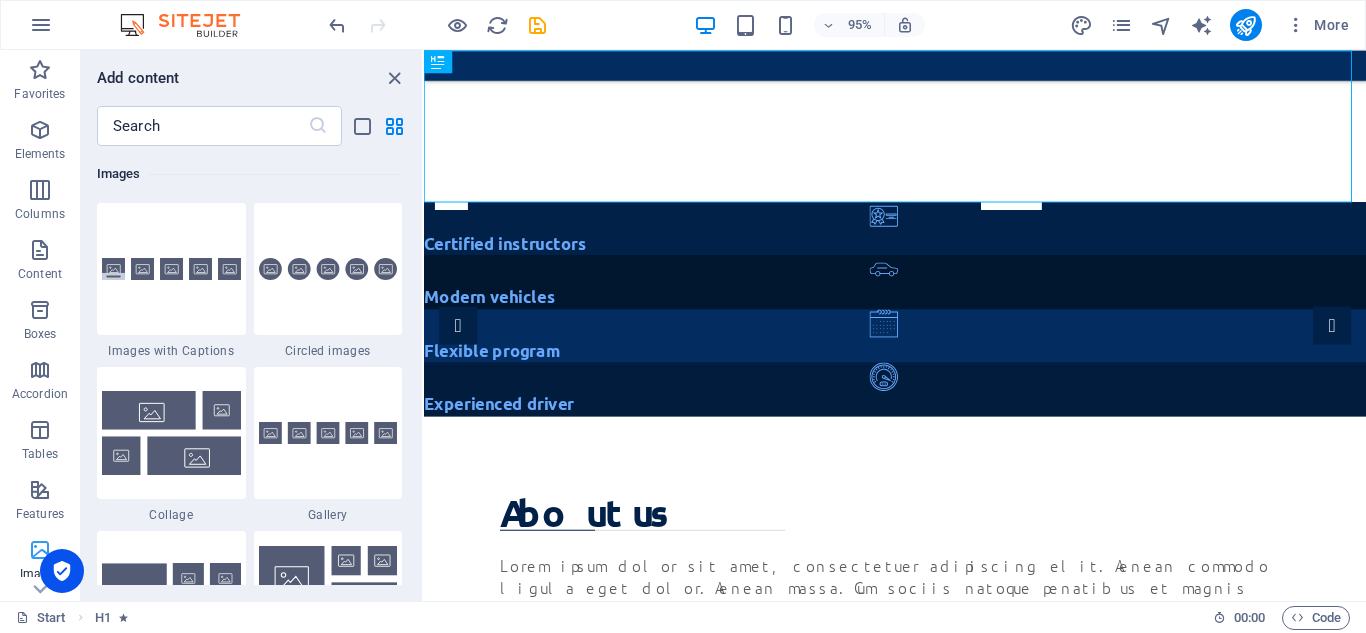 click at bounding box center (40, 550) 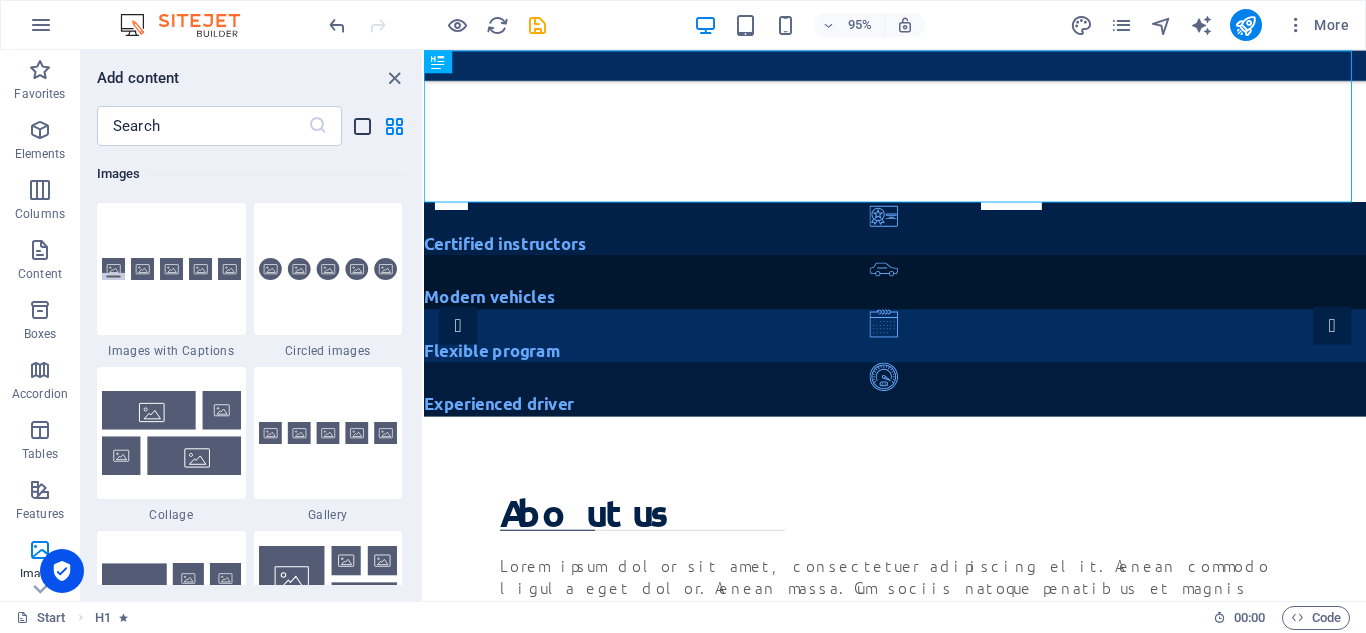 click at bounding box center (362, 126) 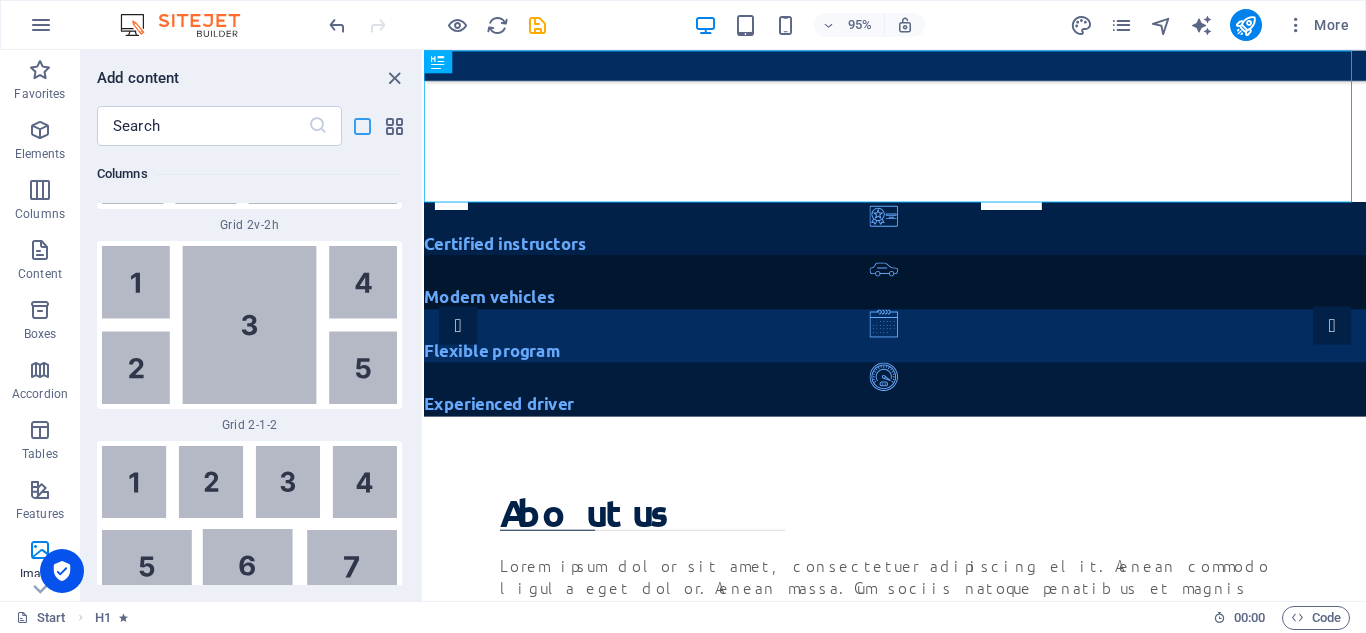 scroll, scrollTop: 23889, scrollLeft: 0, axis: vertical 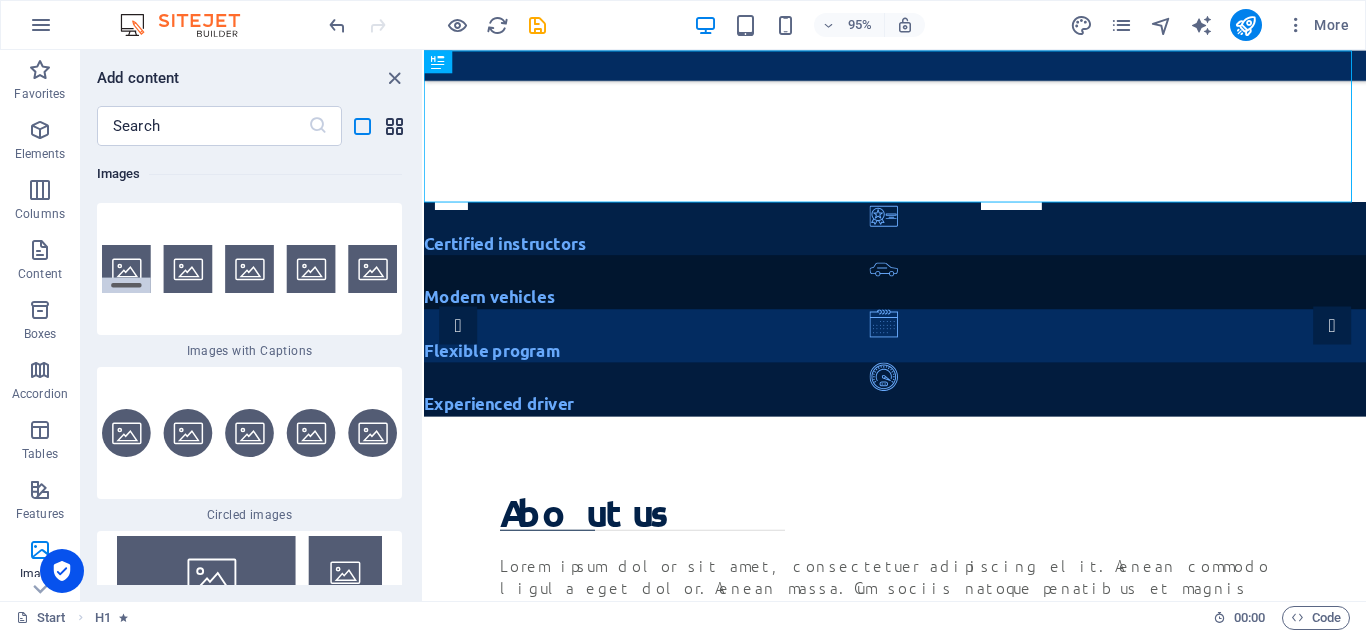 click at bounding box center [394, 126] 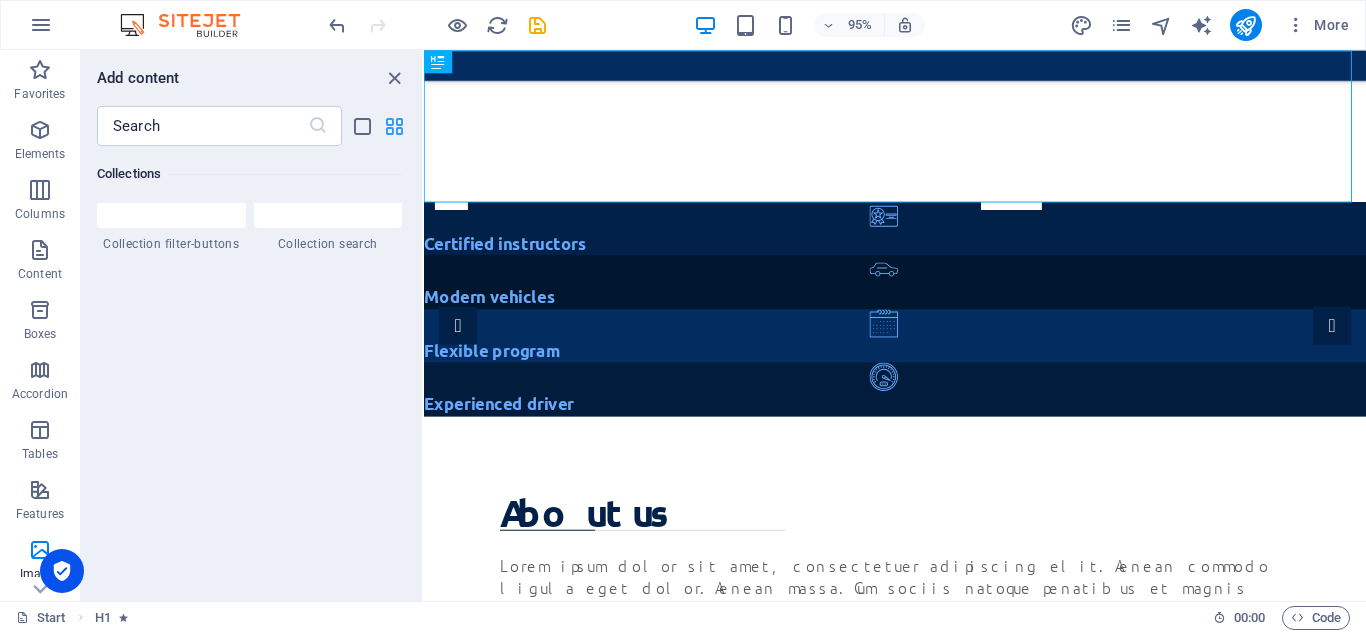 scroll, scrollTop: 9976, scrollLeft: 0, axis: vertical 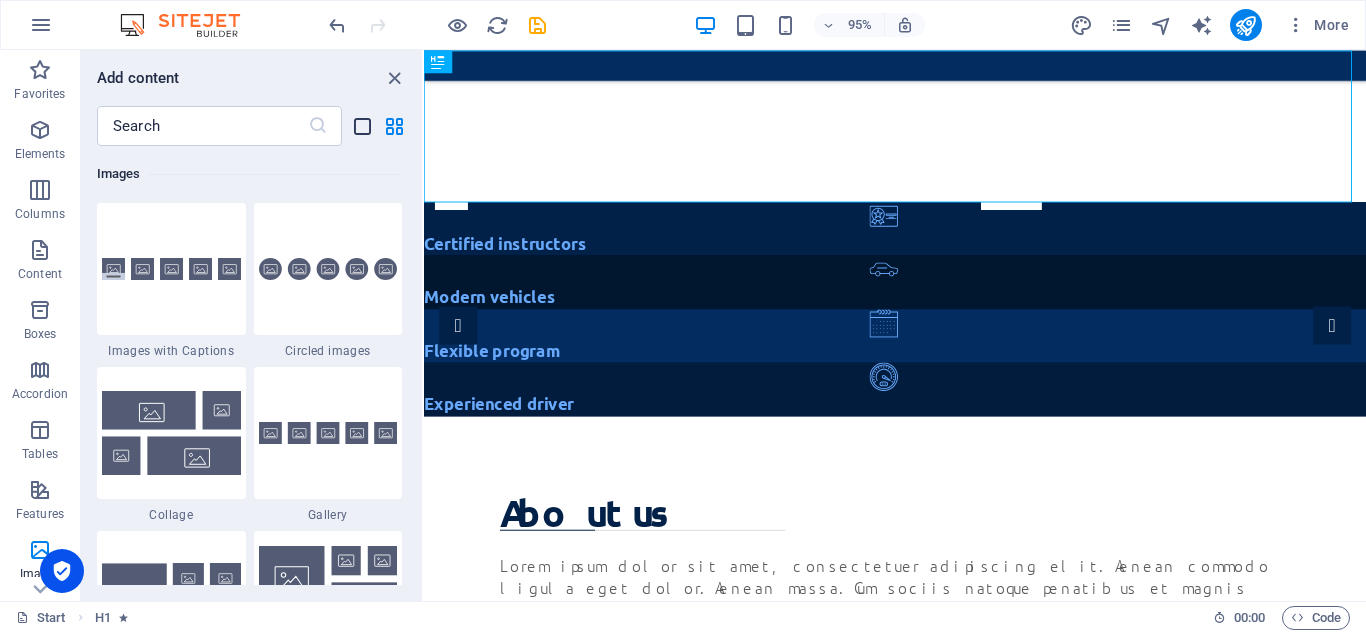 click at bounding box center [362, 126] 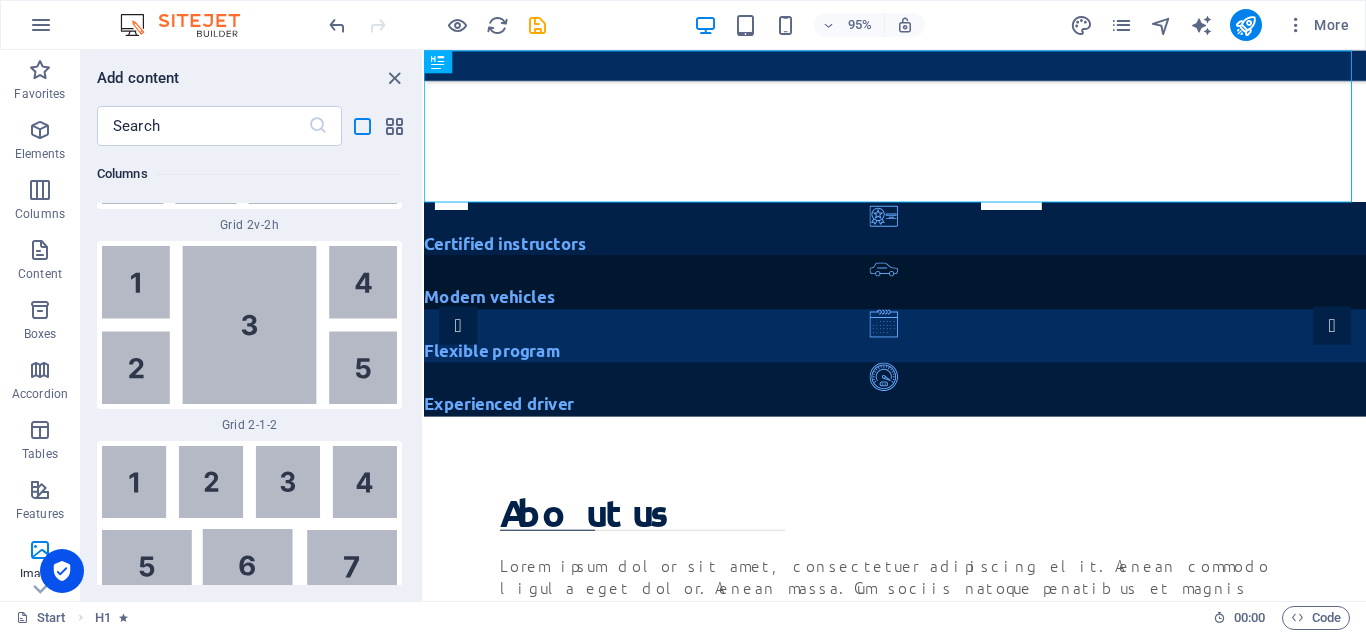 scroll, scrollTop: 23889, scrollLeft: 0, axis: vertical 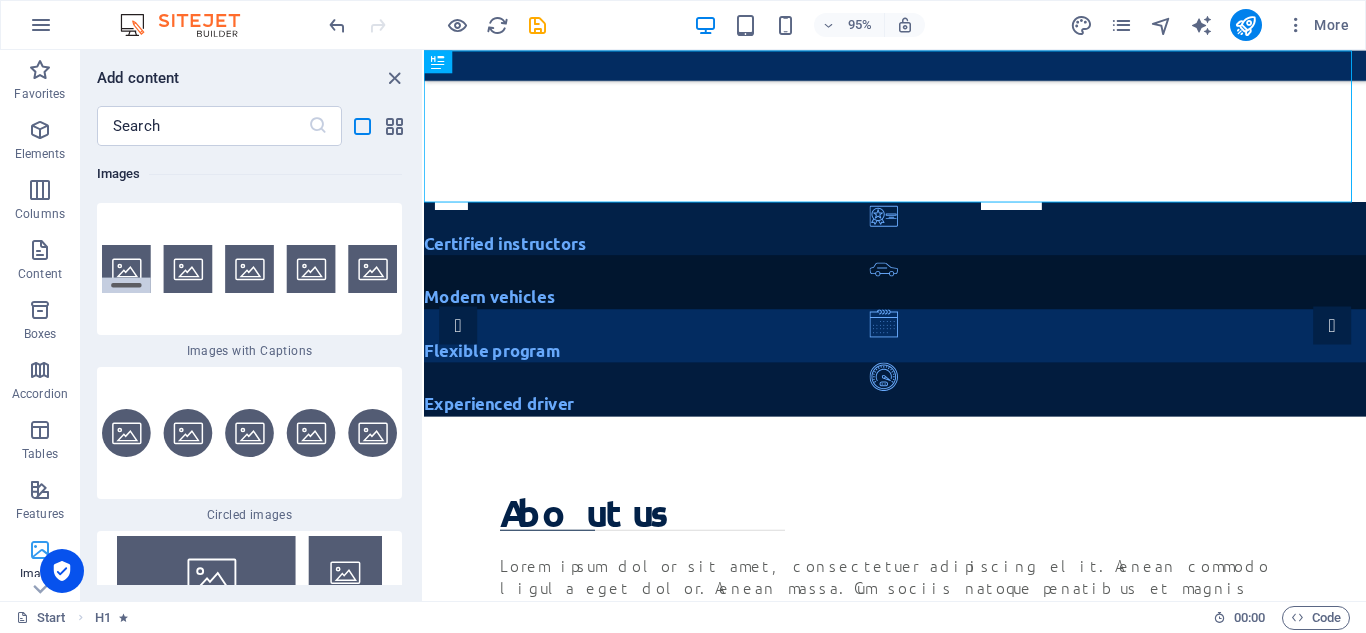 click at bounding box center [40, 550] 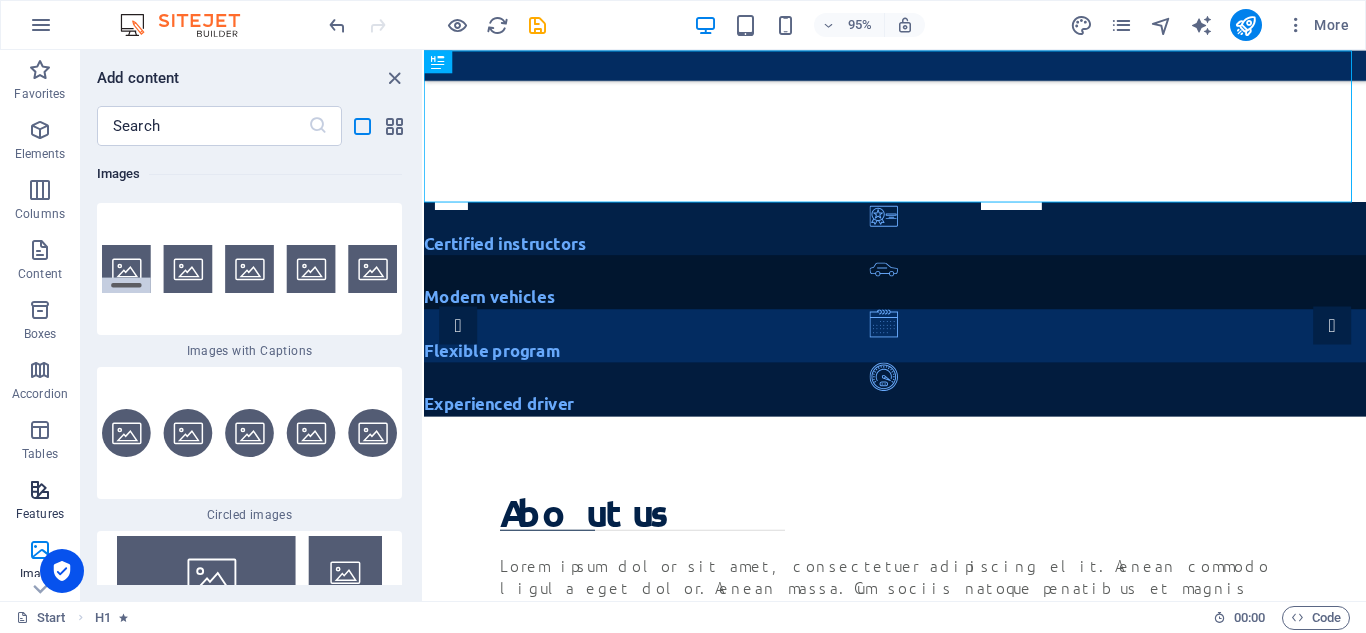 click at bounding box center (40, 490) 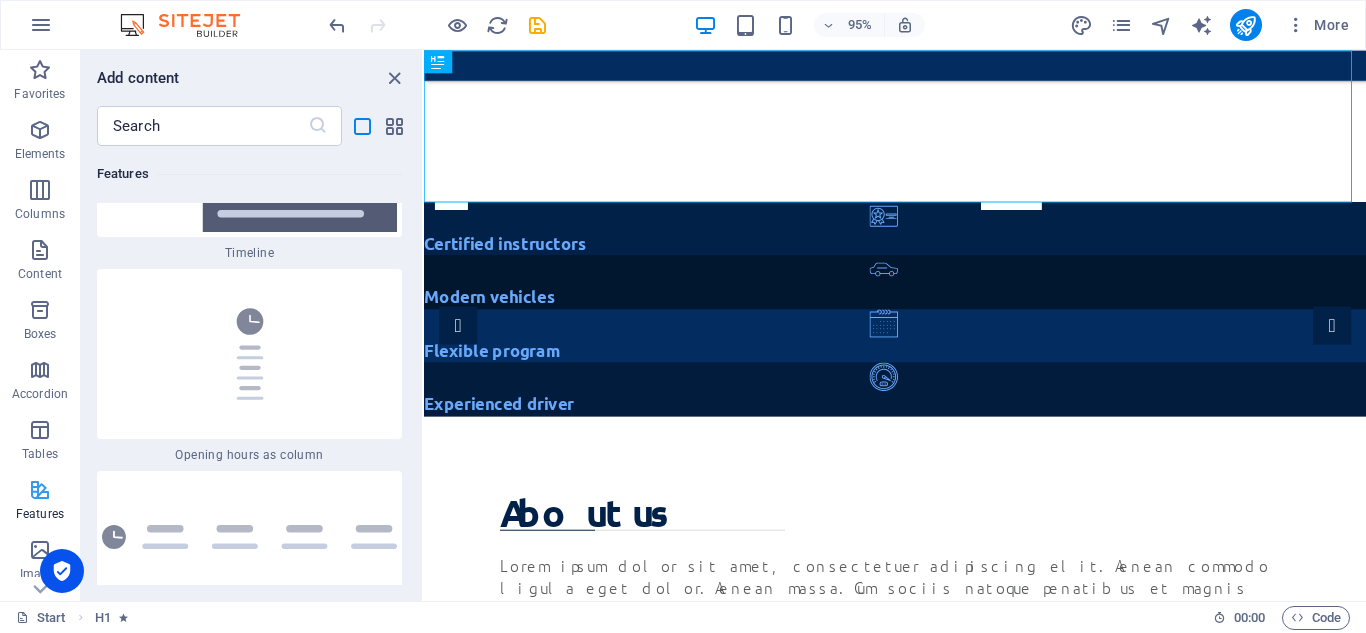 scroll, scrollTop: 18998, scrollLeft: 0, axis: vertical 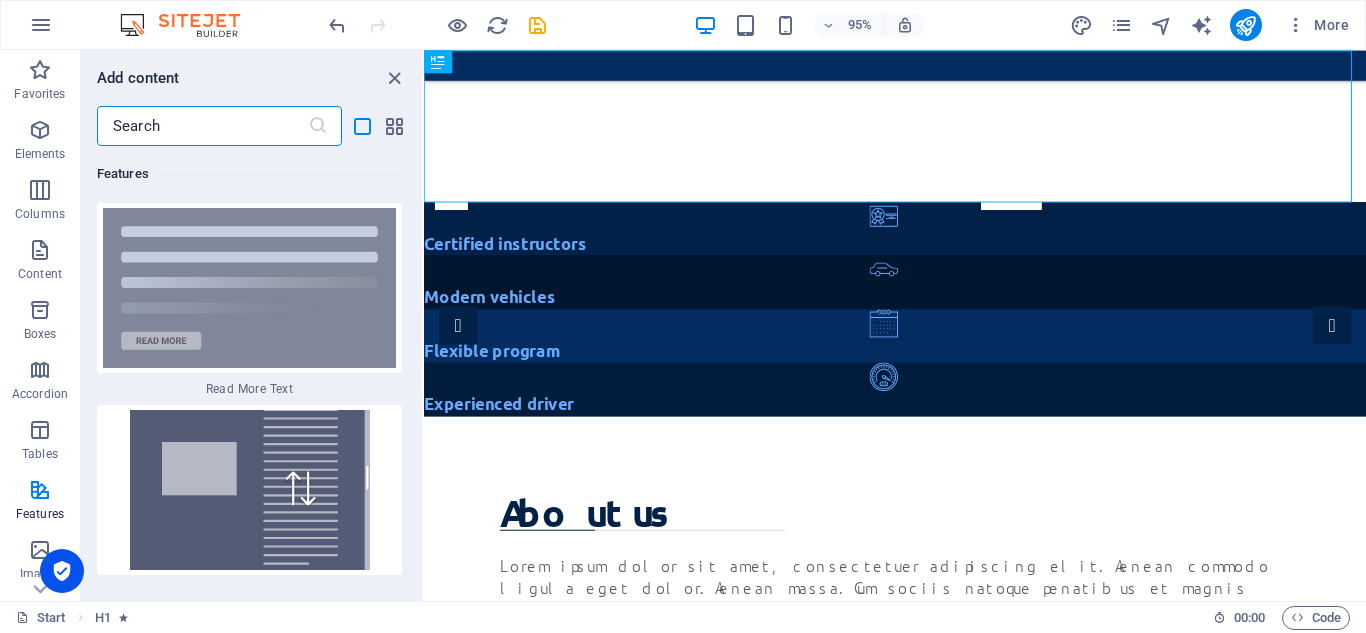 click at bounding box center [202, 126] 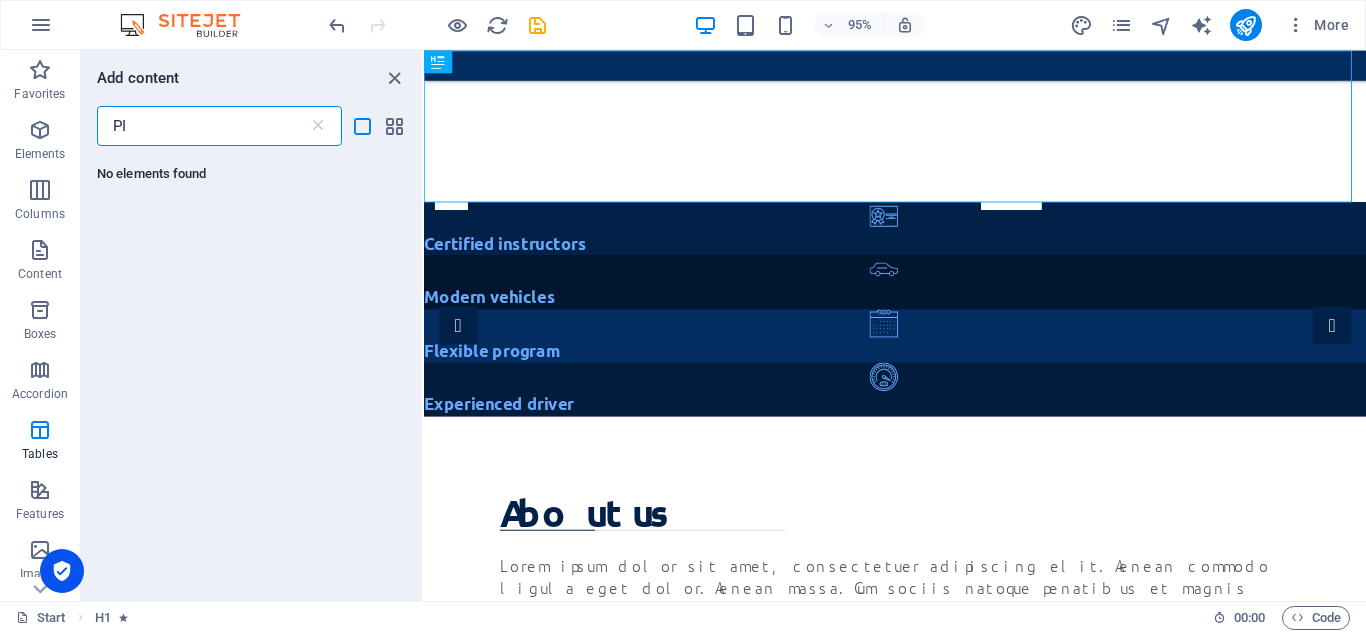 scroll, scrollTop: 0, scrollLeft: 0, axis: both 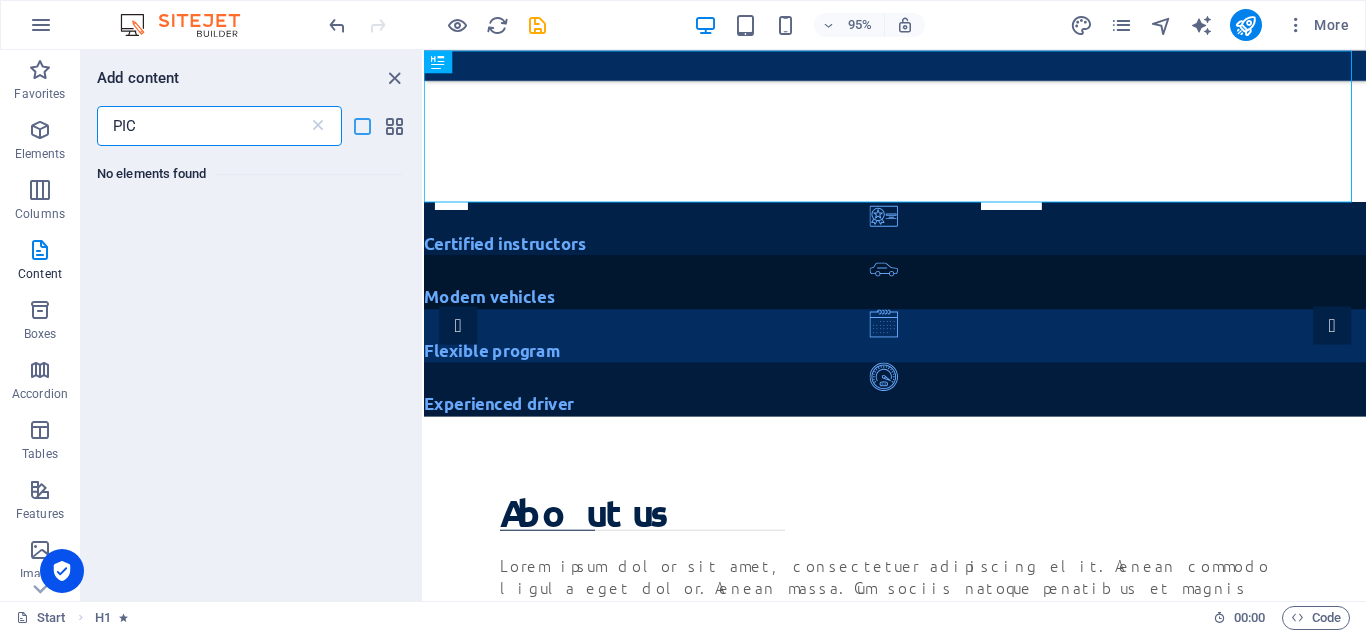 type on "PIC" 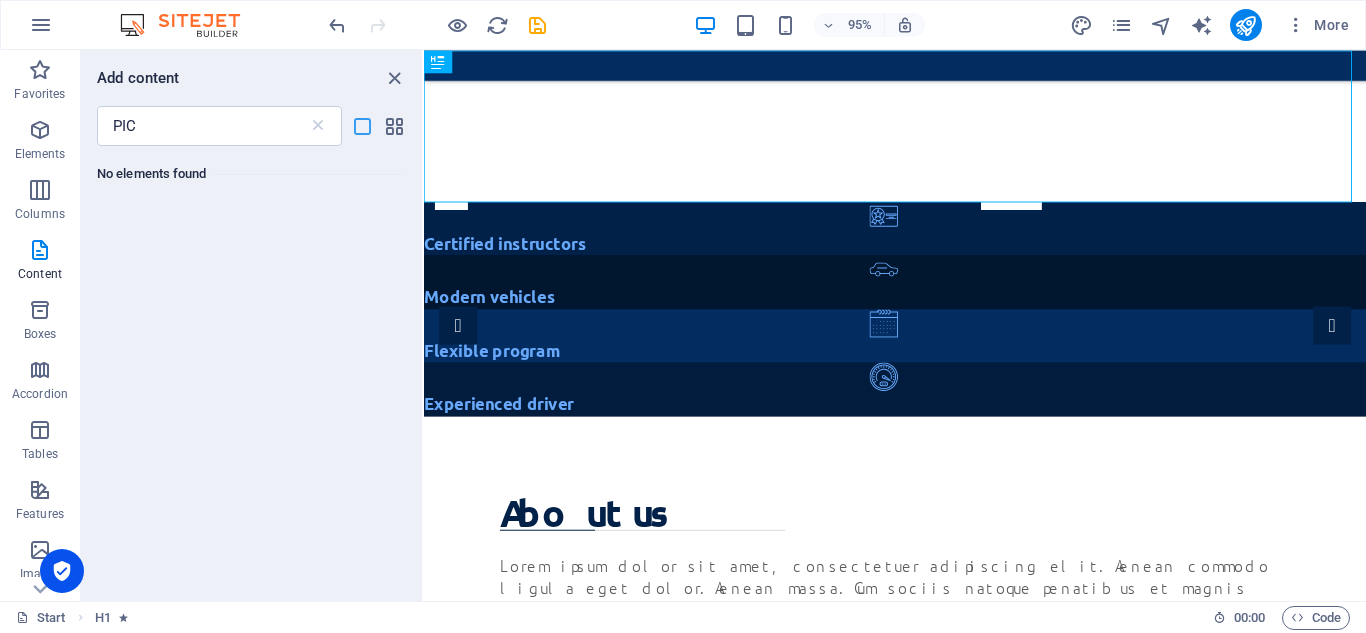 click at bounding box center [362, 126] 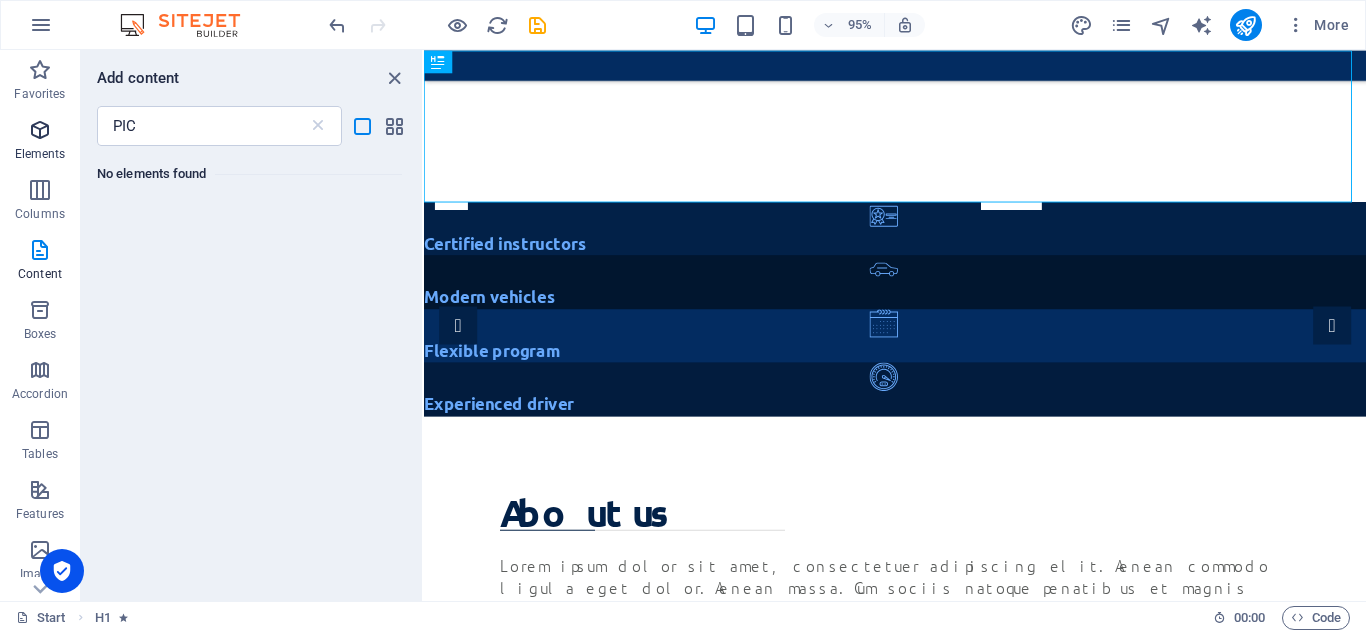 click at bounding box center [40, 130] 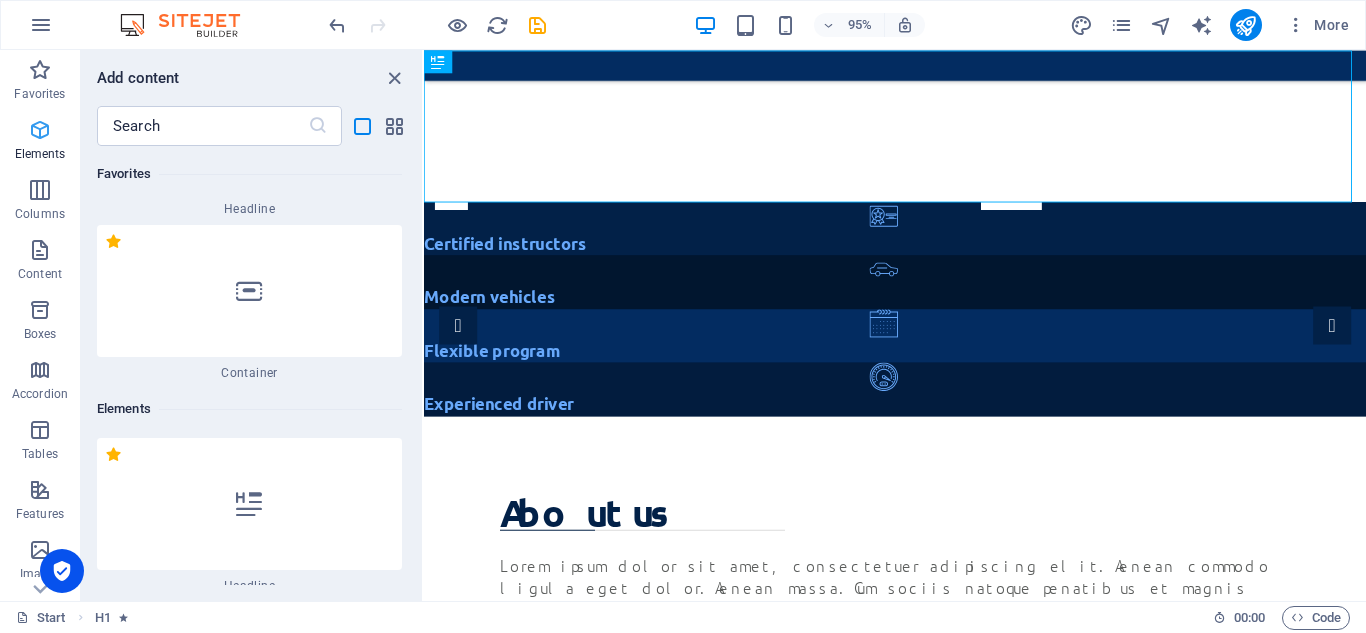 scroll, scrollTop: 377, scrollLeft: 0, axis: vertical 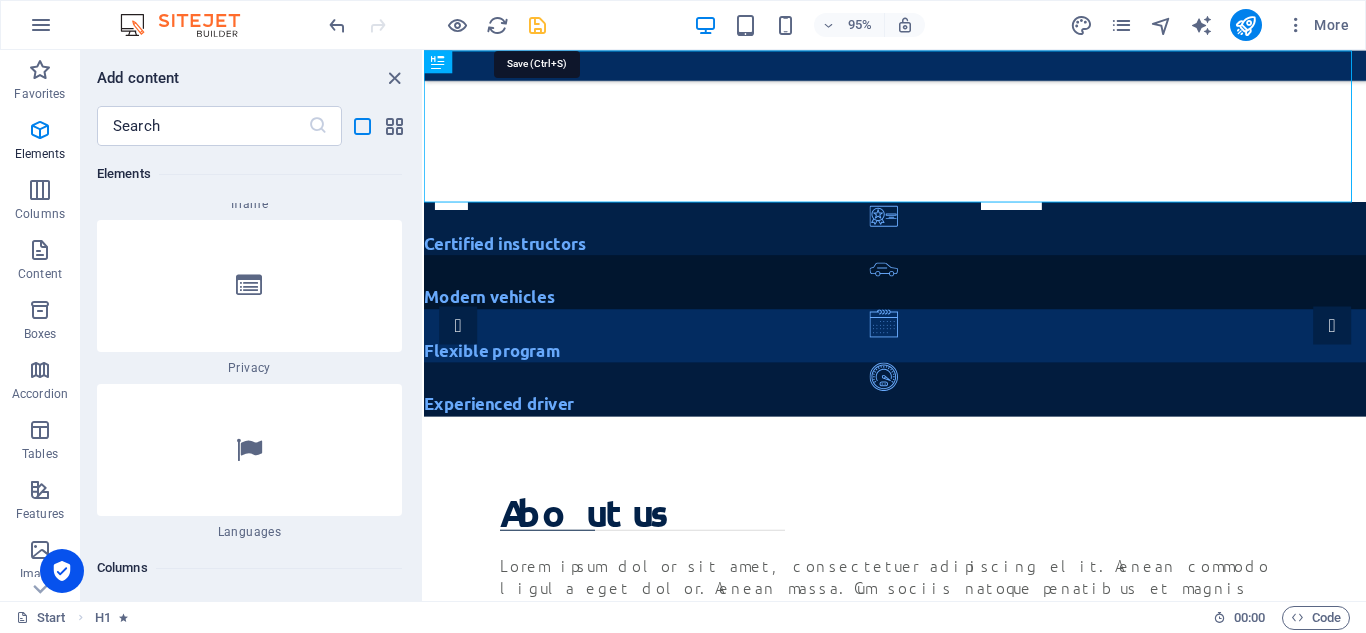 click at bounding box center [537, 25] 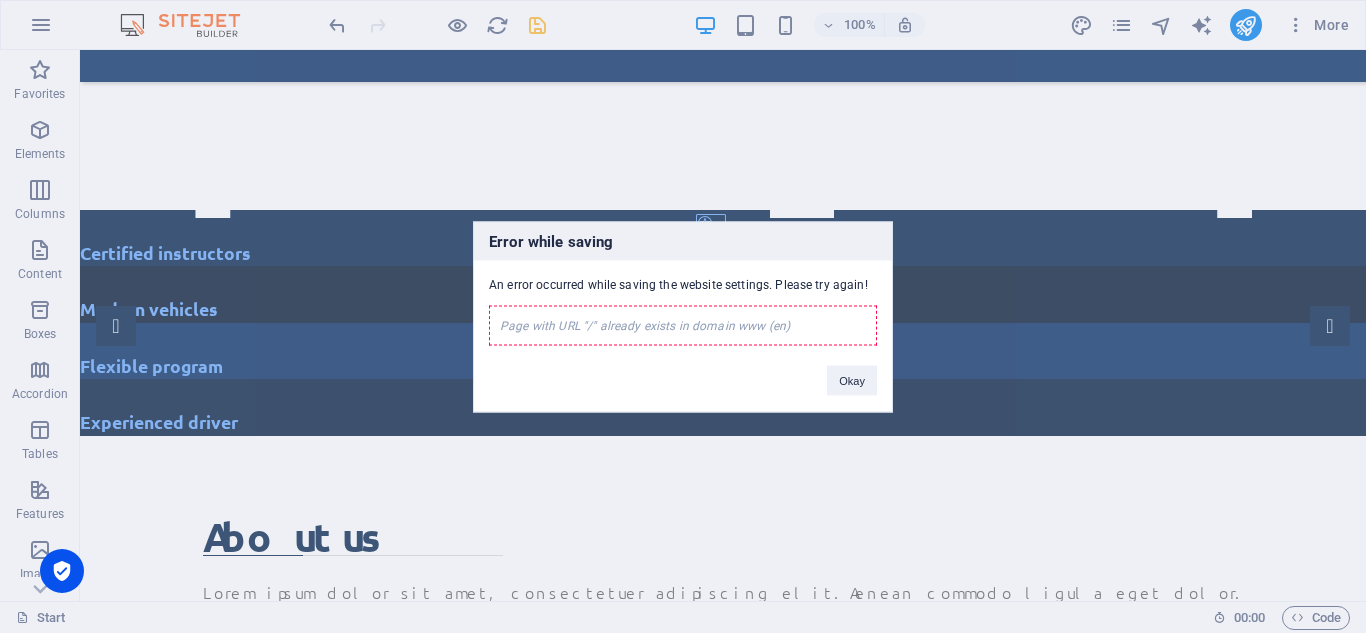 click on "Error while saving An error occurred while saving the website settings. Please try again! Page with URL "/" already exists in domain www (en) Okay" at bounding box center (683, 316) 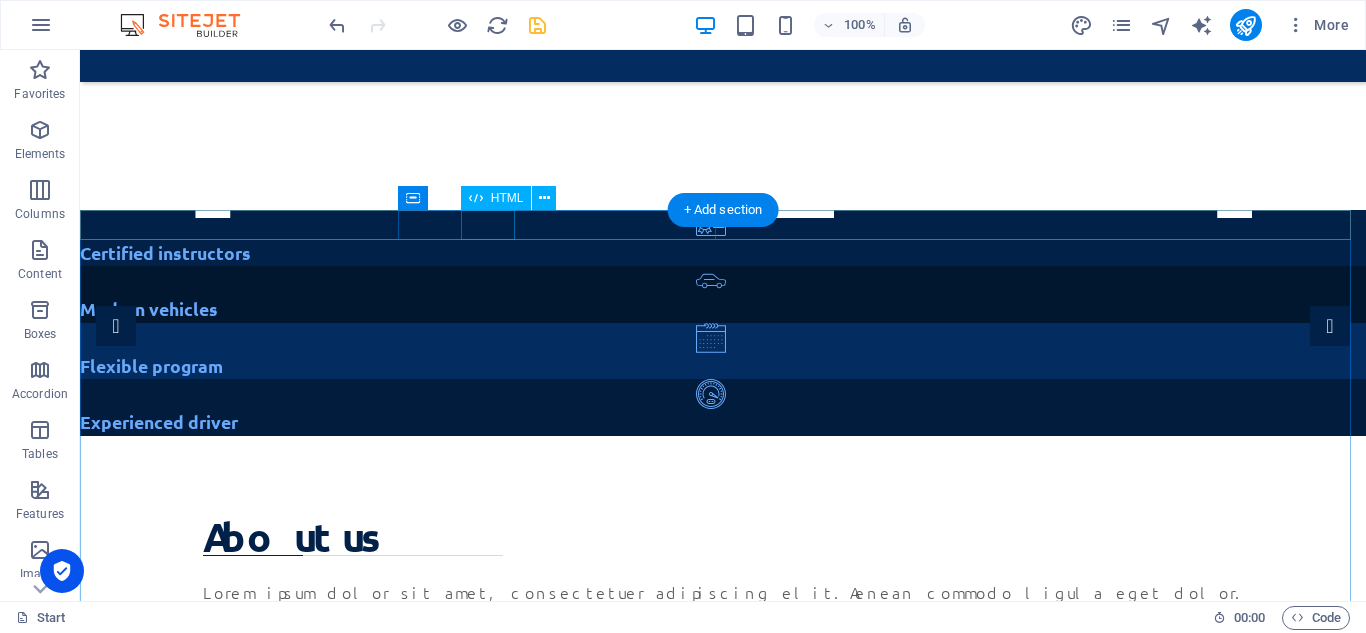 click at bounding box center (723, 281) 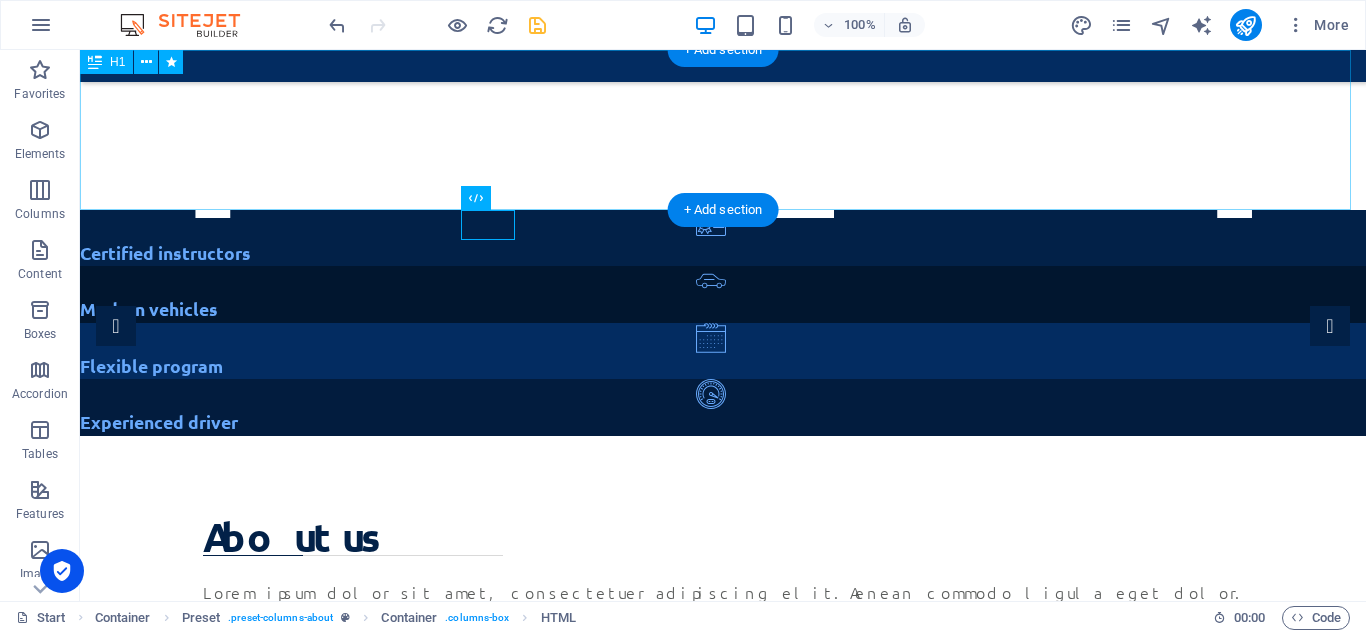 click on "[DOMAIN_NAME]" at bounding box center (723, 130) 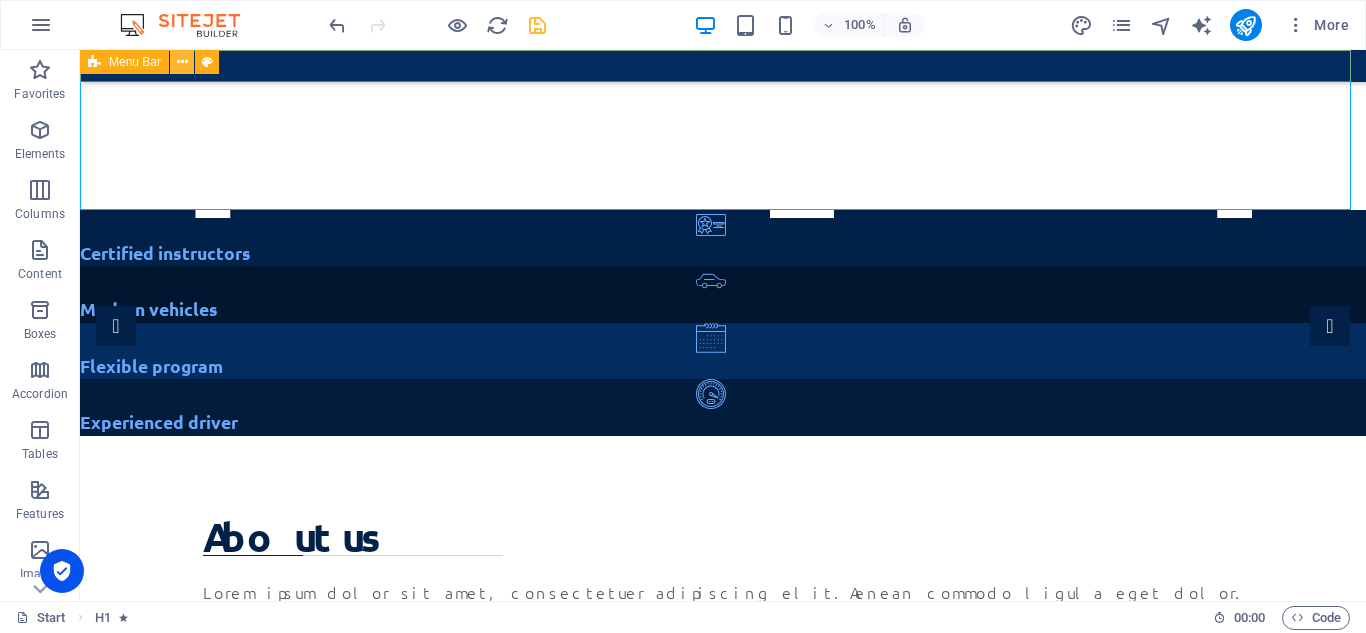 click at bounding box center [182, 62] 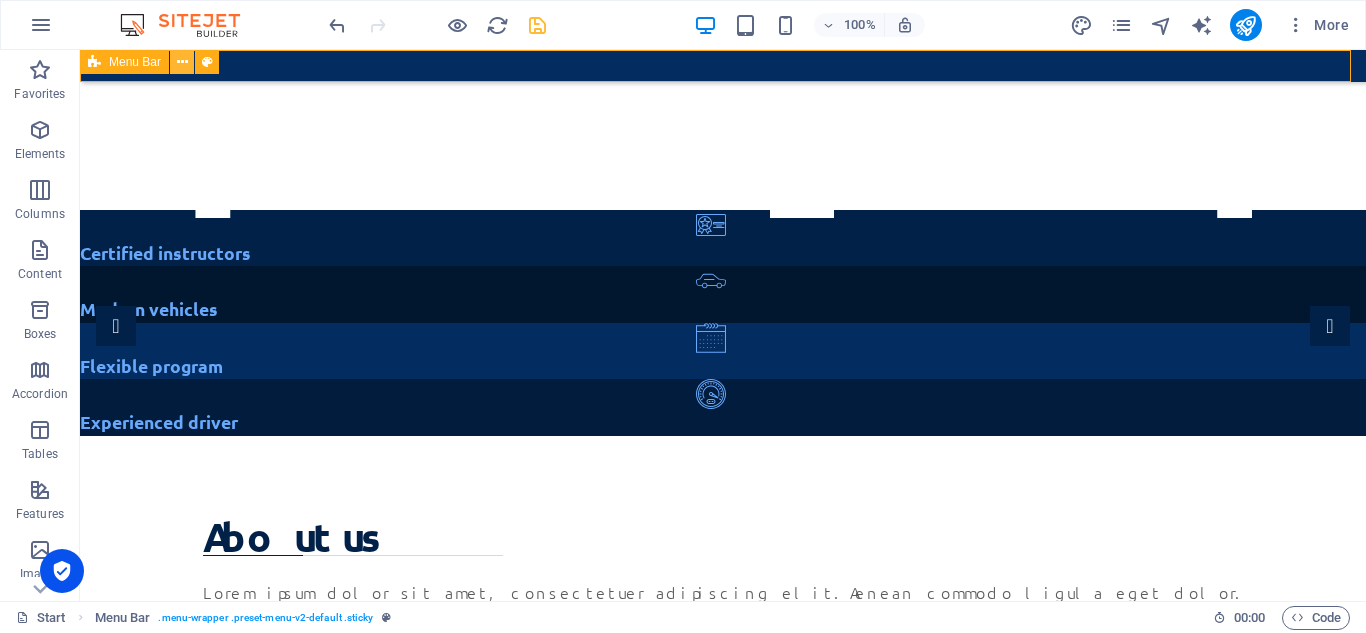 click at bounding box center (182, 62) 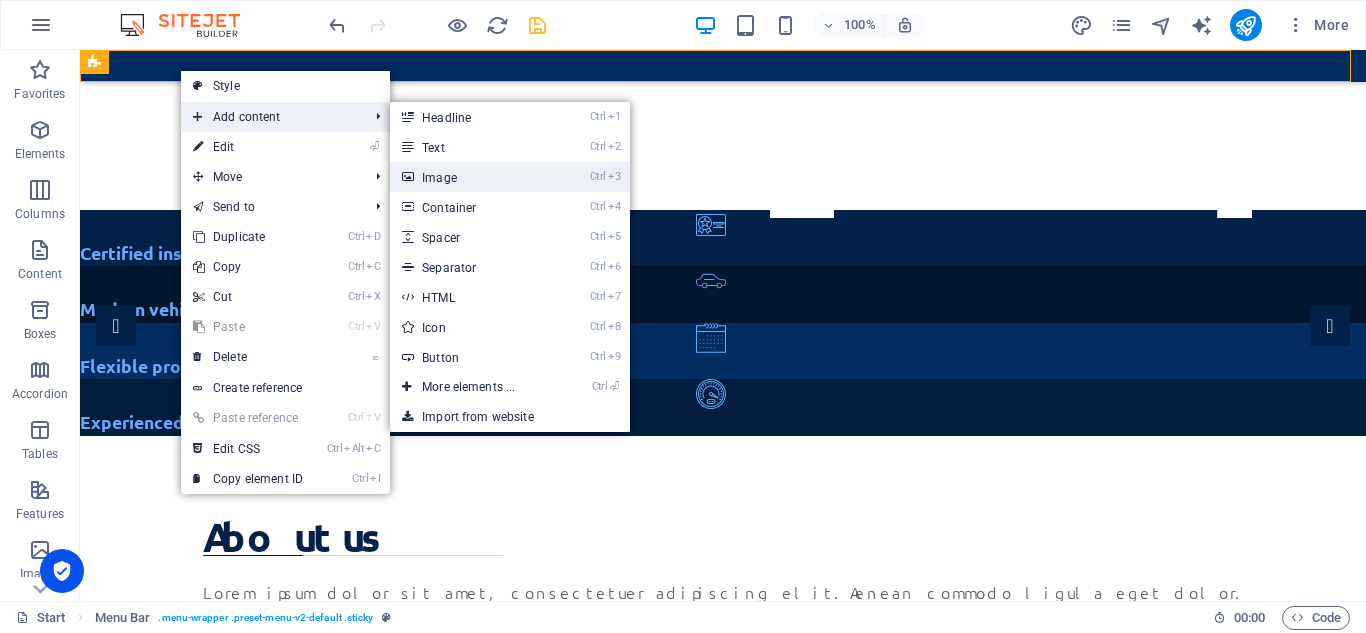 click on "Ctrl 3  Image" at bounding box center (472, 177) 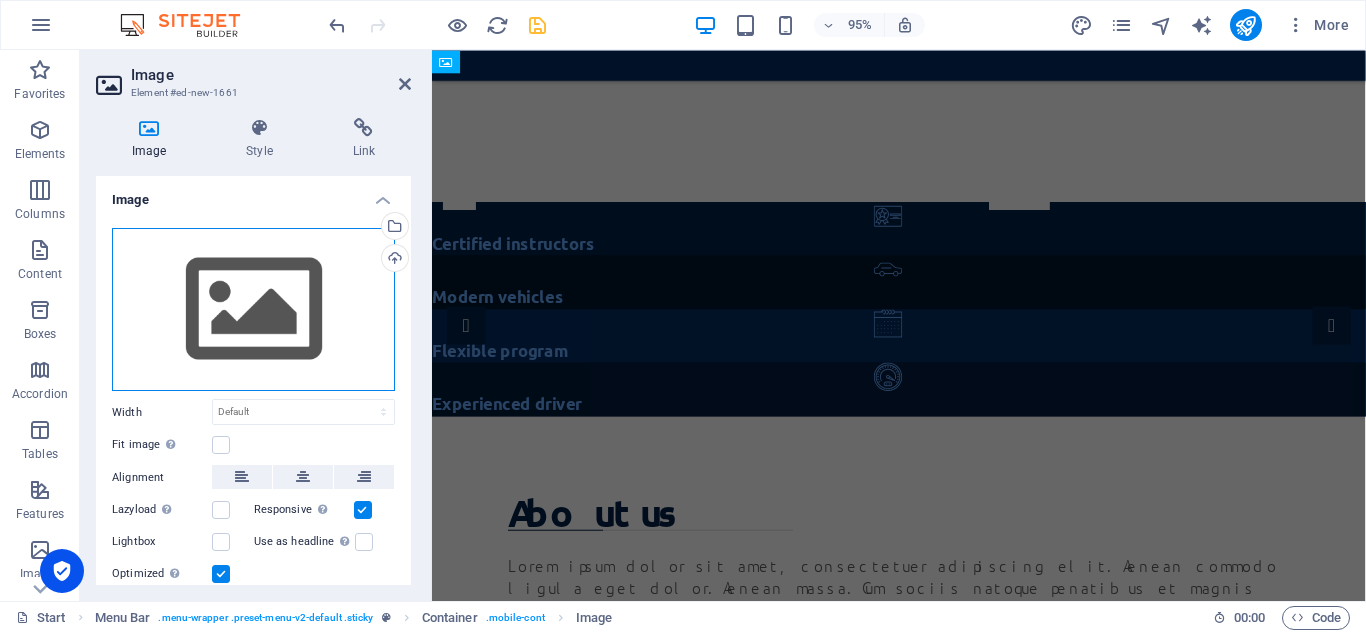 click on "Drag files here, click to choose files or select files from Files or our free stock photos & videos" at bounding box center [253, 310] 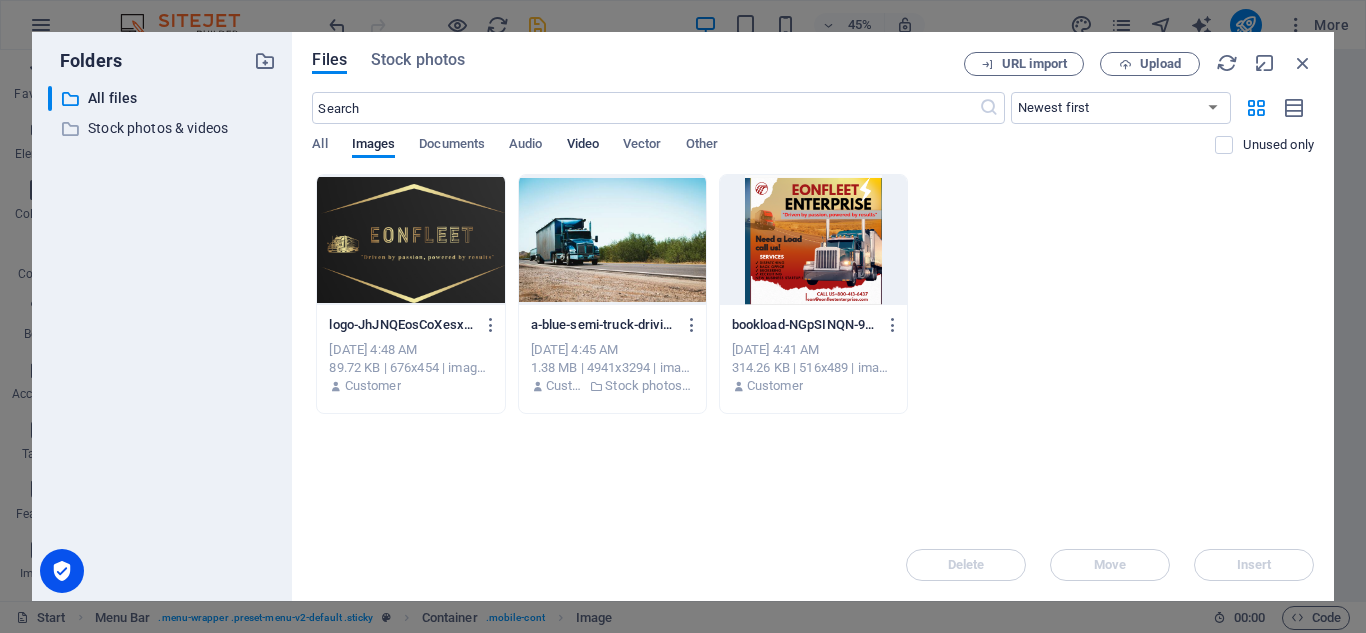 click on "Video" at bounding box center [583, 146] 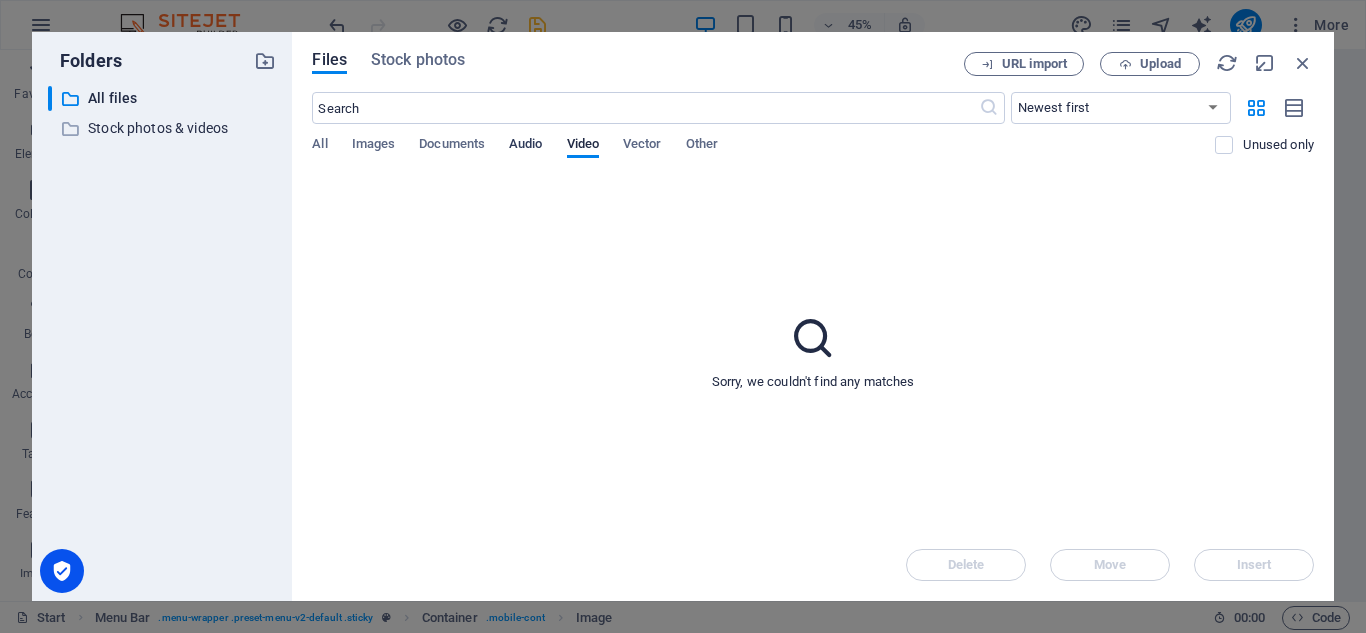click on "Audio" at bounding box center (525, 146) 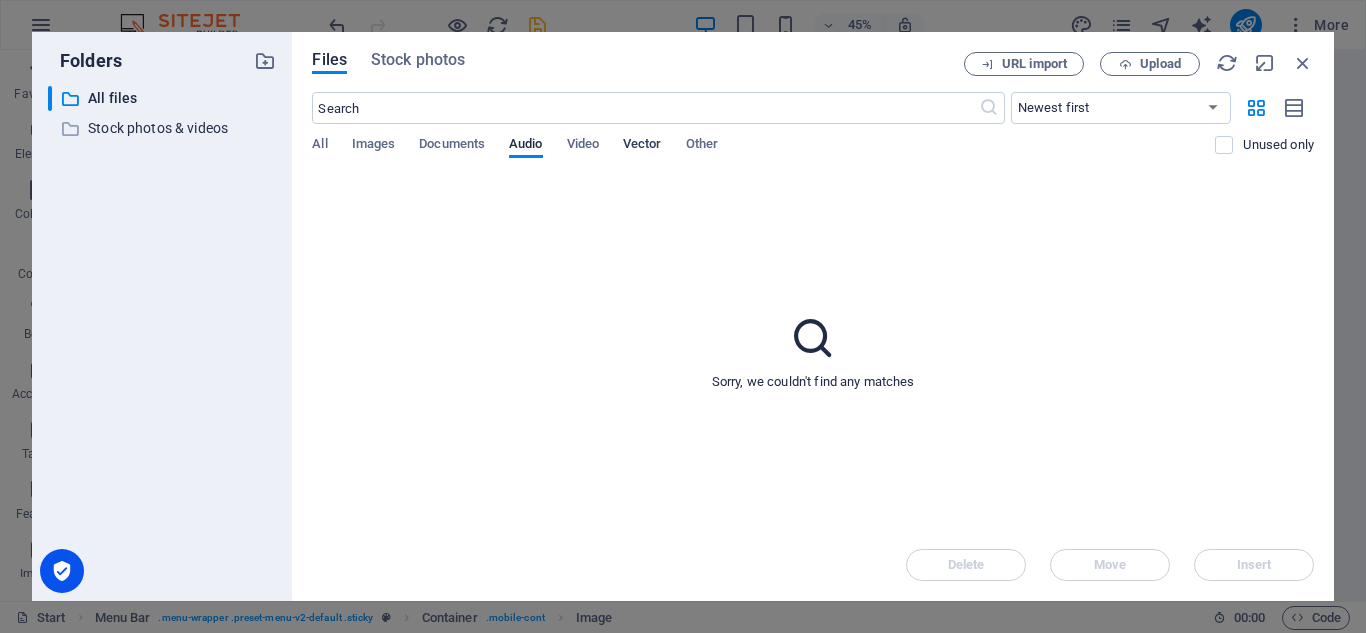 click on "Vector" at bounding box center [642, 146] 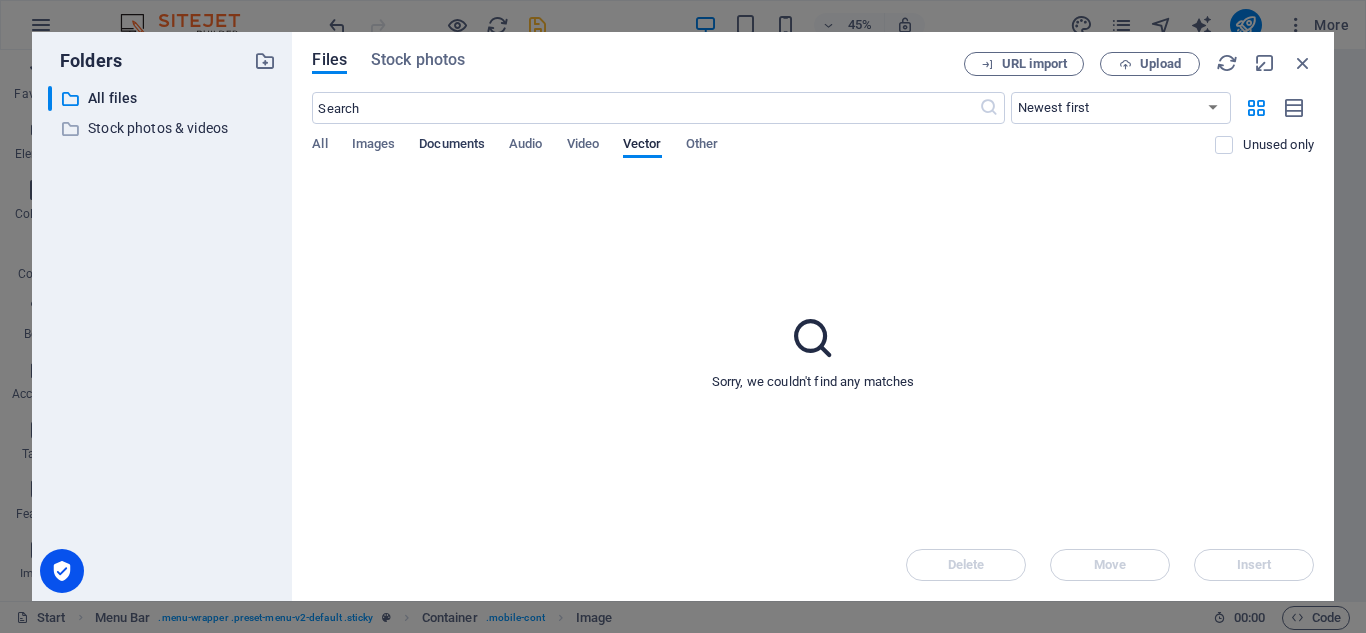 click on "Documents" at bounding box center [452, 146] 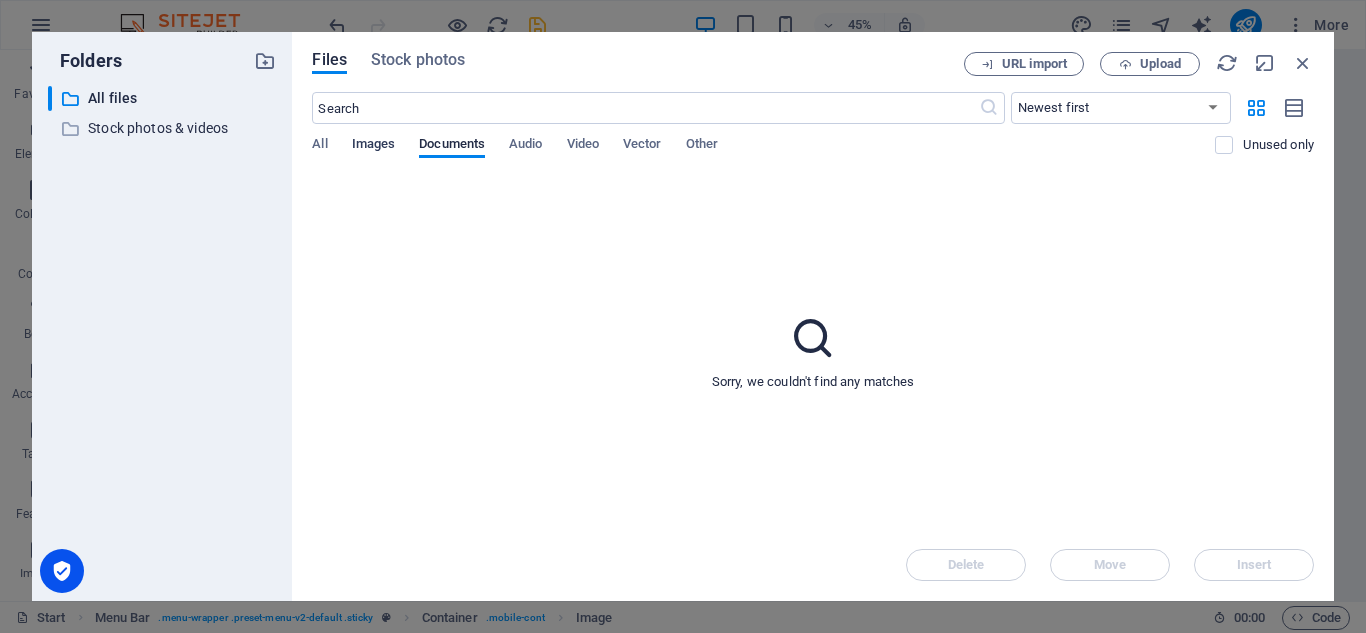 click on "Images" at bounding box center [374, 146] 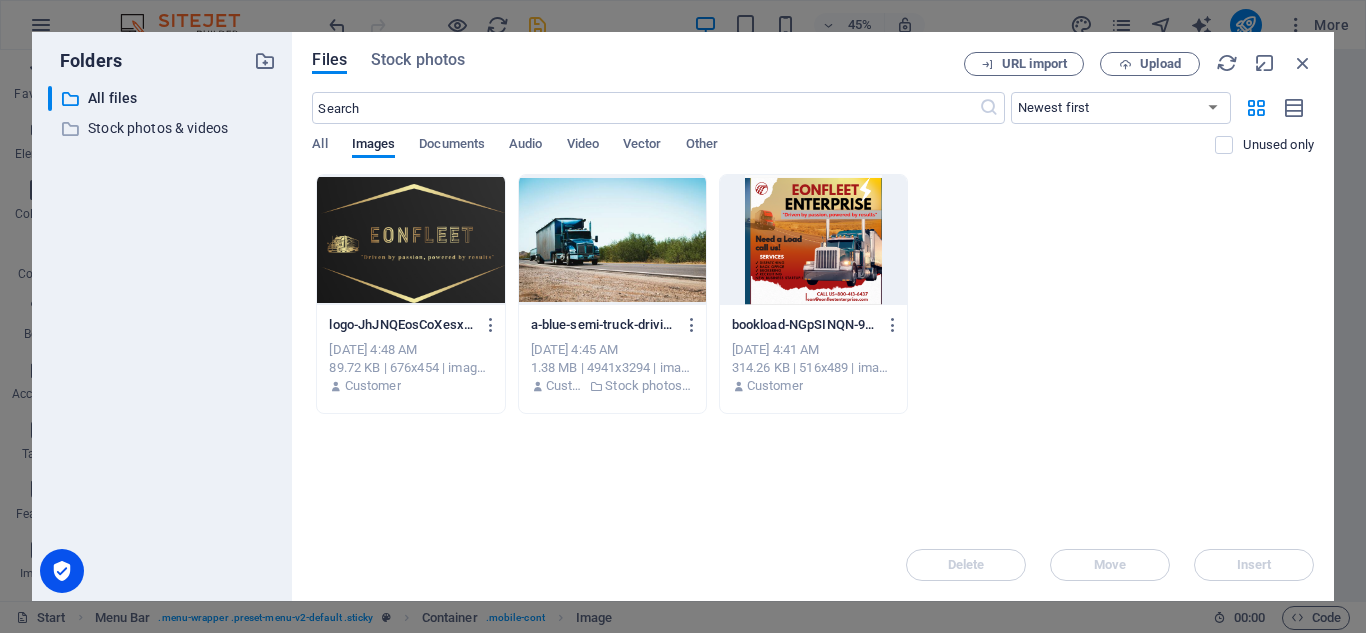 click at bounding box center (410, 240) 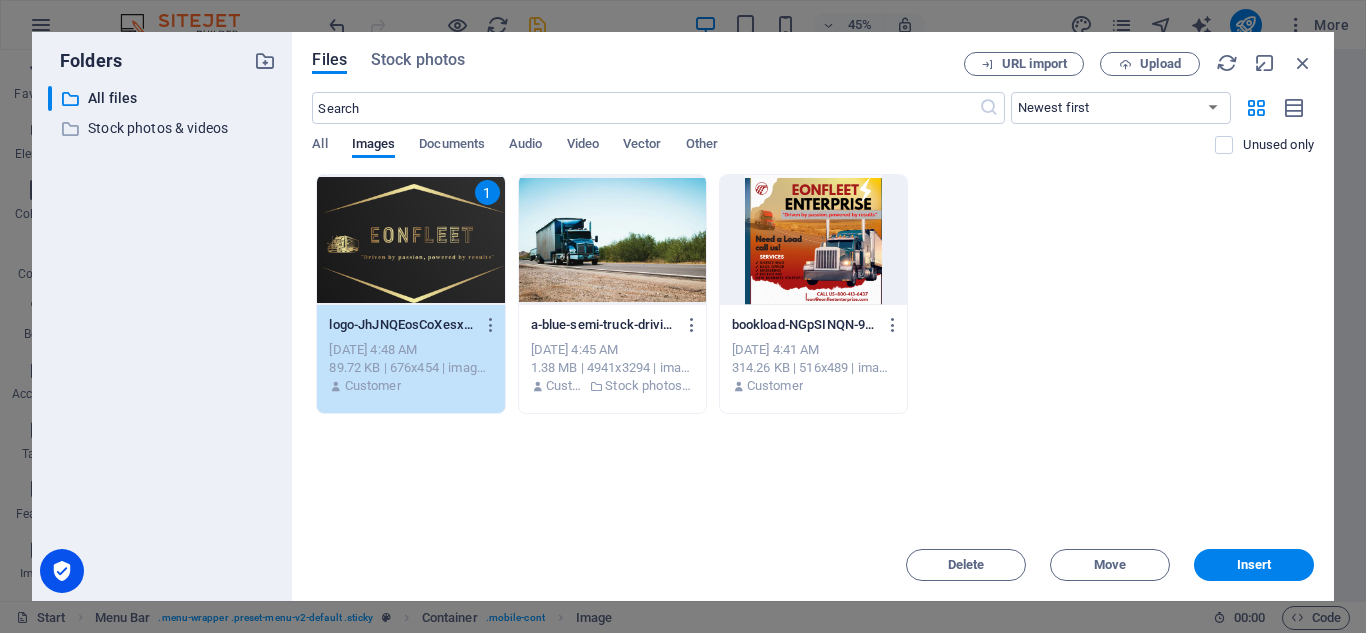 click on "1" at bounding box center [410, 240] 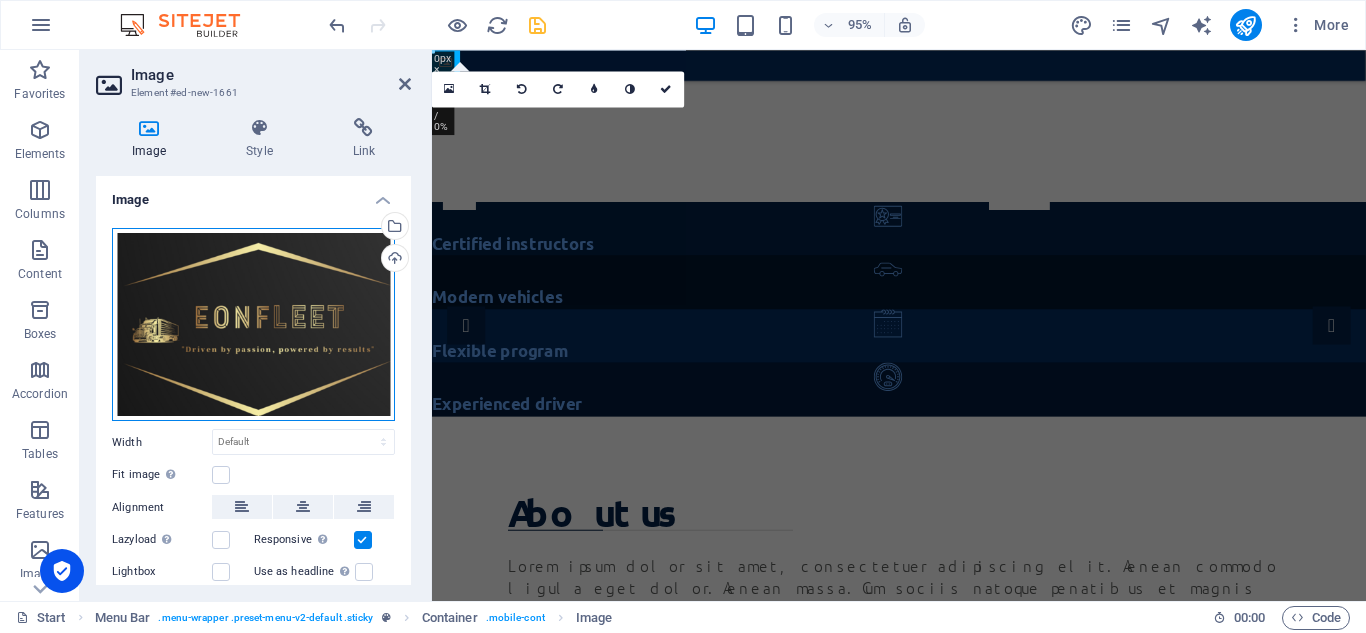 click on "Drag files here, click to choose files or select files from Files or our free stock photos & videos" at bounding box center (253, 325) 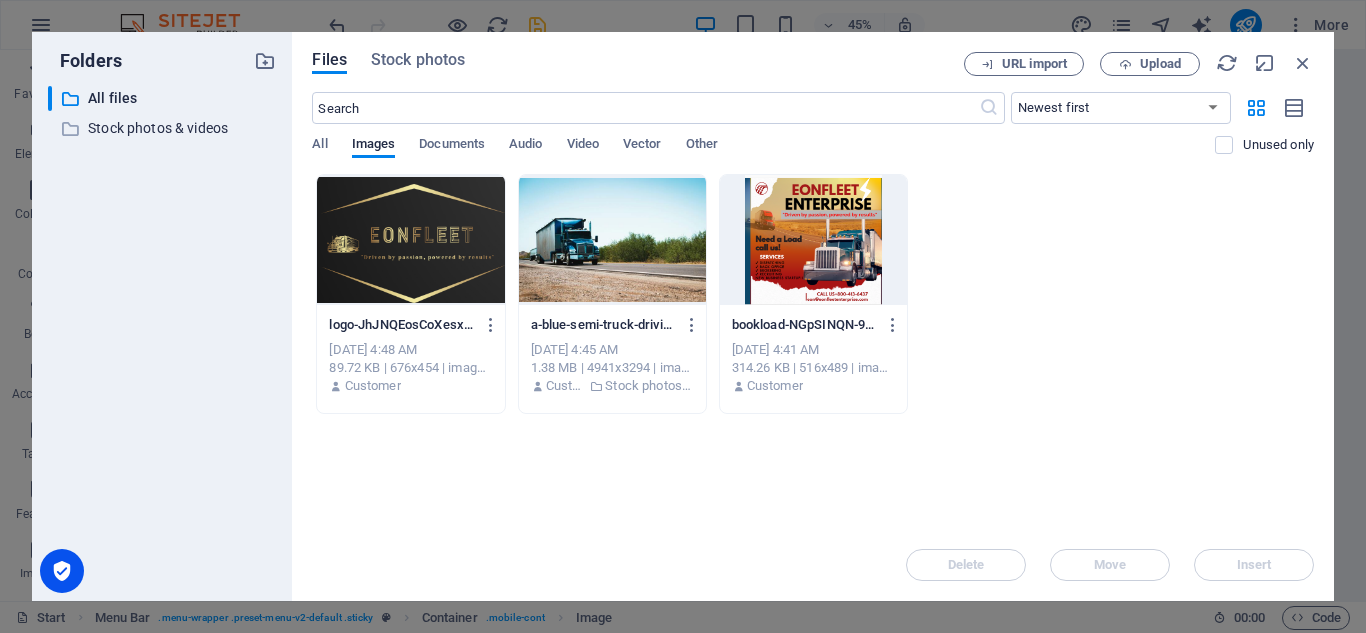 click at bounding box center (410, 240) 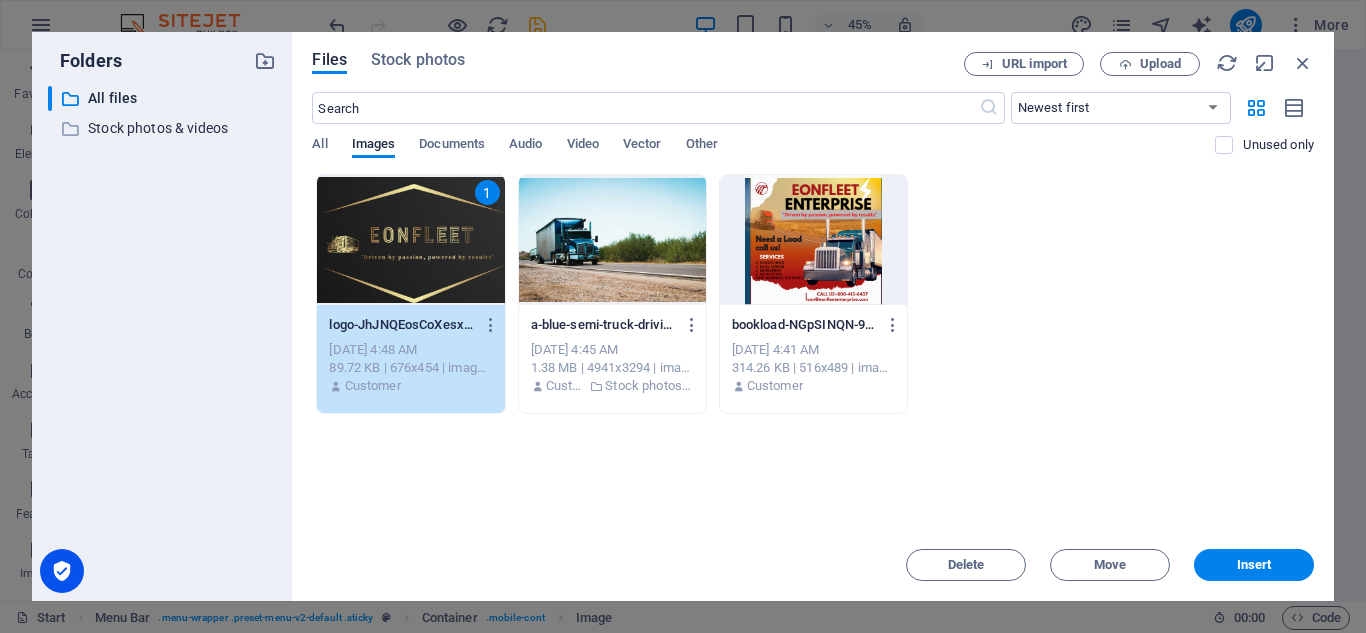 click on "1" at bounding box center (410, 240) 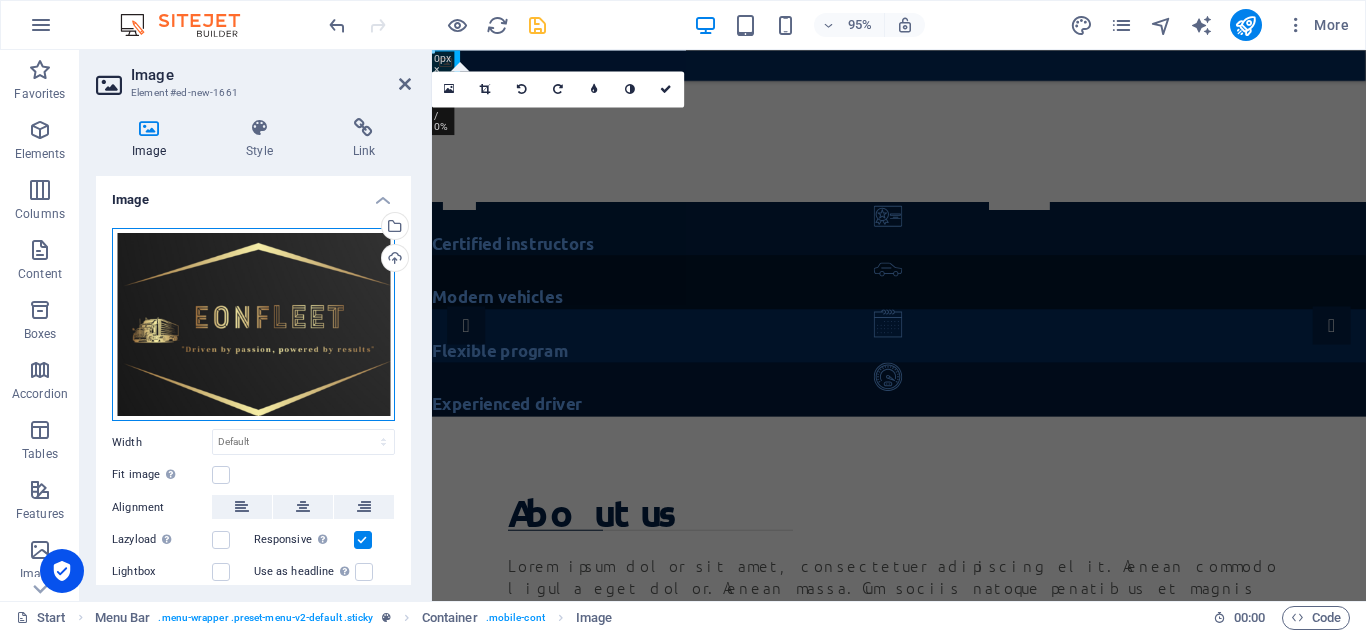 click on "Drag files here, click to choose files or select files from Files or our free stock photos & videos" at bounding box center [253, 325] 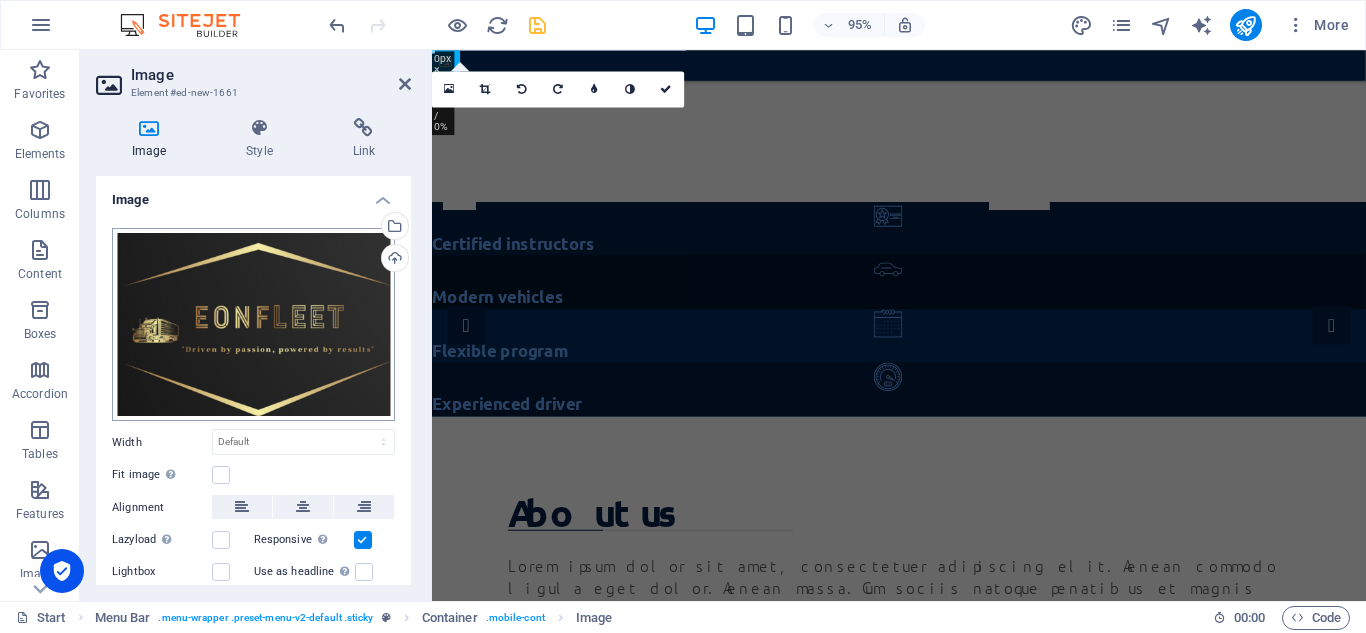 click on "[DOMAIN_NAME] Start Favorites Elements Columns Content Boxes Accordion Tables Features Images Slider Header Footer Forms Marketing Collections Image Element #ed-new-1661 Image Style Link Image Drag files here, click to choose files or select files from Files or our free stock photos & videos Select files from the file manager, stock photos, or upload file(s) Upload Width Default auto px rem % em vh vw Fit image Automatically fit image to a fixed width and height Height Default auto px Alignment Lazyload Loading images after the page loads improves page speed. Responsive Automatically load retina image and smartphone optimized sizes. Lightbox Use as headline The image will be wrapped in an H1 headline tag. Useful for giving alternative text the weight of an H1 headline, e.g. for the logo. Leave unchecked if uncertain. Optimized Images are compressed to improve page speed. Position Direction Custom X offset 50 px rem % vh %" at bounding box center [683, 316] 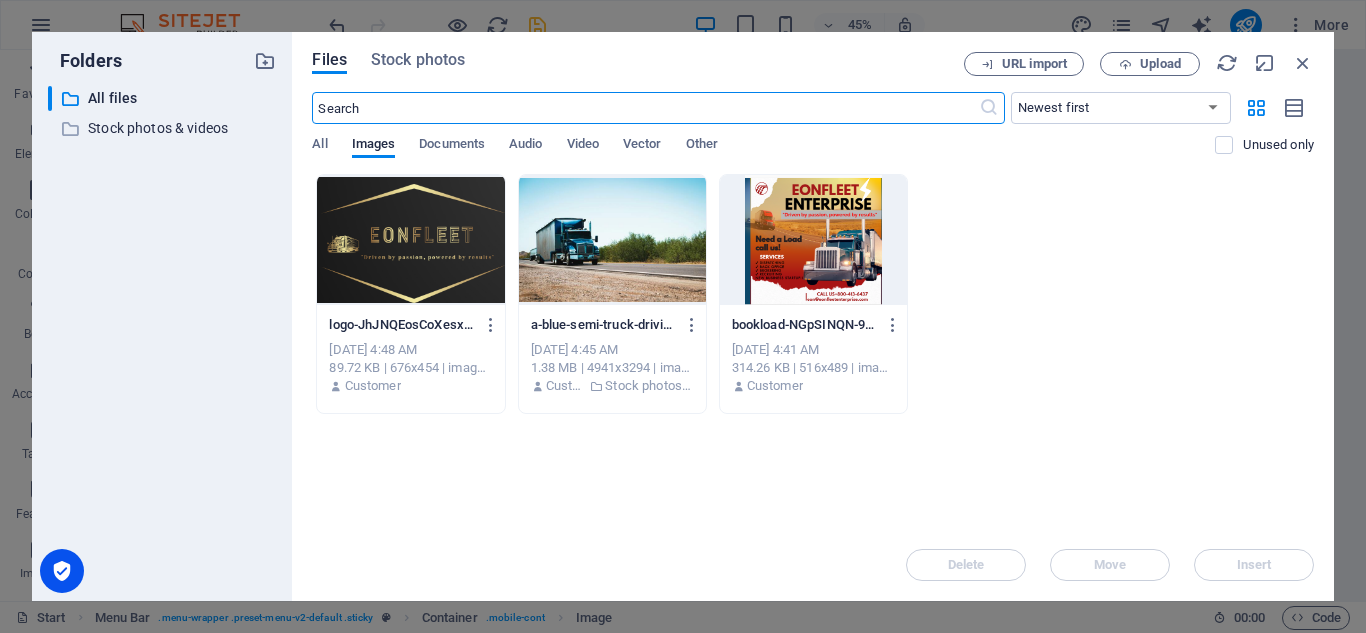 click at bounding box center [612, 240] 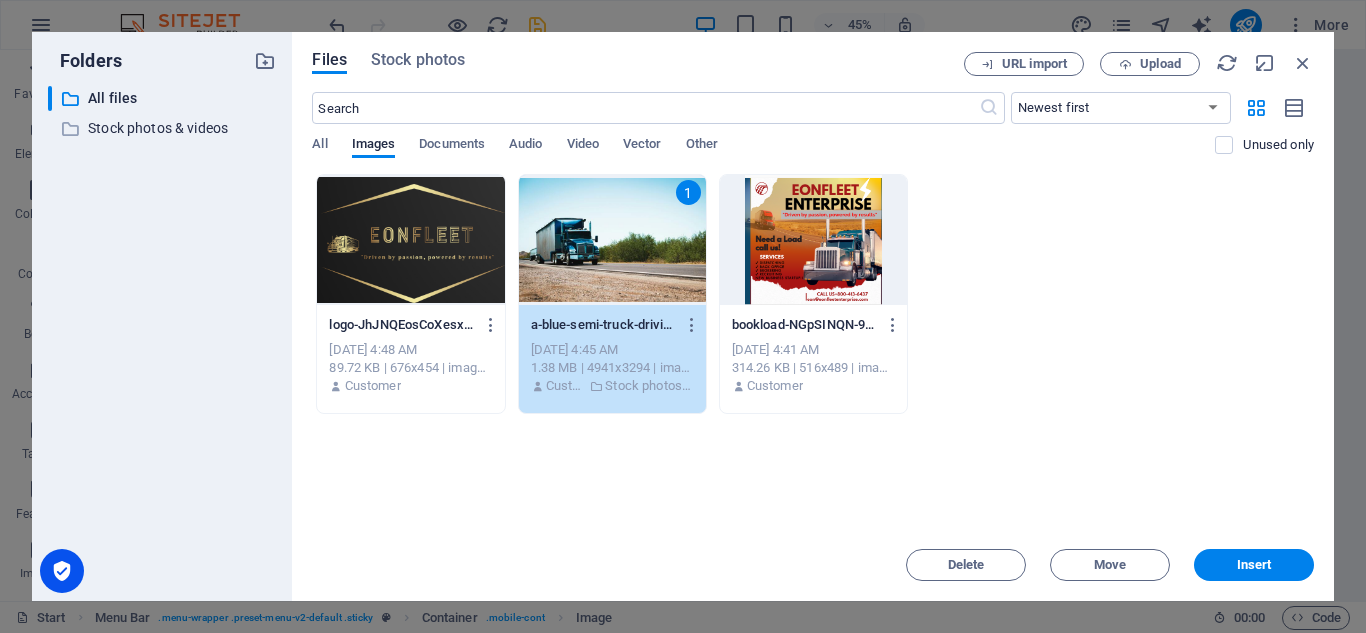 click on "1" at bounding box center (612, 240) 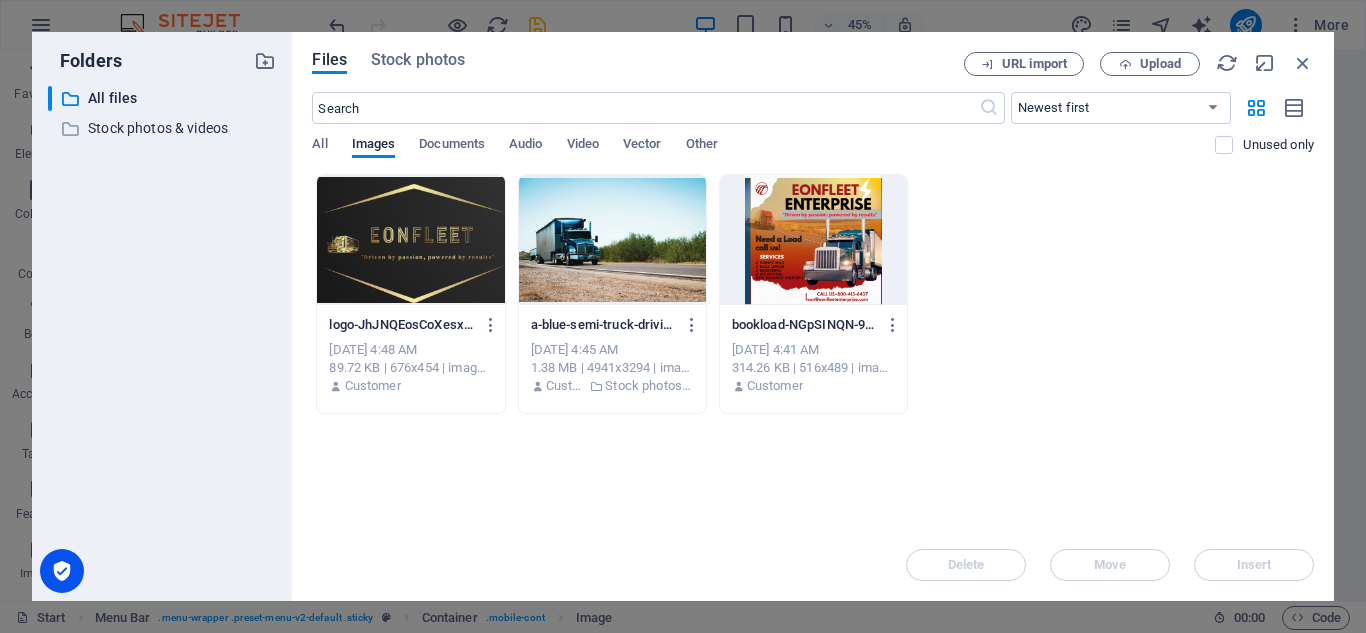 click on "Delete Move Insert" at bounding box center [813, 555] 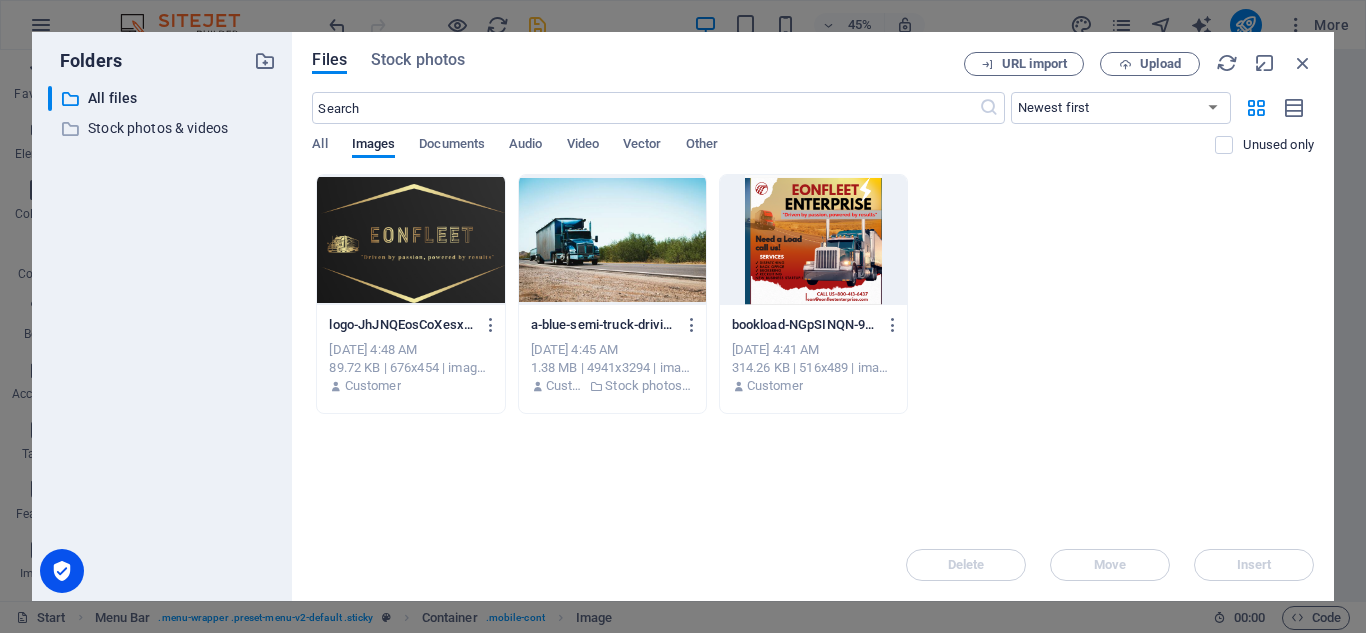 click at bounding box center (410, 240) 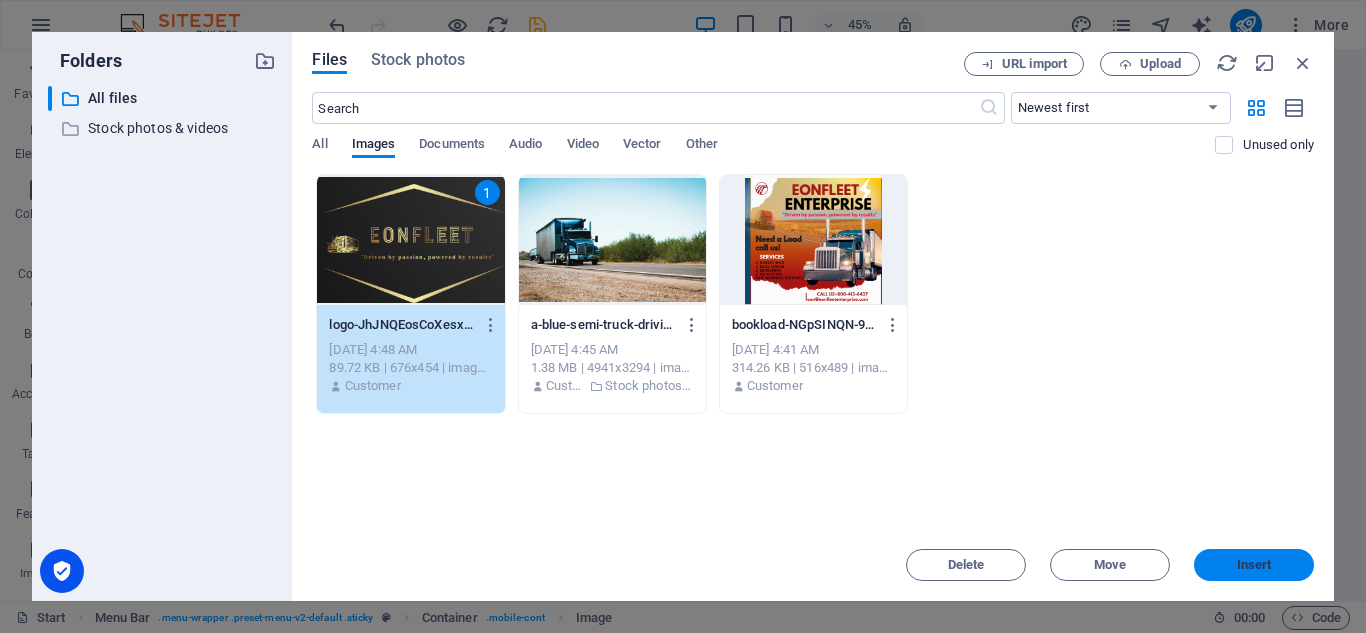 click on "Insert" at bounding box center (1254, 565) 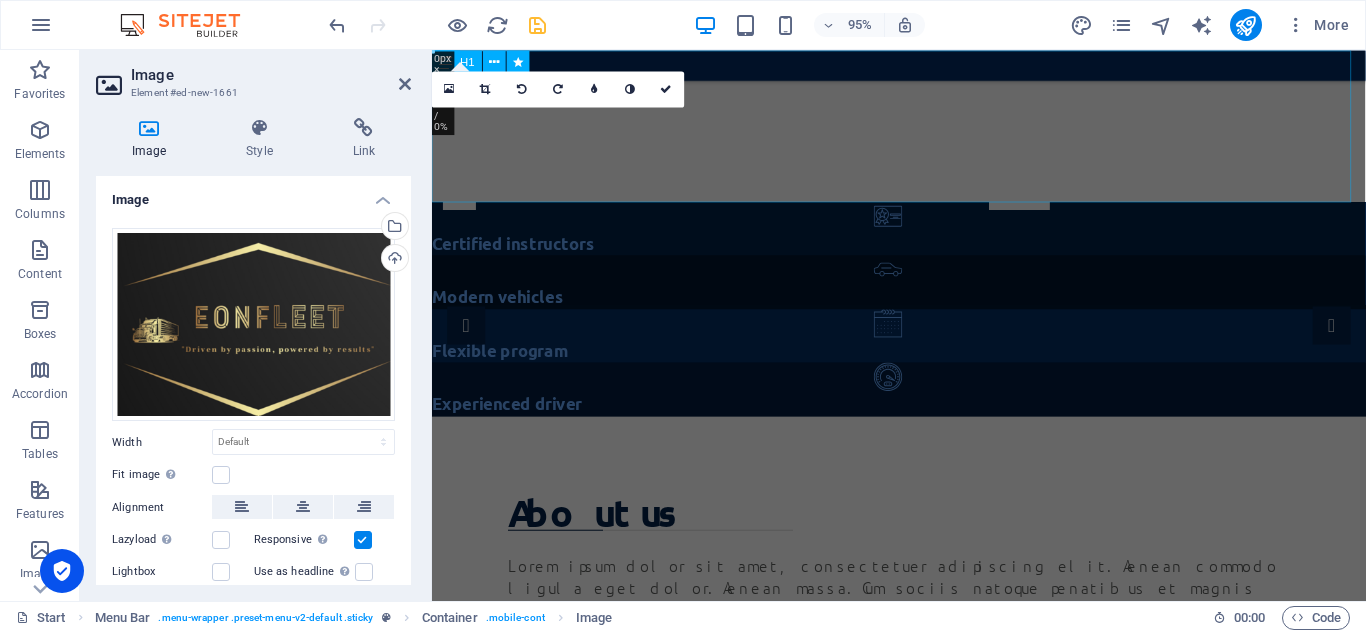 click on "[DOMAIN_NAME]" at bounding box center [923, 130] 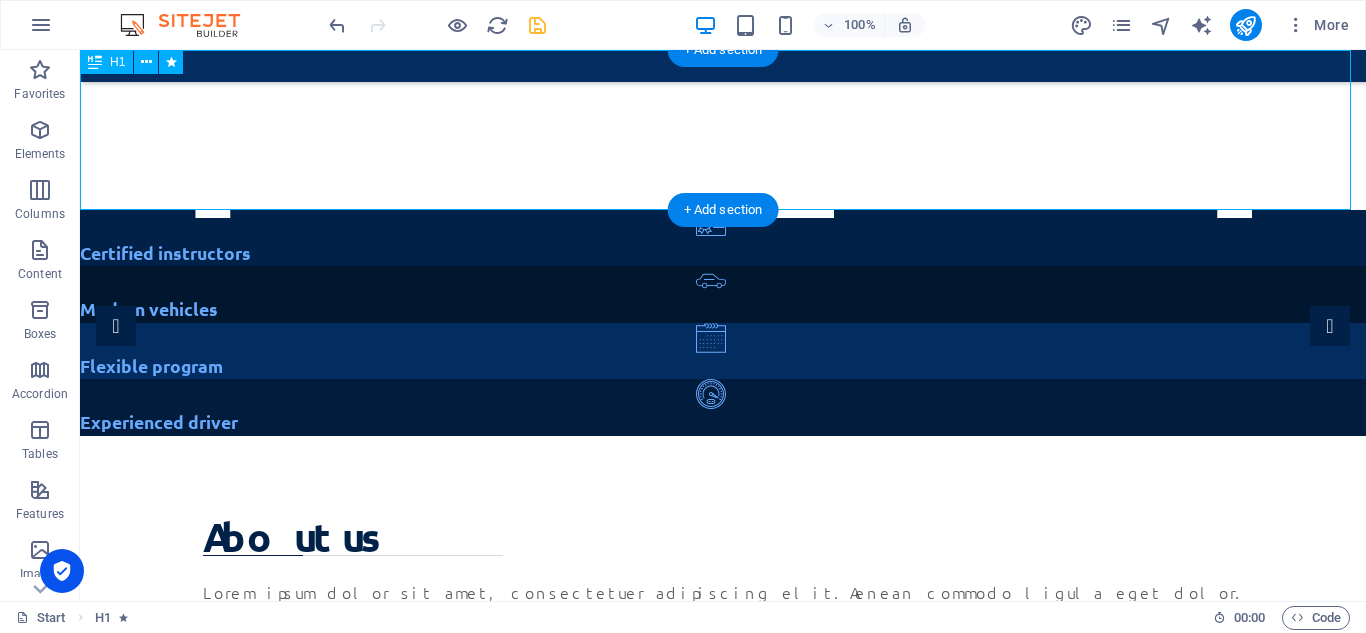 click on "[DOMAIN_NAME]" at bounding box center [723, 130] 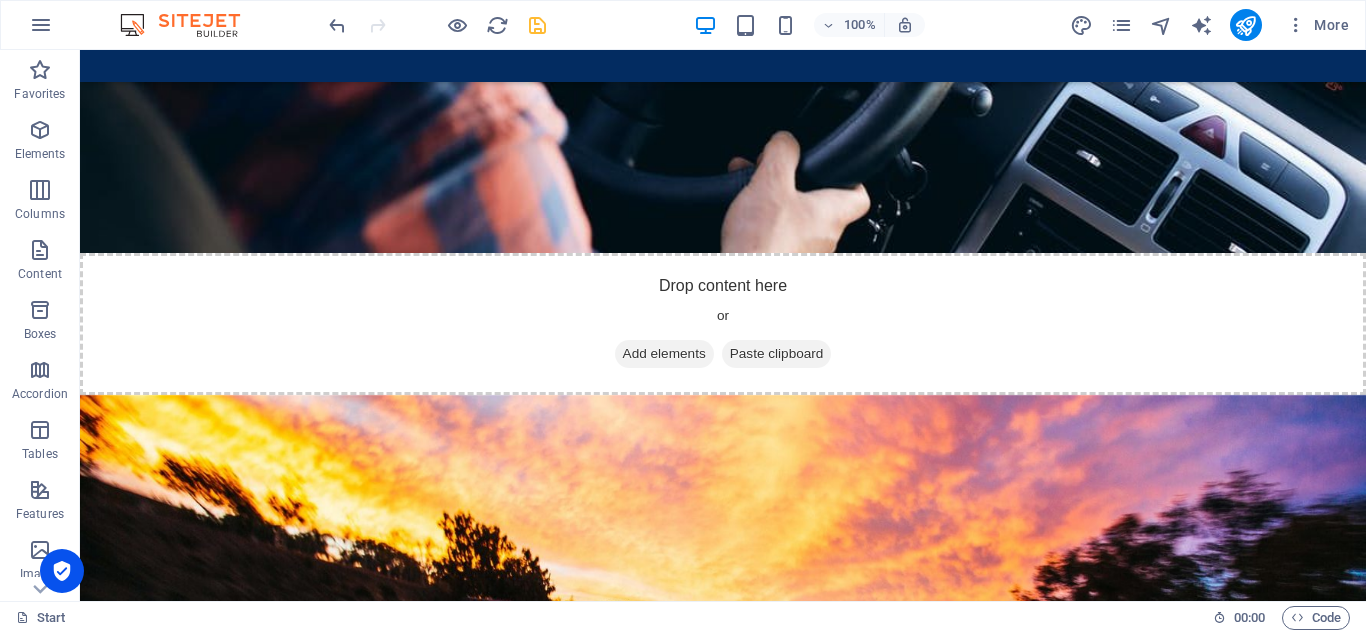 scroll, scrollTop: 0, scrollLeft: 0, axis: both 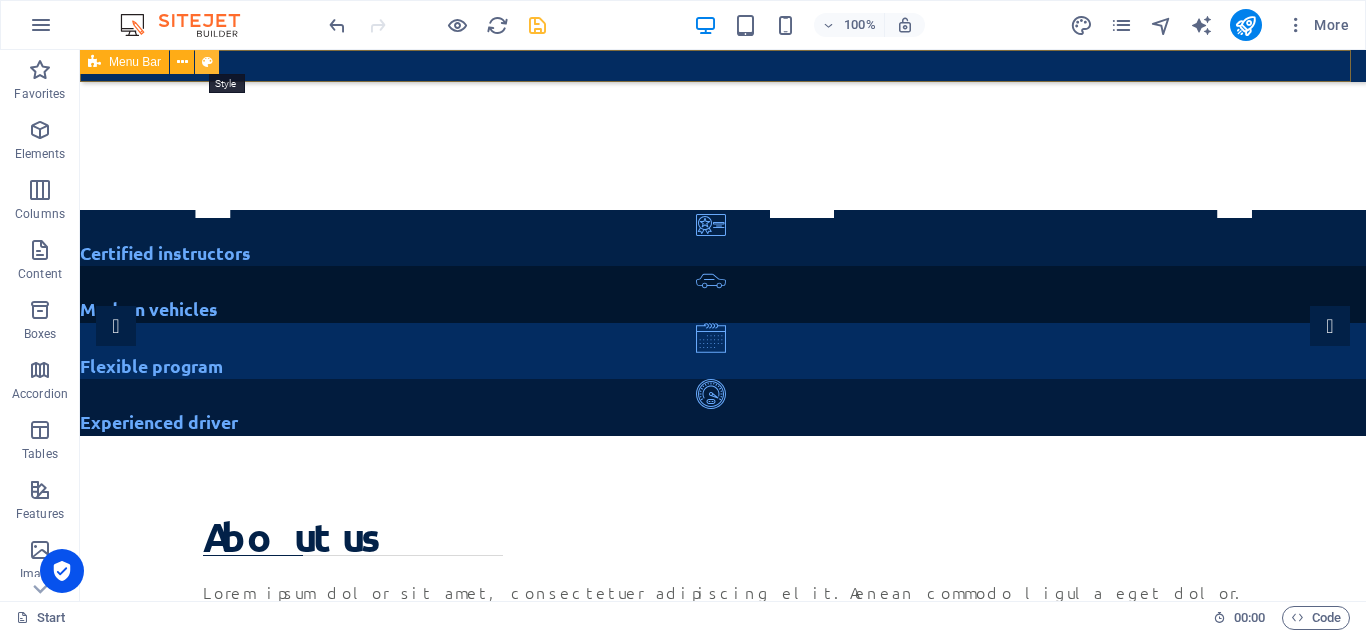 click at bounding box center (207, 62) 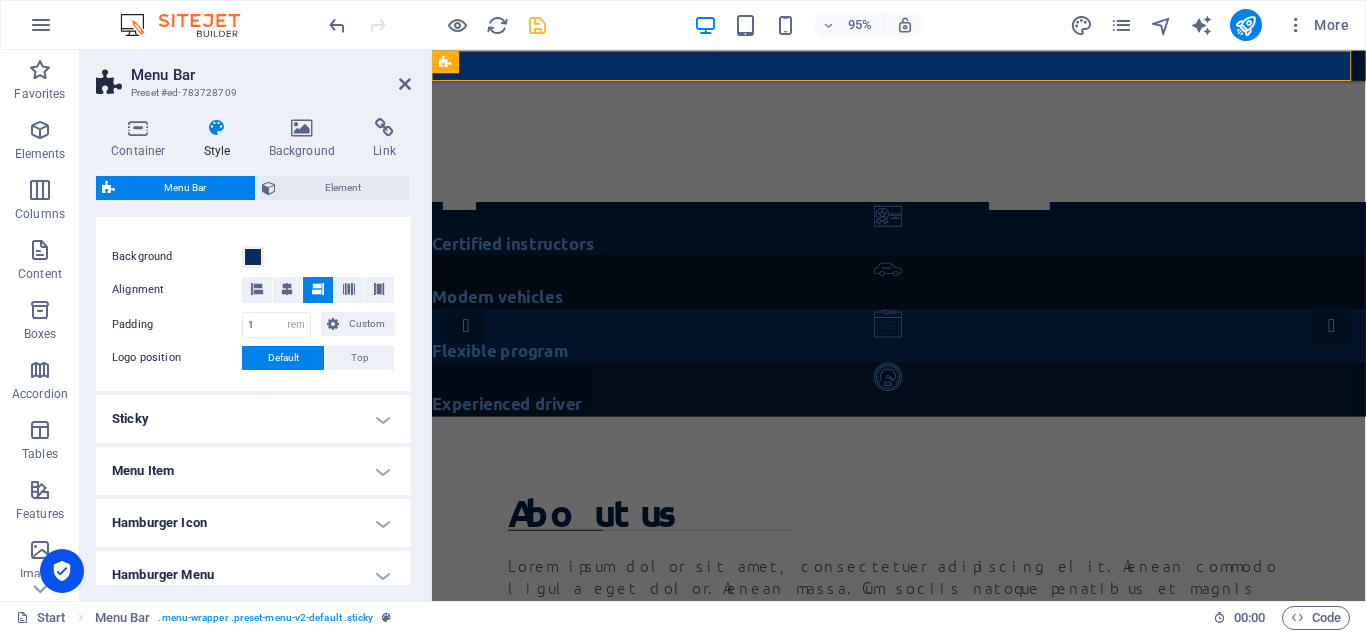 scroll, scrollTop: 365, scrollLeft: 0, axis: vertical 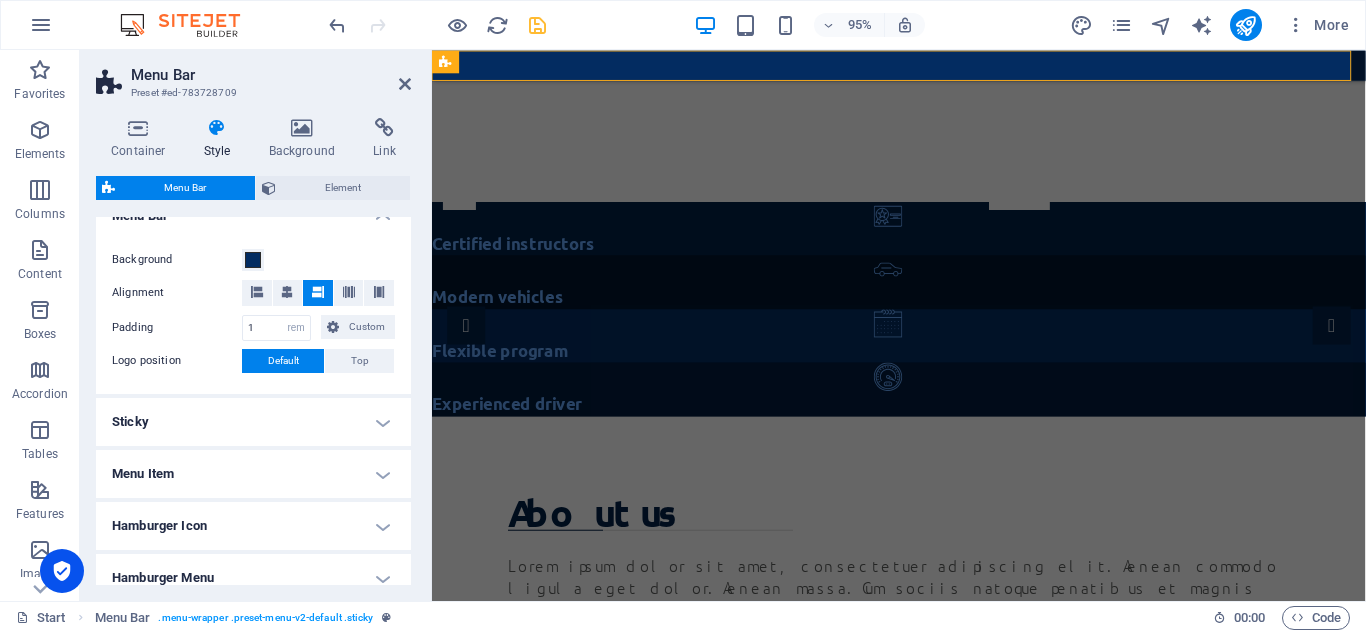 click on "Default" at bounding box center (283, 361) 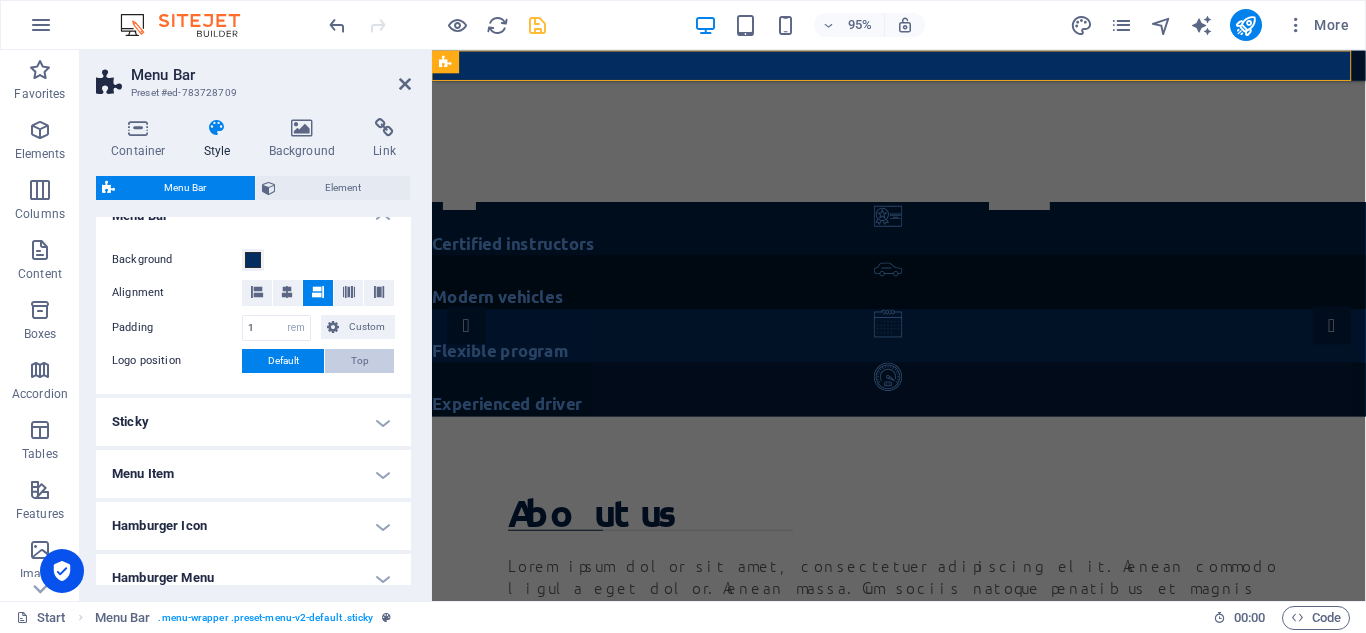 click on "Top" at bounding box center [360, 361] 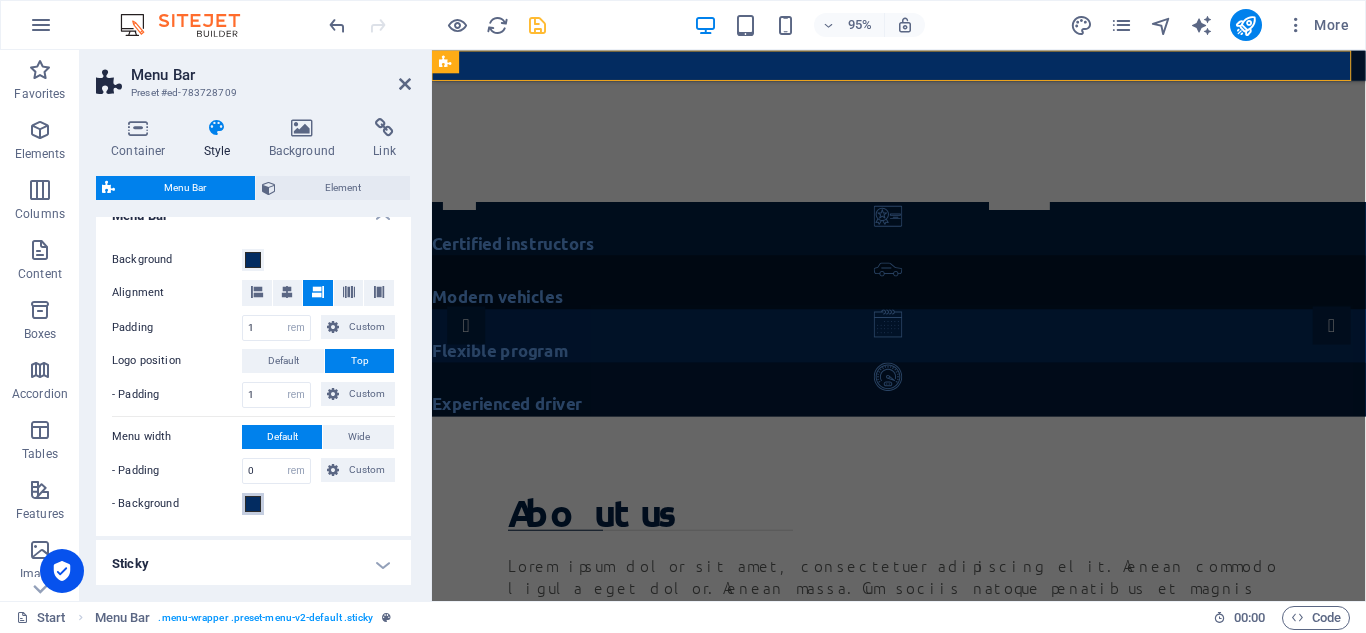 click at bounding box center [253, 504] 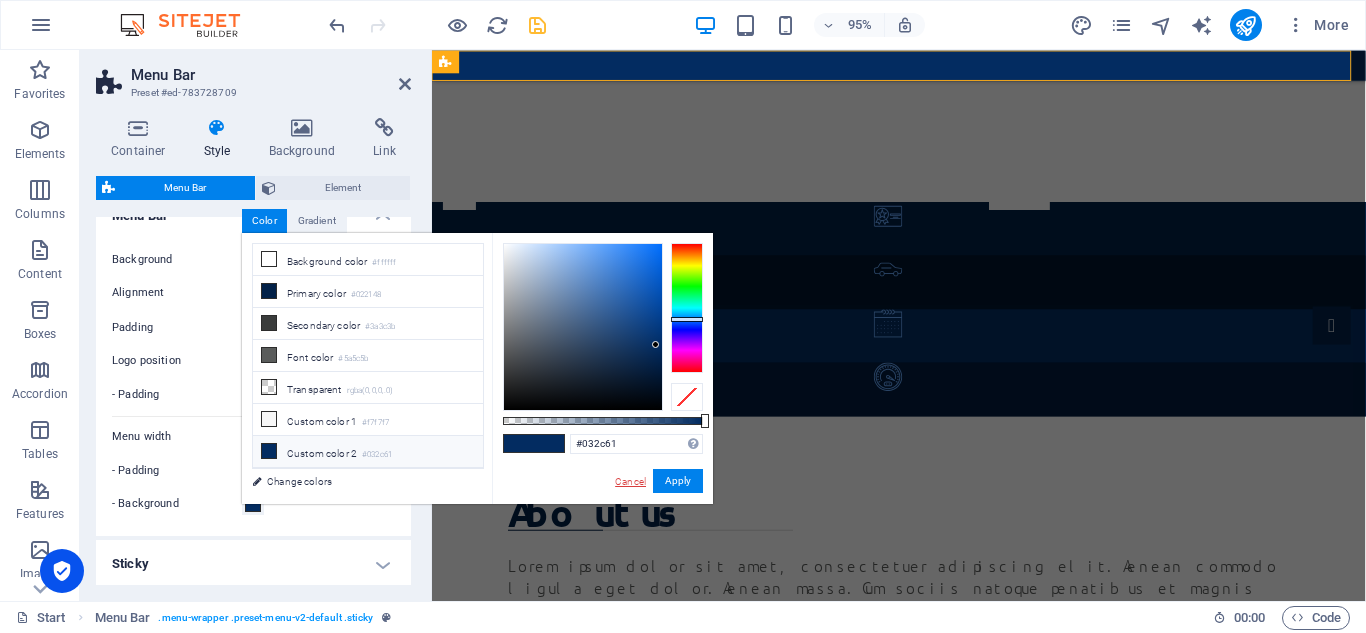 click on "Cancel" at bounding box center (630, 481) 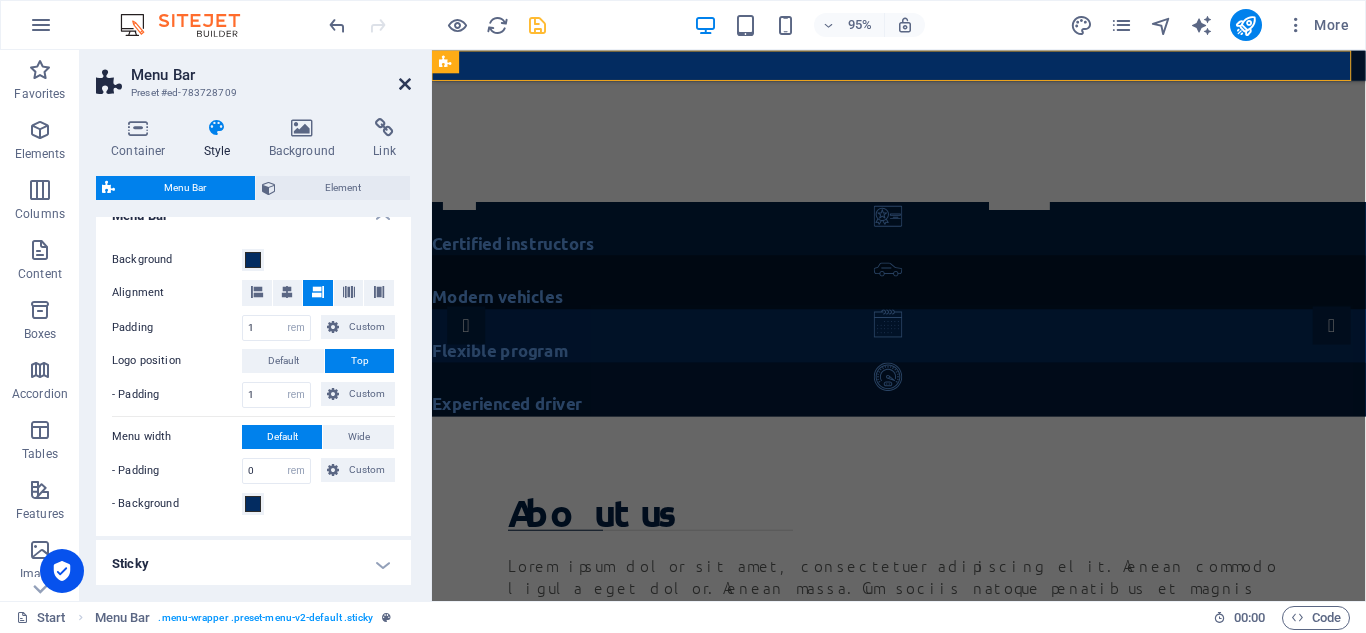 click at bounding box center (405, 84) 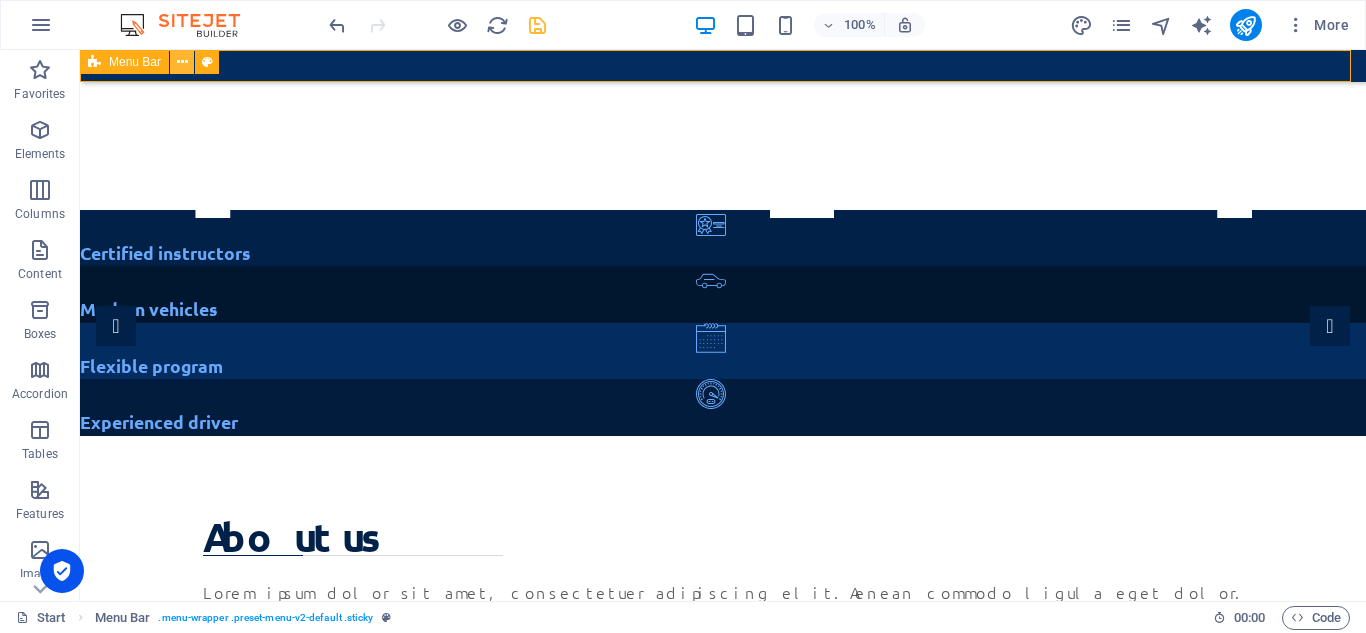 click at bounding box center [182, 62] 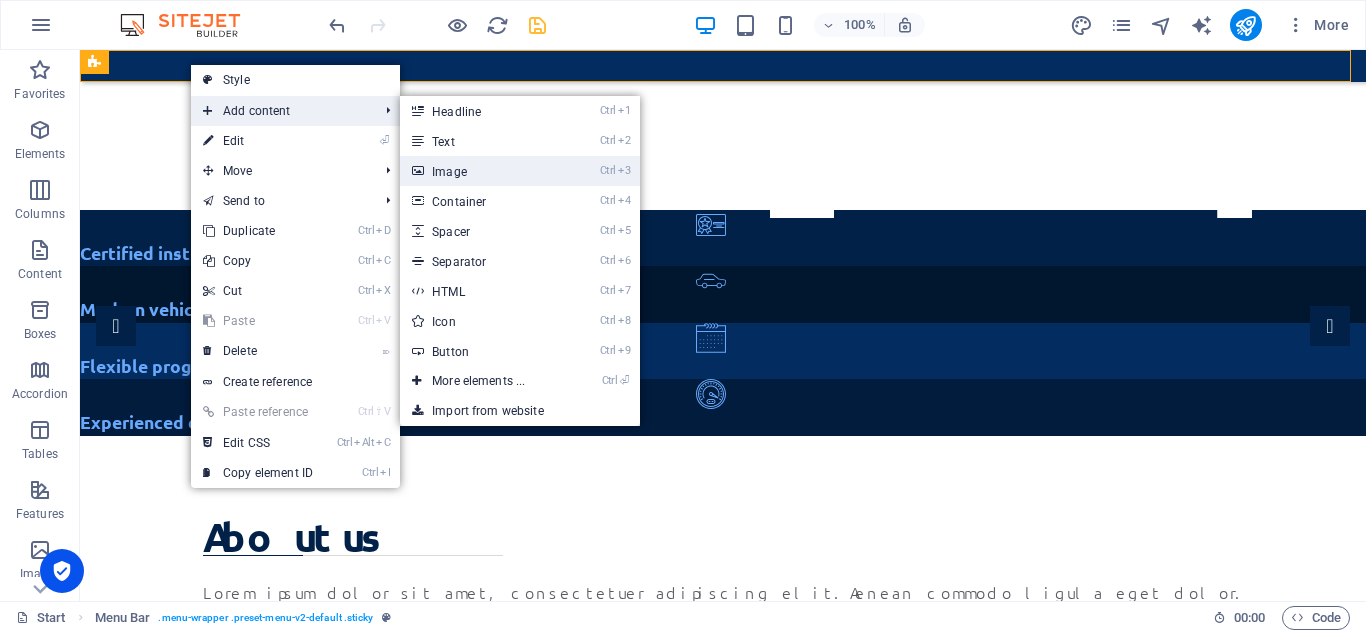 click on "Ctrl 3  Image" at bounding box center (482, 171) 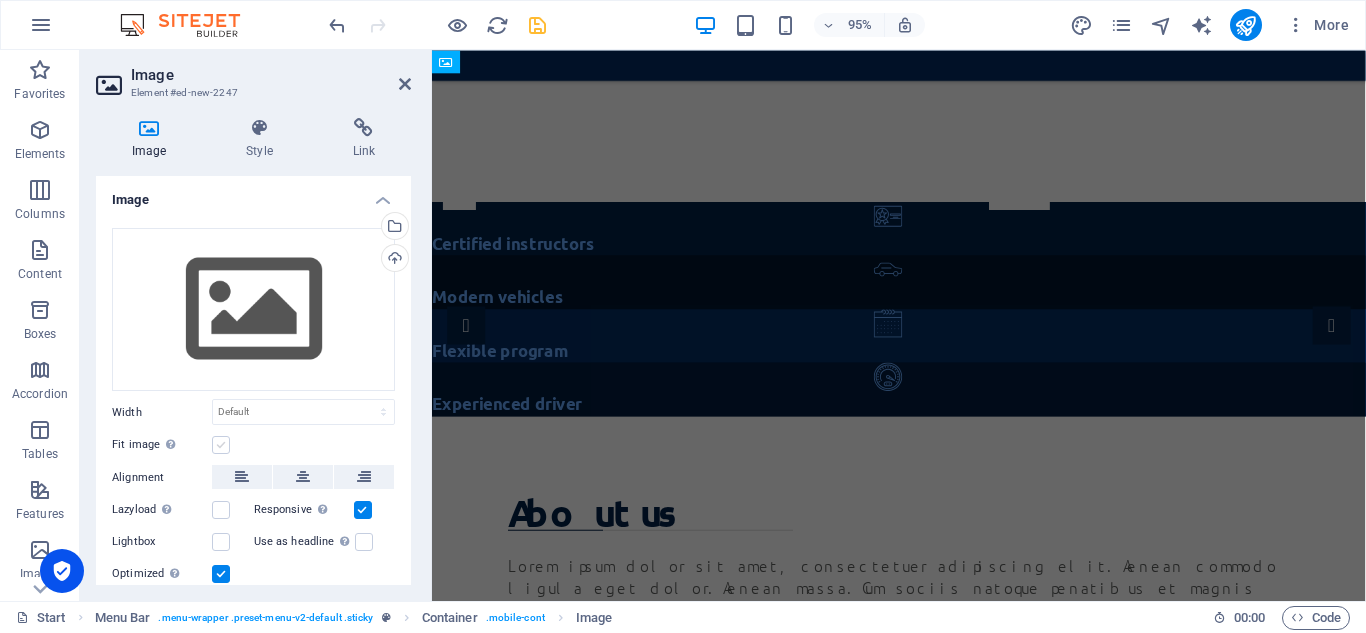 click at bounding box center [221, 445] 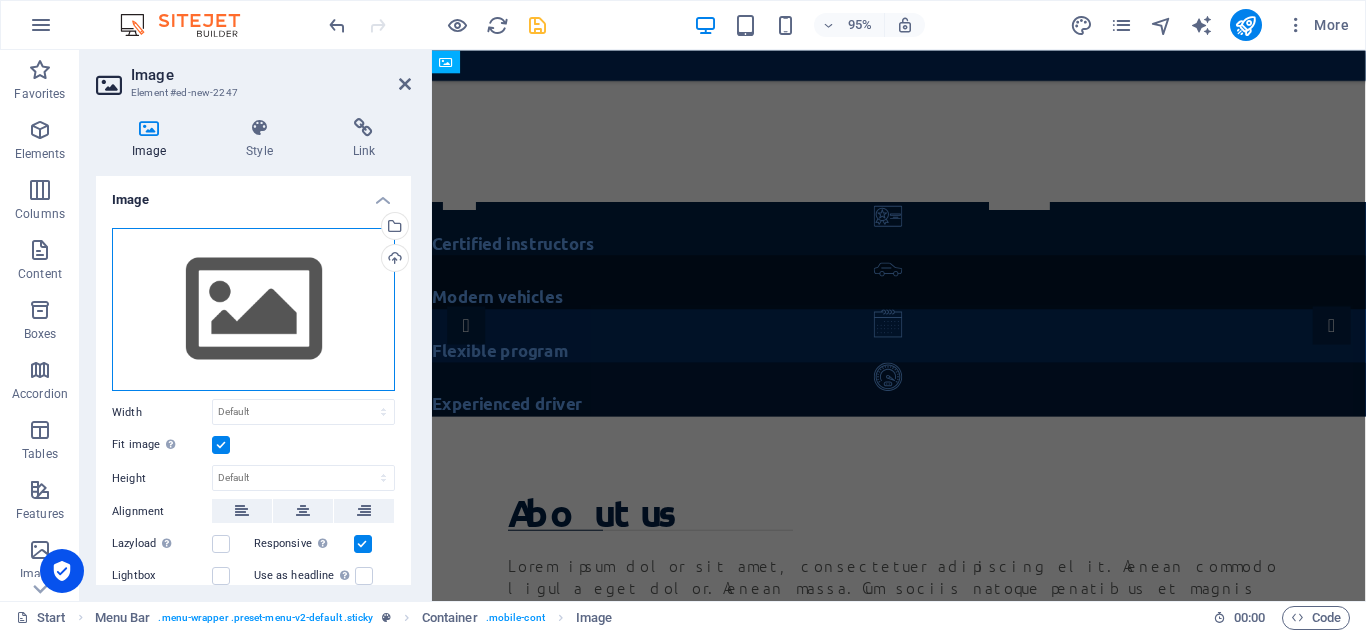 click on "Drag files here, click to choose files or select files from Files or our free stock photos & videos" at bounding box center (253, 310) 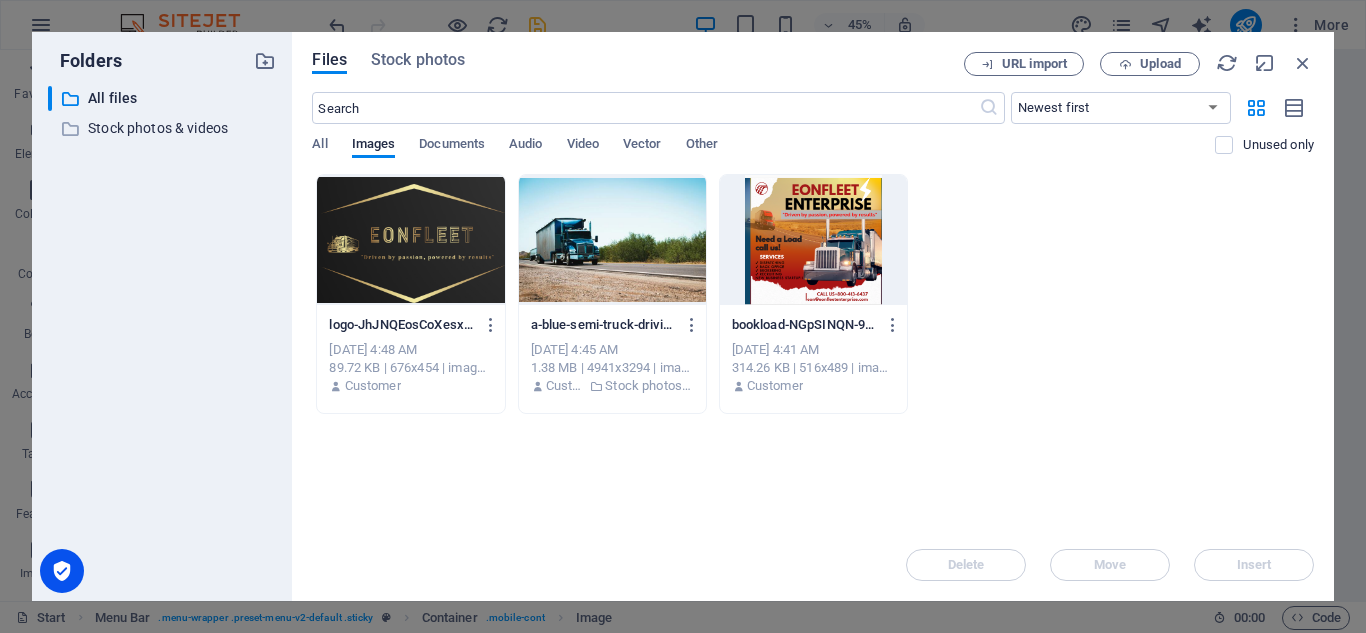 drag, startPoint x: 250, startPoint y: 327, endPoint x: 416, endPoint y: 245, distance: 185.14859 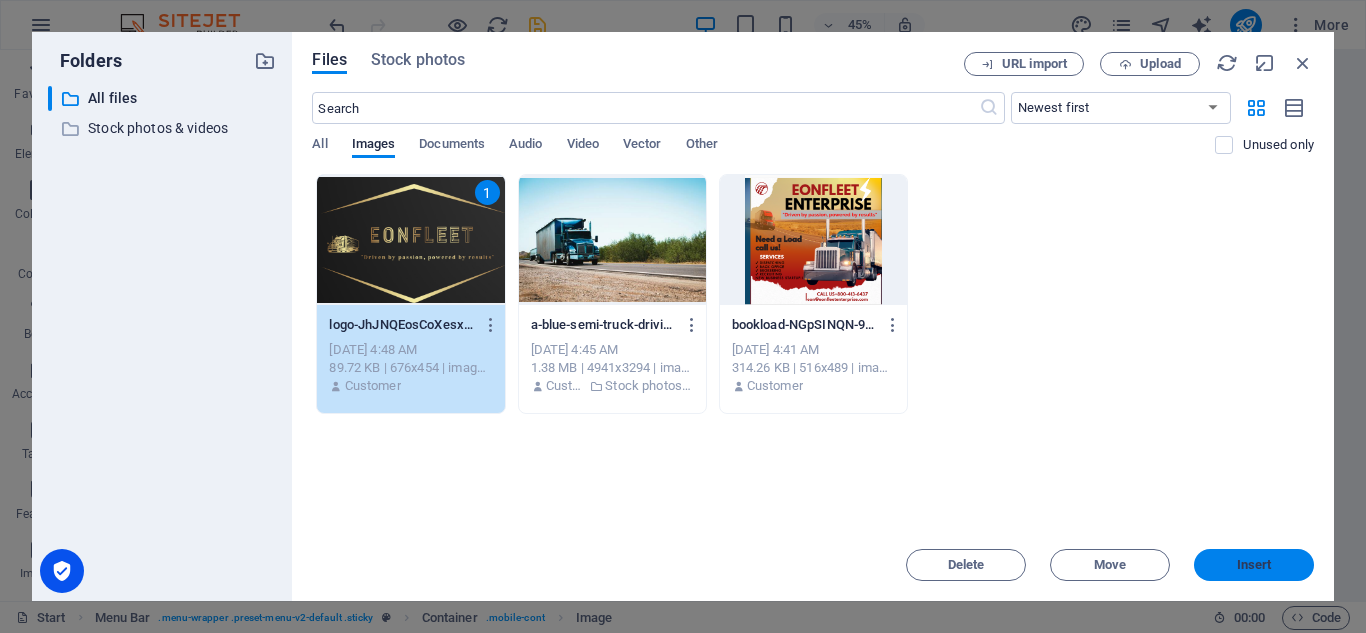 click on "Insert" at bounding box center (1254, 565) 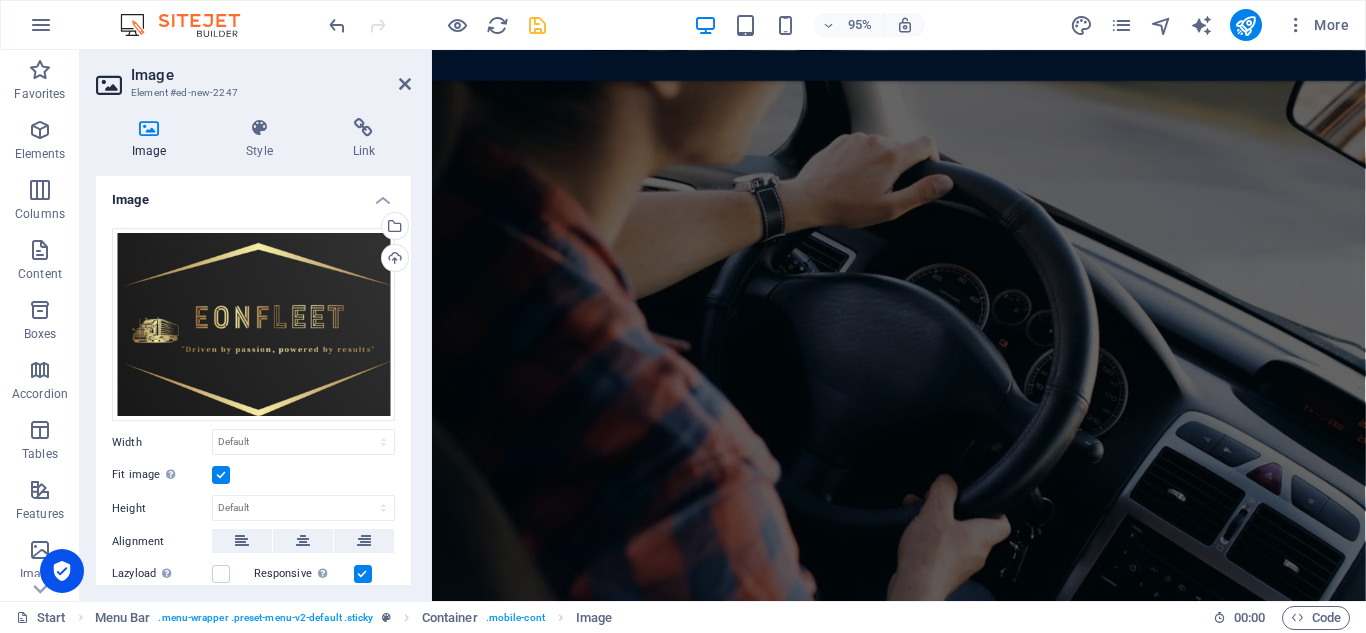 scroll, scrollTop: 0, scrollLeft: 0, axis: both 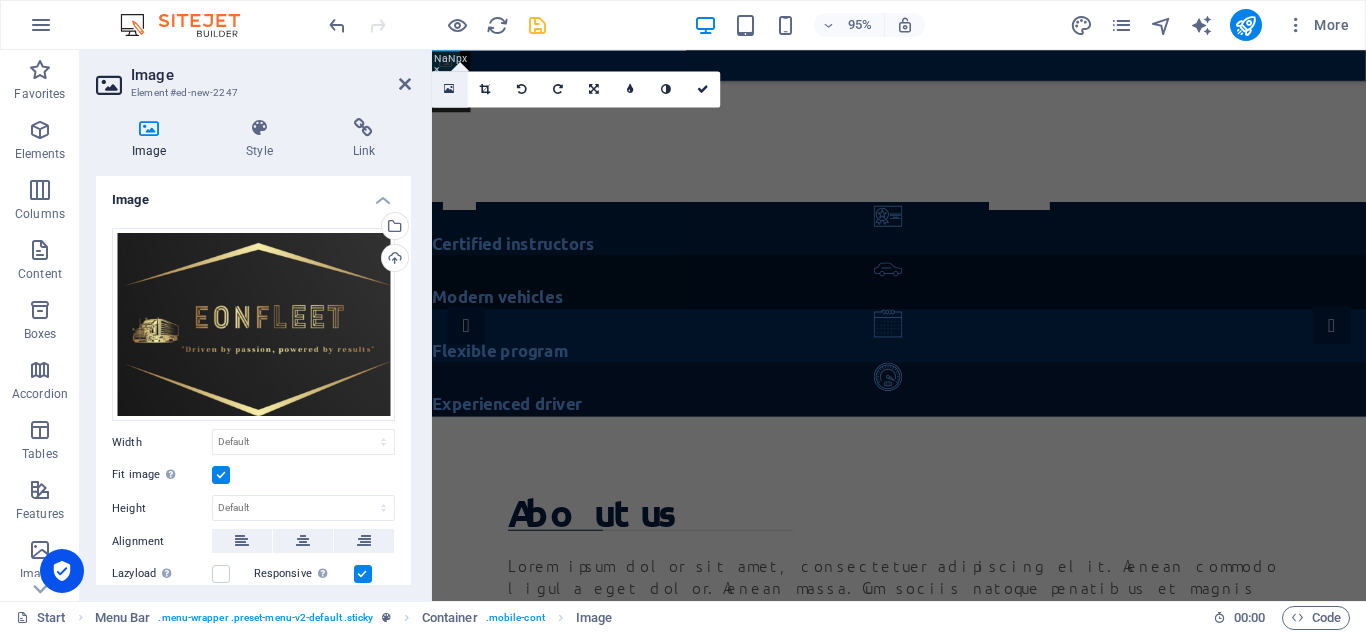 click at bounding box center (450, 88) 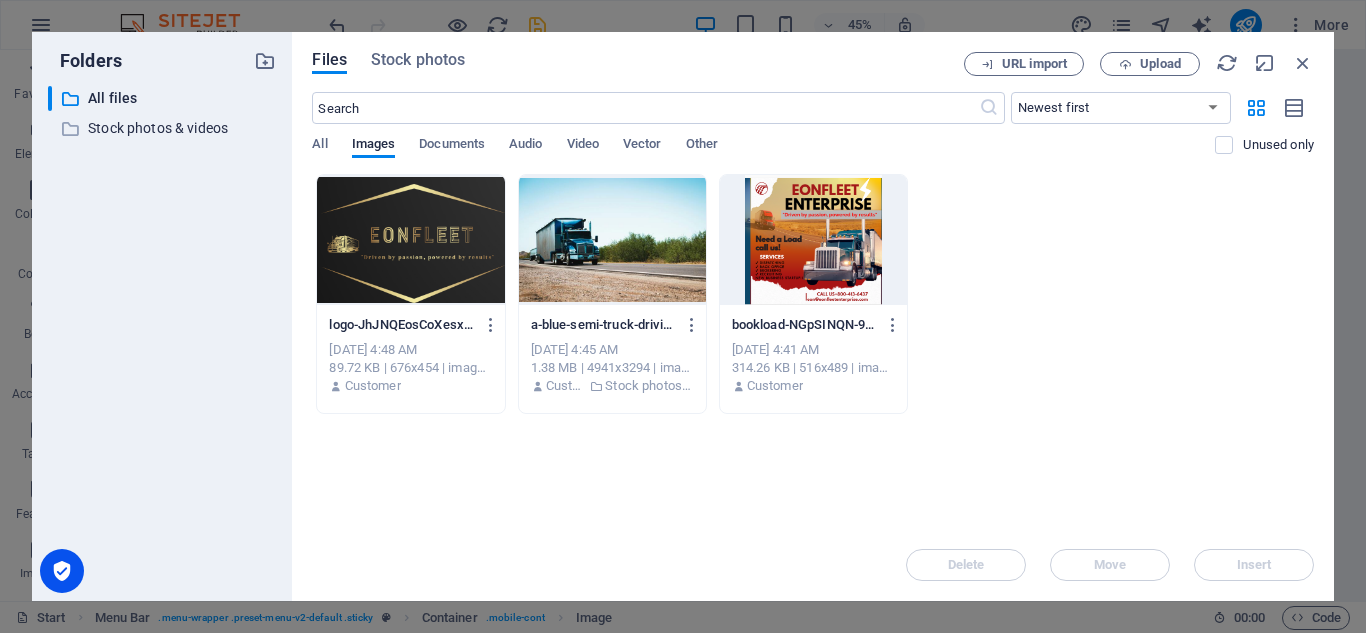 click at bounding box center [410, 240] 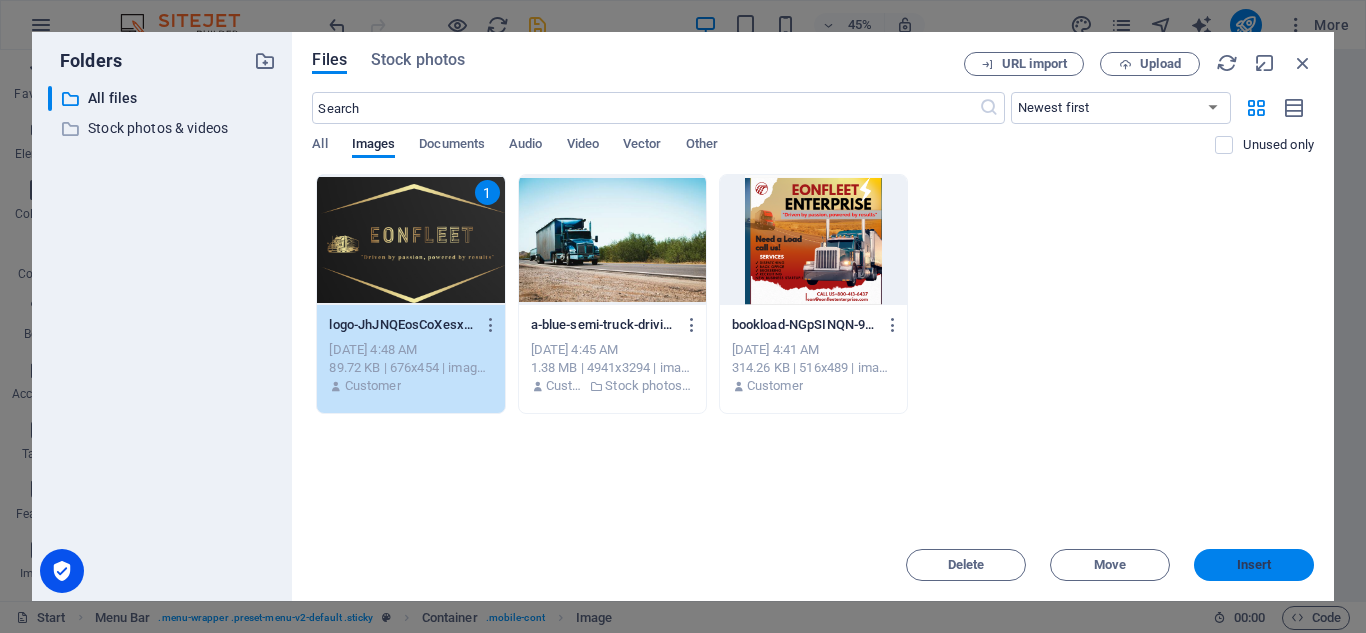 click on "Insert" at bounding box center [1254, 565] 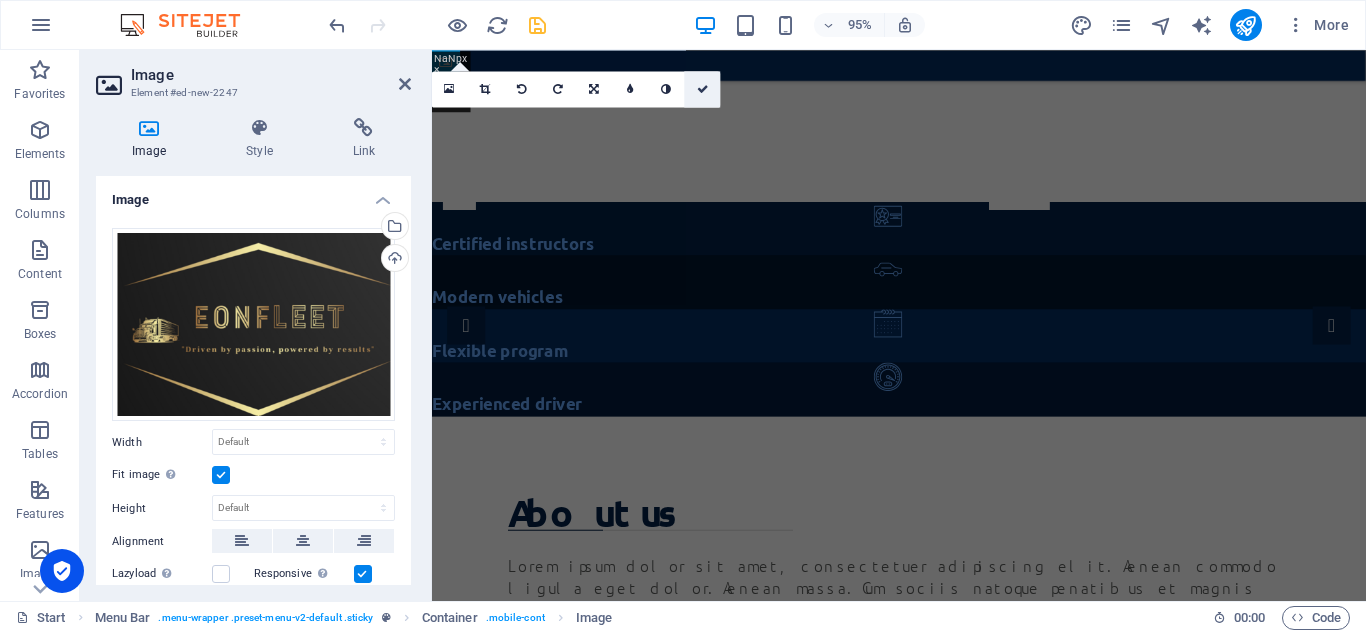 click at bounding box center (703, 88) 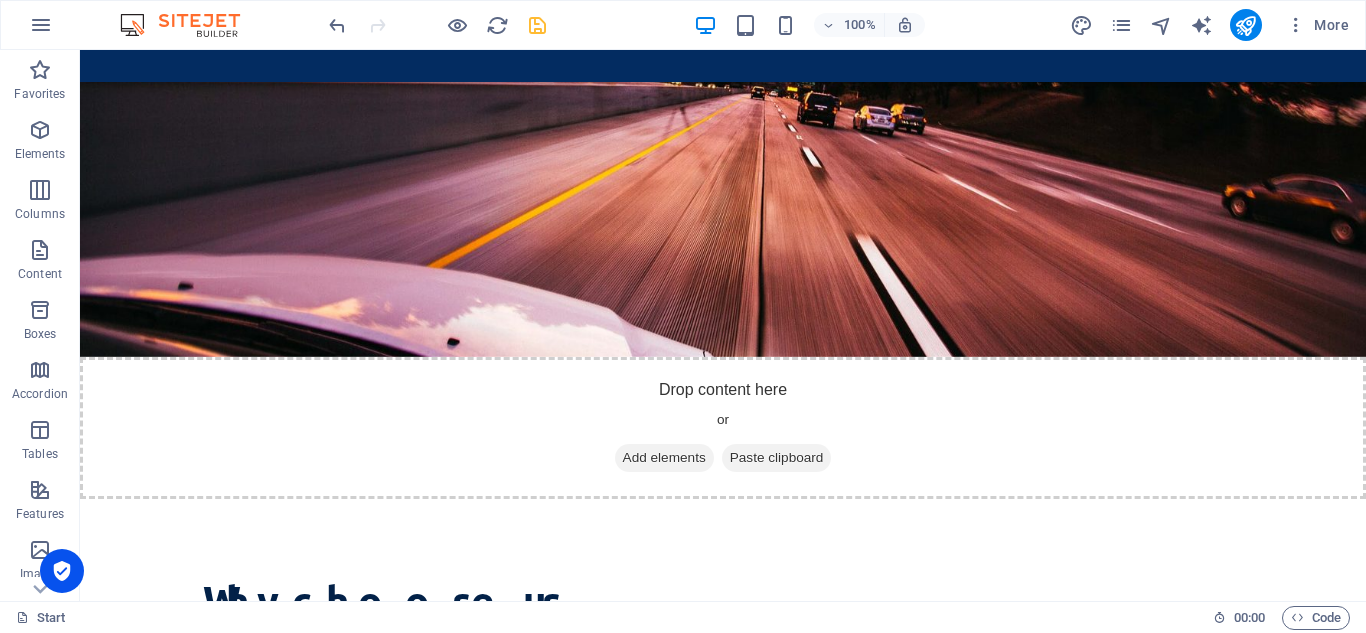 scroll, scrollTop: 0, scrollLeft: 0, axis: both 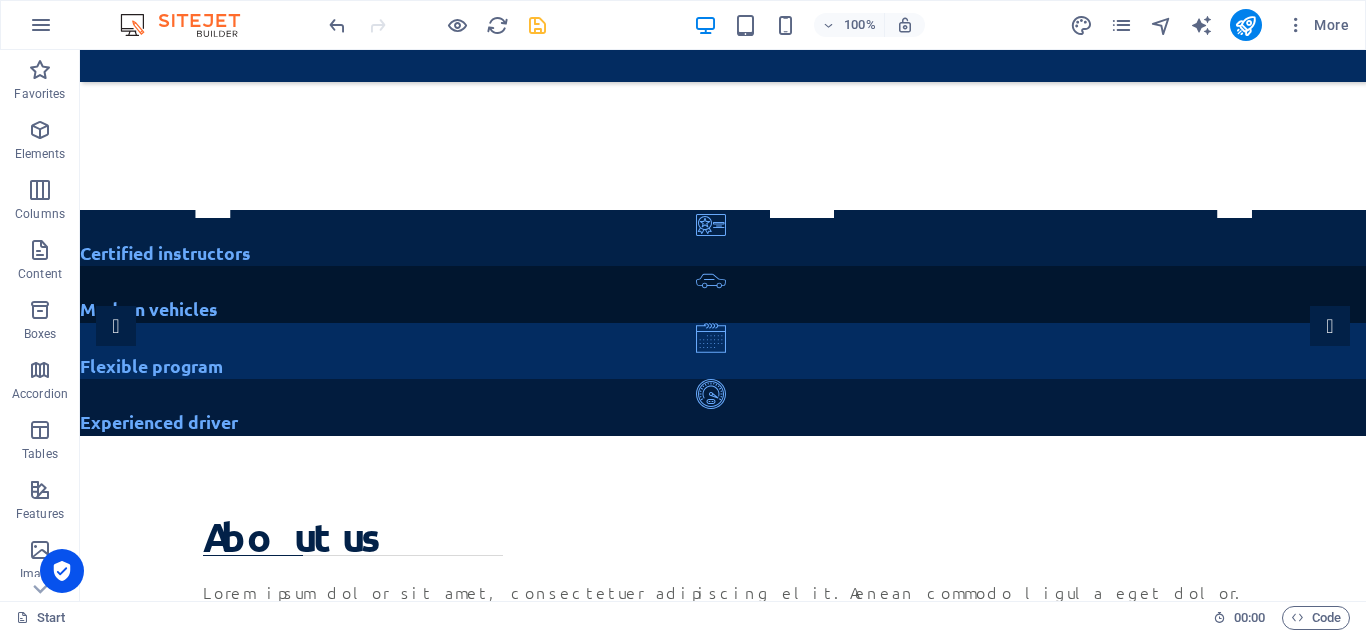 drag, startPoint x: 1355, startPoint y: 79, endPoint x: 1411, endPoint y: 85, distance: 56.32051 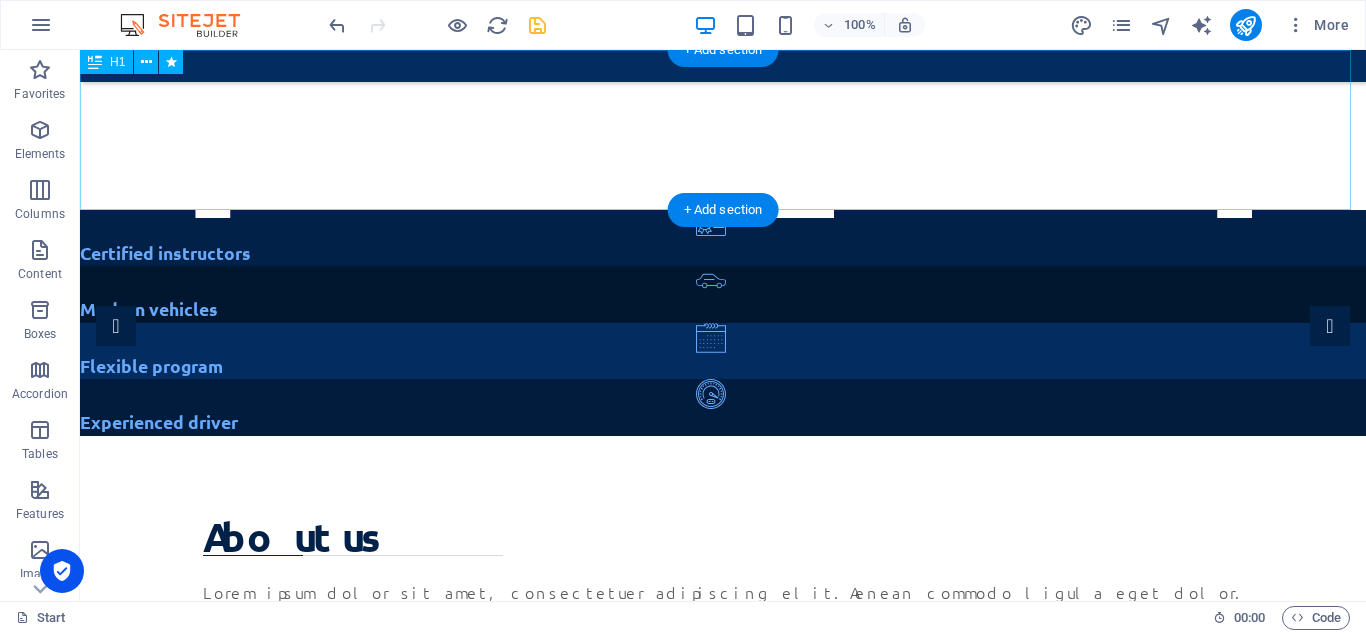 click on "[DOMAIN_NAME]" at bounding box center (723, 130) 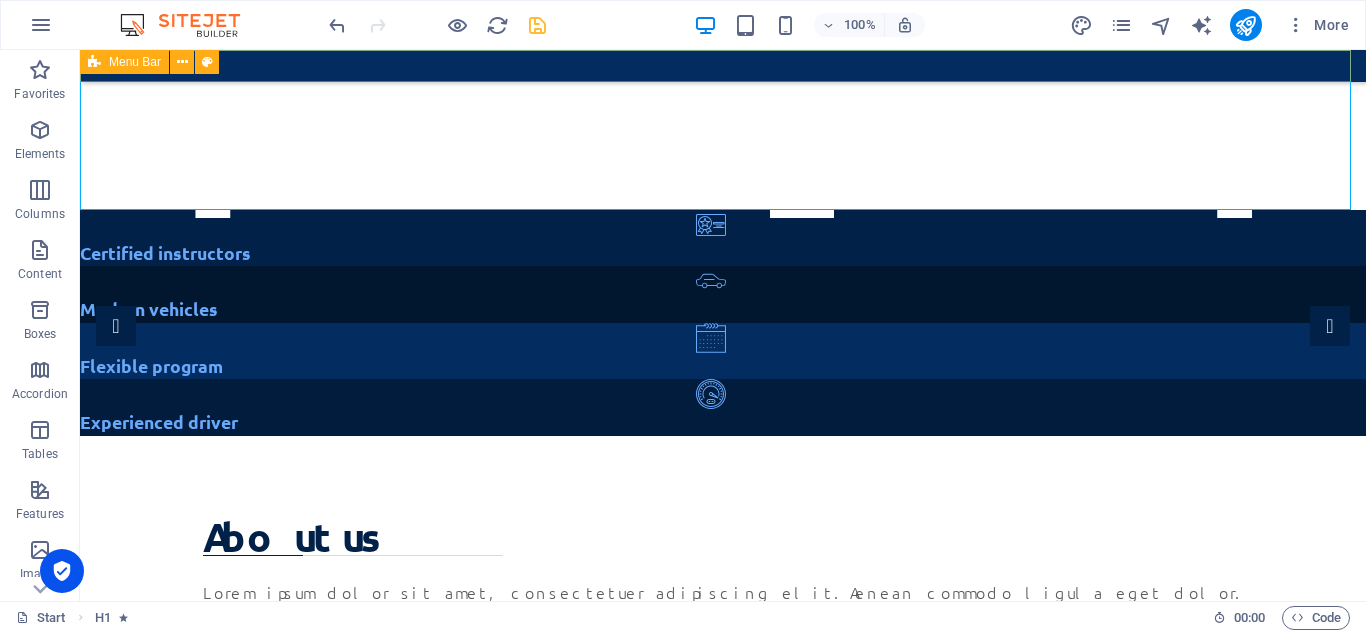 click at bounding box center [723, 66] 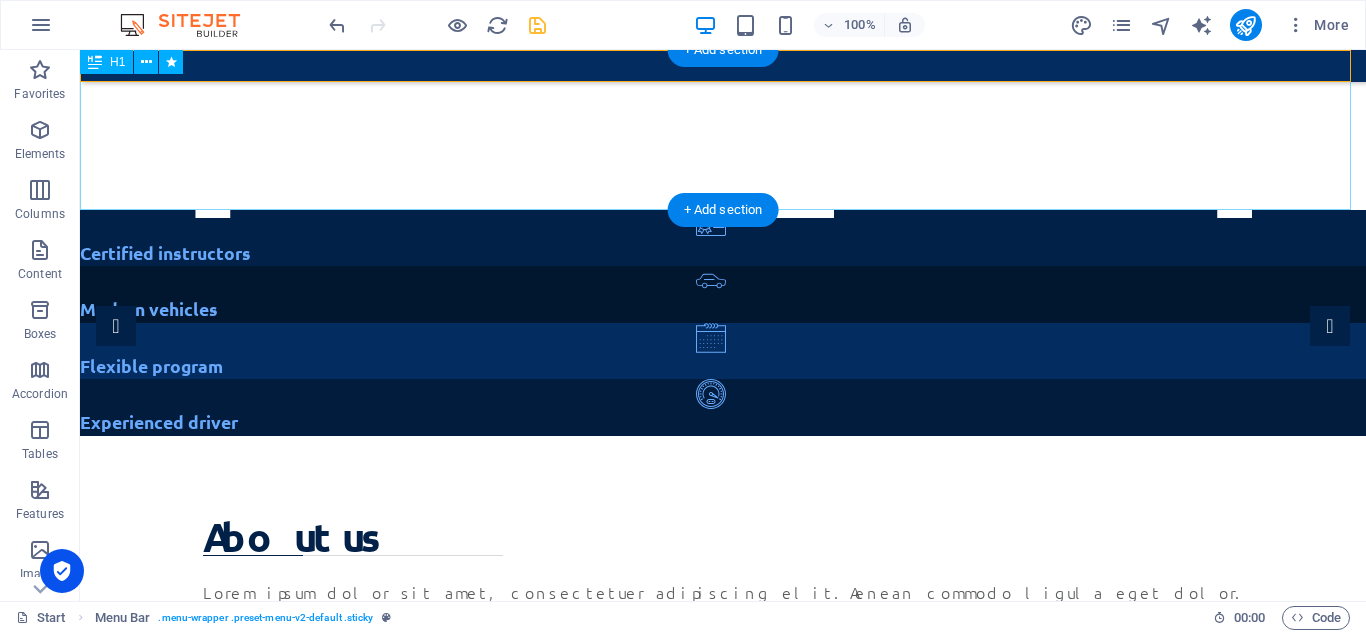 select on "rem" 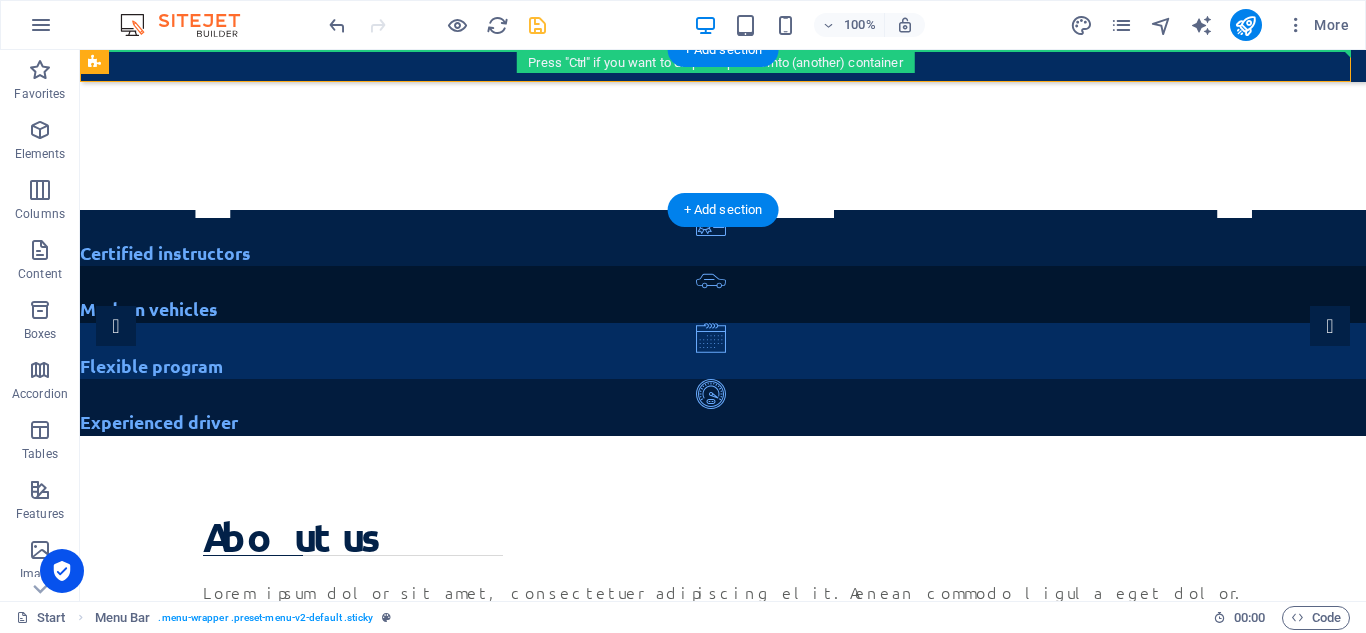 drag, startPoint x: 171, startPoint y: 117, endPoint x: 113, endPoint y: 111, distance: 58.30952 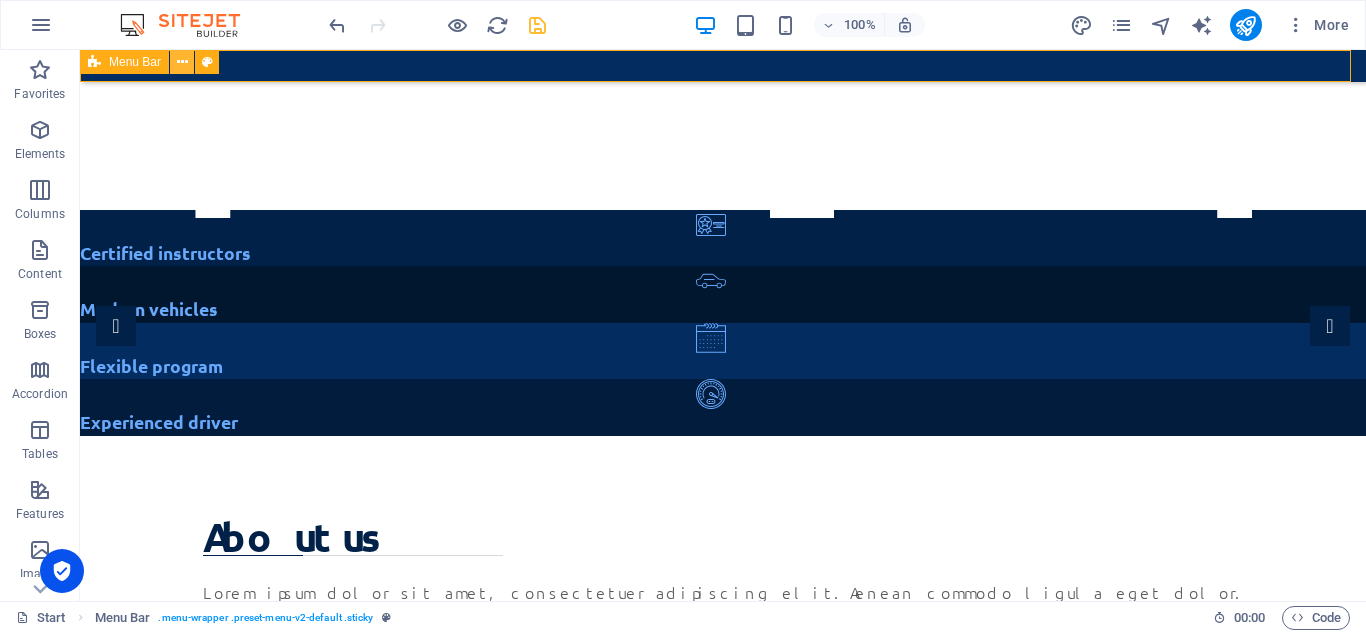 click at bounding box center (182, 62) 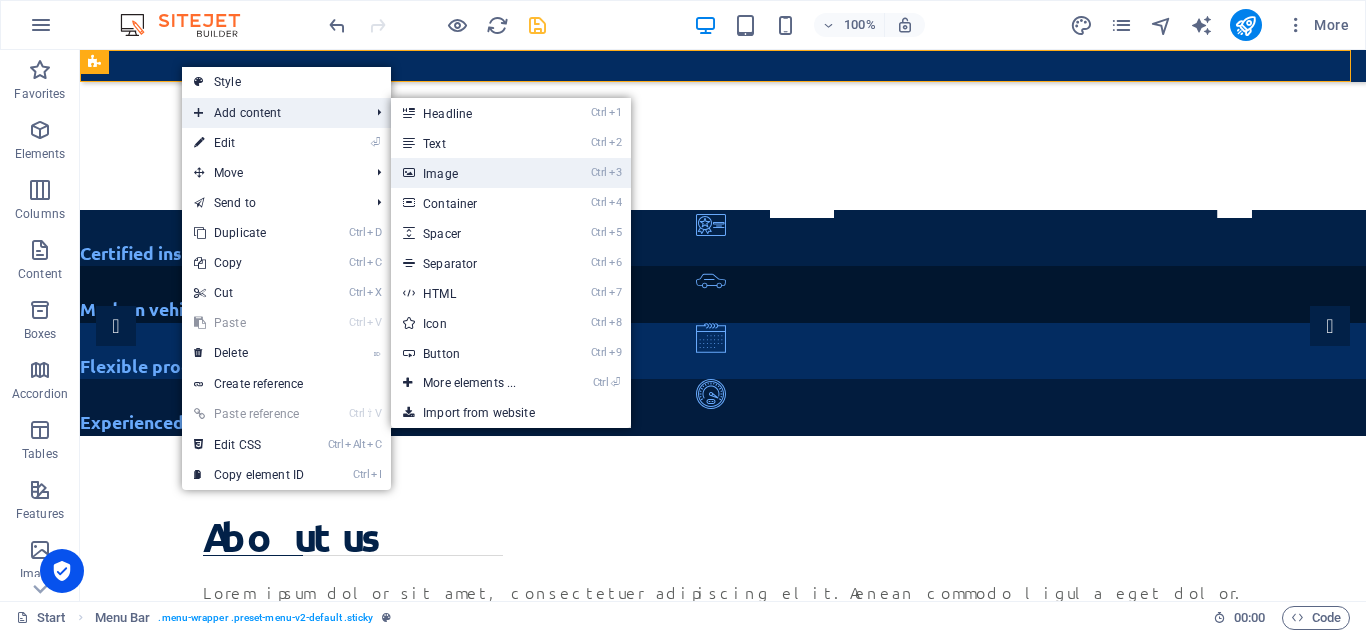 click on "Ctrl 3  Image" at bounding box center (473, 173) 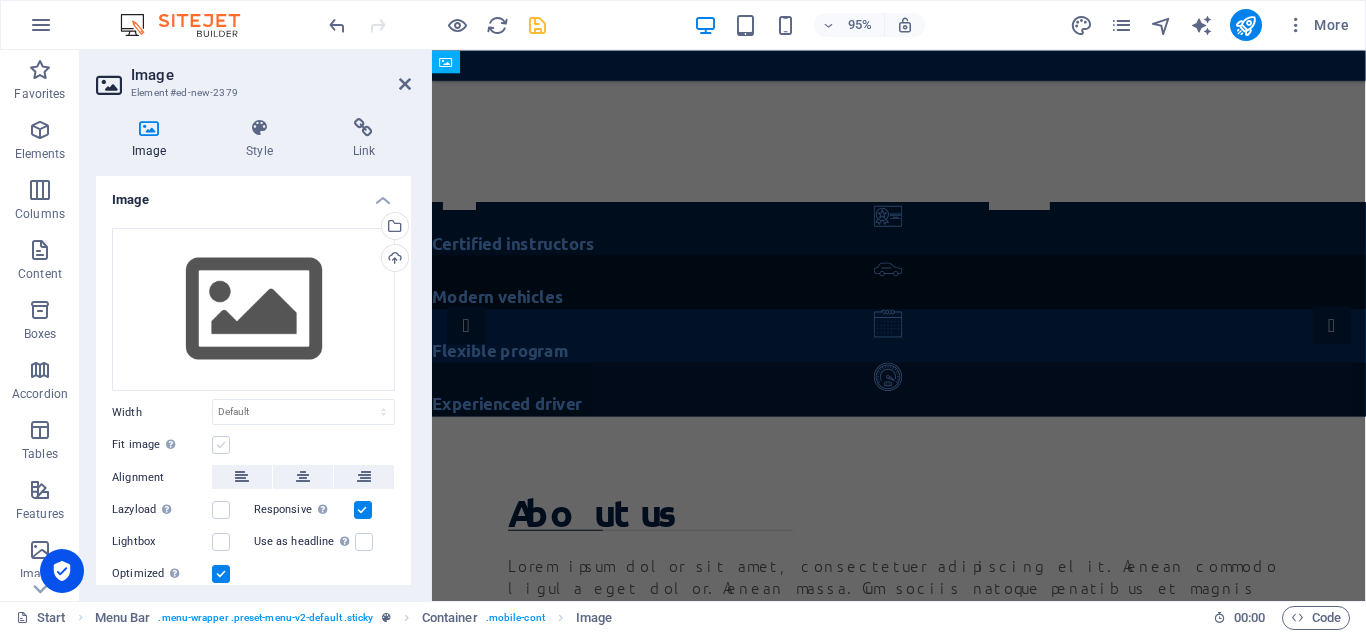 click at bounding box center (221, 445) 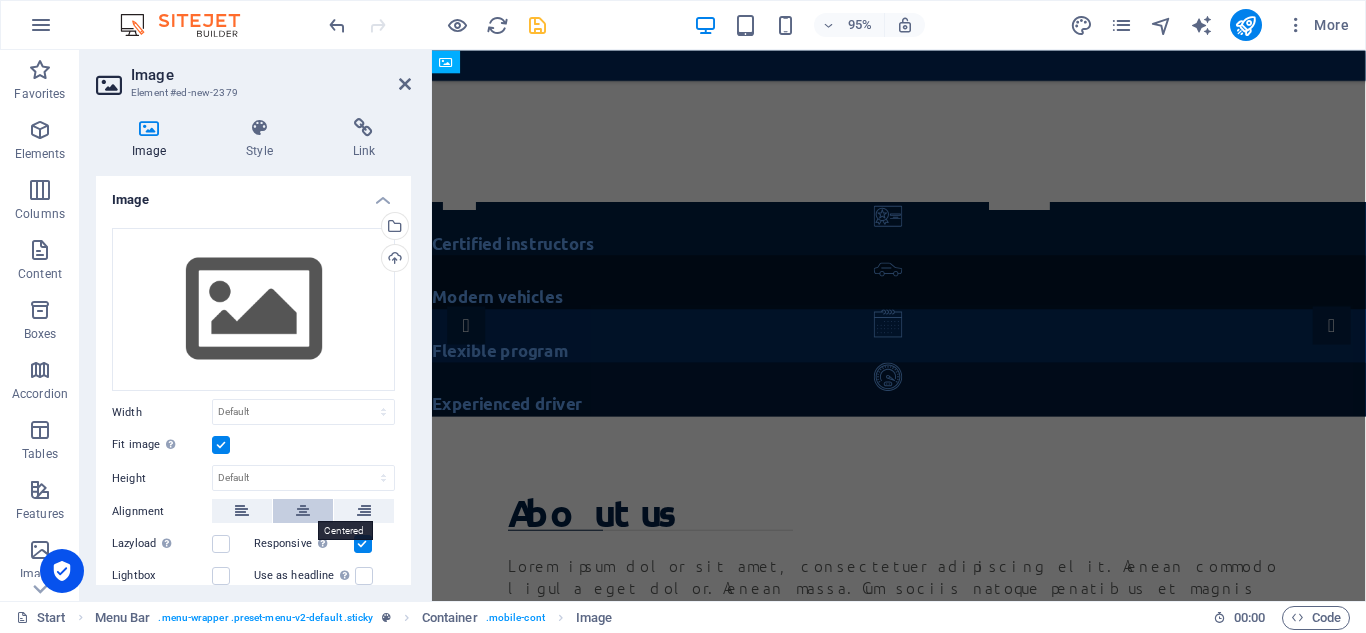 click at bounding box center [303, 511] 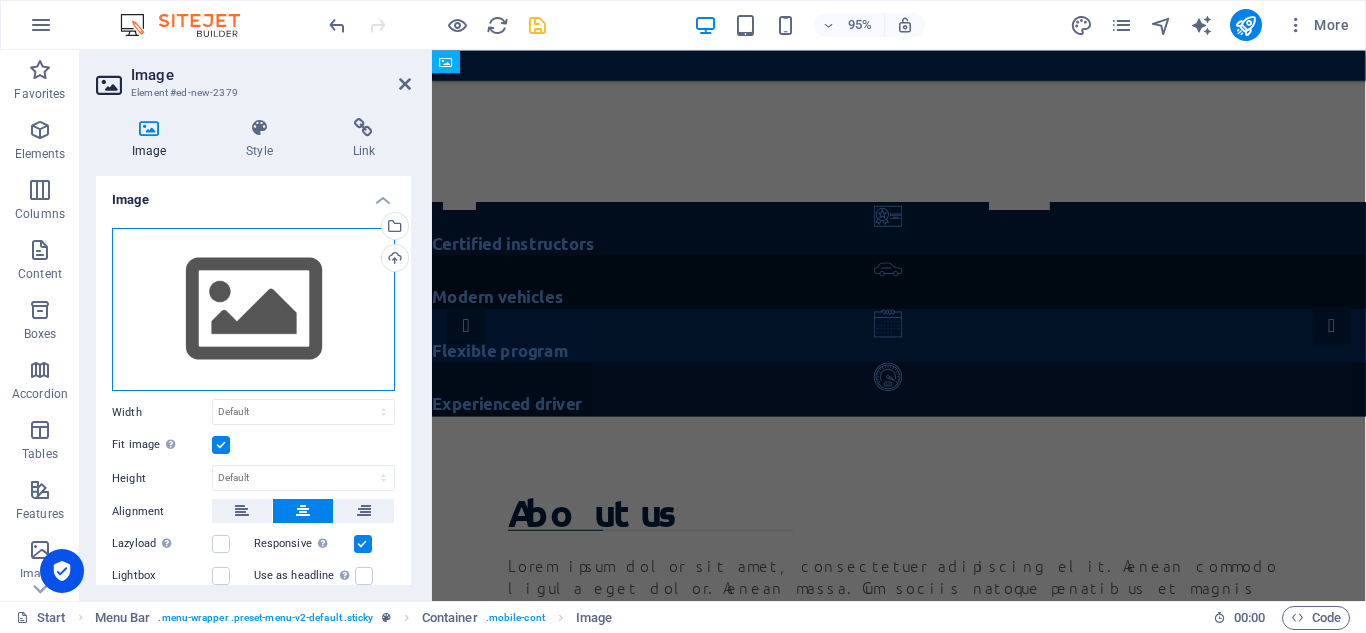click on "Drag files here, click to choose files or select files from Files or our free stock photos & videos" at bounding box center [253, 310] 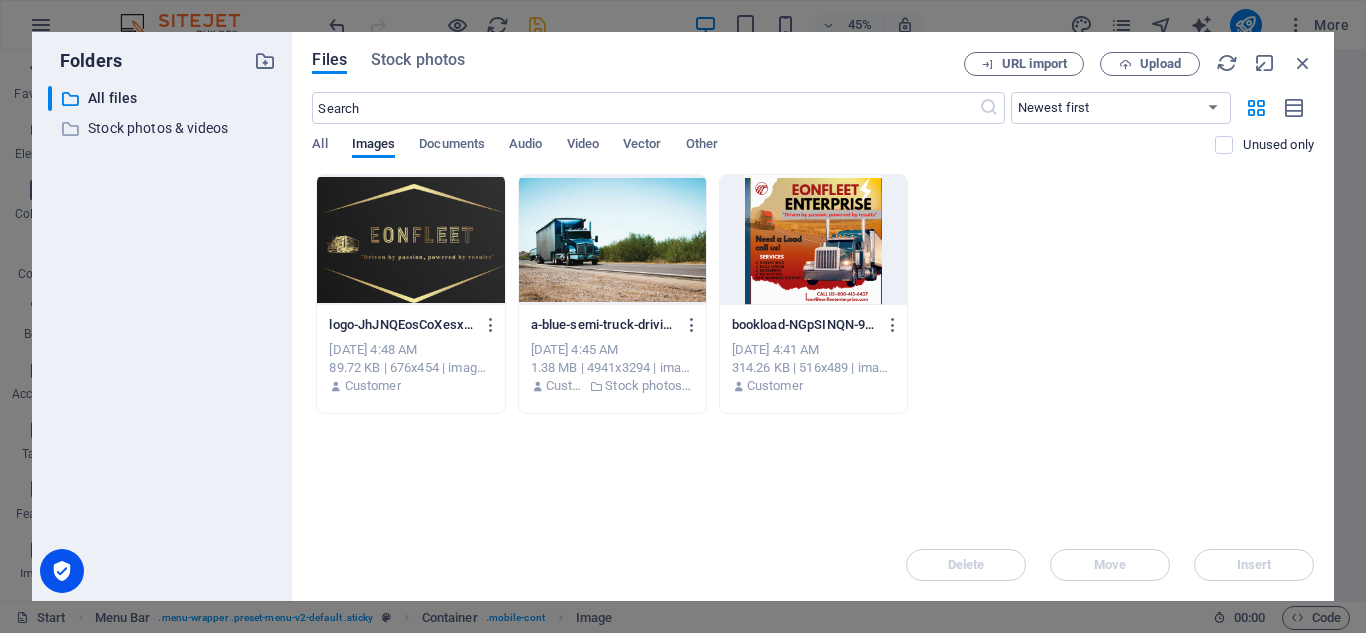 click at bounding box center (410, 240) 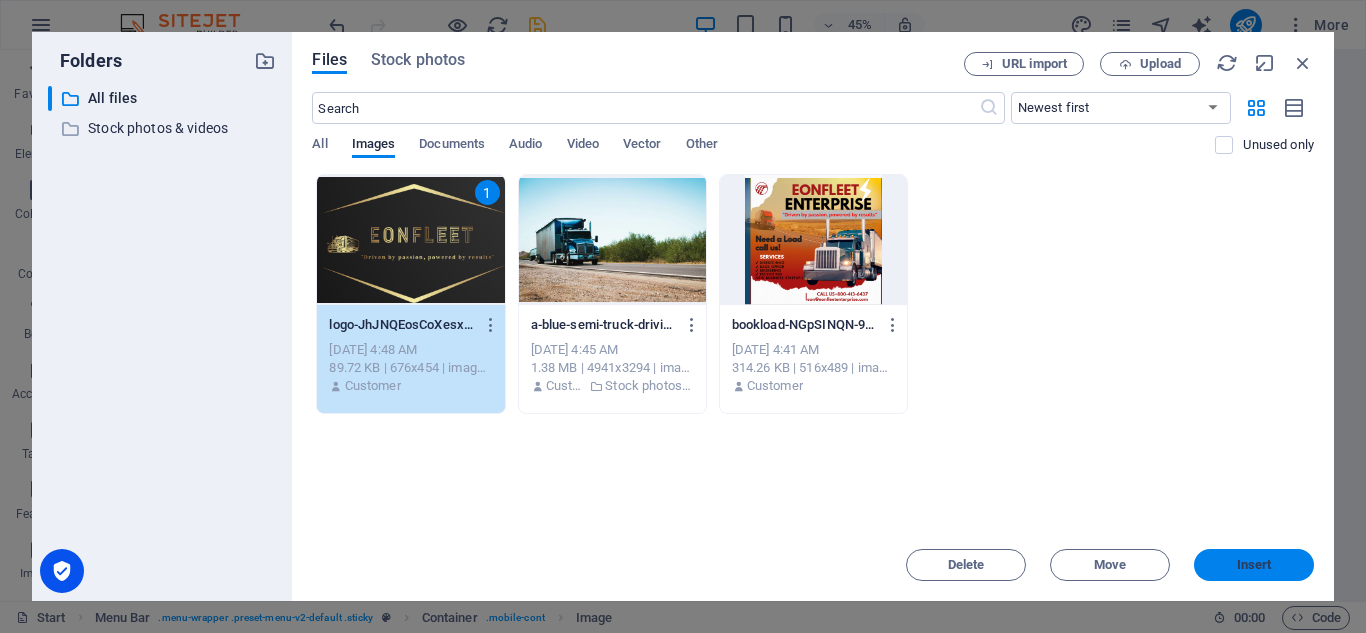 click on "Insert" at bounding box center [1254, 565] 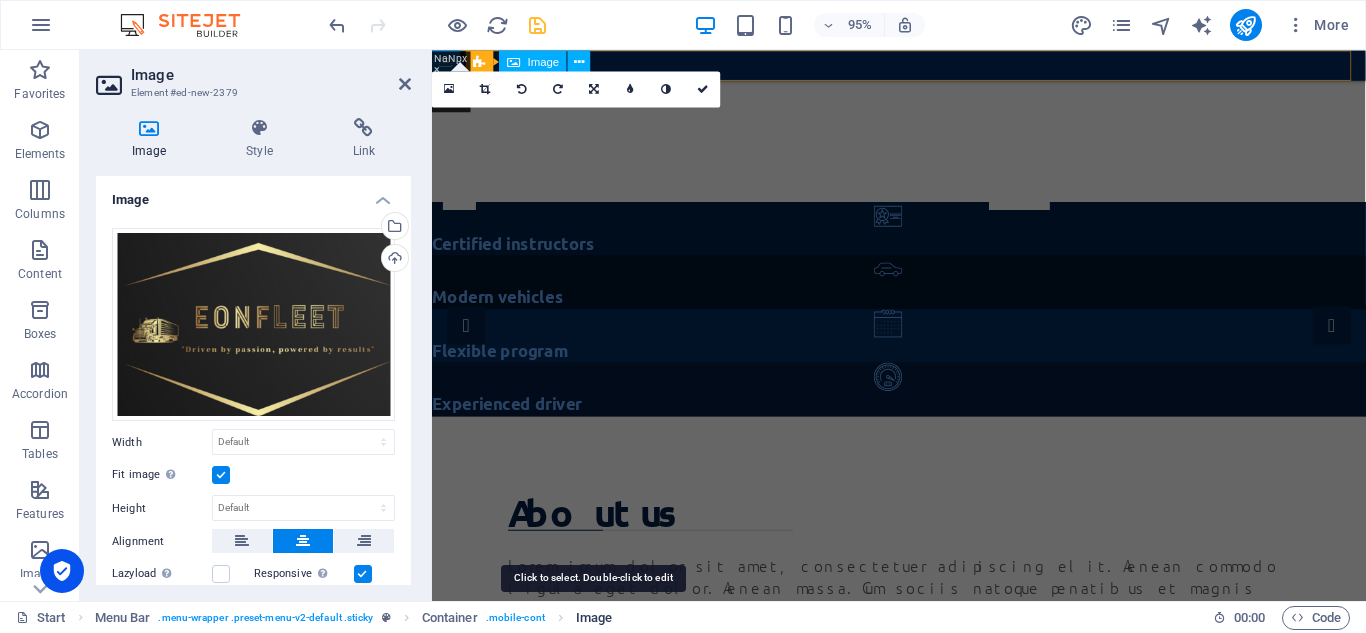 click on "Image" at bounding box center (594, 618) 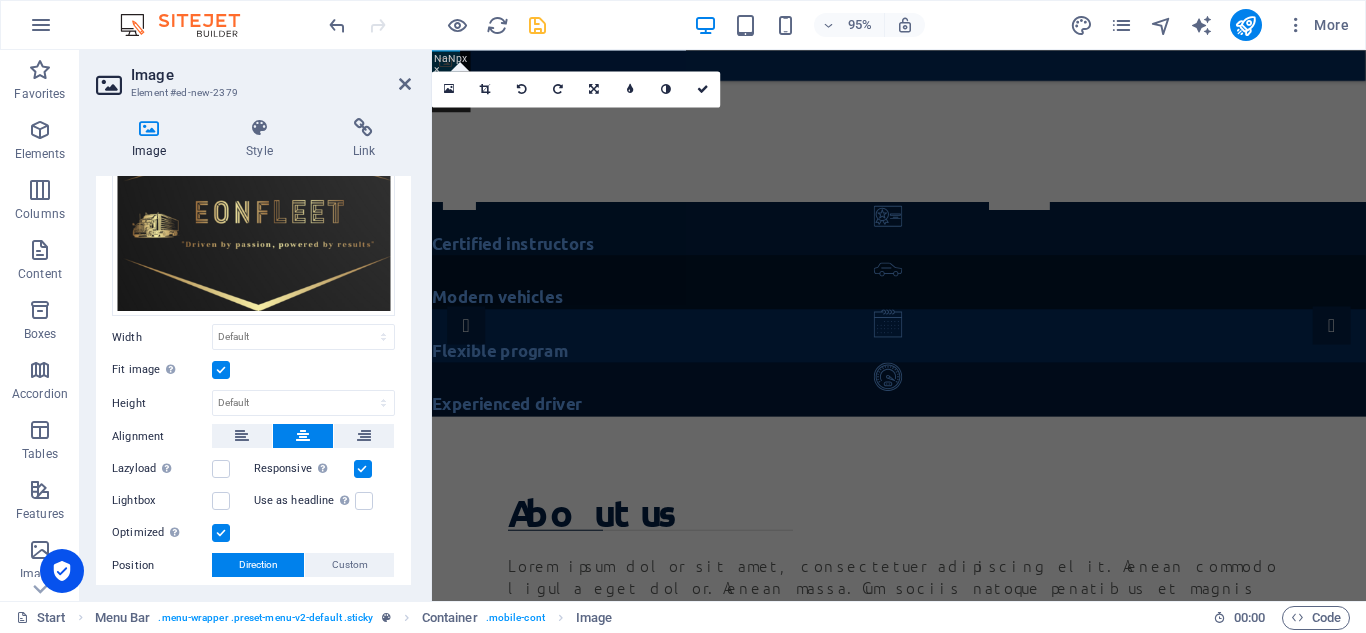 scroll, scrollTop: 0, scrollLeft: 0, axis: both 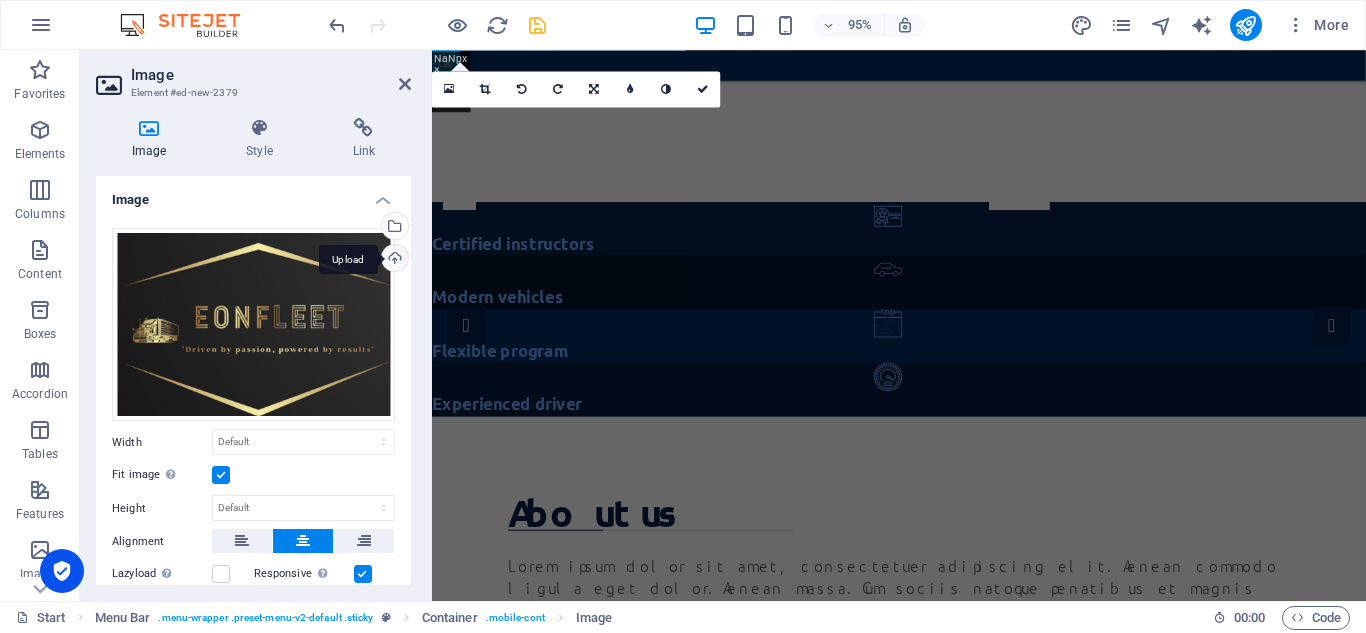 click on "Upload" at bounding box center [393, 260] 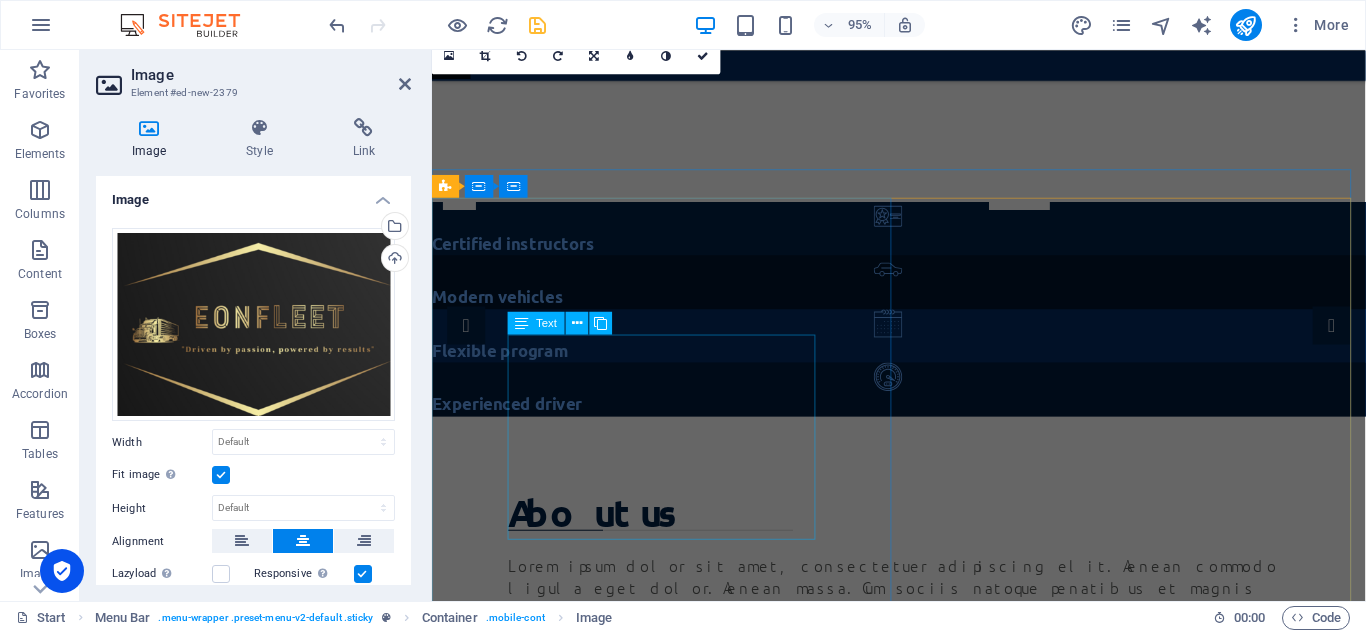 scroll, scrollTop: 35, scrollLeft: 0, axis: vertical 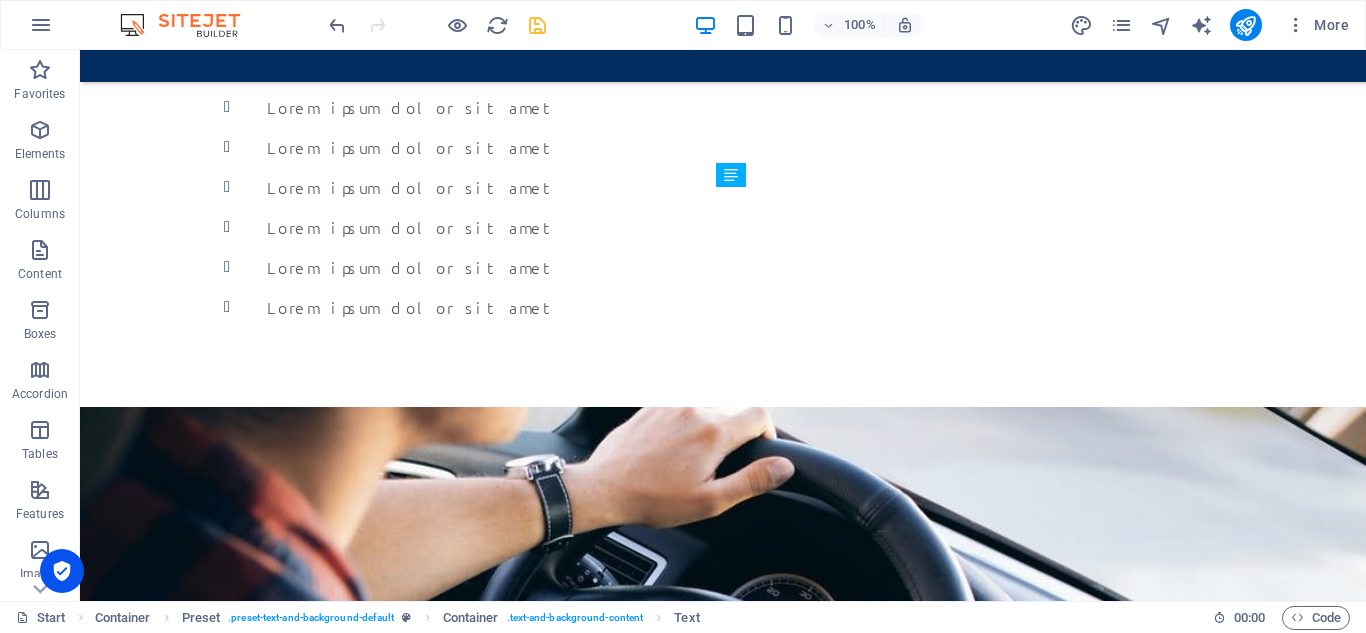 drag, startPoint x: 962, startPoint y: 562, endPoint x: 1215, endPoint y: 205, distance: 437.55914 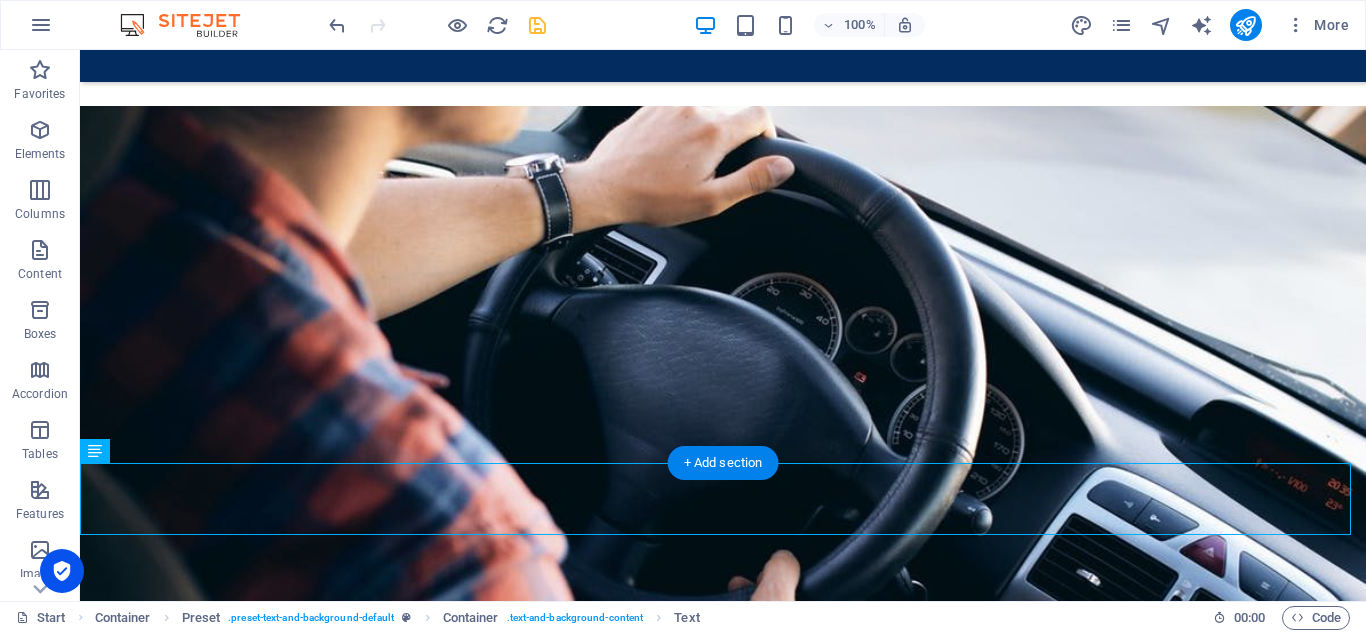 scroll, scrollTop: 946, scrollLeft: 0, axis: vertical 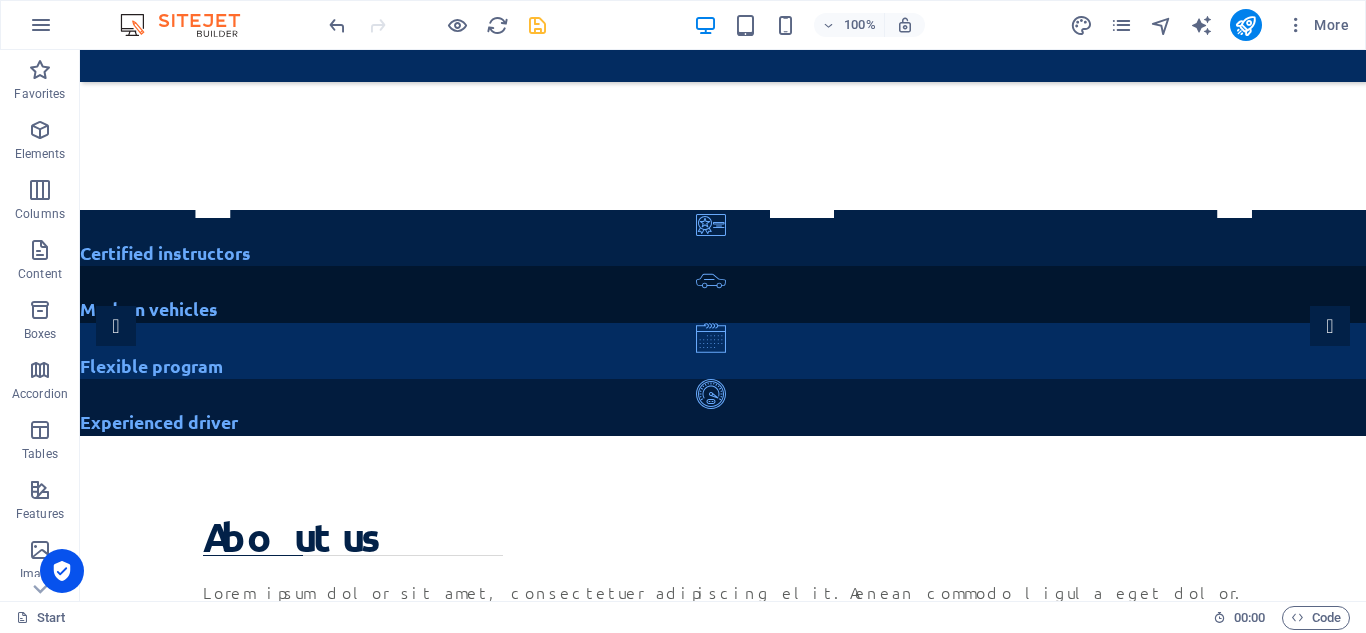 drag, startPoint x: 1359, startPoint y: 130, endPoint x: 1424, endPoint y: 71, distance: 87.78383 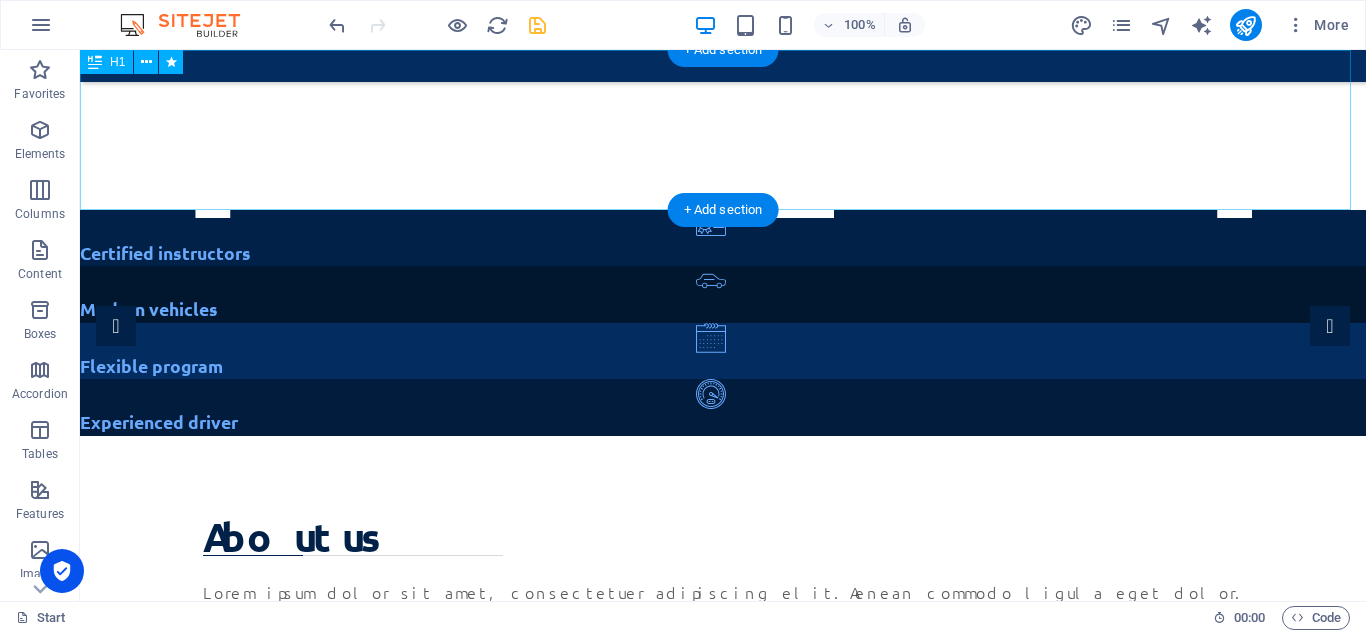 click on "[DOMAIN_NAME]" at bounding box center (723, 130) 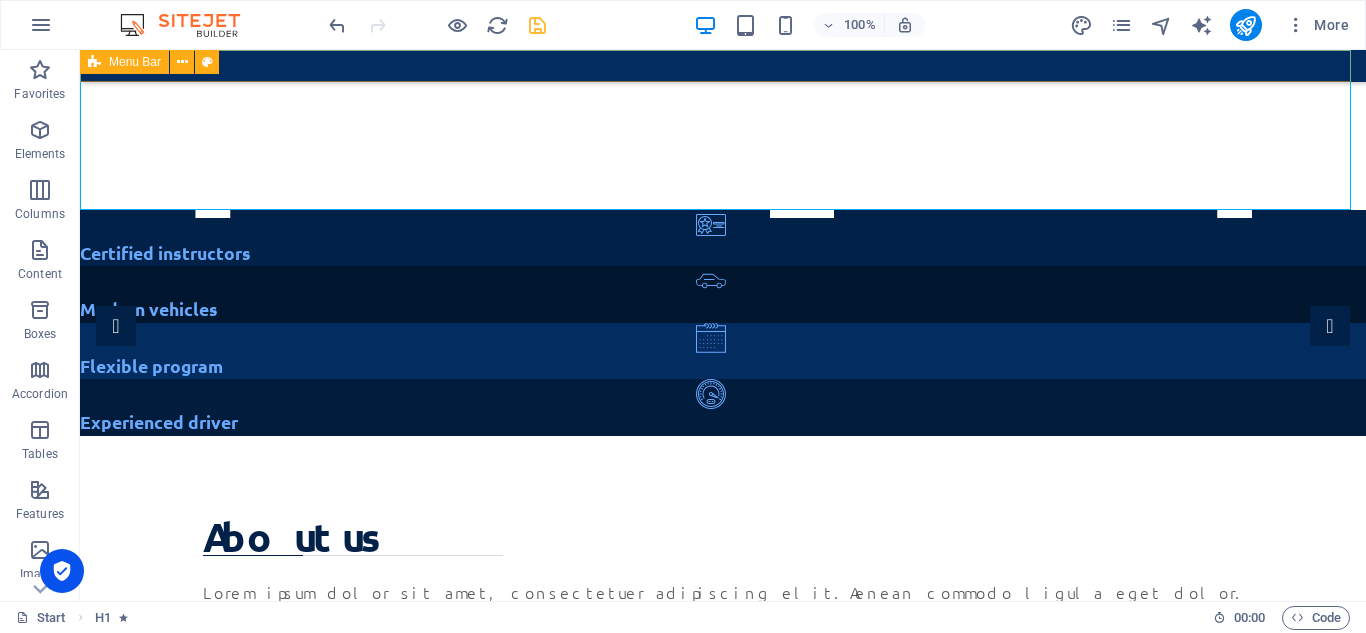 click at bounding box center (723, 66) 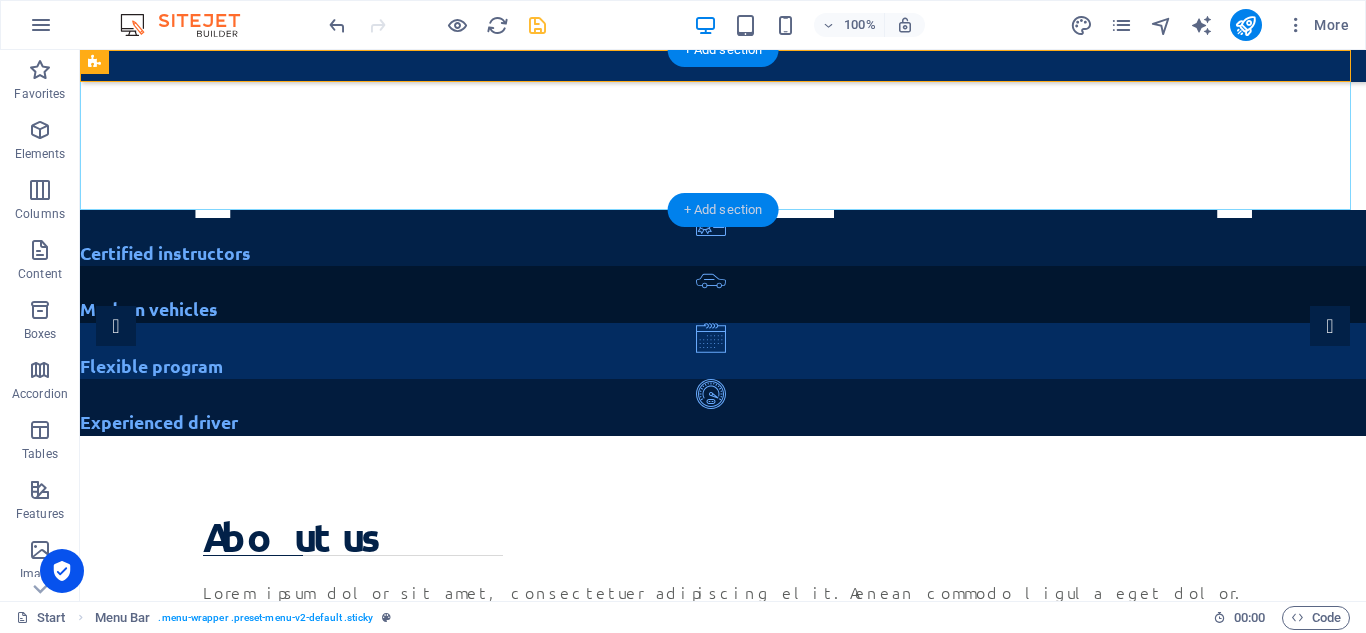 click on "+ Add section" at bounding box center (723, 210) 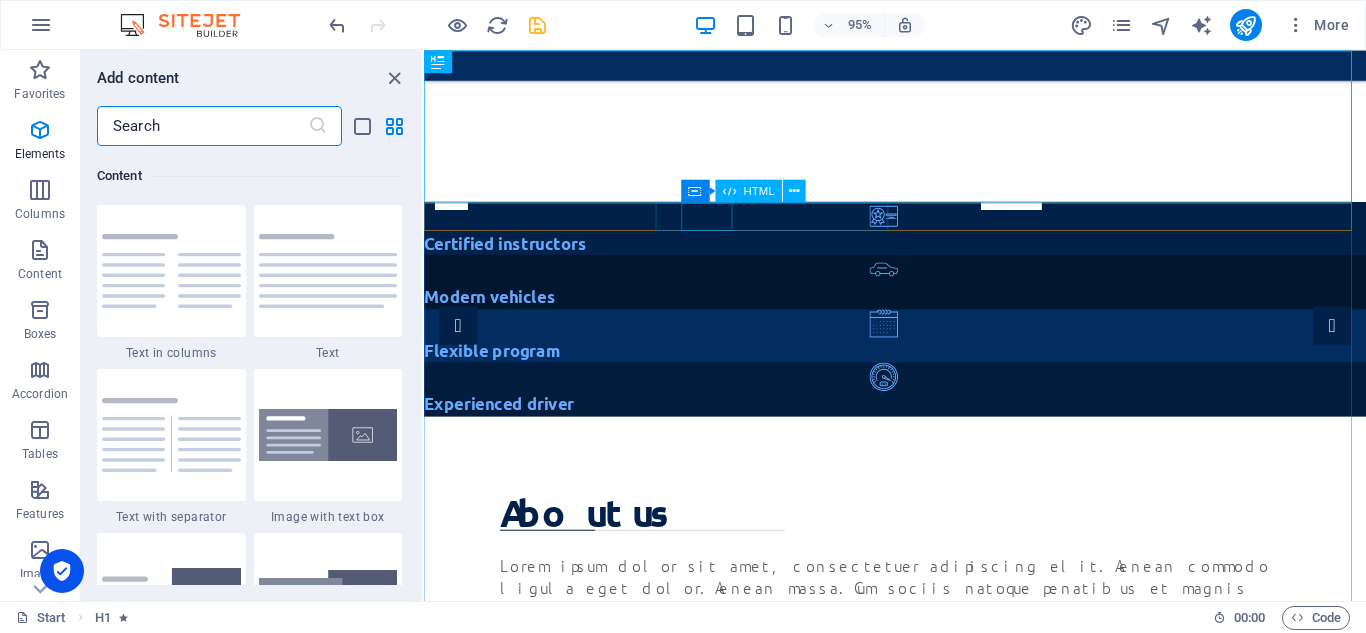 scroll, scrollTop: 3499, scrollLeft: 0, axis: vertical 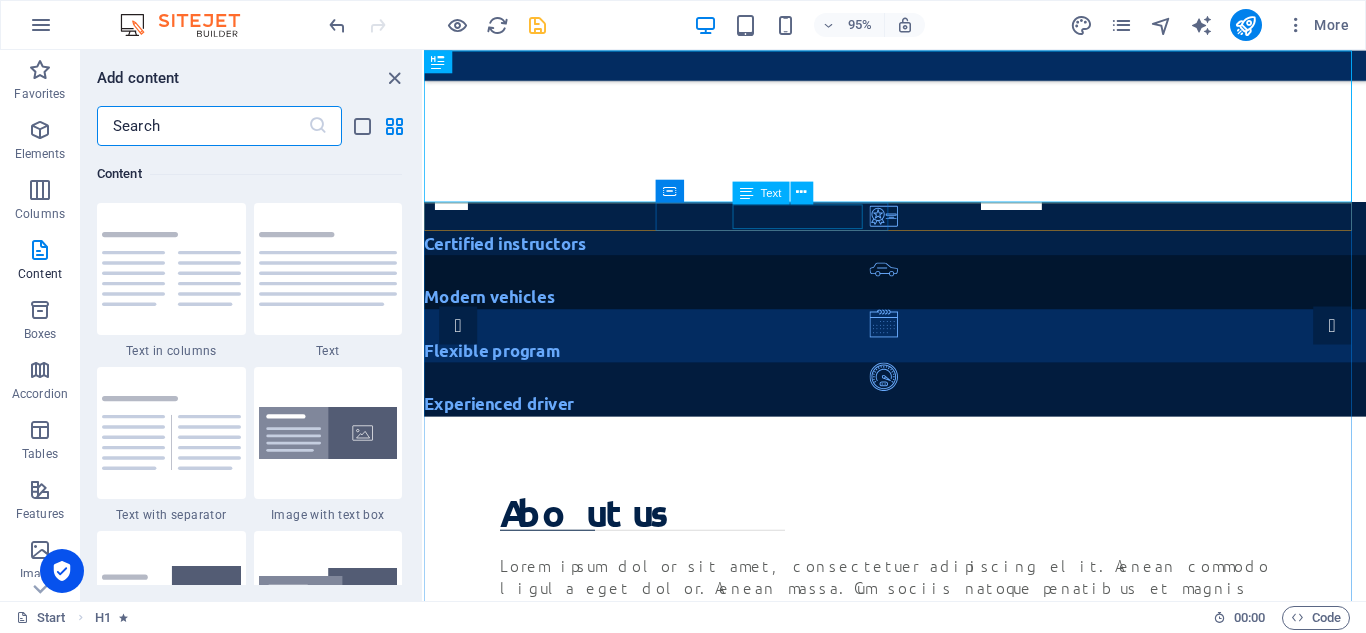 click on "Text" at bounding box center [771, 192] 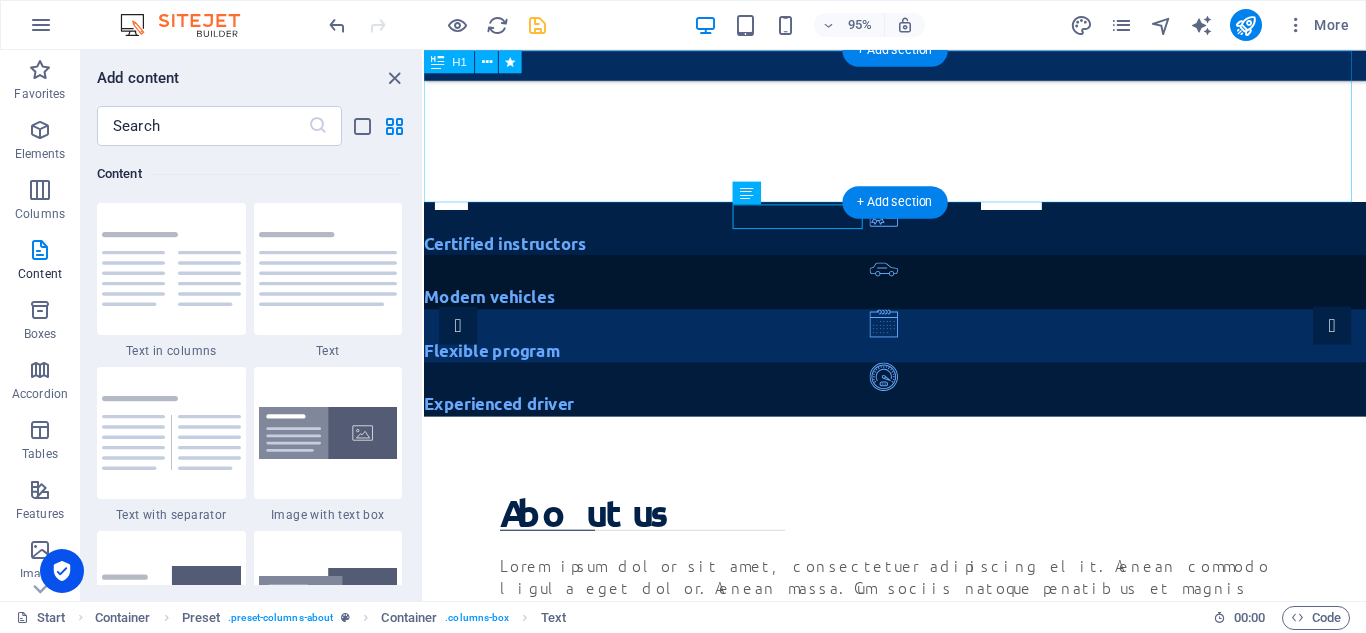 click on "[DOMAIN_NAME]" at bounding box center (920, 130) 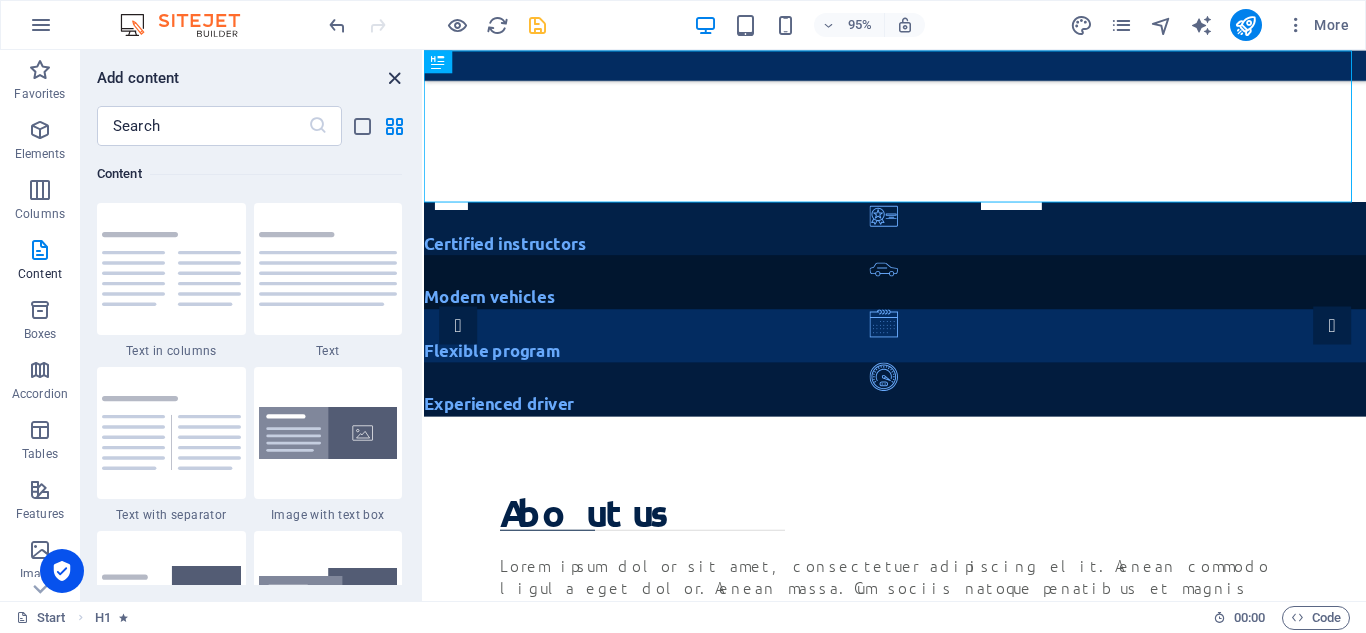 click at bounding box center [394, 78] 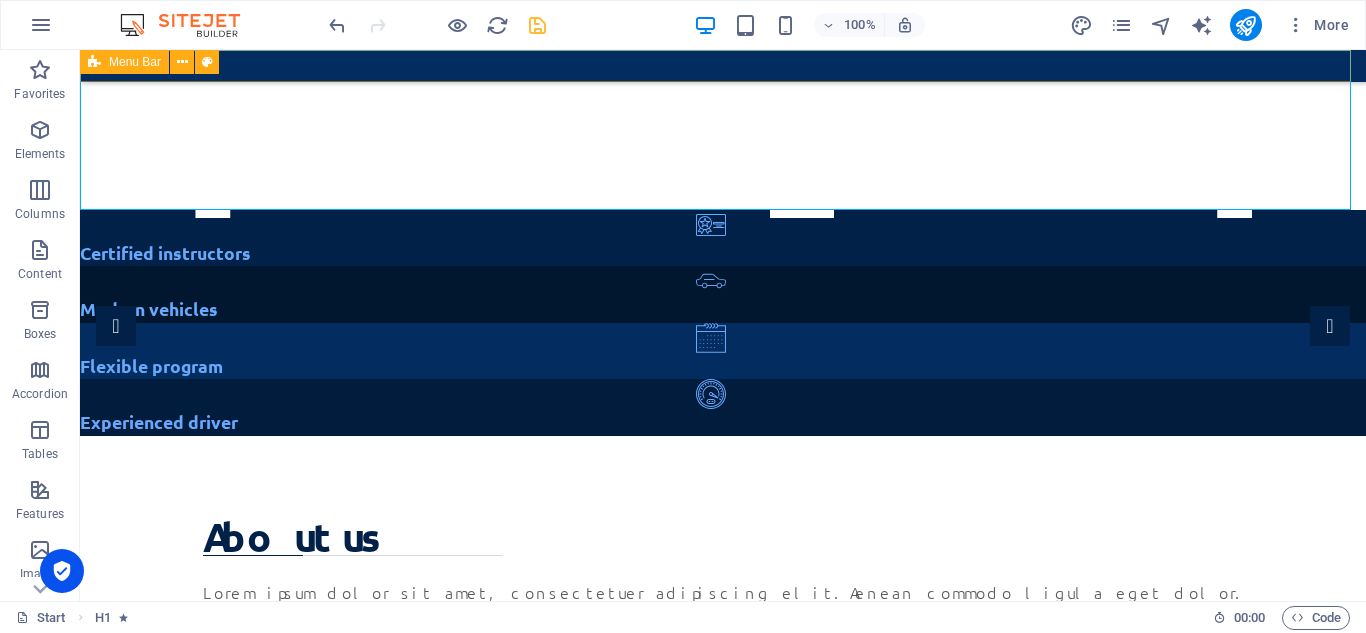 click at bounding box center (723, 66) 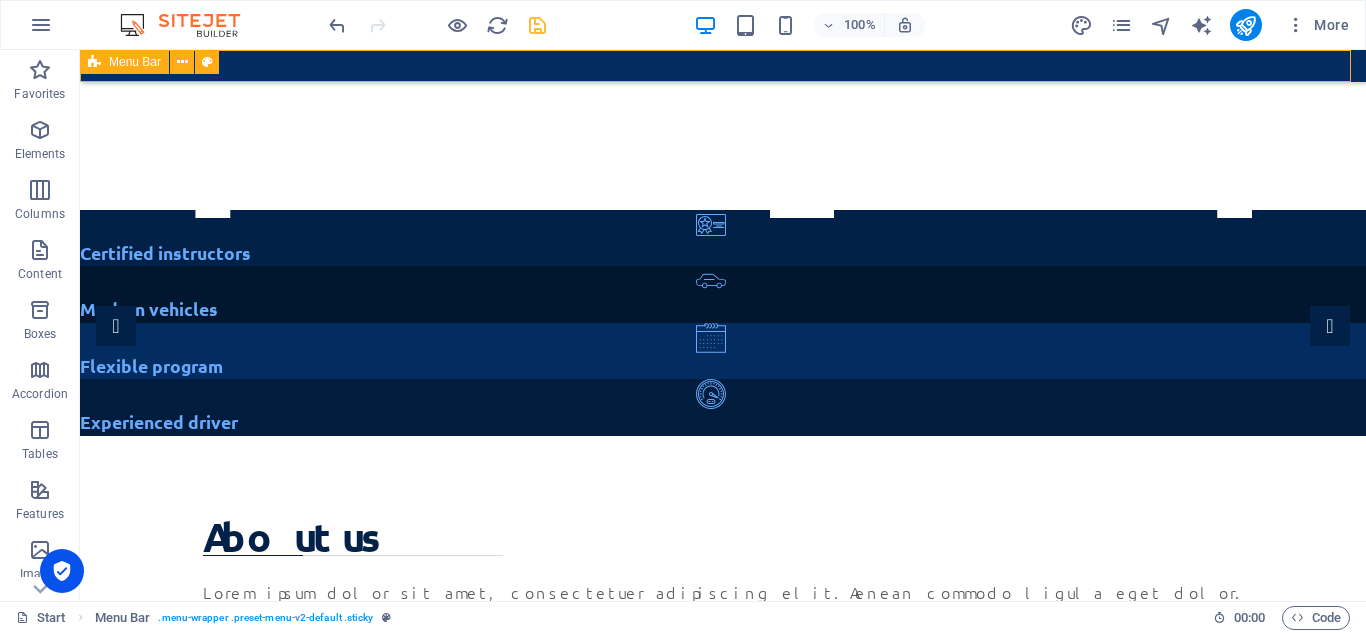 click at bounding box center (723, 66) 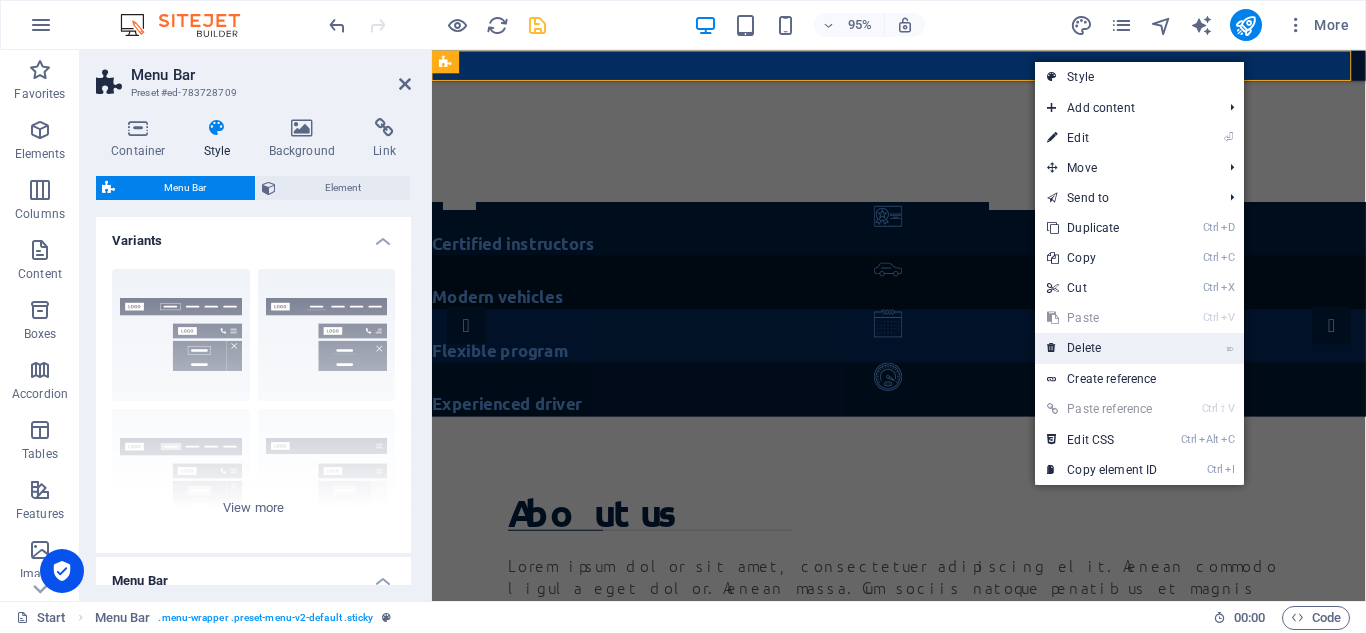 click on "⌦  Delete" at bounding box center (1102, 348) 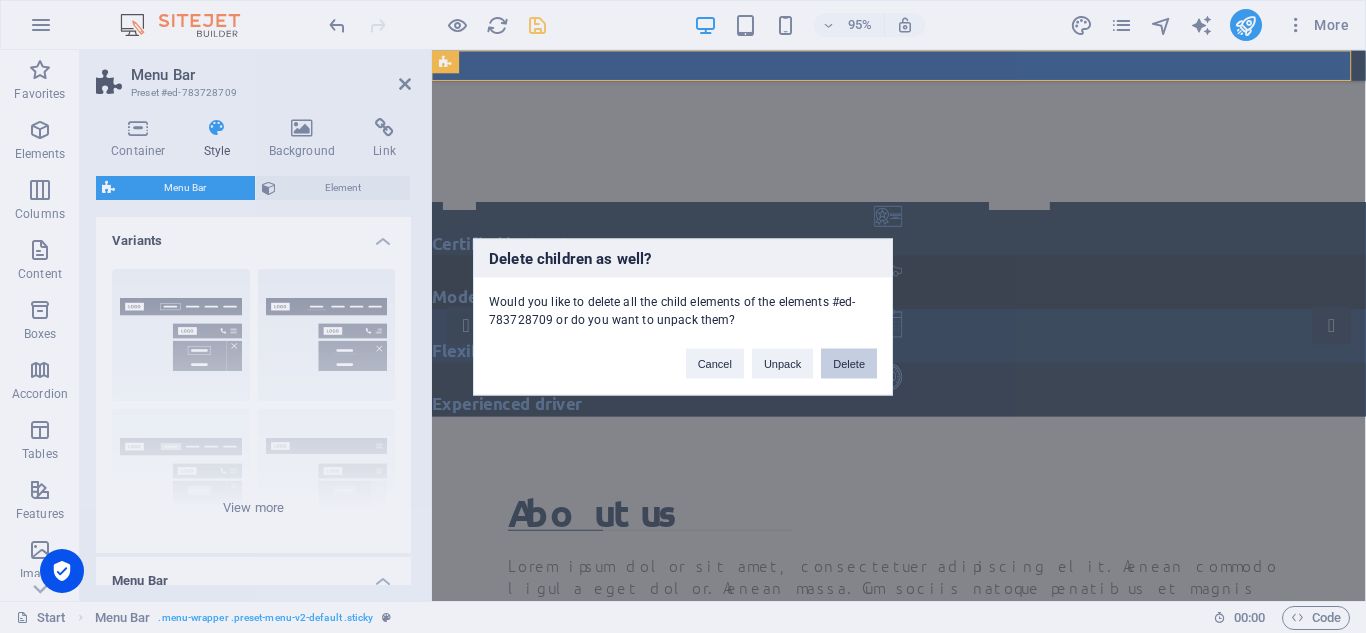 click on "Delete" at bounding box center [849, 363] 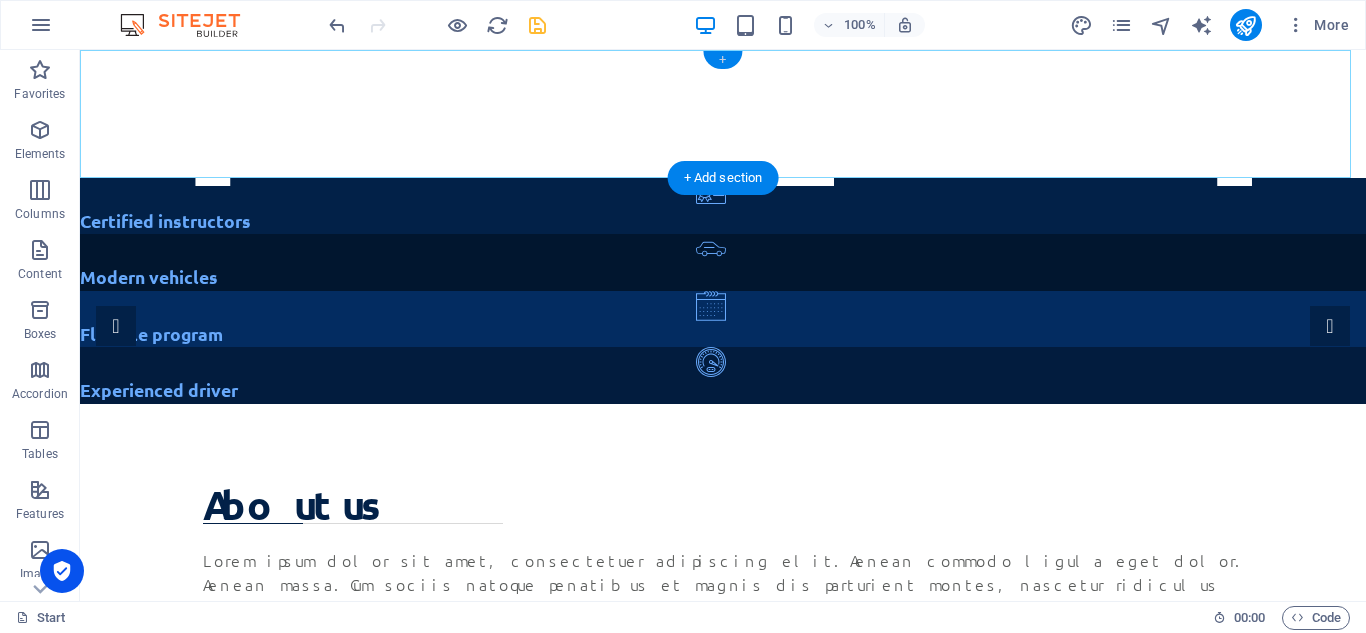 click on "+" at bounding box center (722, 60) 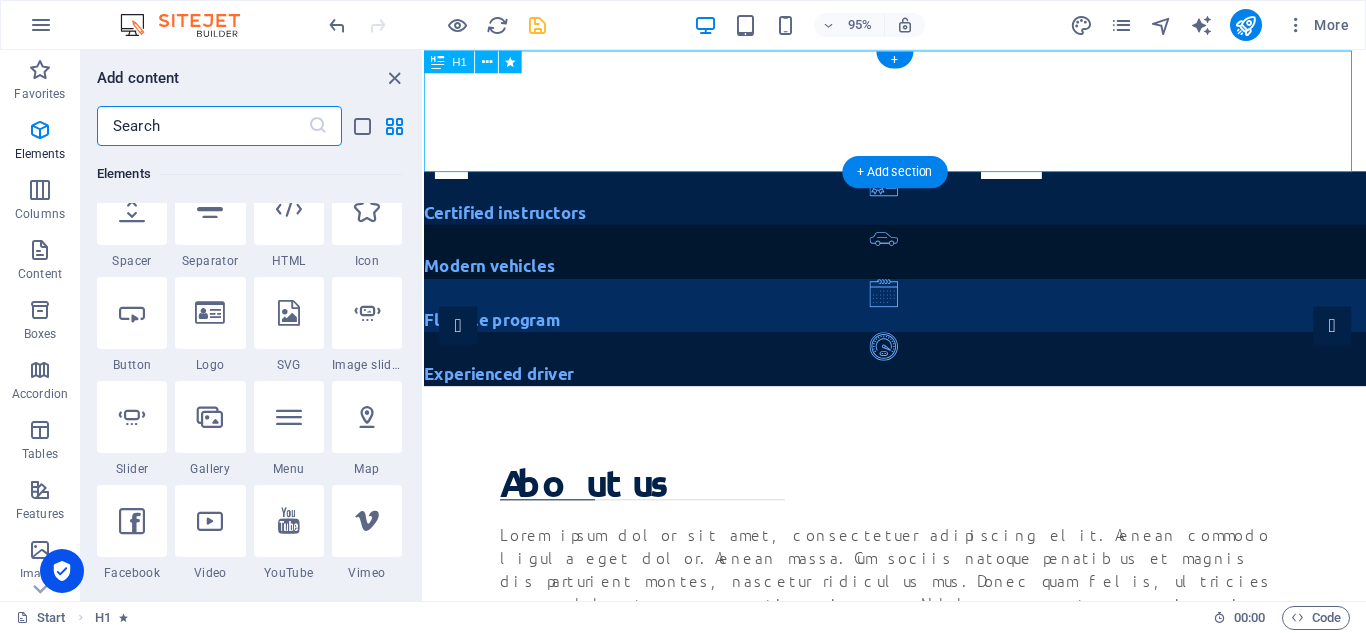 scroll, scrollTop: 3499, scrollLeft: 0, axis: vertical 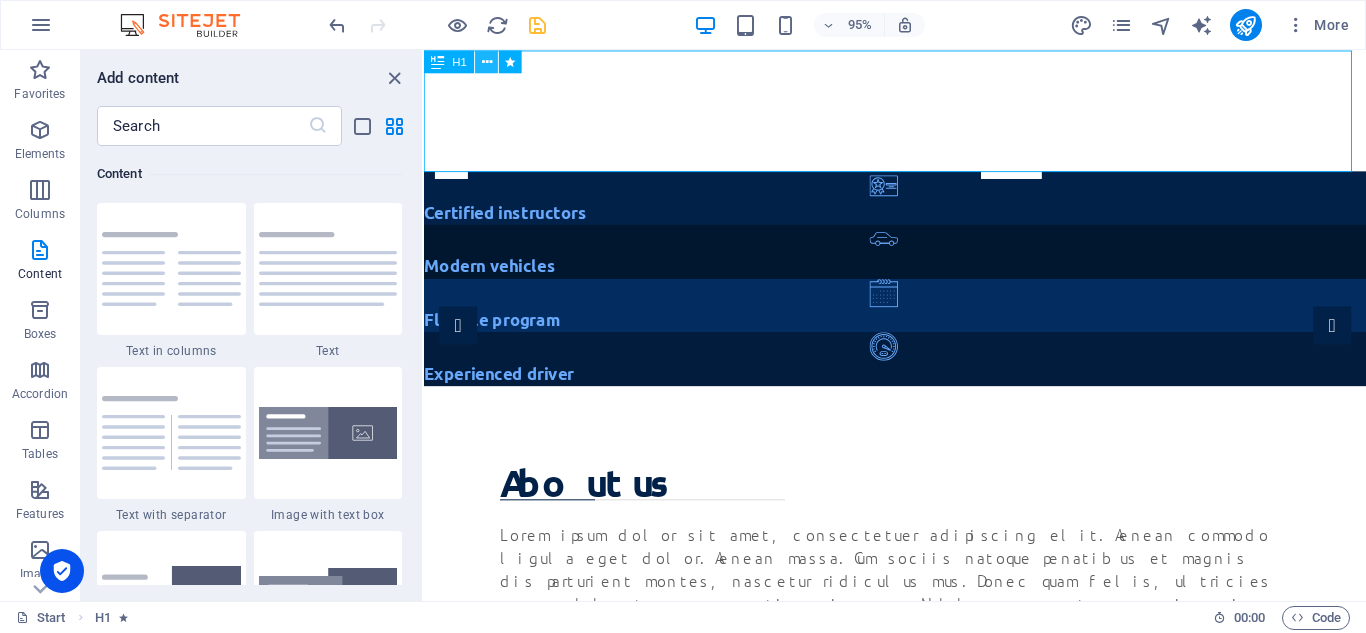 click at bounding box center (487, 61) 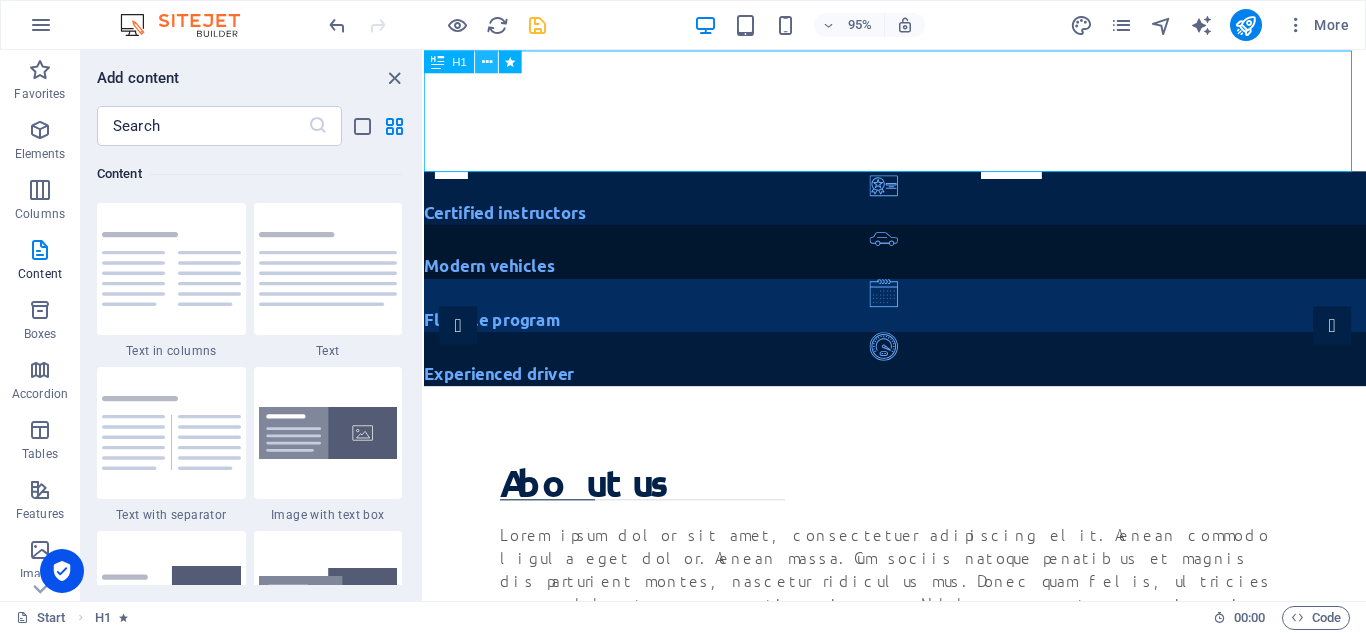 click at bounding box center (487, 61) 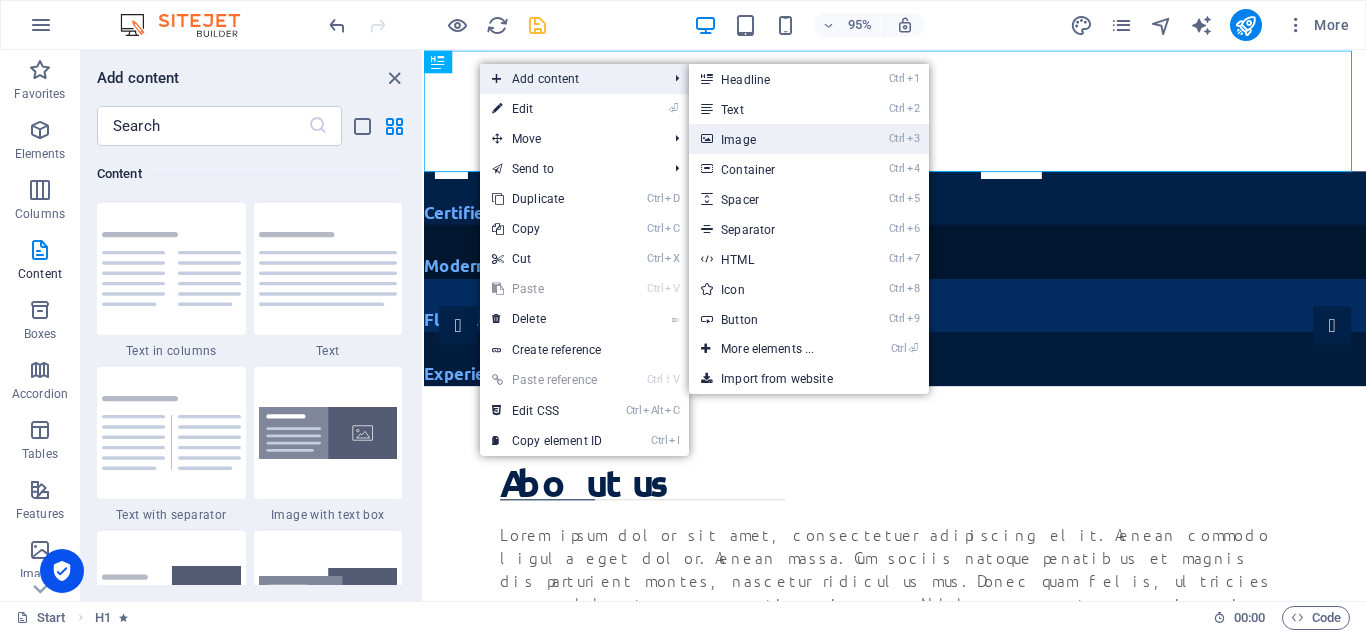 click on "Ctrl 3  Image" at bounding box center [771, 139] 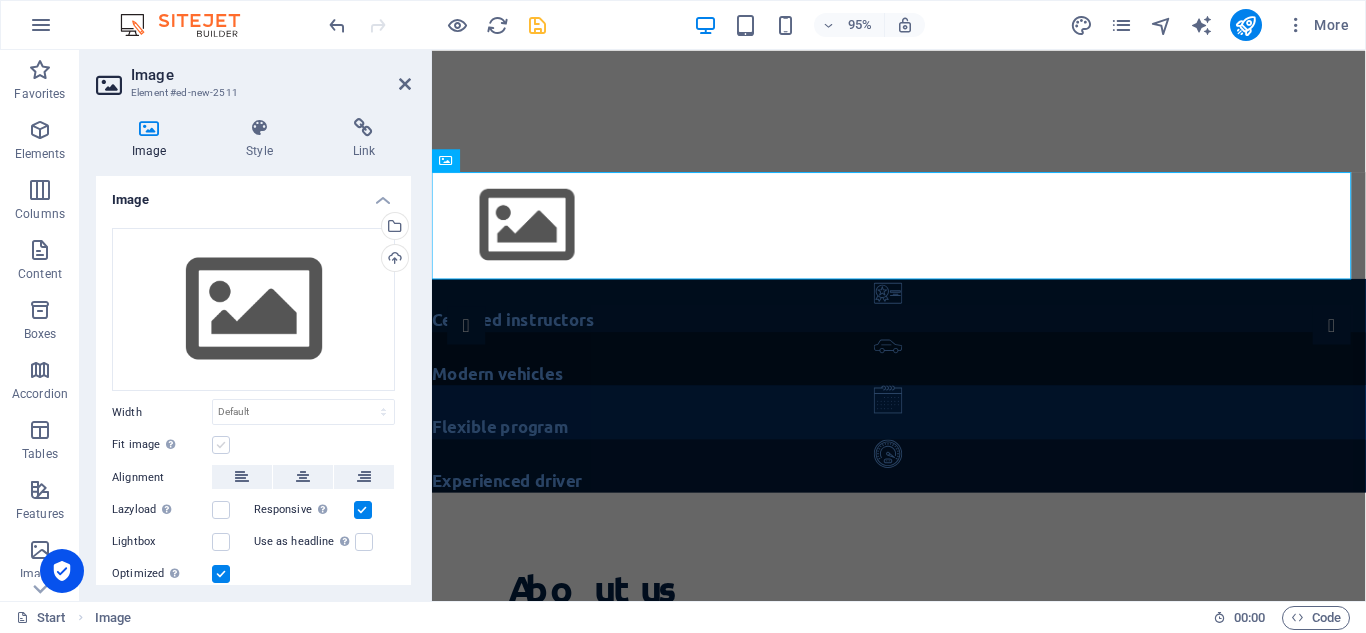 click at bounding box center [221, 445] 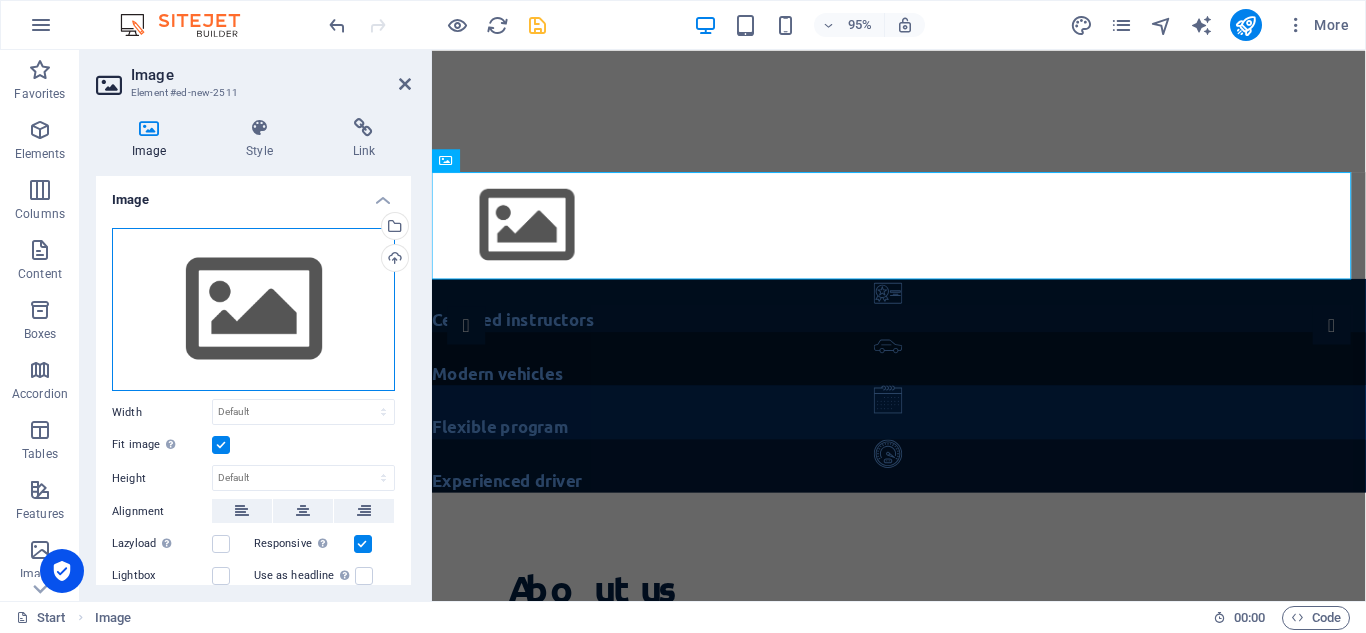click on "Drag files here, click to choose files or select files from Files or our free stock photos & videos" at bounding box center [253, 310] 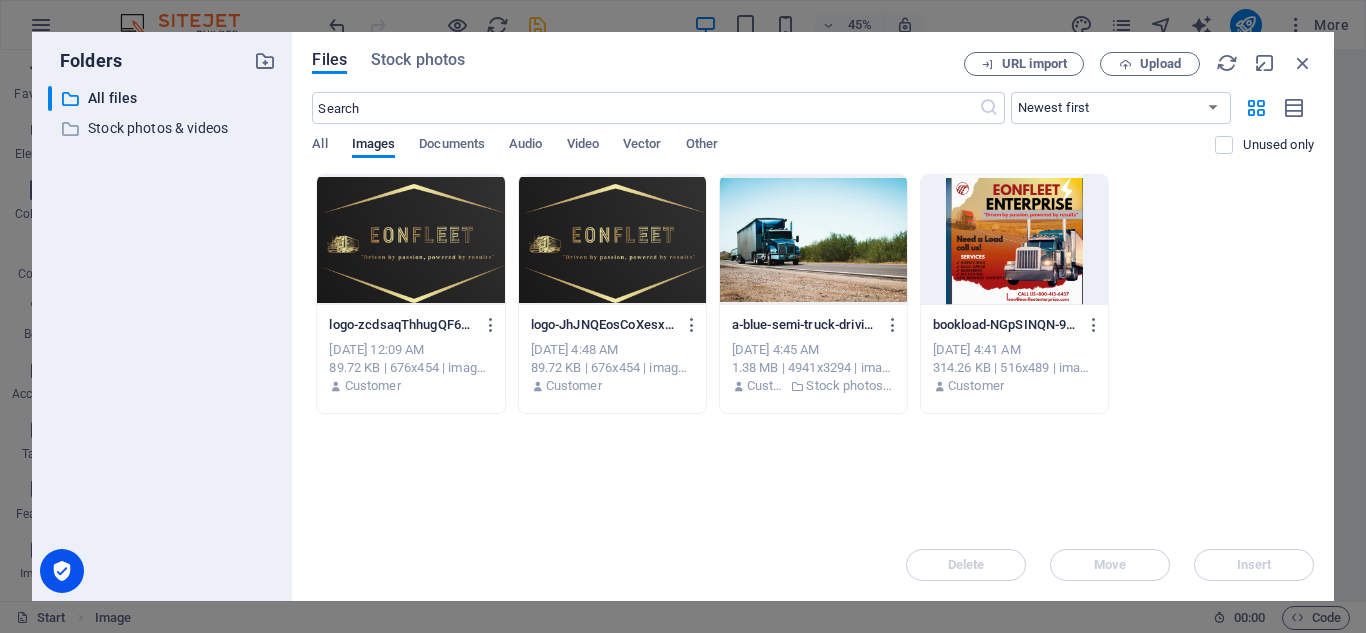 click at bounding box center [612, 240] 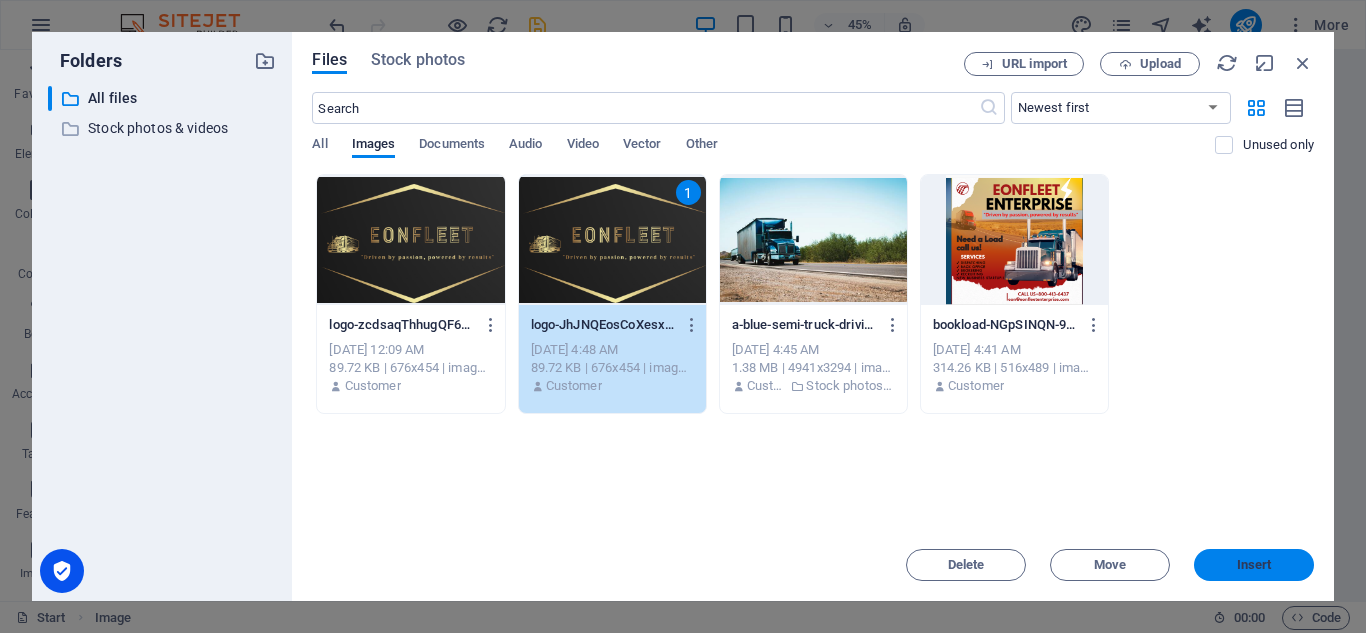 click on "Insert" at bounding box center [1254, 565] 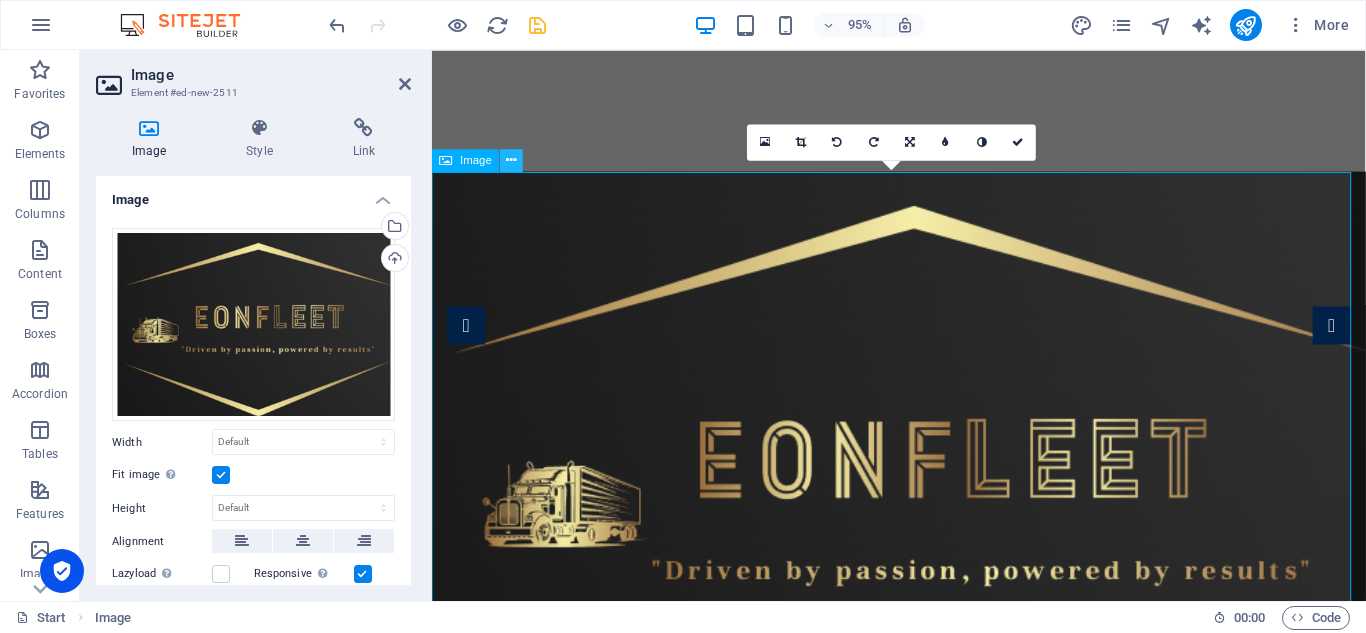 click at bounding box center (512, 160) 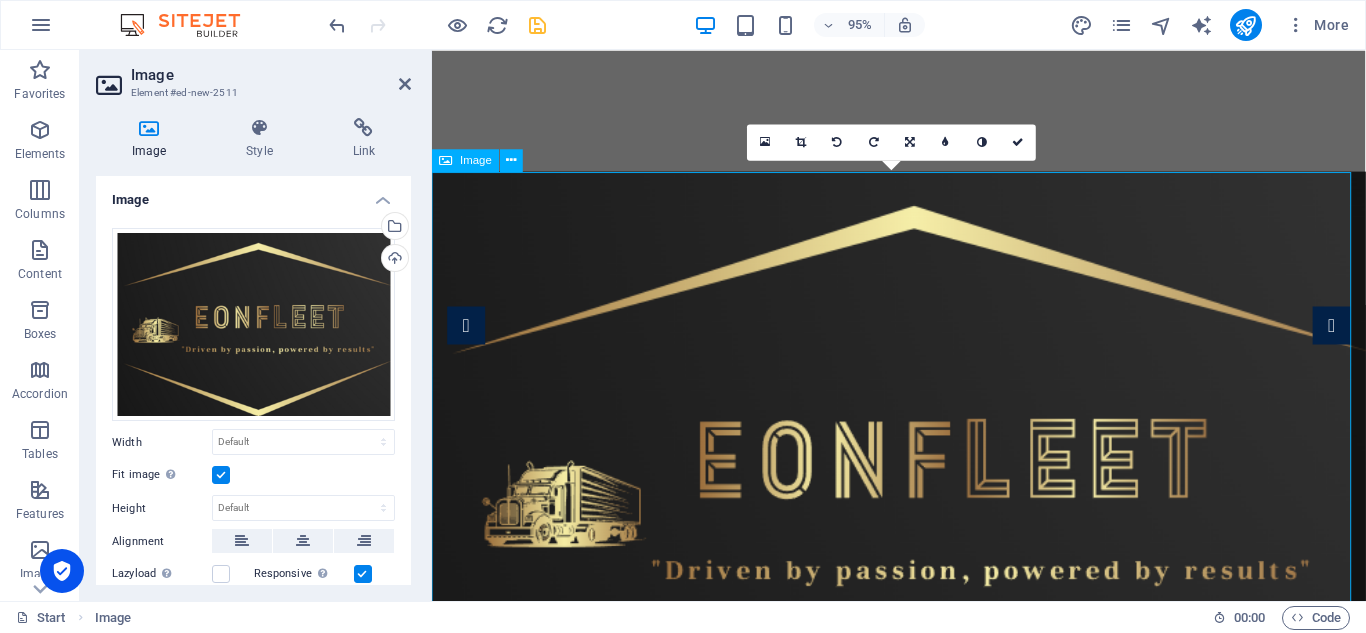 click at bounding box center [923, 508] 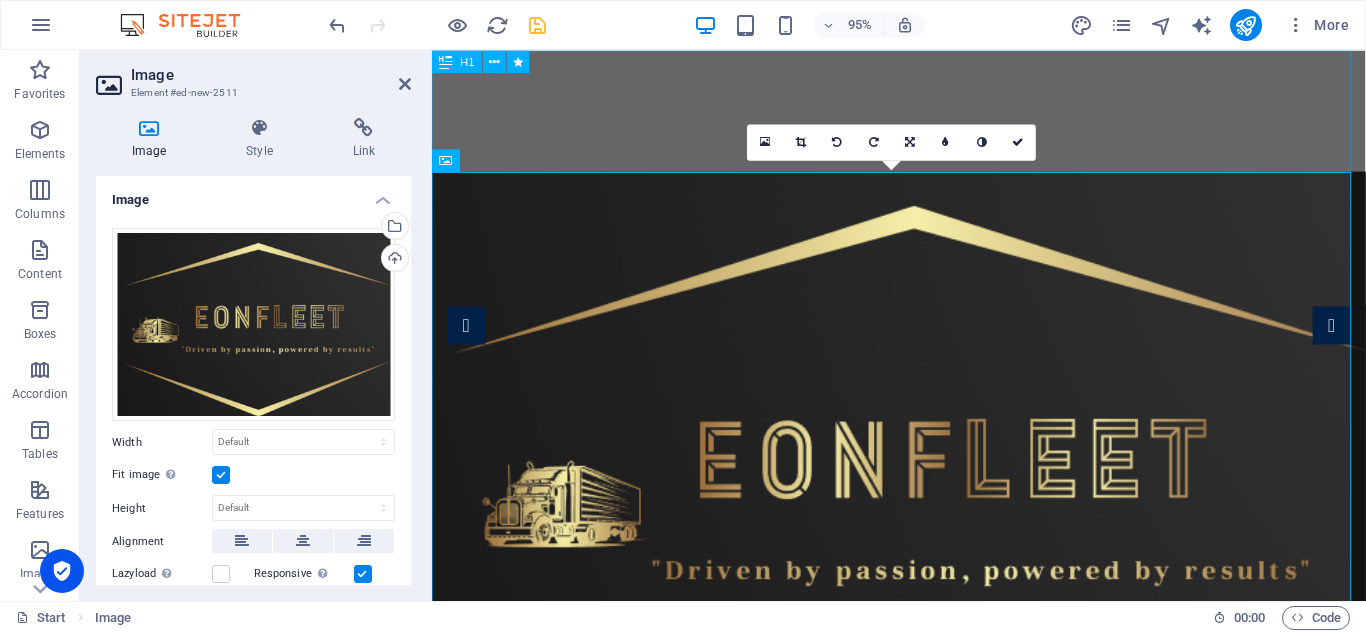 click on "[DOMAIN_NAME]" at bounding box center (923, 114) 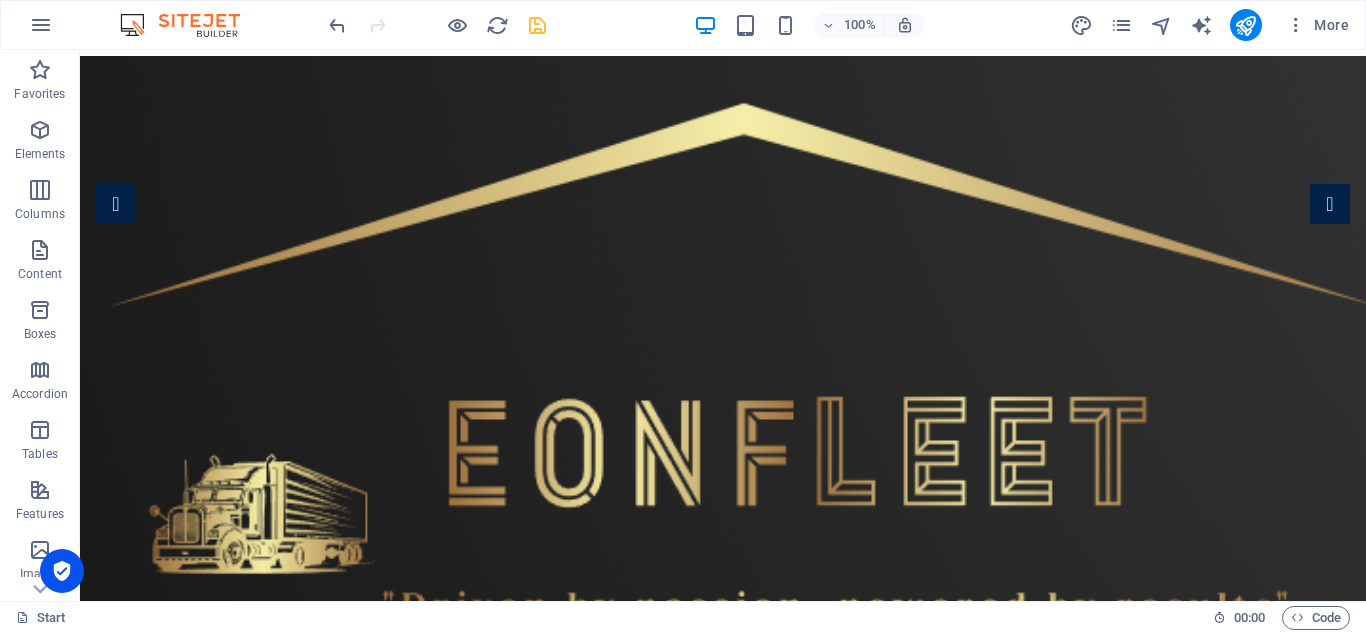 scroll, scrollTop: 0, scrollLeft: 0, axis: both 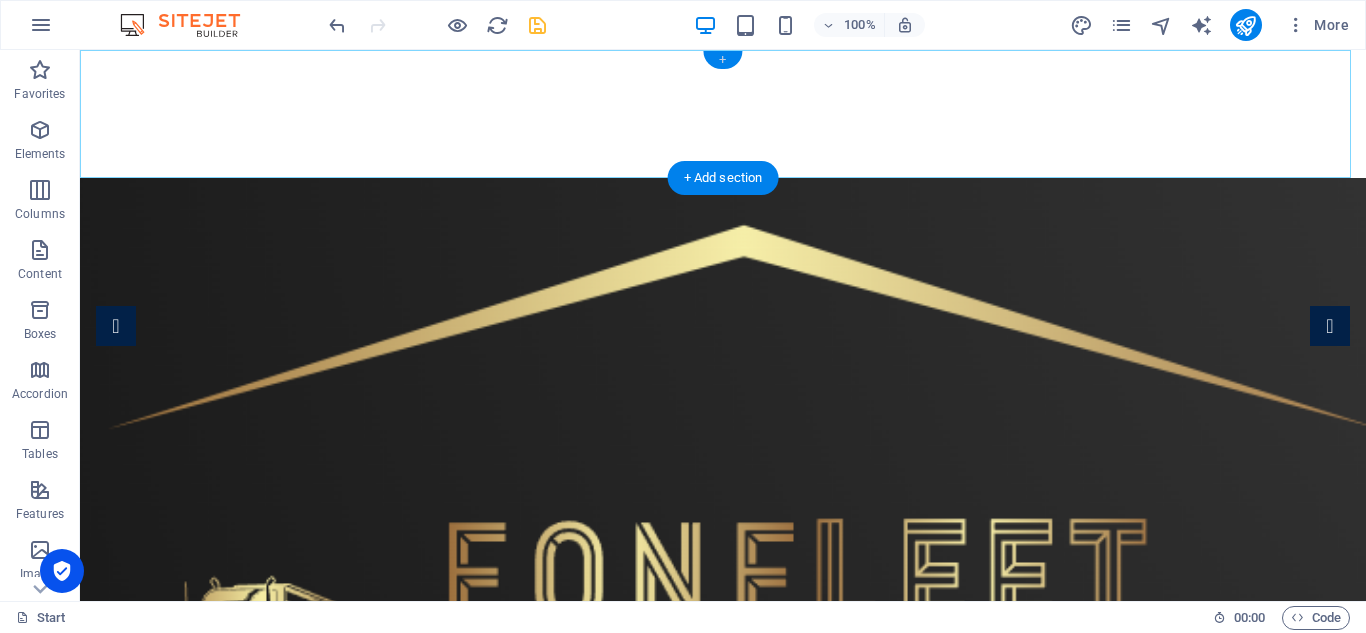 click on "+" at bounding box center [722, 60] 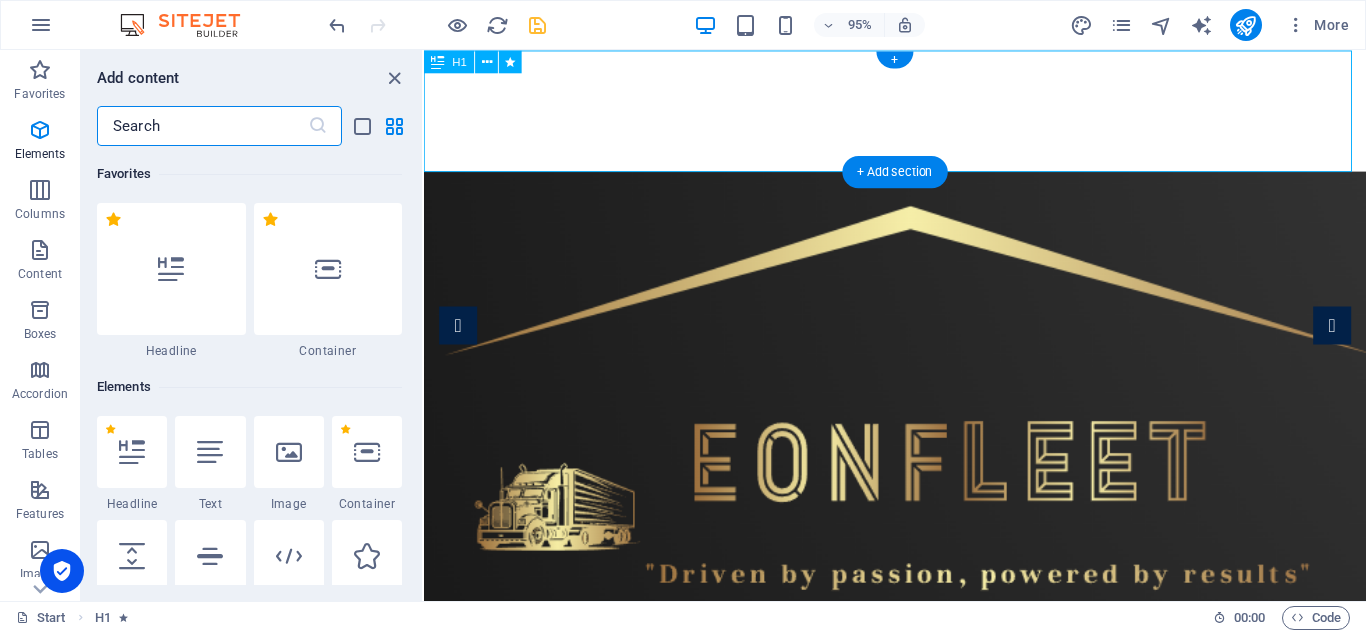scroll, scrollTop: 3499, scrollLeft: 0, axis: vertical 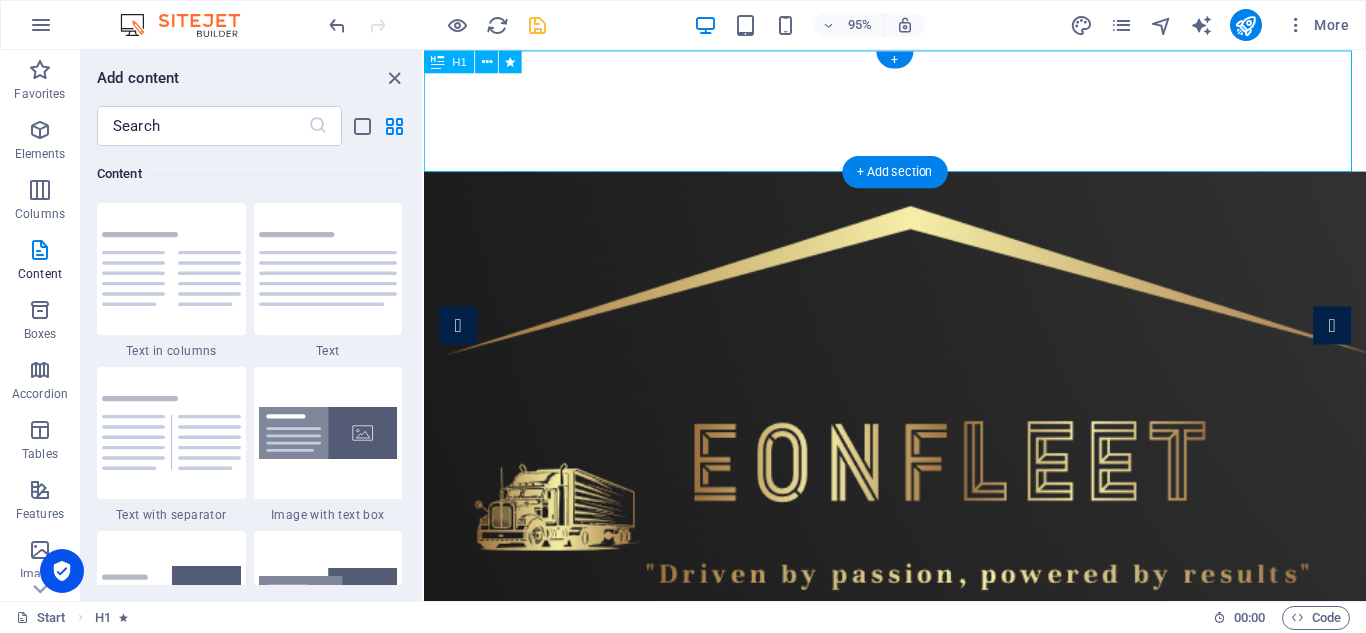 click on "[DOMAIN_NAME]" at bounding box center (920, 114) 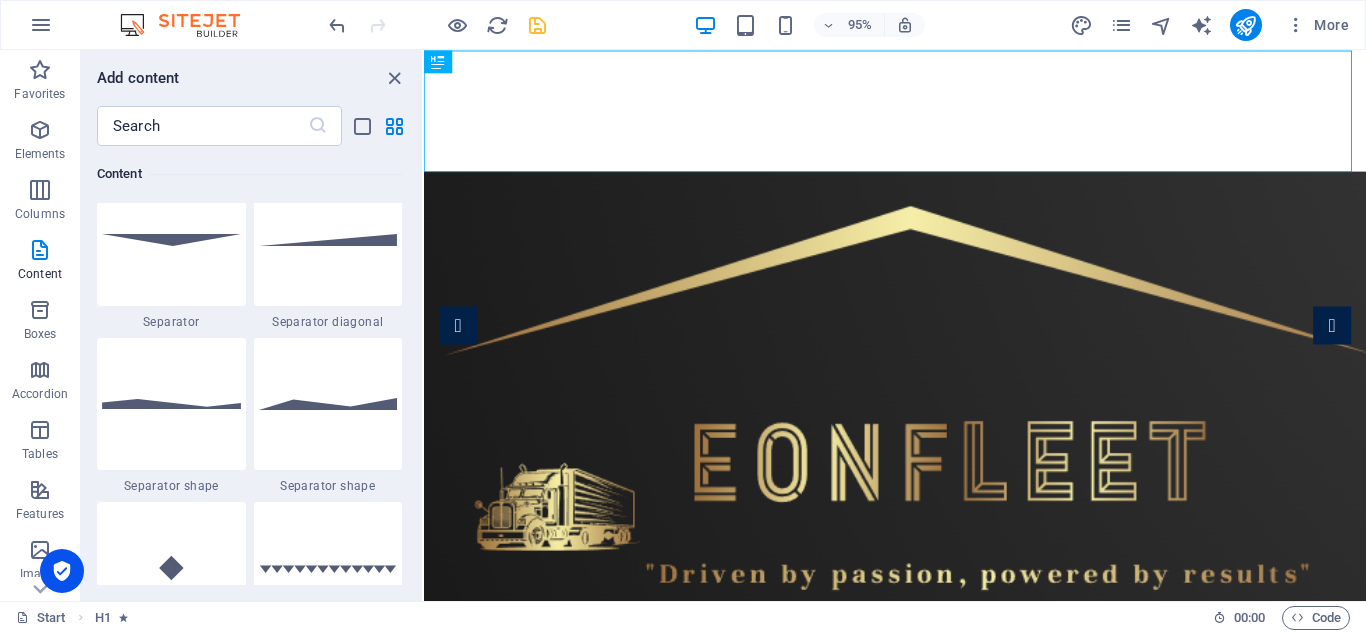 scroll, scrollTop: 4885, scrollLeft: 0, axis: vertical 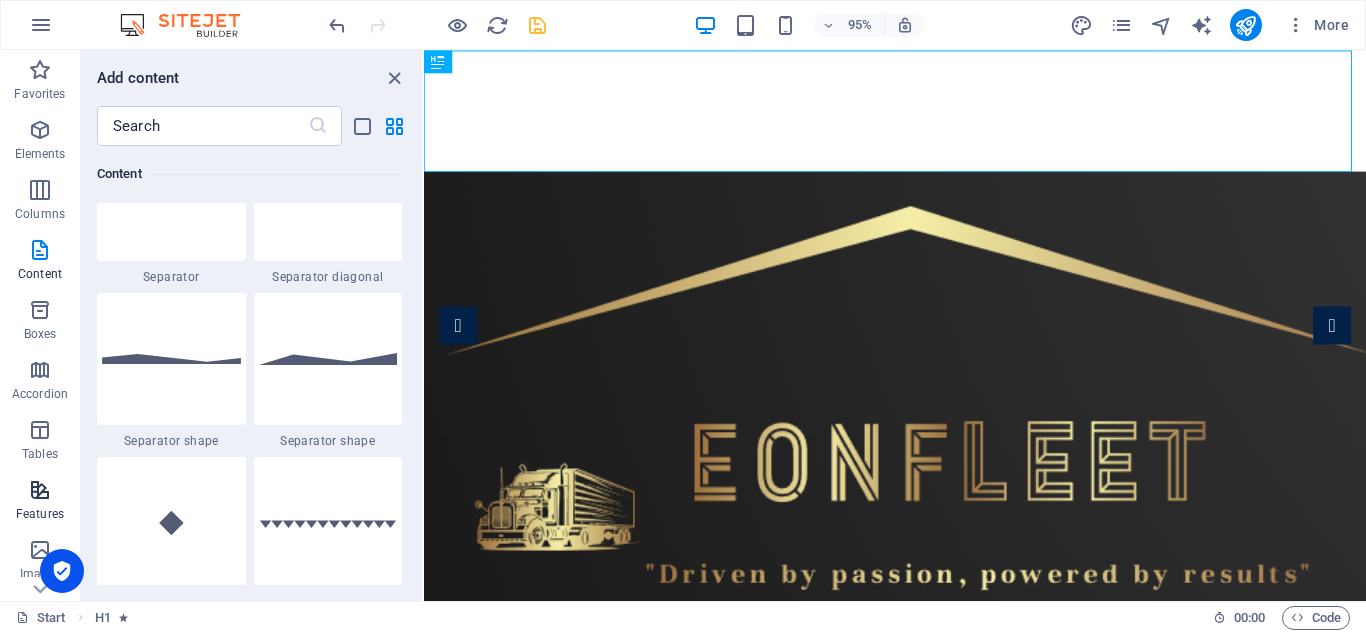 click on "Features" at bounding box center (40, 502) 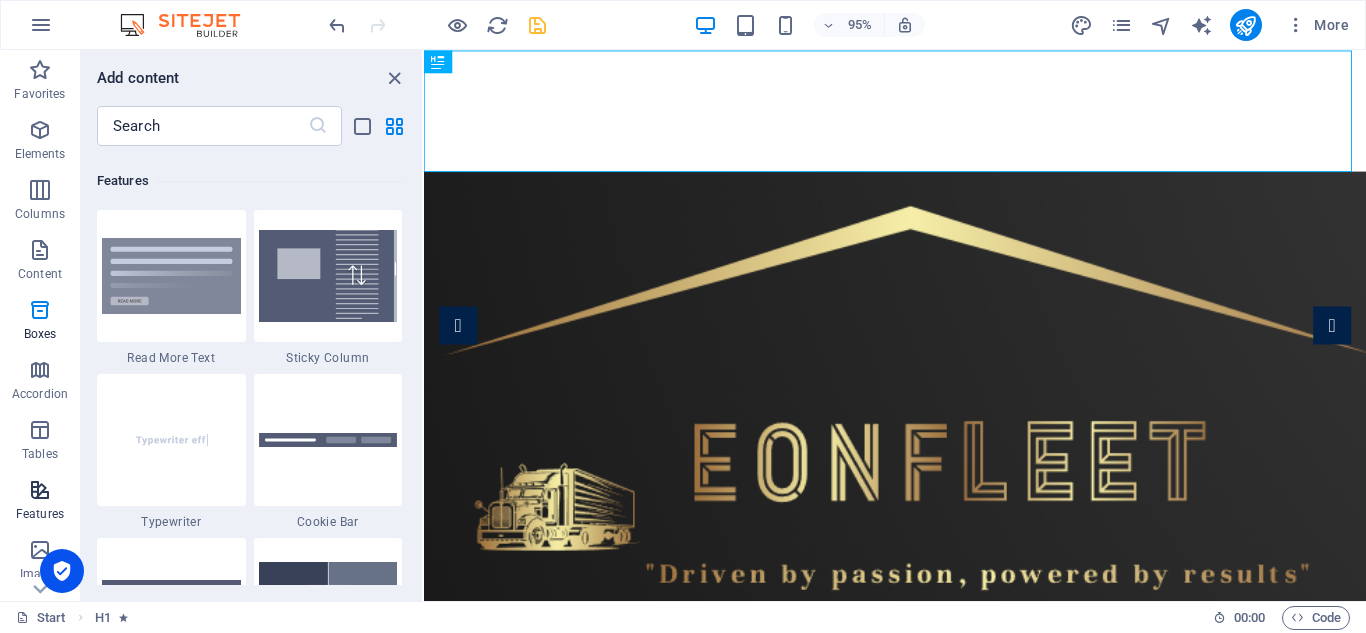 scroll, scrollTop: 7631, scrollLeft: 0, axis: vertical 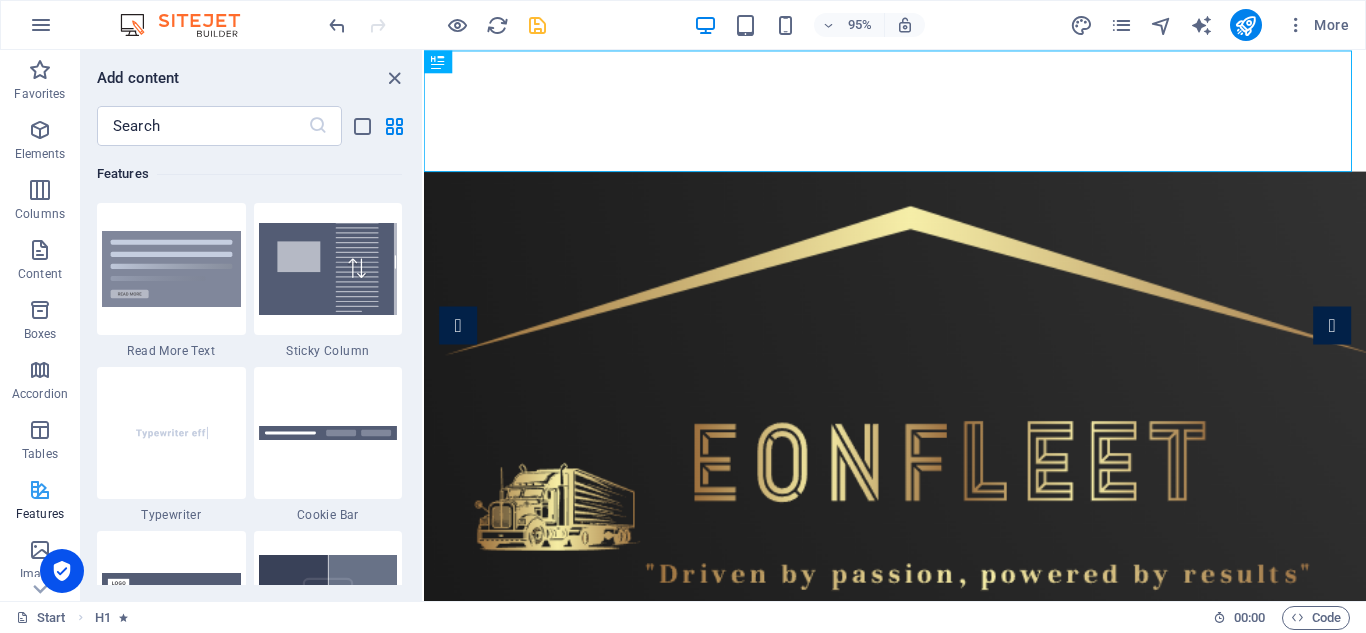 click on "Features" at bounding box center [40, 502] 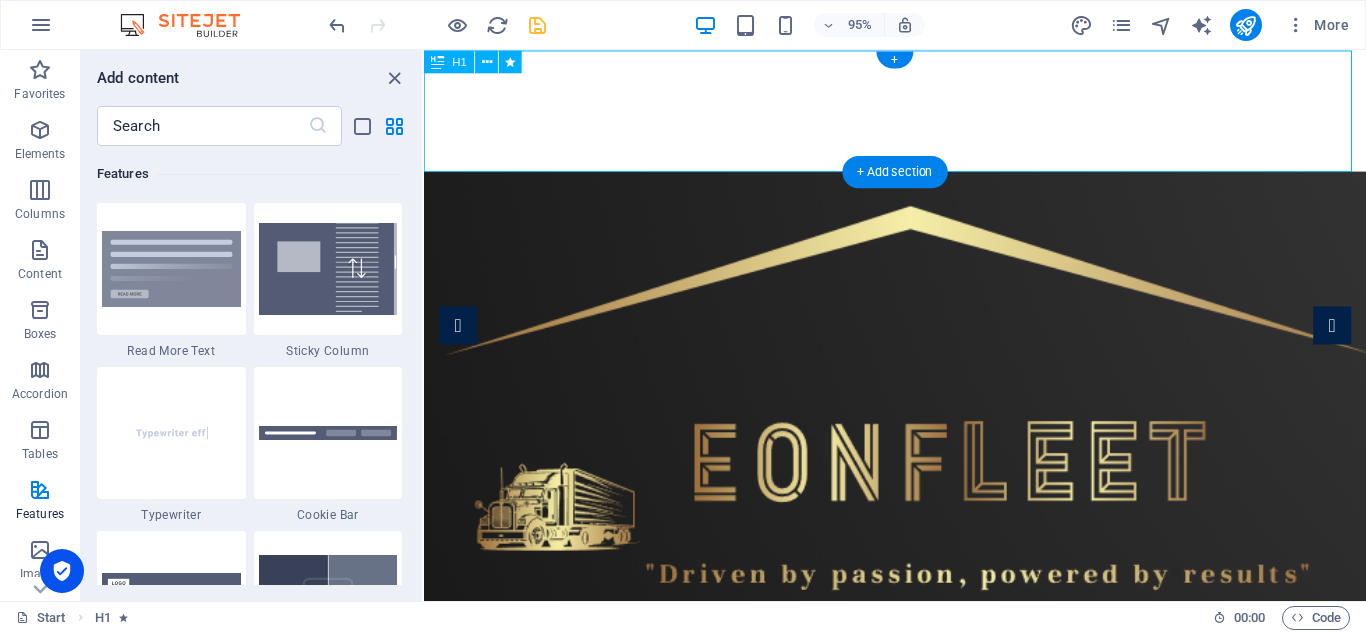 click on "[DOMAIN_NAME]" at bounding box center (920, 114) 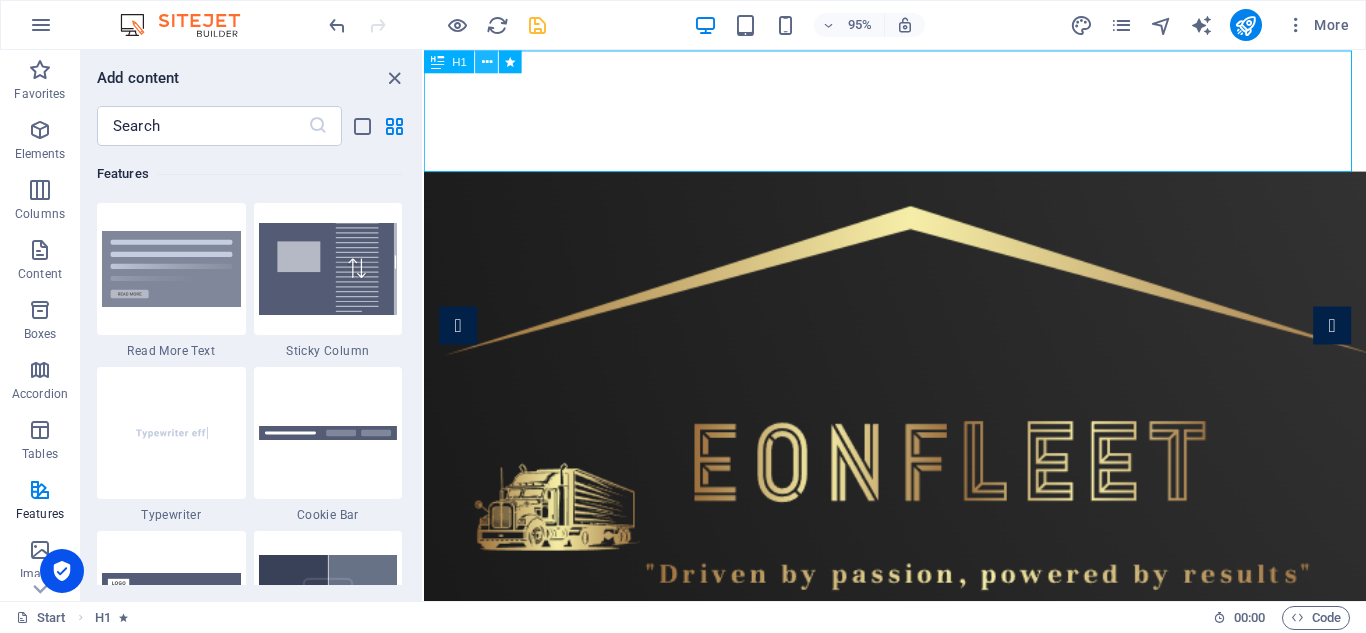 click at bounding box center (487, 61) 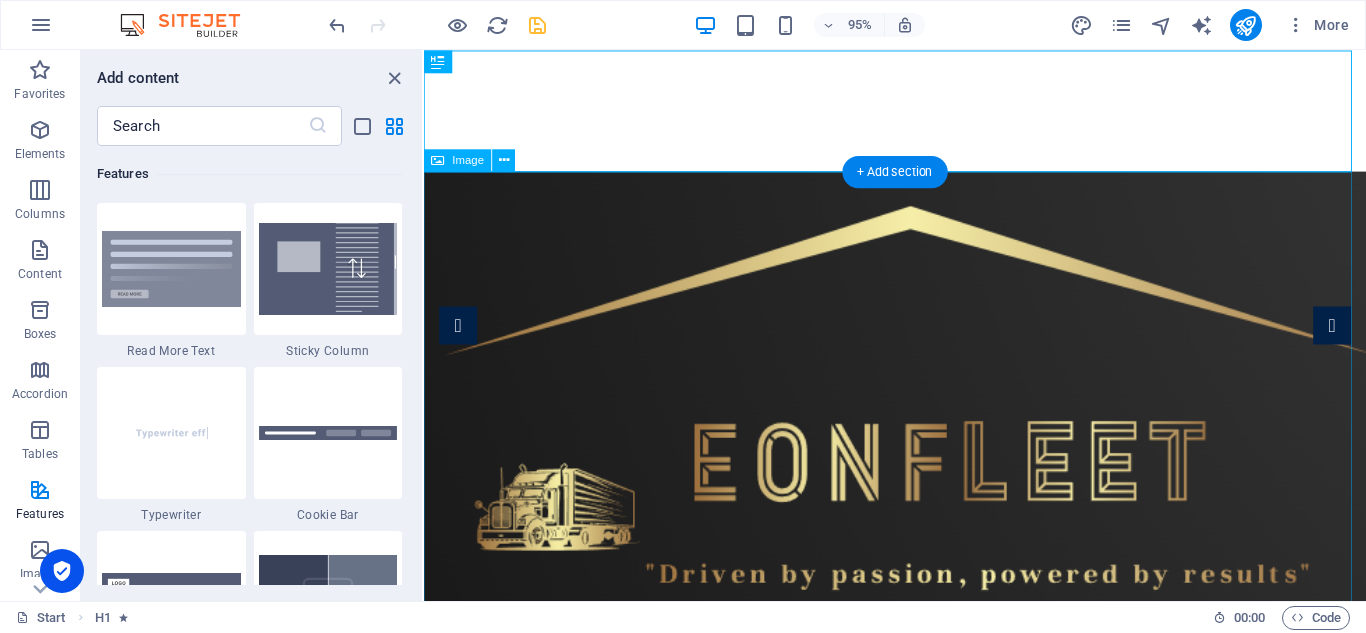 click at bounding box center [920, 511] 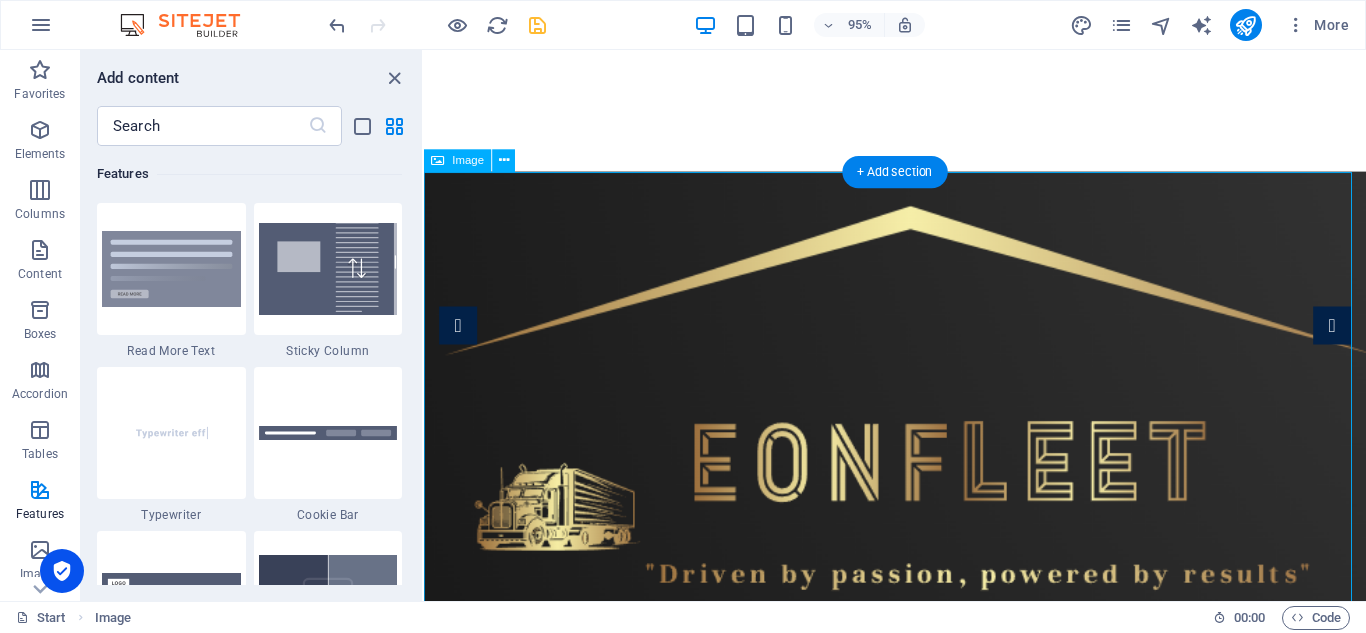 click at bounding box center [920, 511] 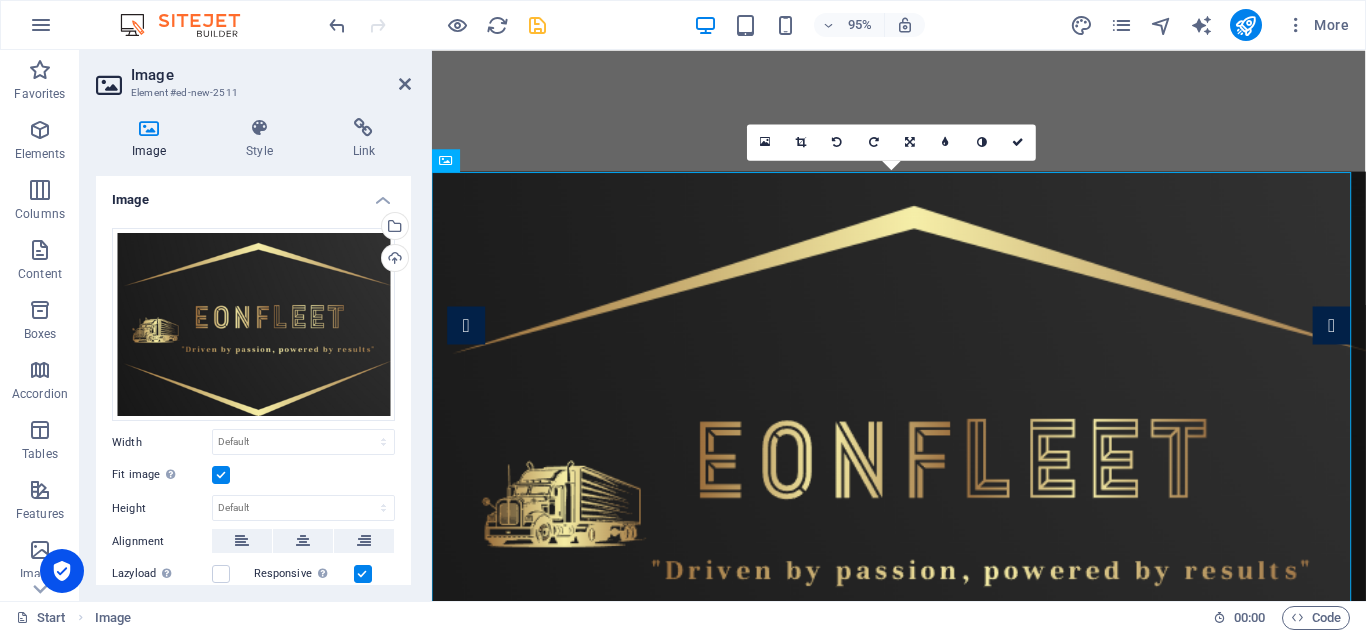click on "16:10 16:9 4:3 1:1 1:2 0" at bounding box center (891, 142) 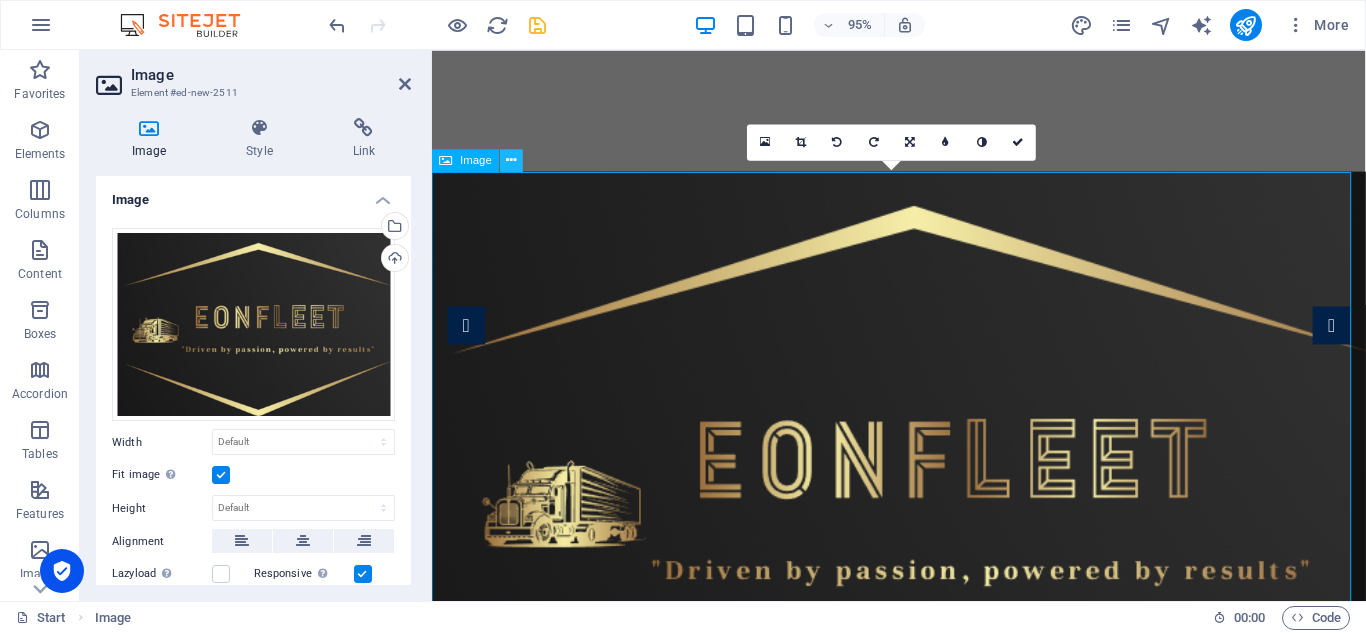 click at bounding box center (512, 160) 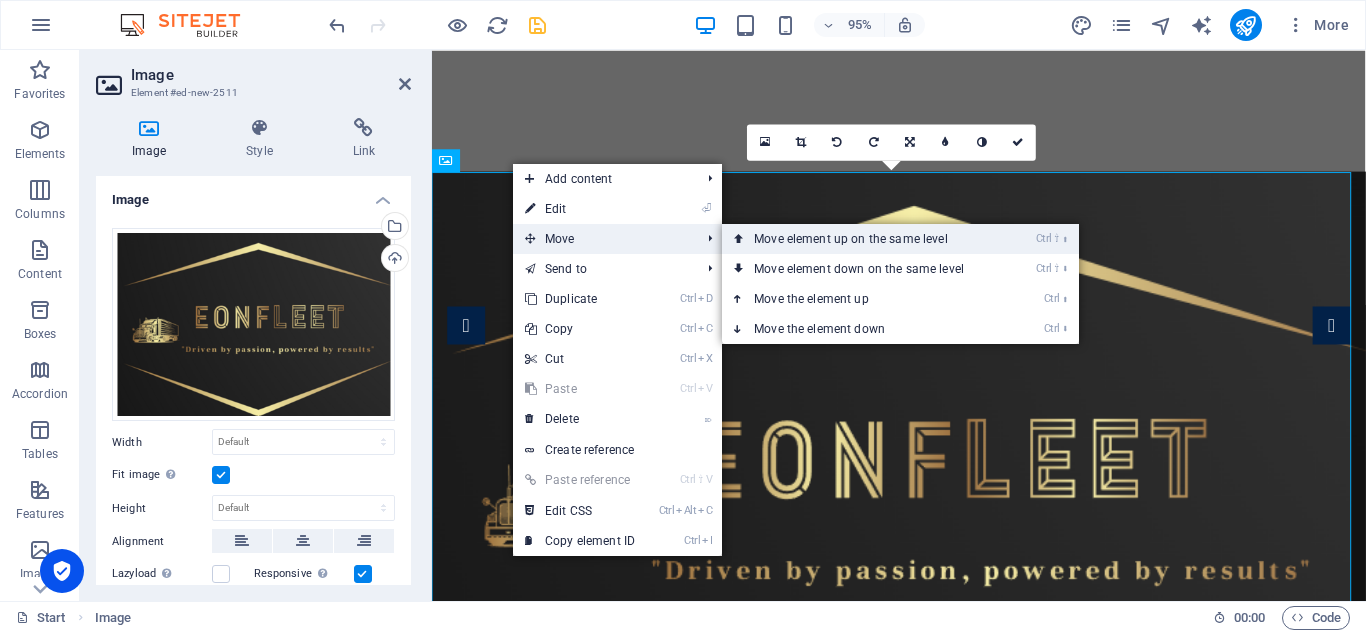 click on "Ctrl ⇧ ⬆  Move element up on the same level" at bounding box center [863, 239] 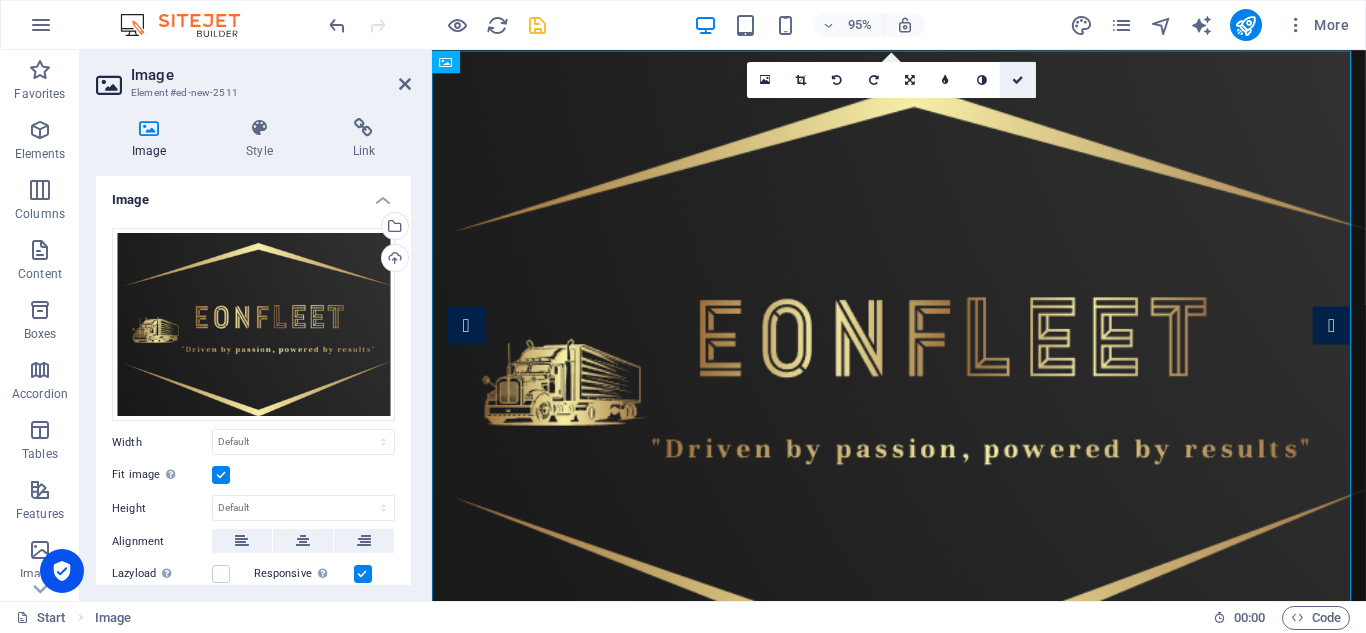 click at bounding box center (1018, 79) 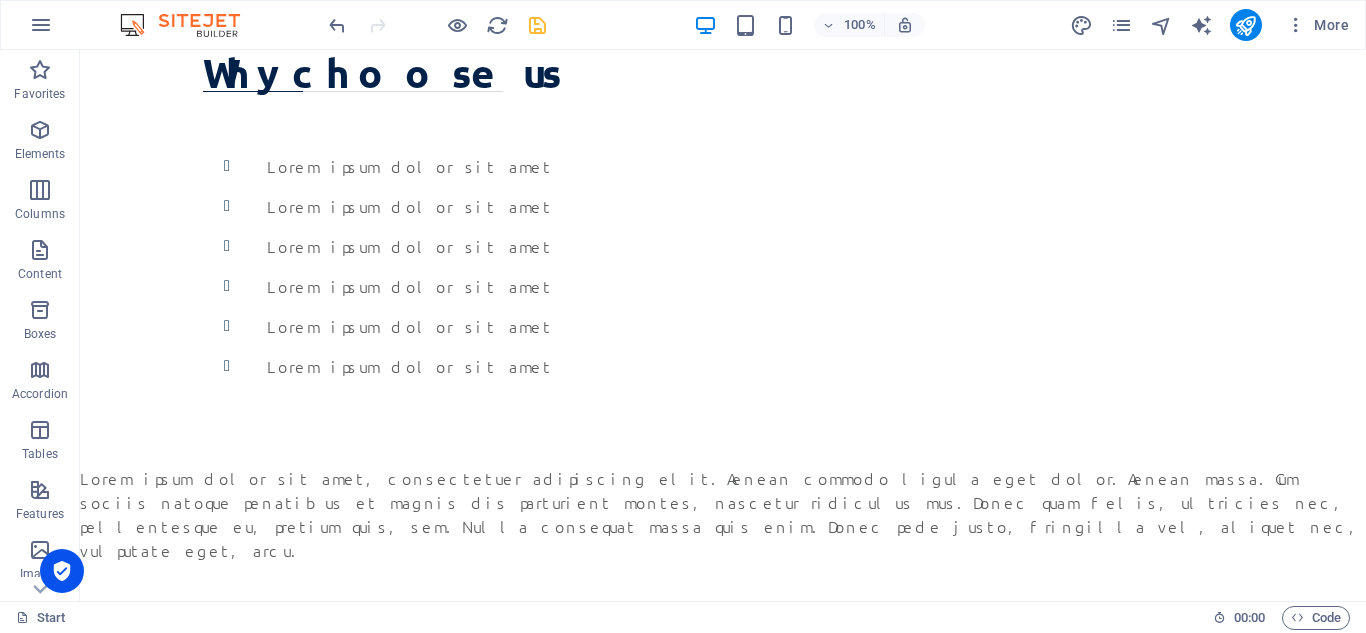 scroll, scrollTop: 0, scrollLeft: 0, axis: both 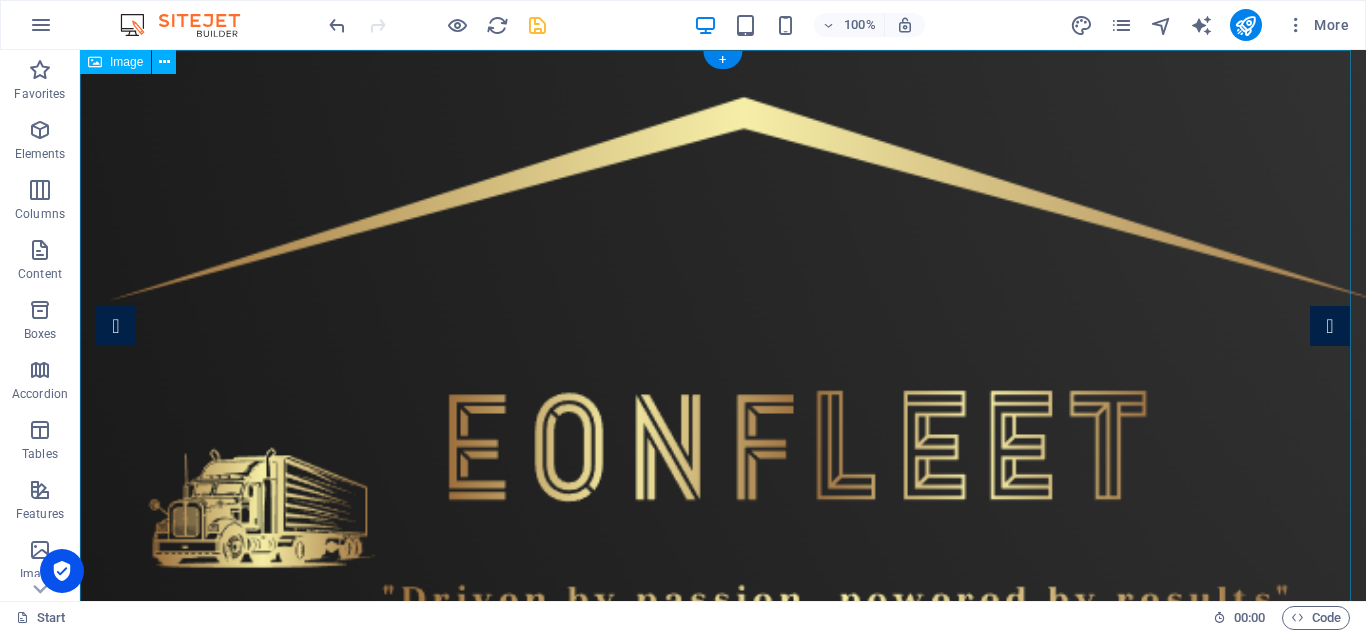 click at bounding box center [723, 482] 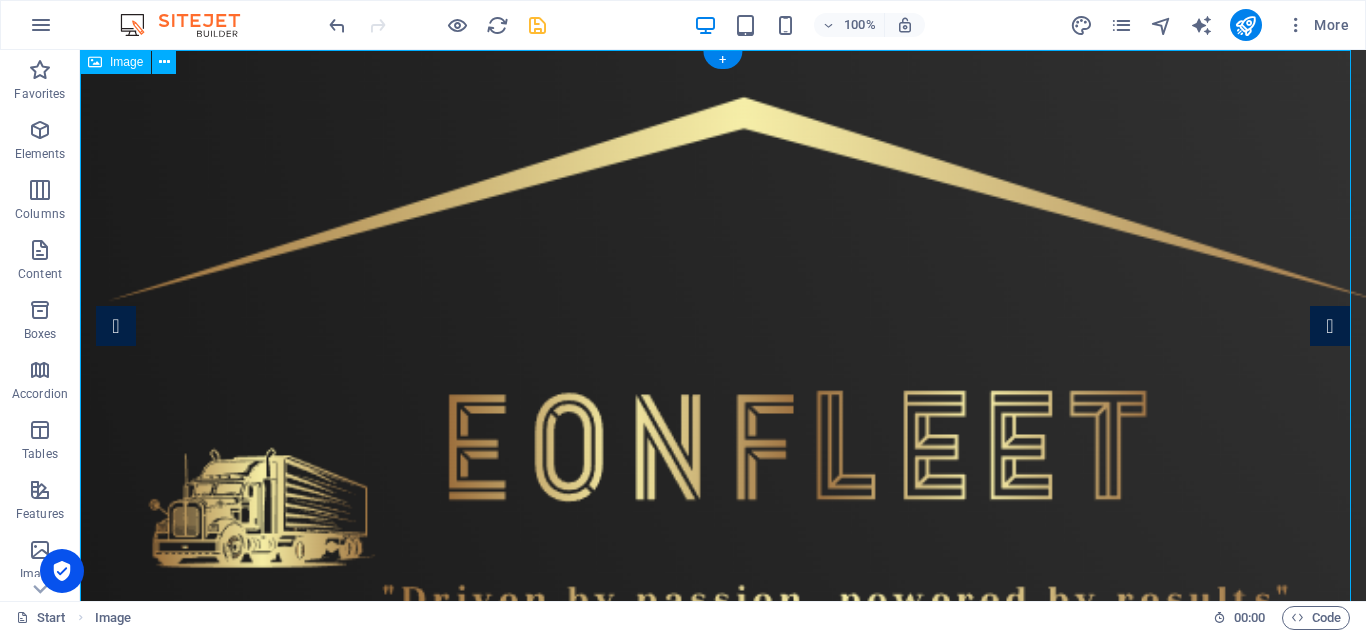 click at bounding box center [723, 482] 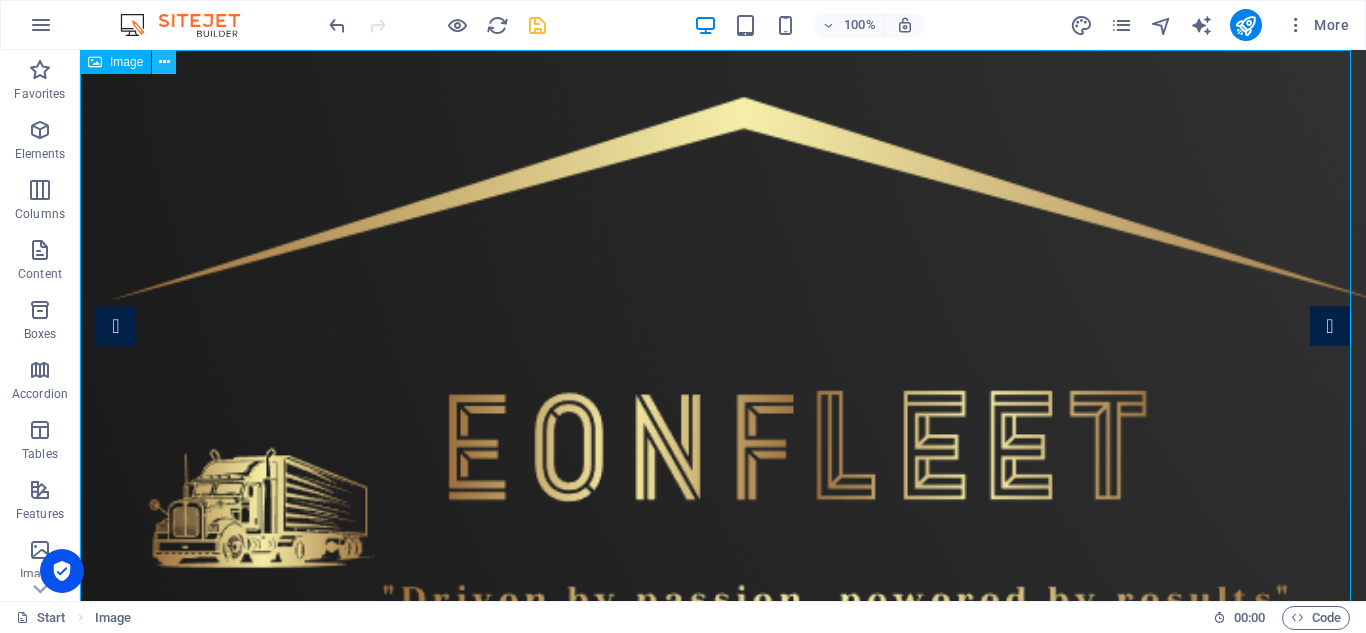 click at bounding box center (164, 62) 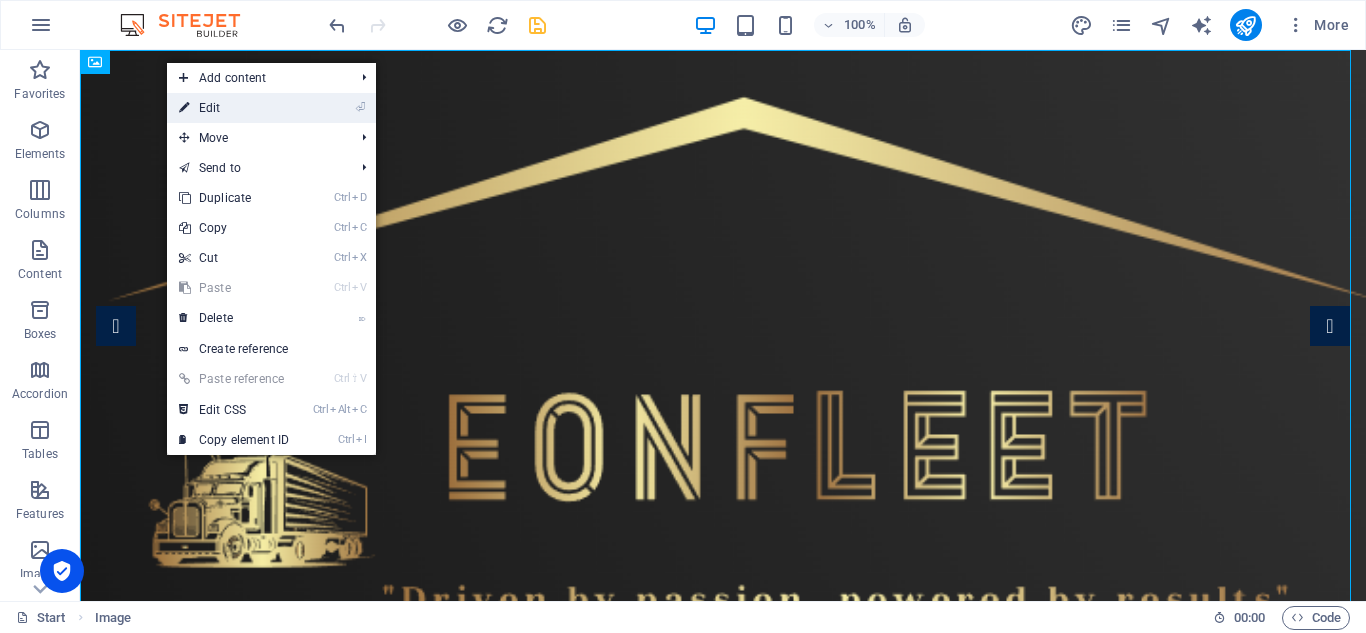 click on "⏎  Edit" at bounding box center [234, 108] 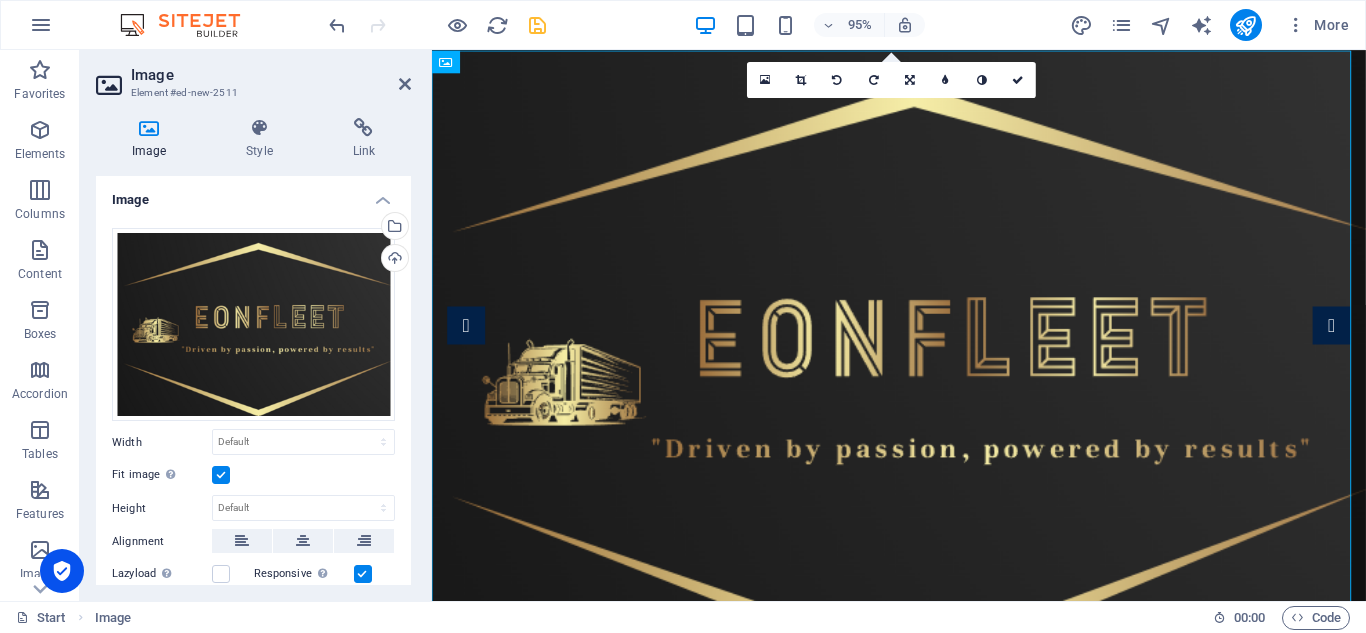 click at bounding box center [0, 0] 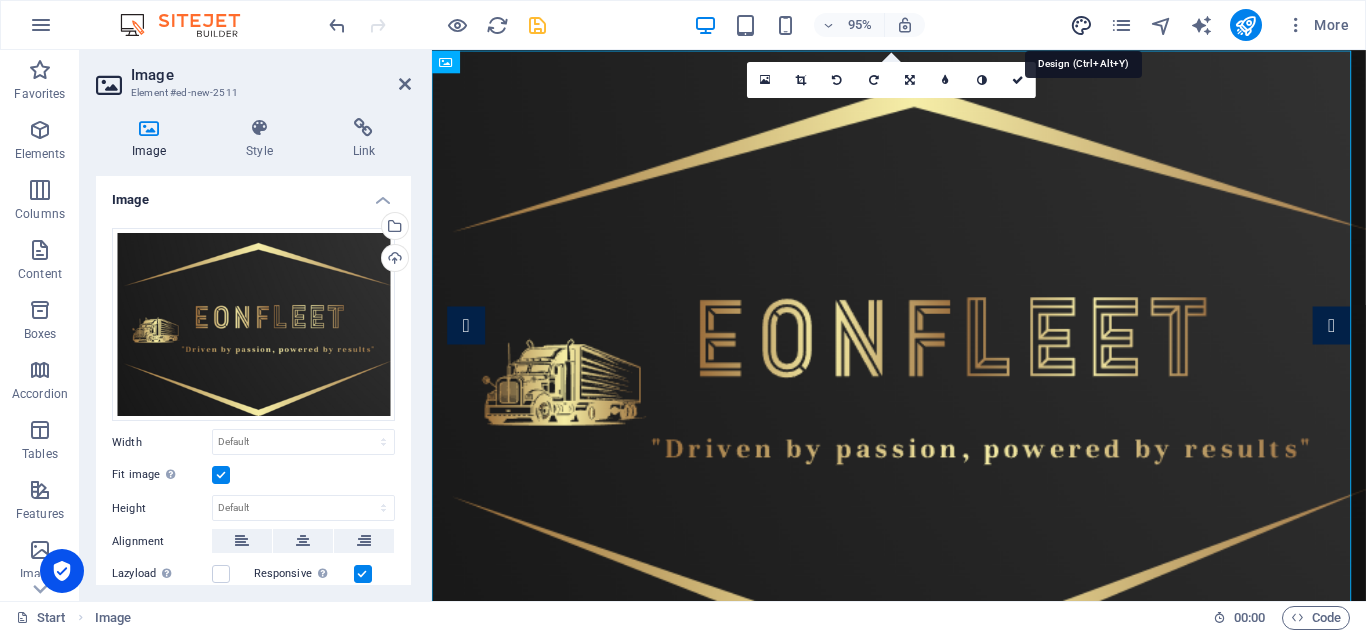 click at bounding box center [1081, 25] 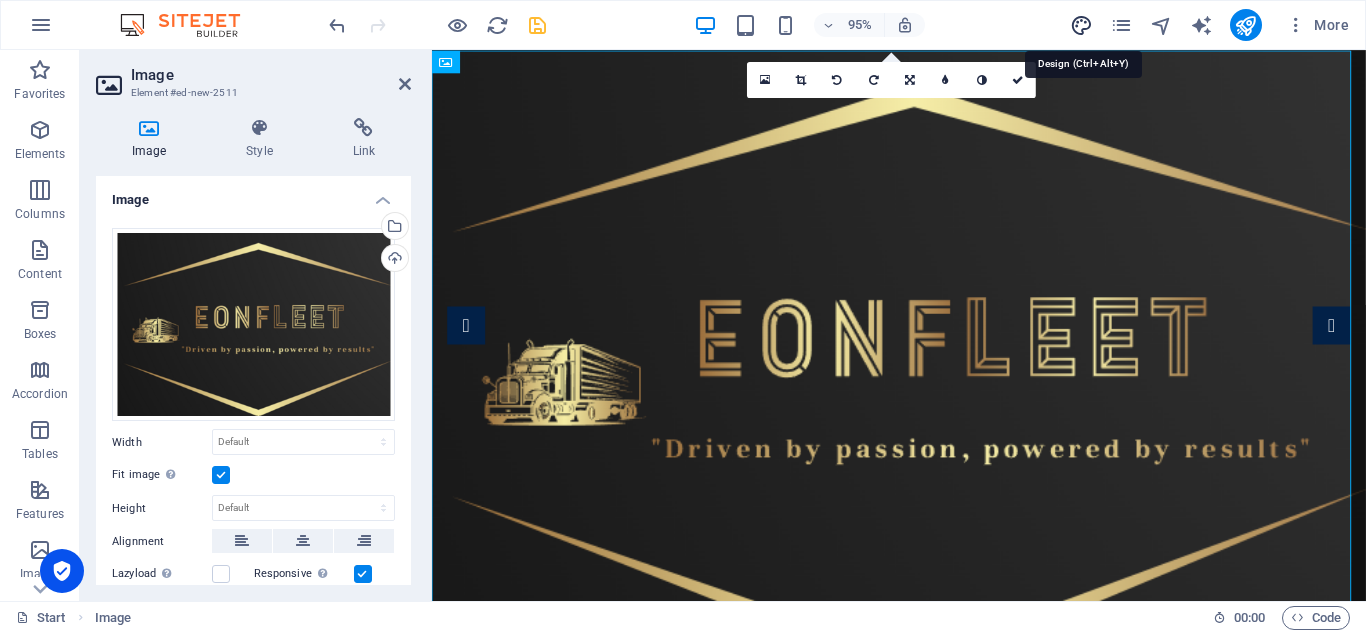 select on "px" 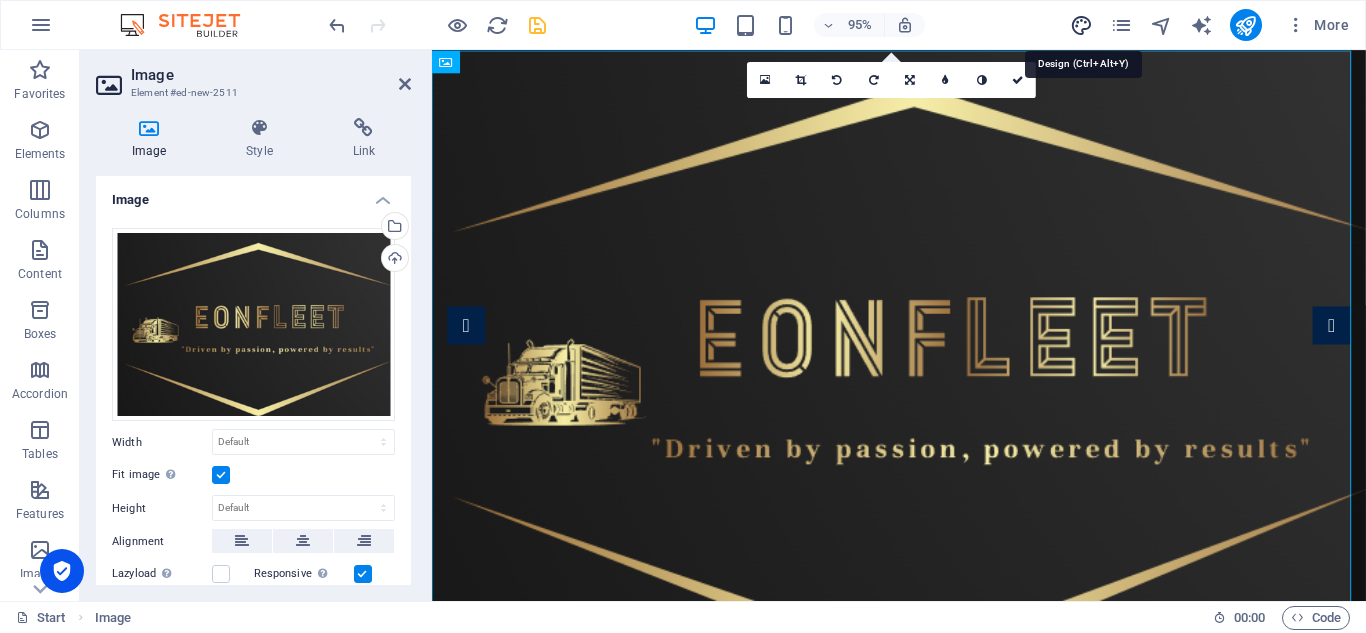 select on "300" 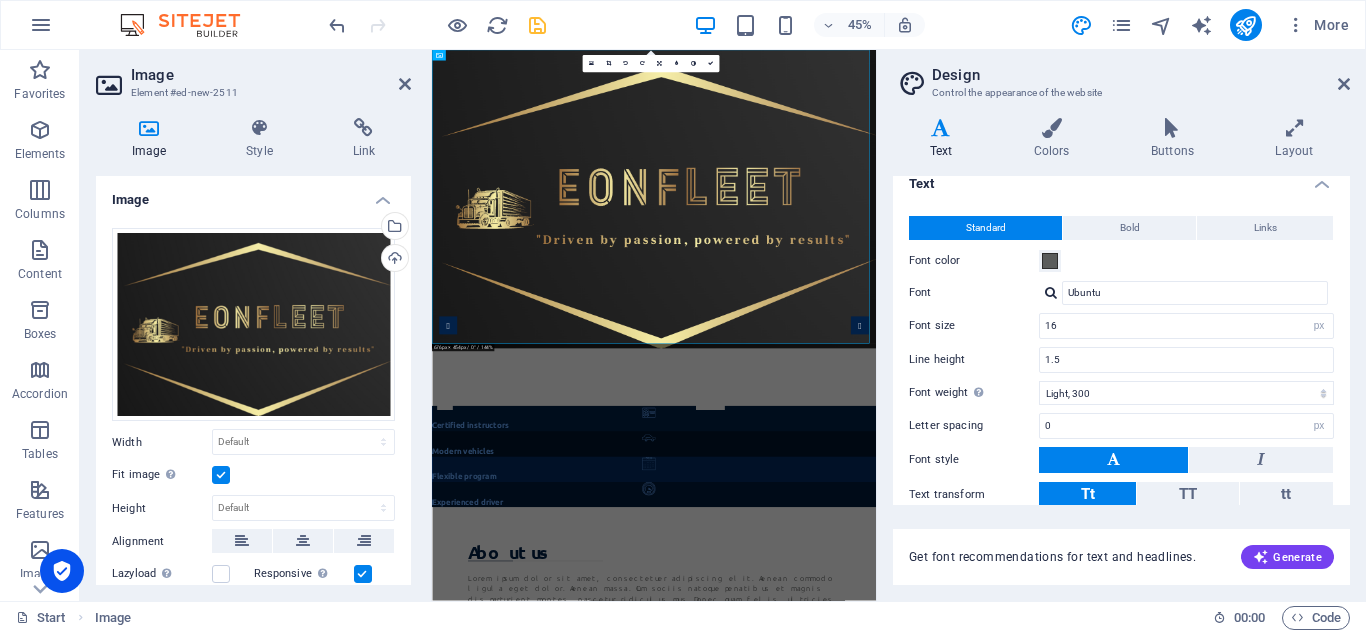 scroll, scrollTop: 127, scrollLeft: 0, axis: vertical 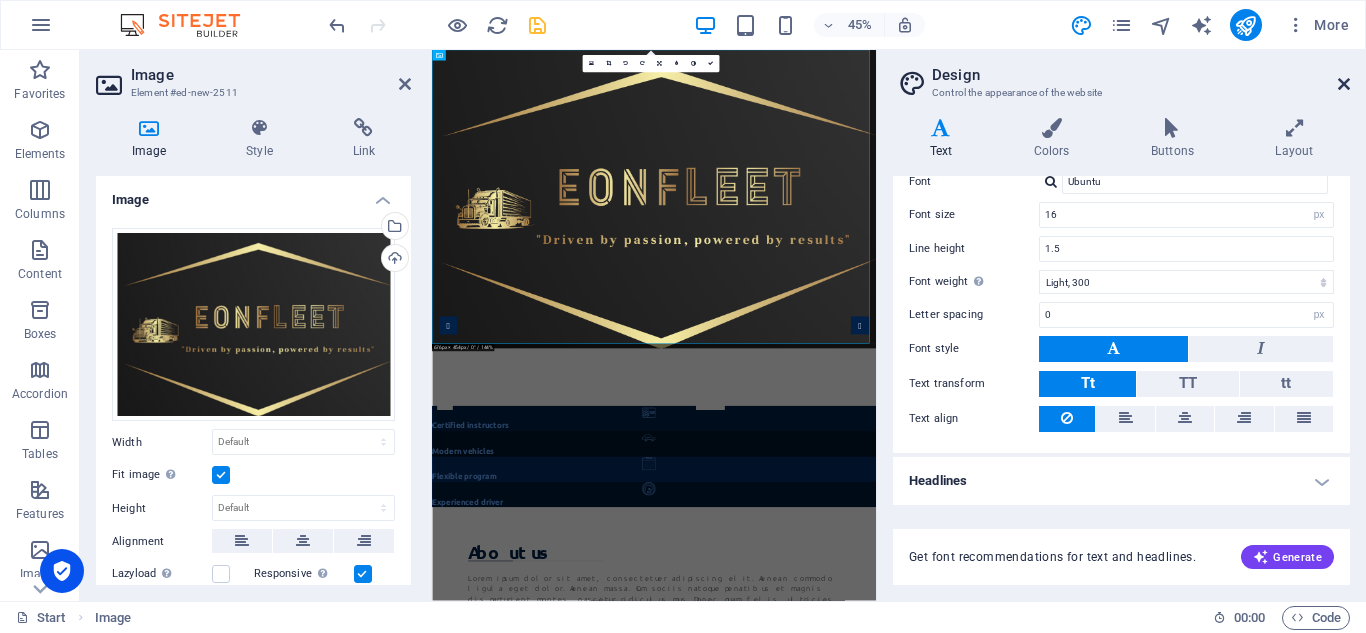 click at bounding box center [1344, 84] 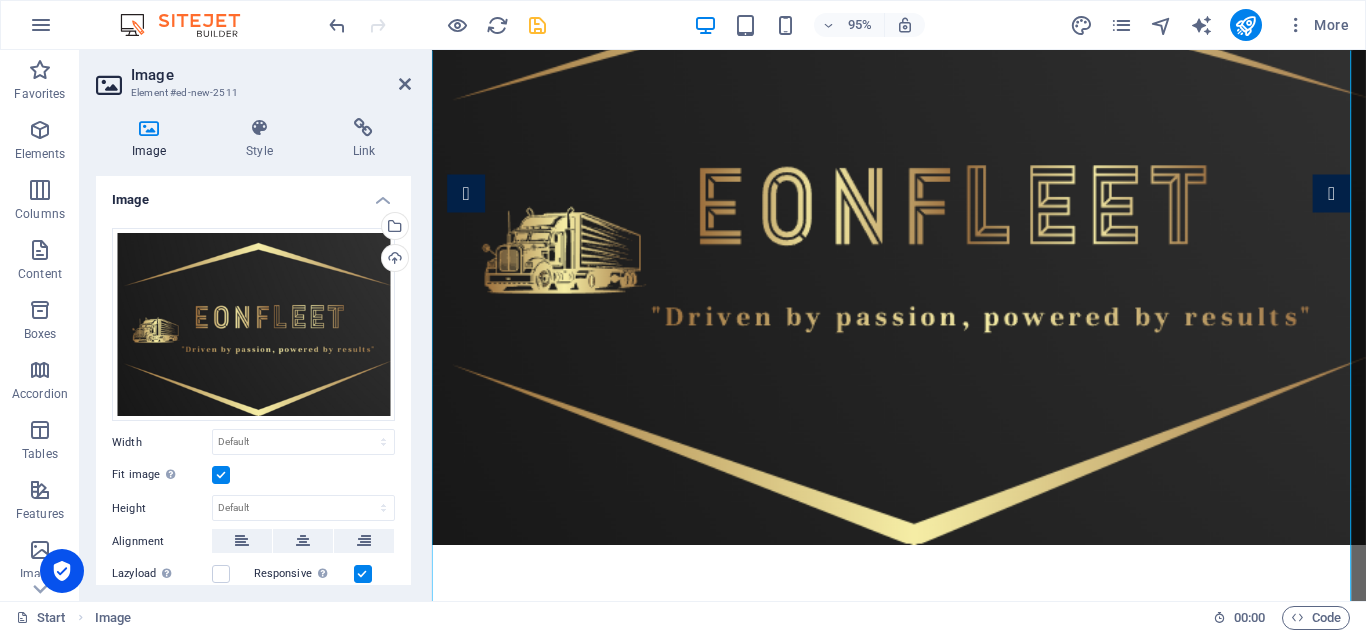 scroll, scrollTop: 0, scrollLeft: 0, axis: both 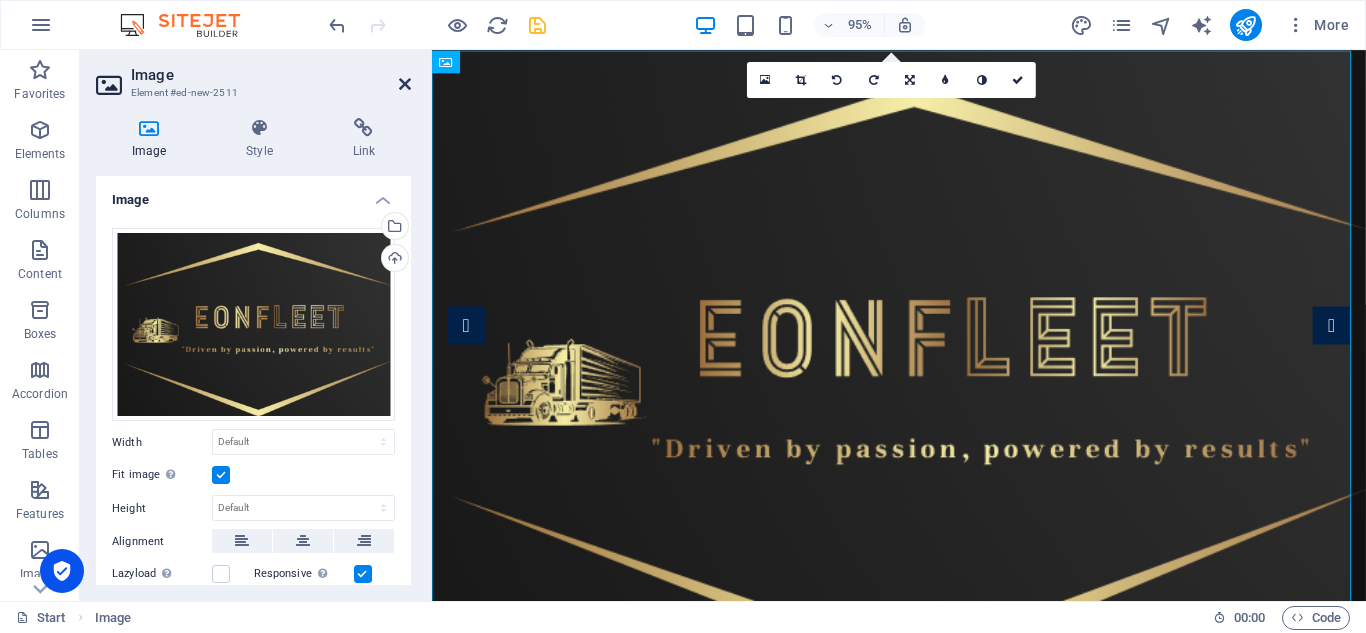 click at bounding box center (405, 84) 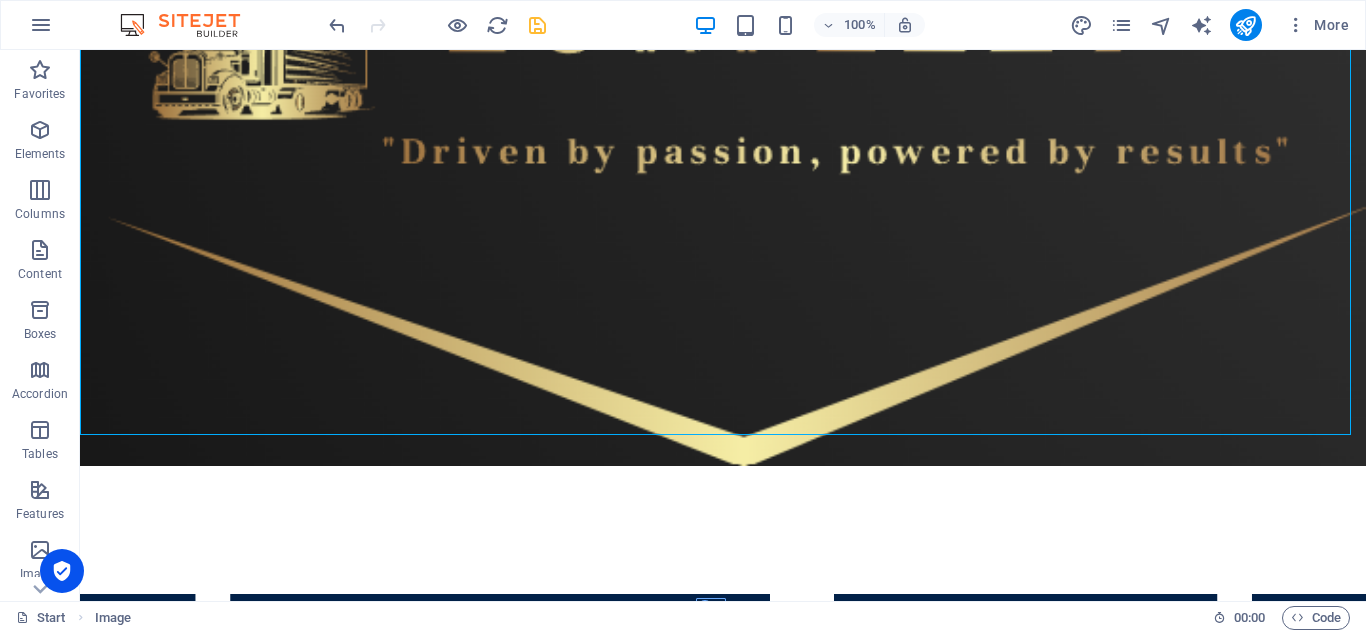 scroll, scrollTop: 407, scrollLeft: 0, axis: vertical 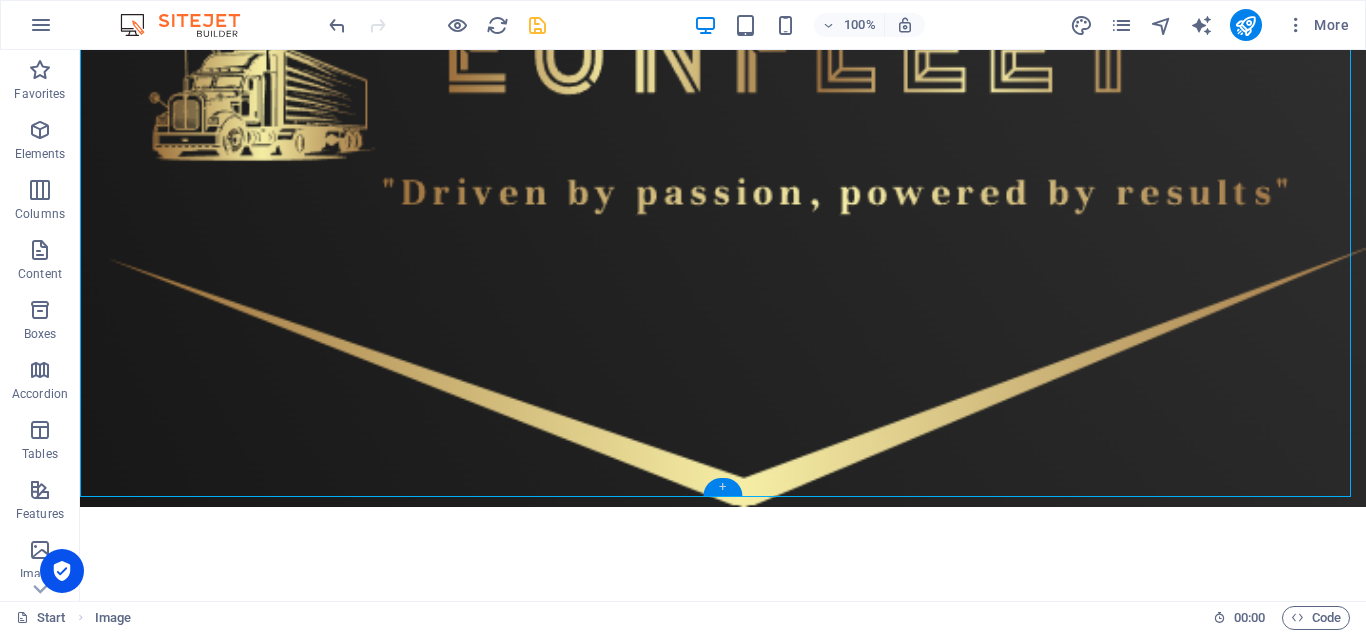 click on "+" at bounding box center [722, 487] 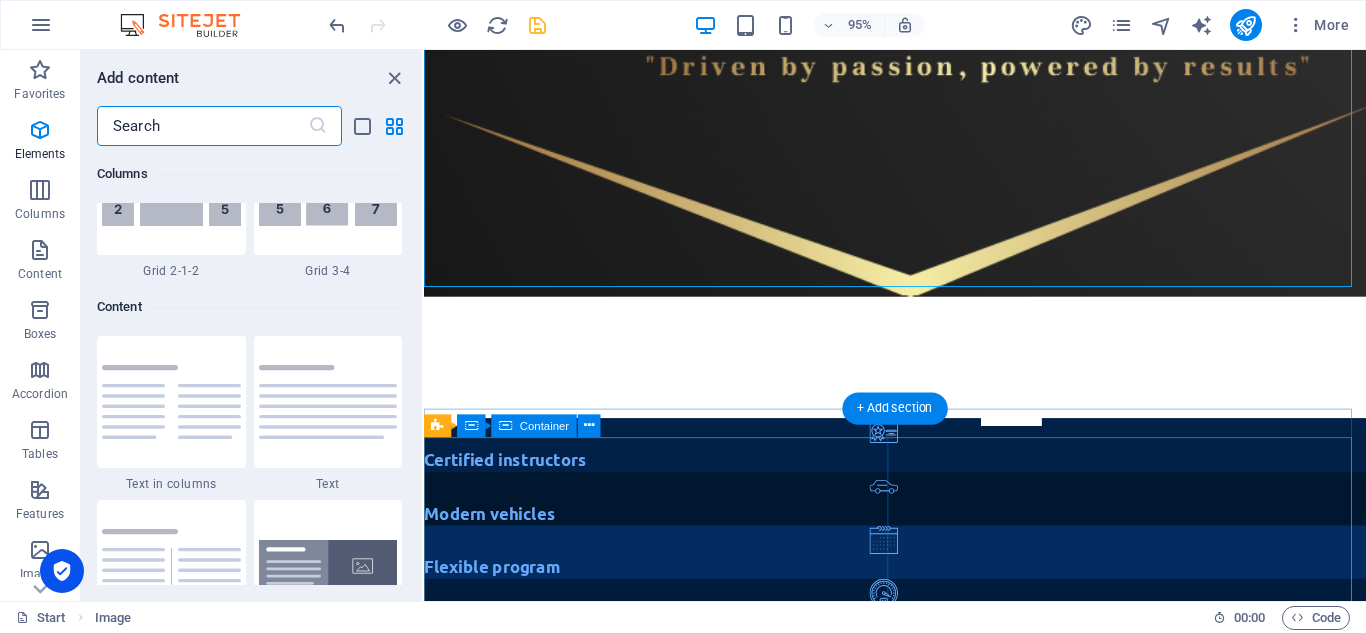 scroll, scrollTop: 3499, scrollLeft: 0, axis: vertical 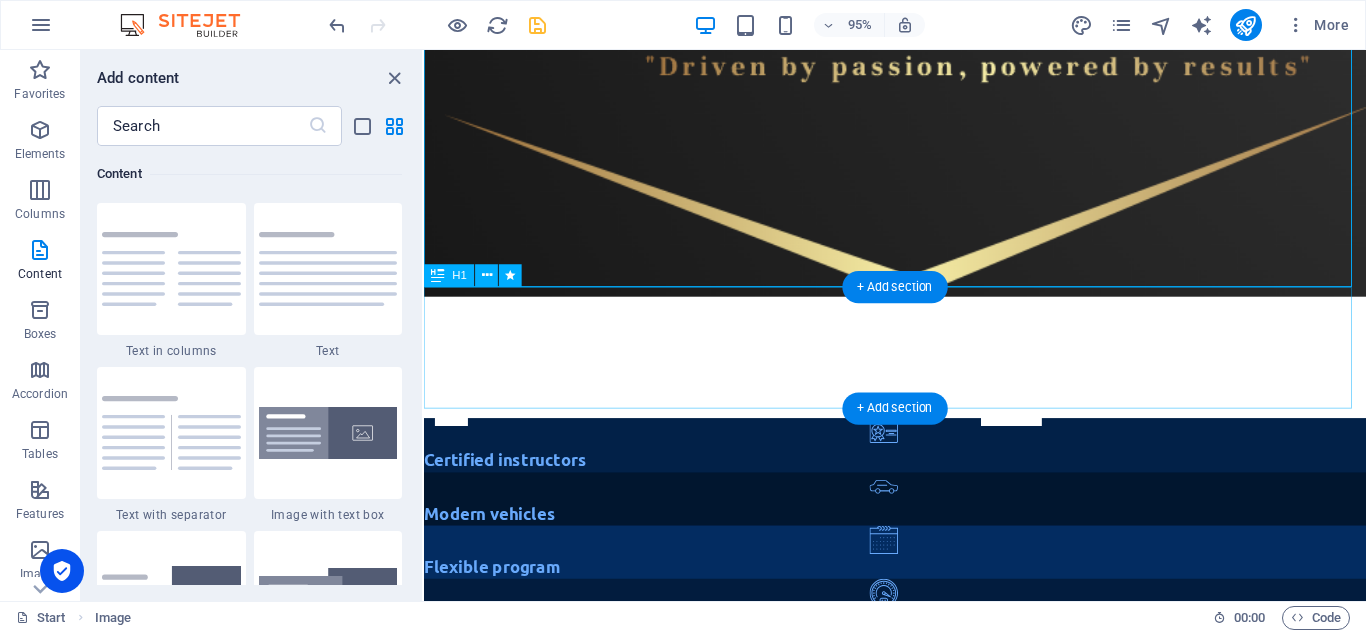 click on "[DOMAIN_NAME]" at bounding box center (920, 373) 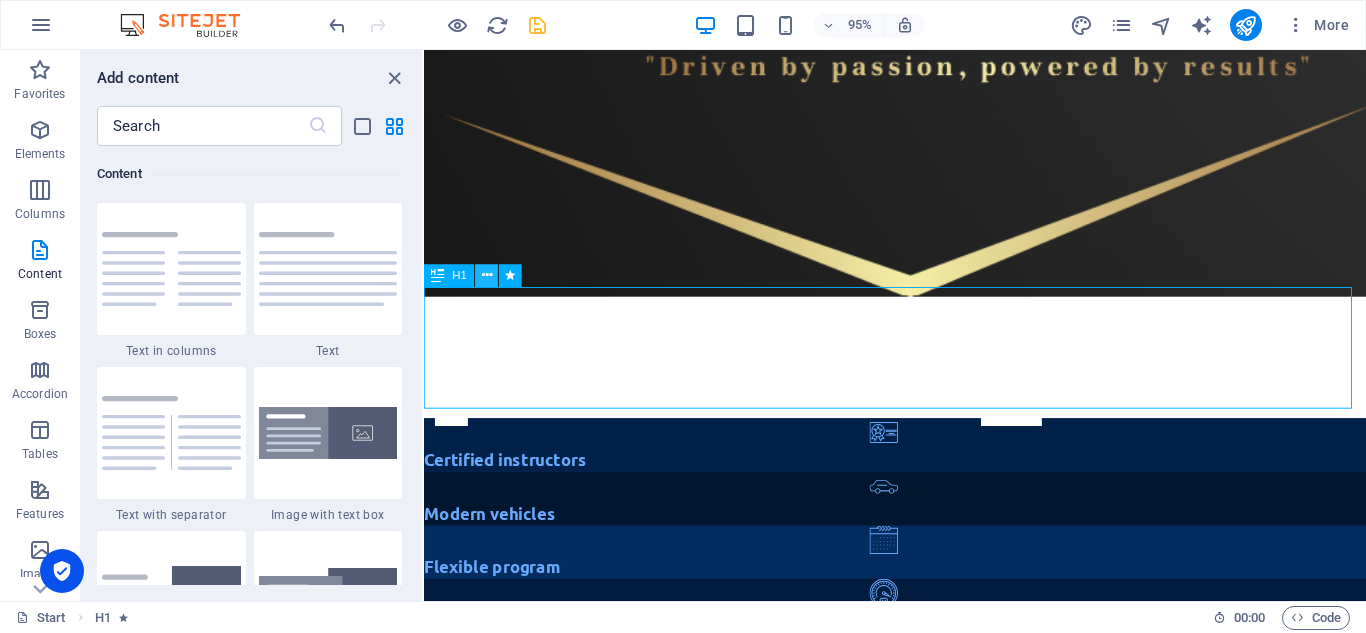 click at bounding box center [487, 275] 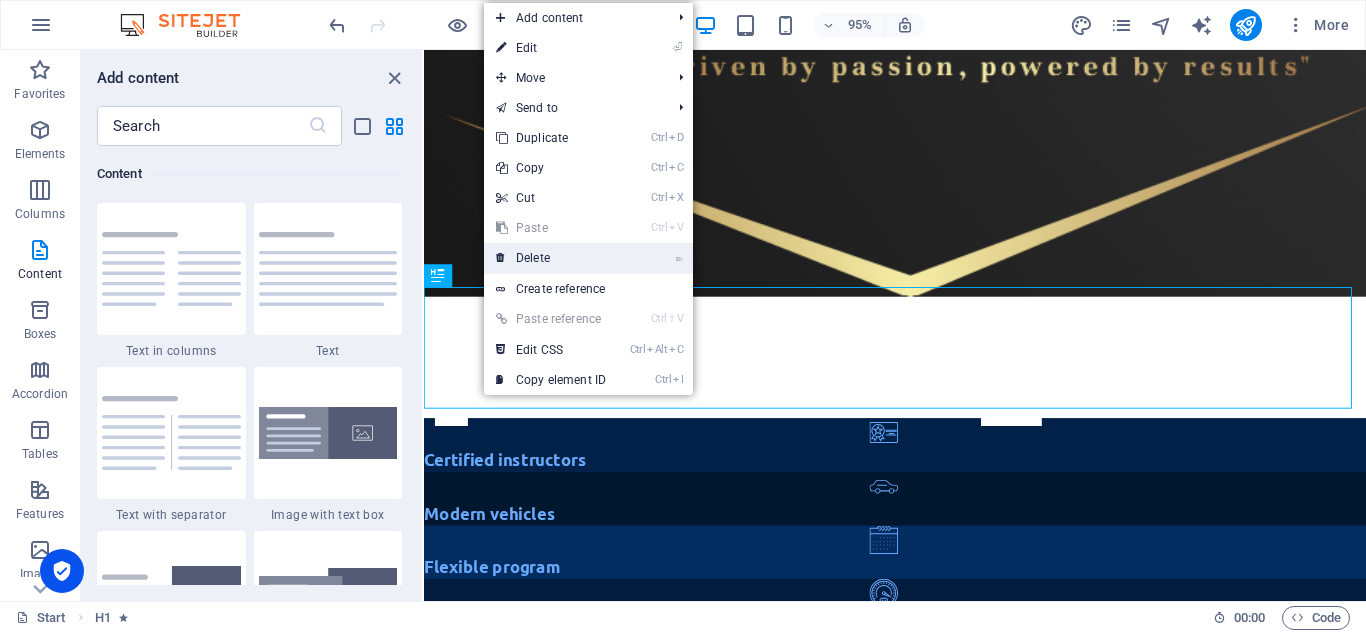 click on "⌦  Delete" at bounding box center (551, 258) 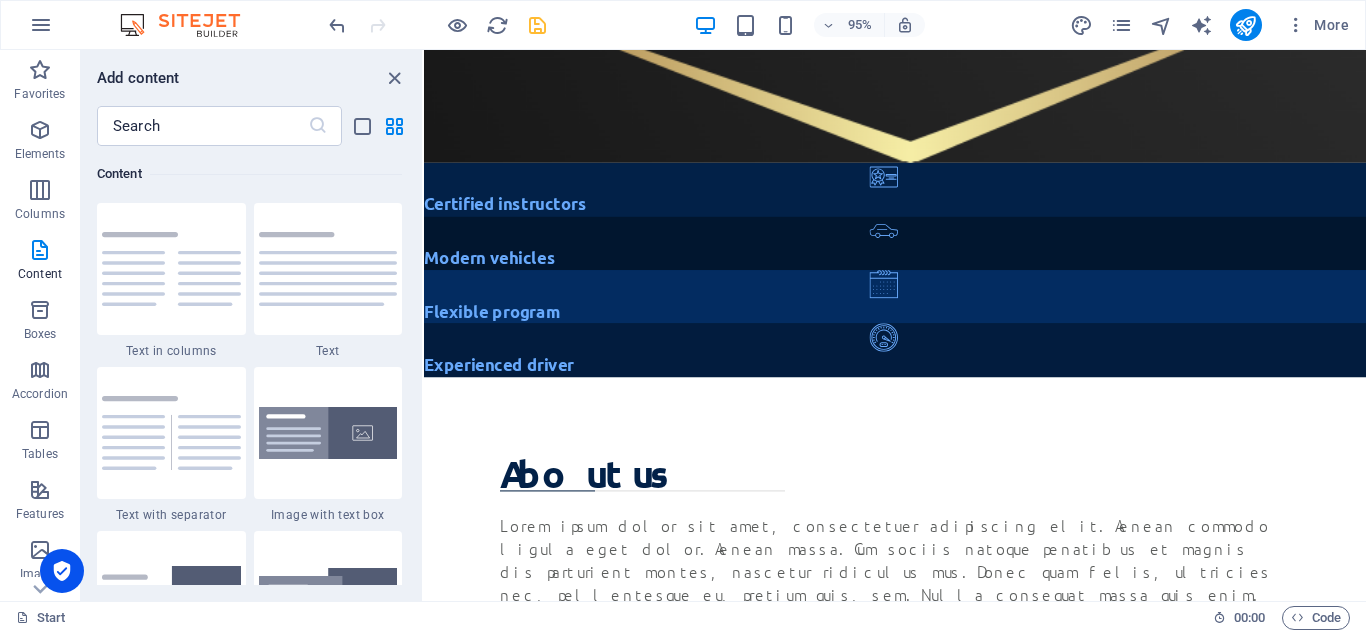 scroll, scrollTop: 508, scrollLeft: 0, axis: vertical 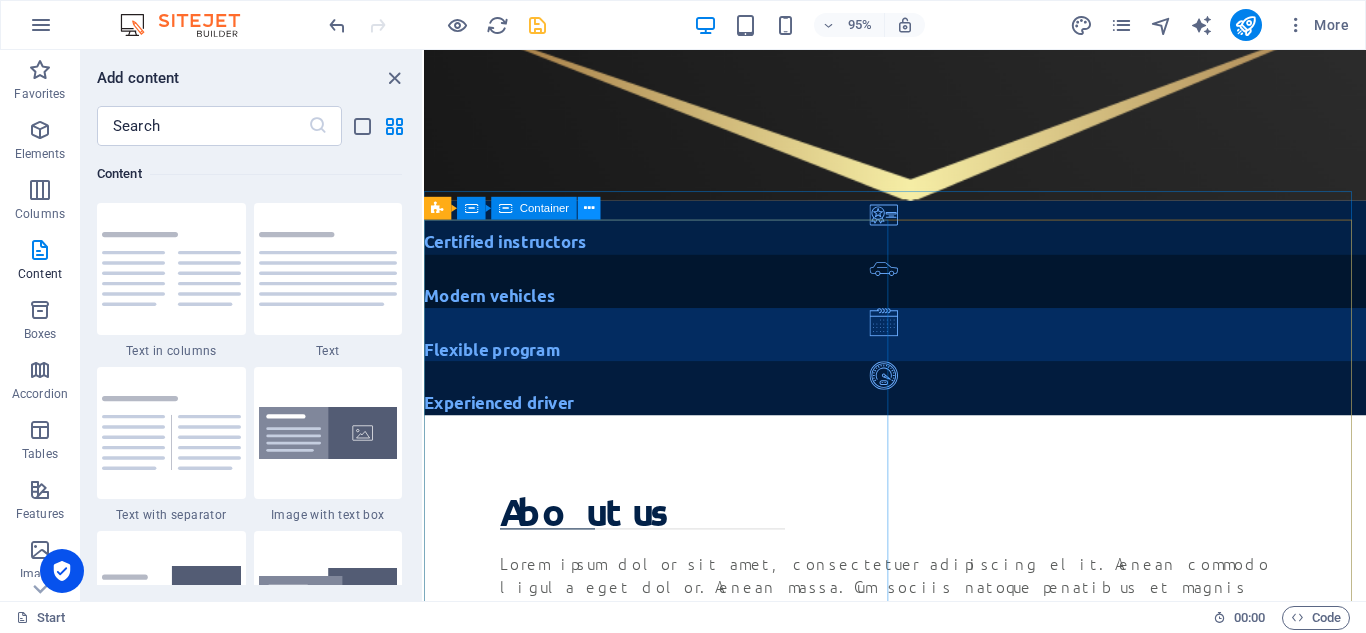 click at bounding box center [589, 208] 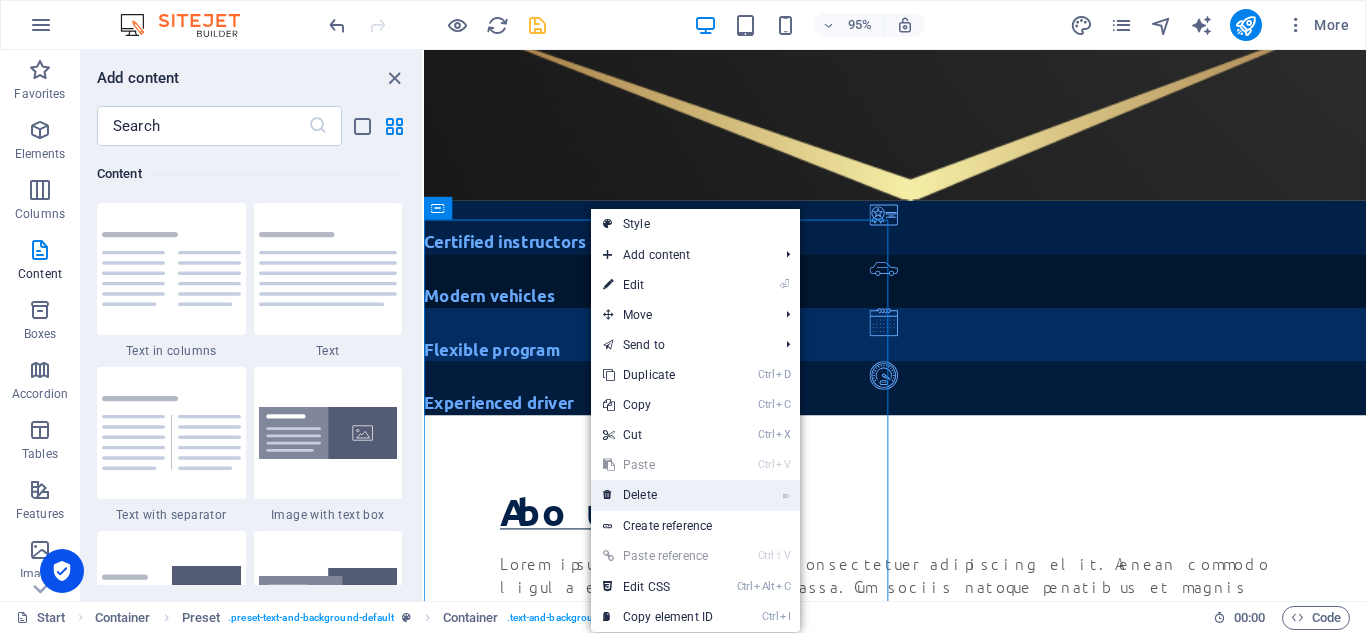 click on "⌦  Delete" at bounding box center [658, 495] 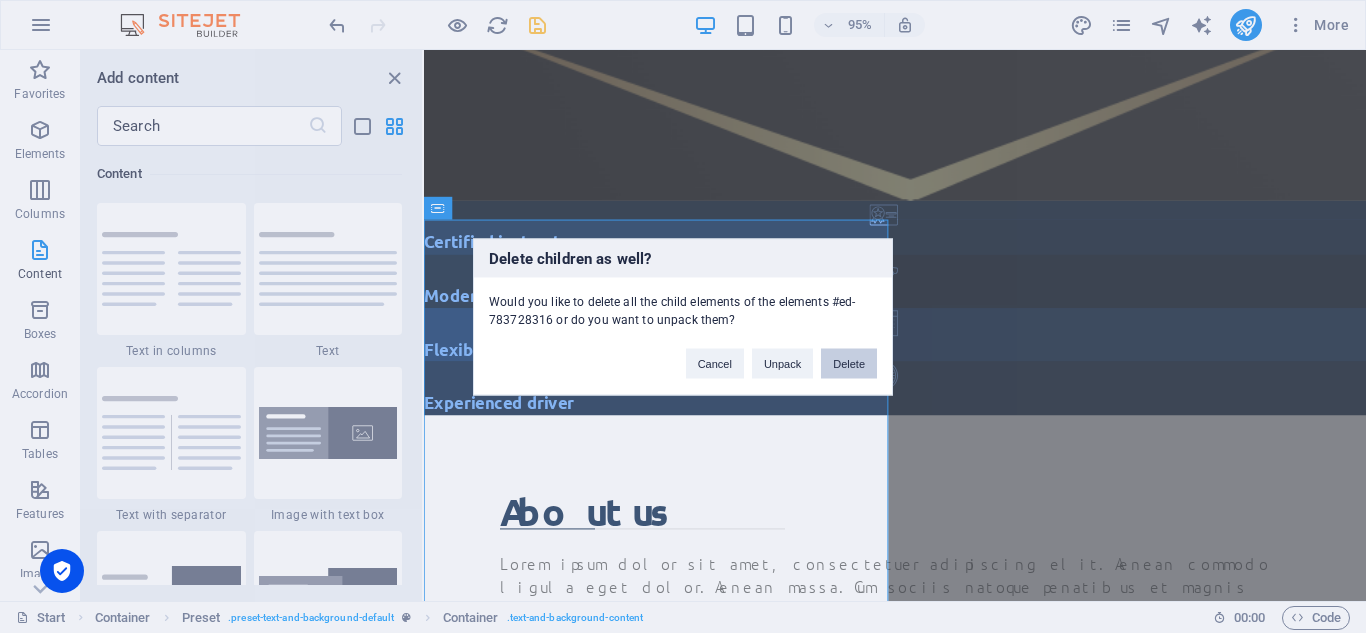 click on "Delete" at bounding box center [849, 363] 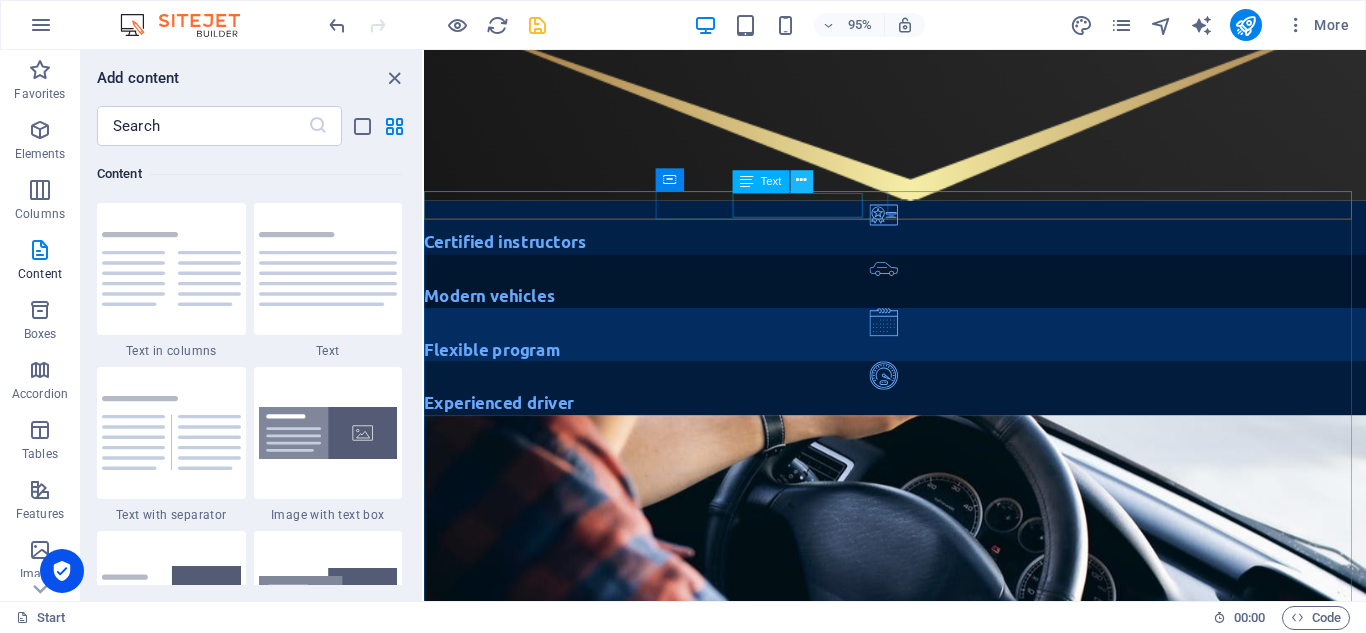 click at bounding box center (801, 181) 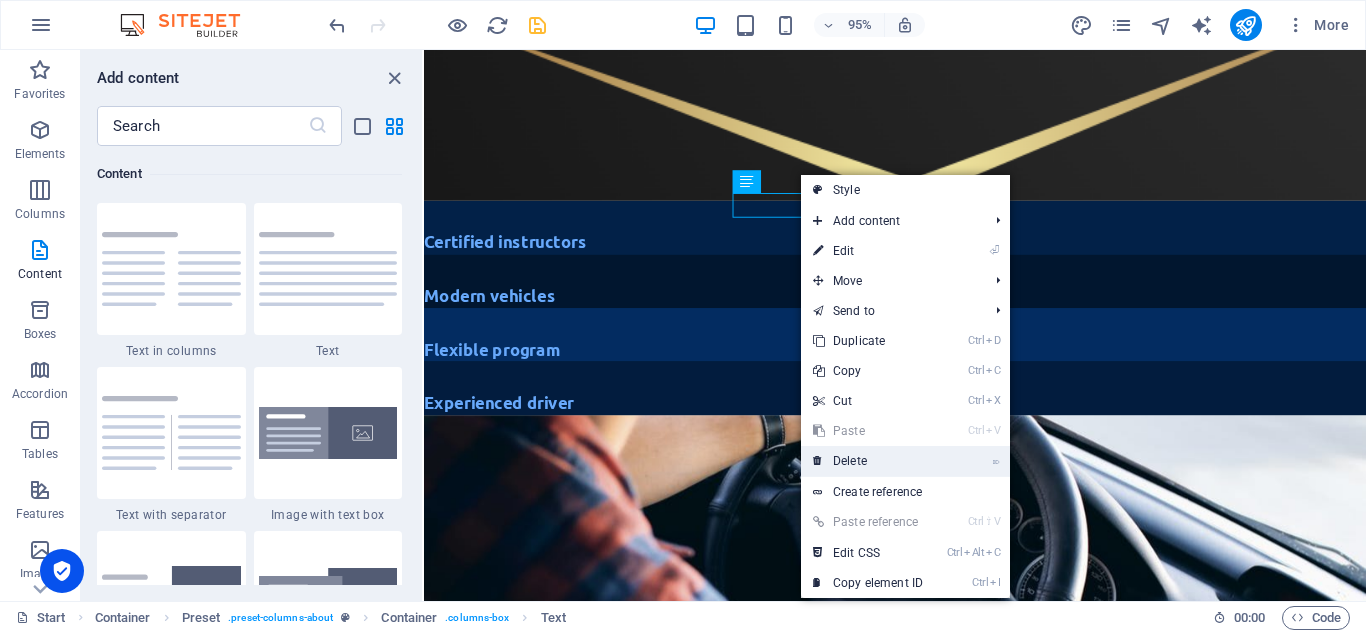 click on "⌦  Delete" at bounding box center [868, 461] 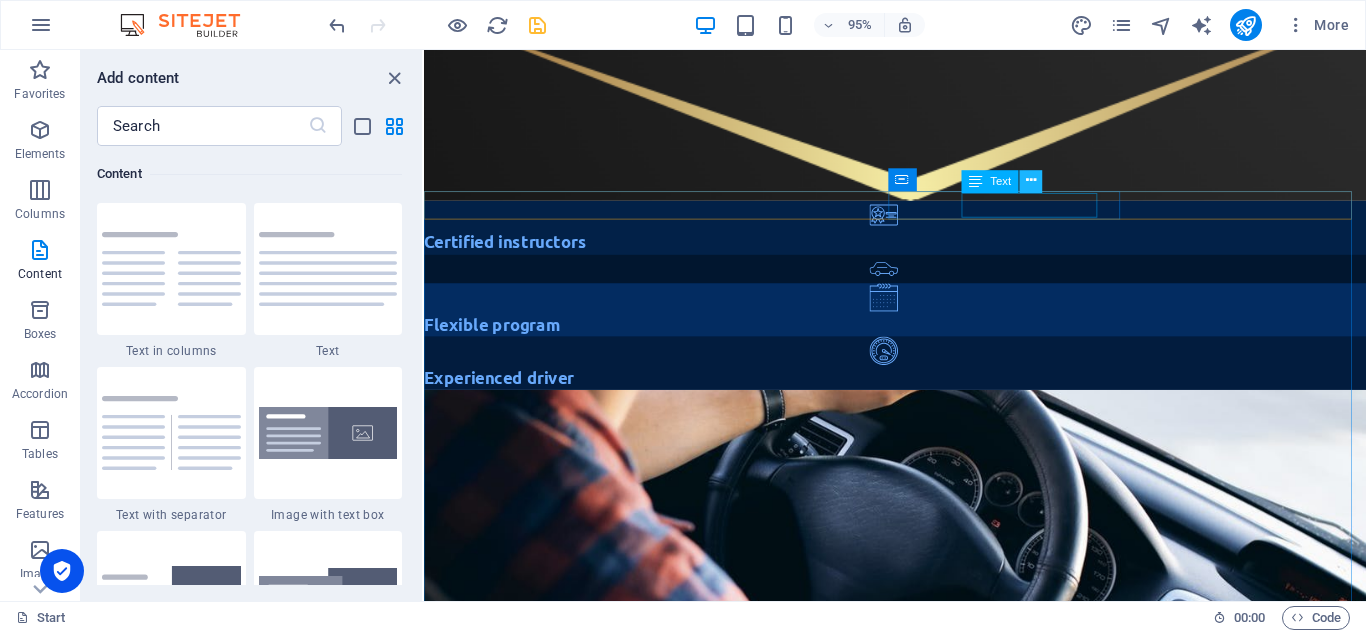 click at bounding box center (1031, 181) 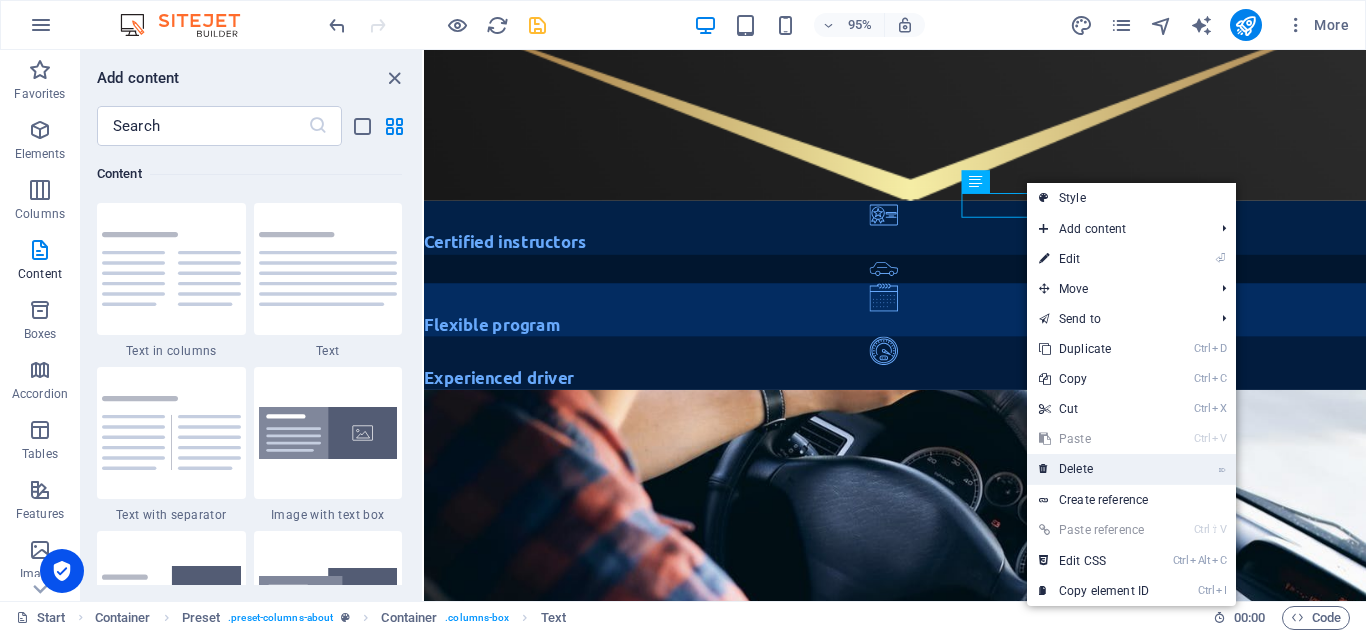 click on "⌦  Delete" at bounding box center (1094, 469) 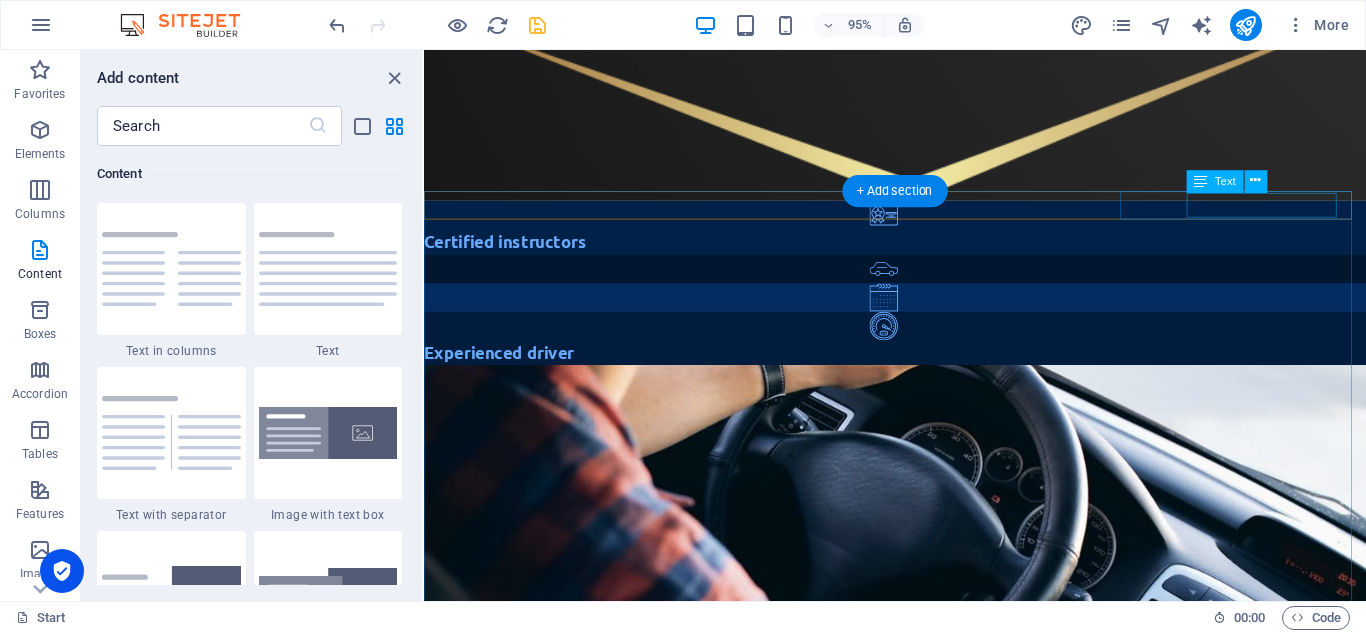 click on "Experienced driver" at bounding box center [920, 368] 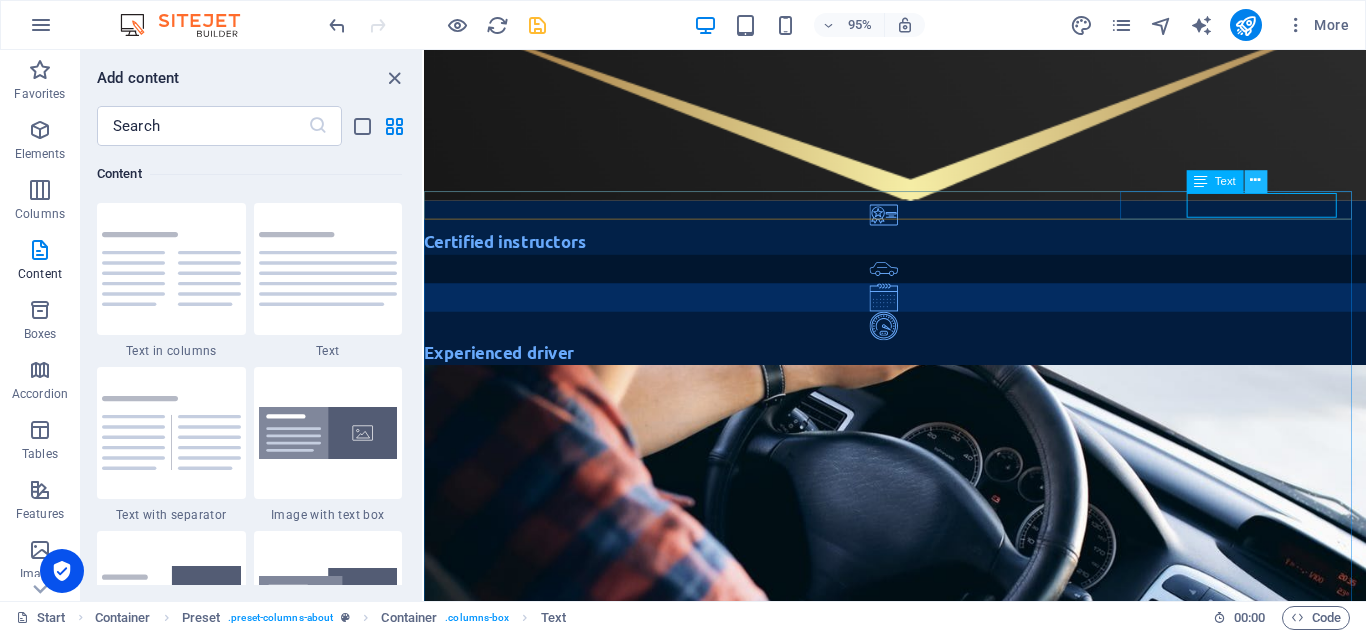 click at bounding box center (1256, 181) 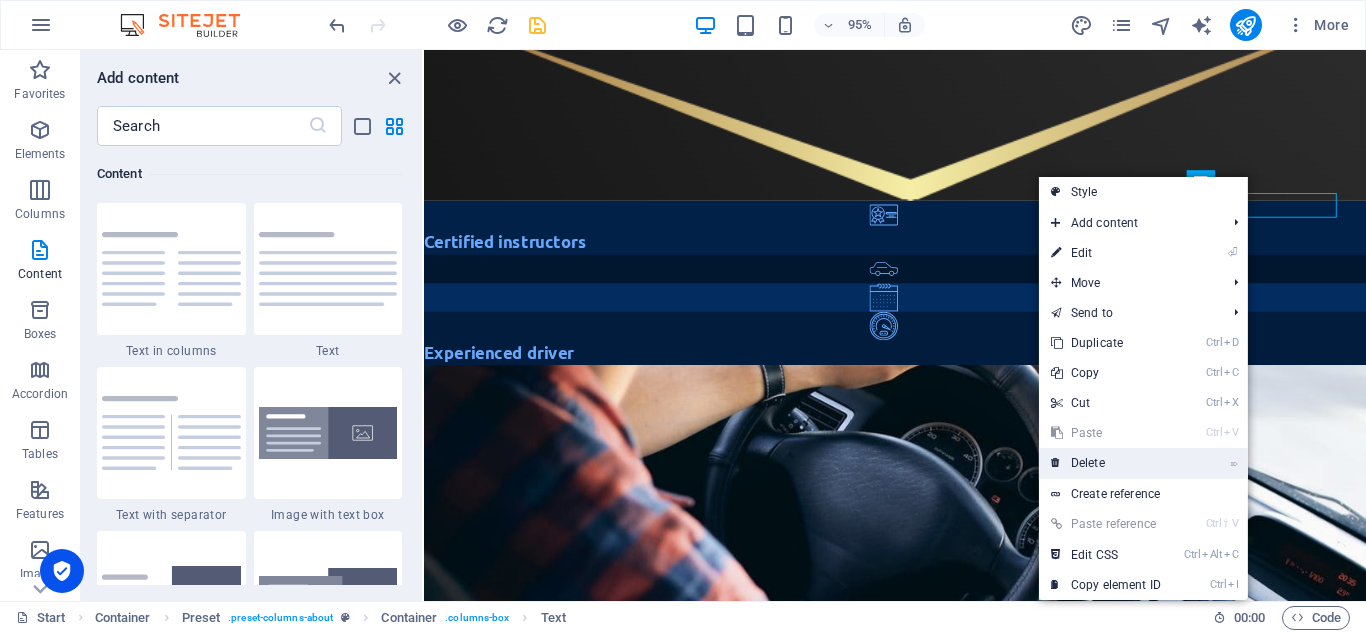 click on "⌦  Delete" at bounding box center (1143, 463) 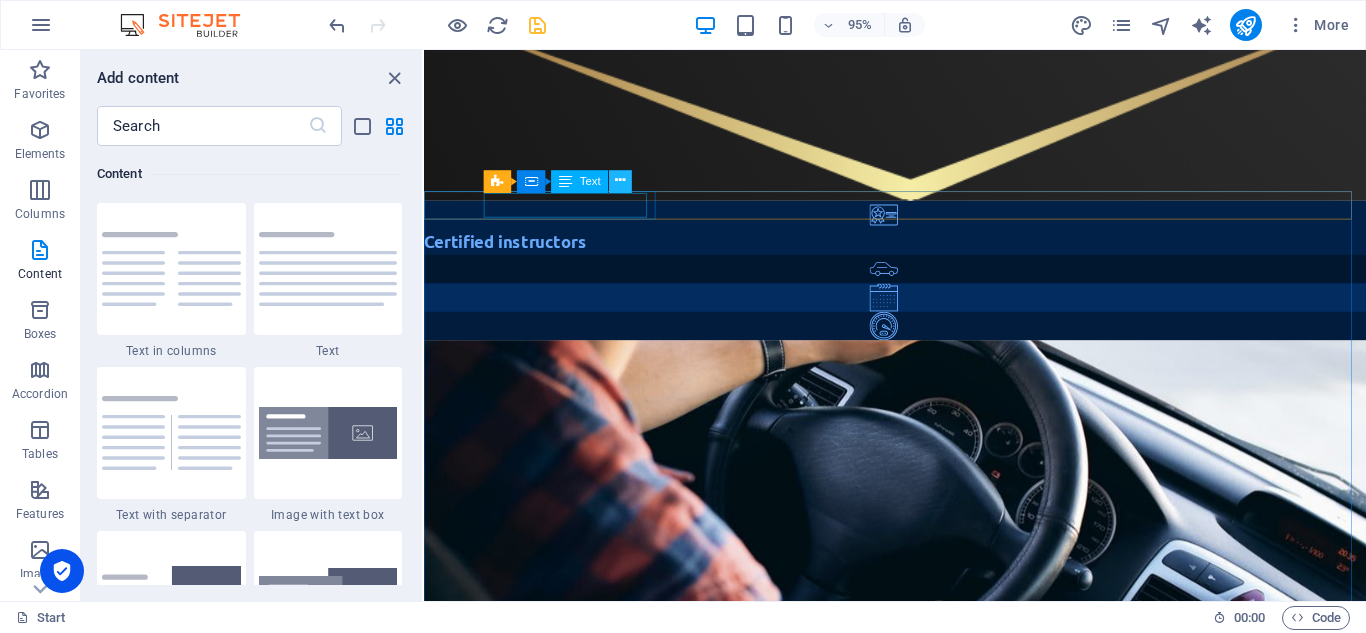 click at bounding box center [621, 181] 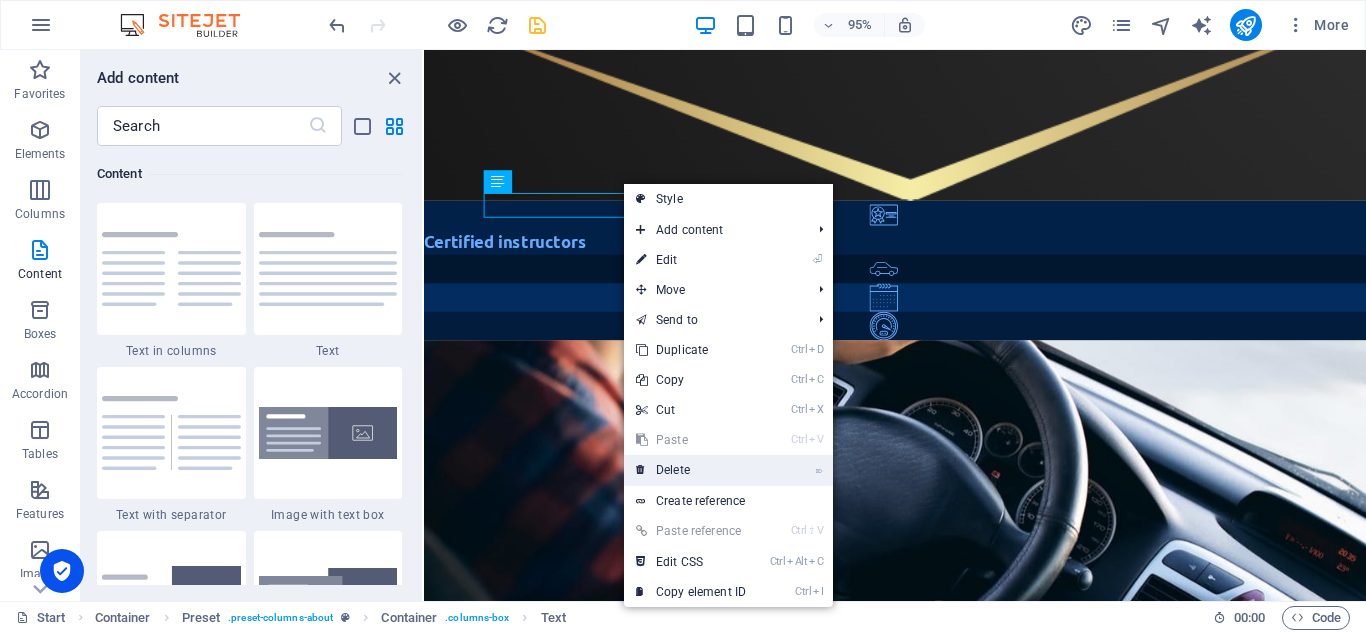 click on "⌦  Delete" at bounding box center (691, 470) 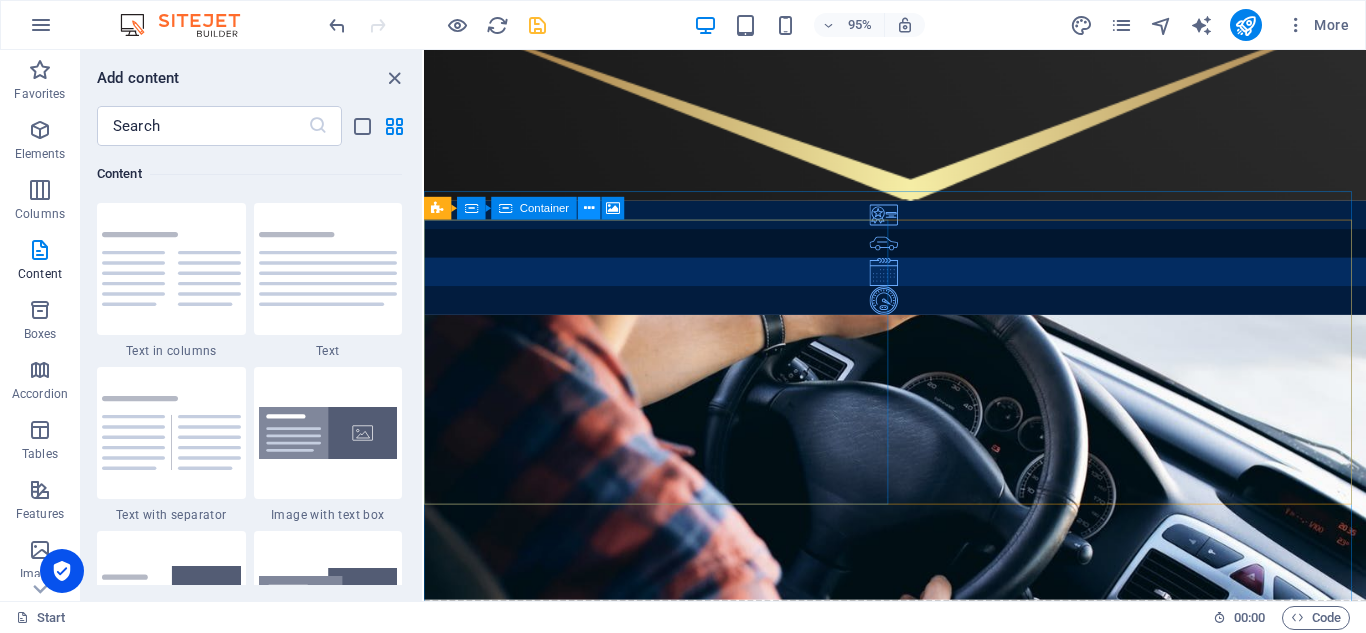 click at bounding box center (589, 207) 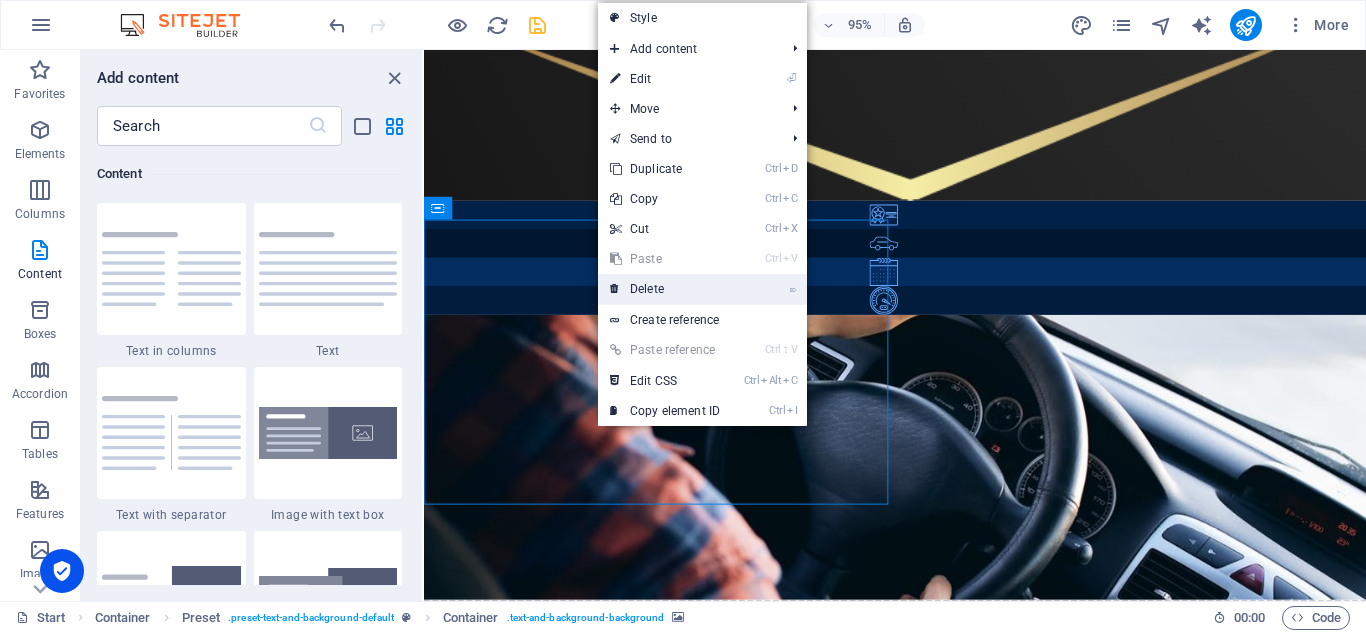 click on "⌦  Delete" at bounding box center [665, 289] 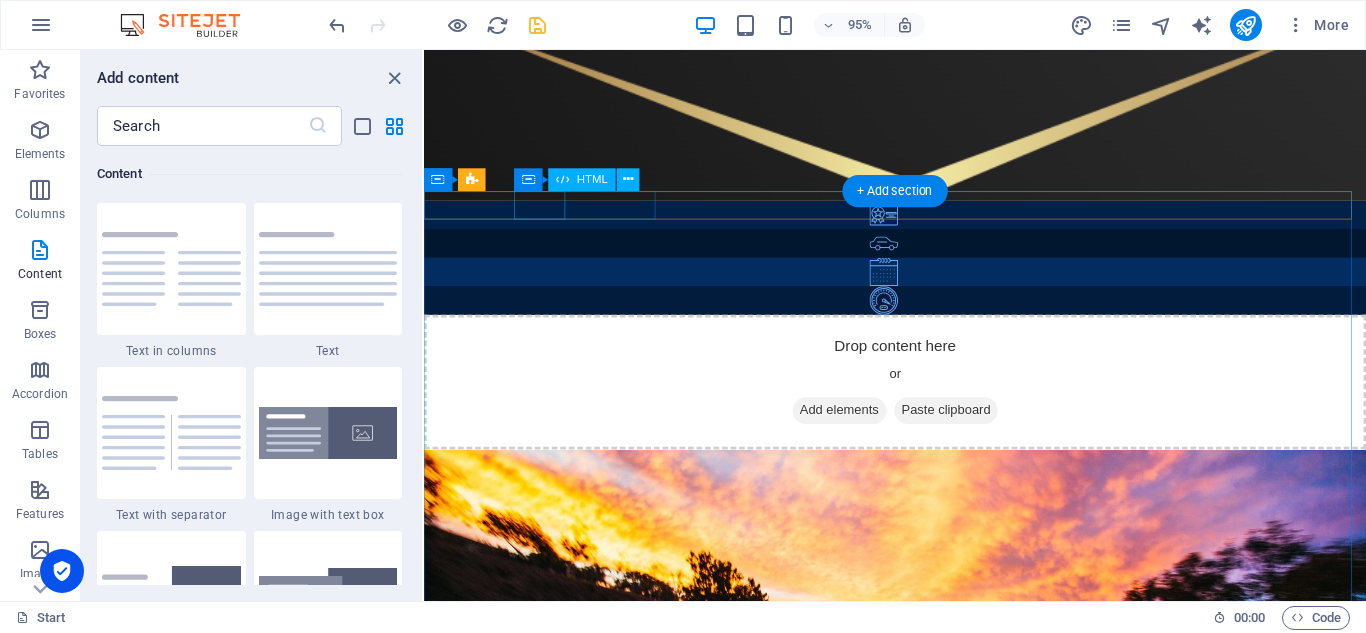 click at bounding box center (920, 223) 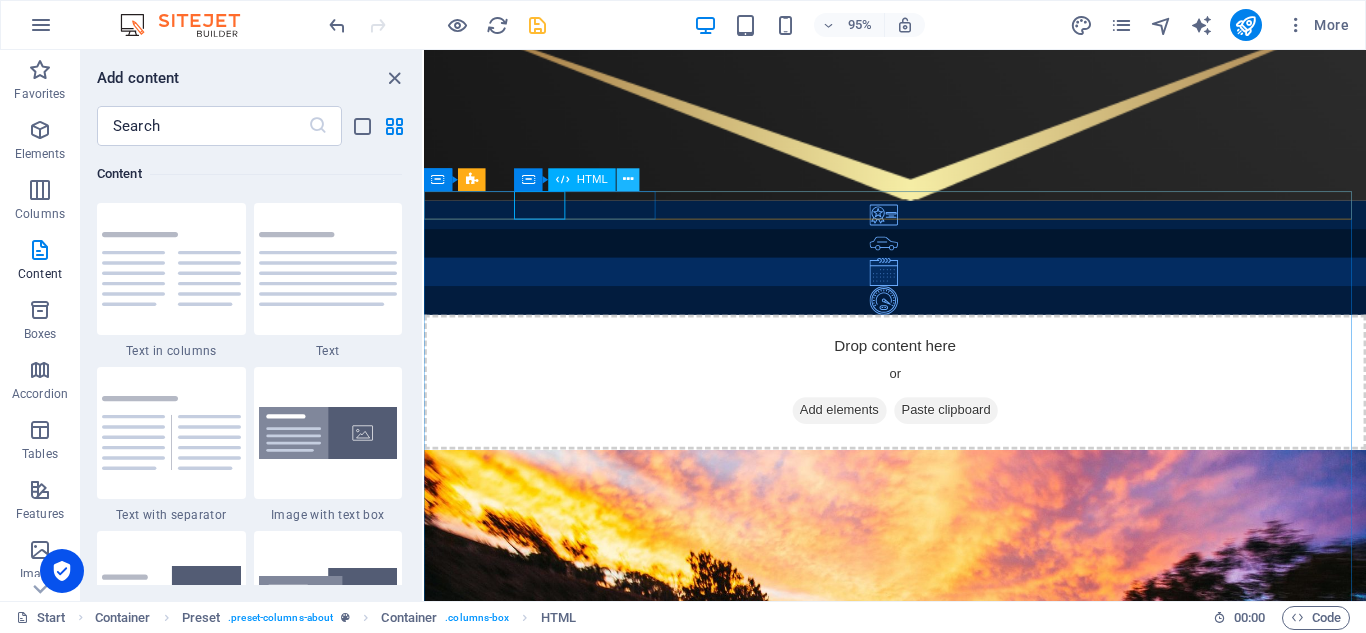 click at bounding box center (628, 179) 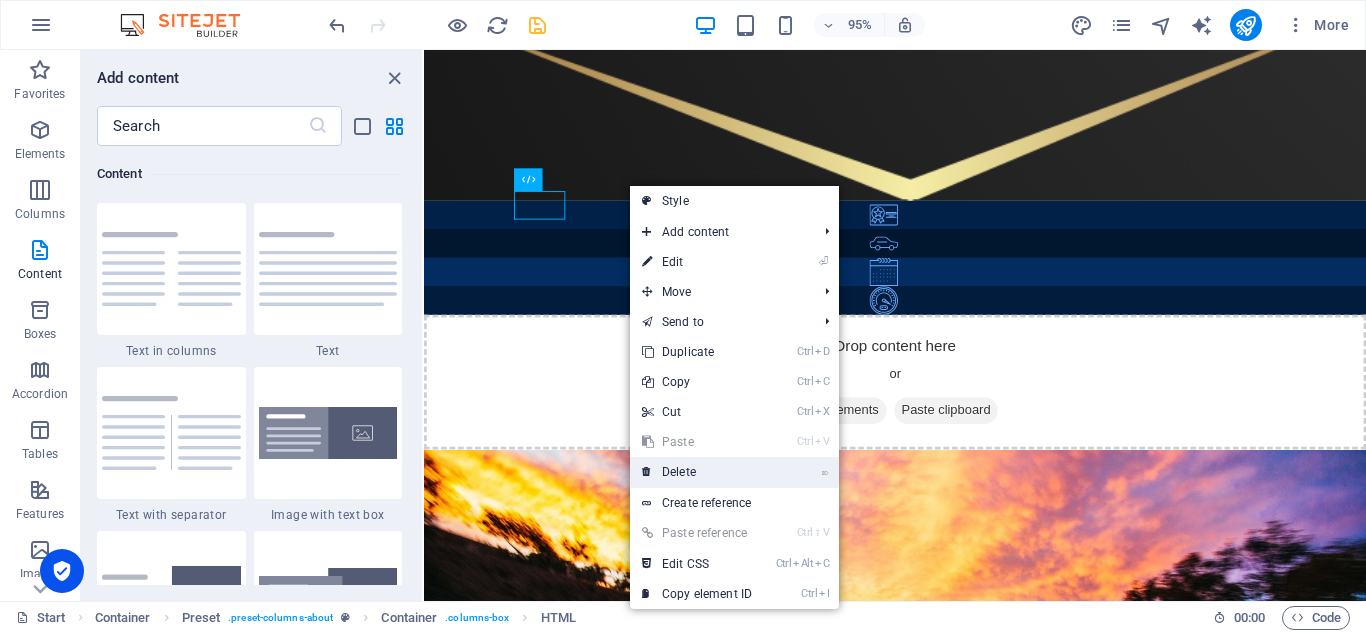 click on "⌦  Delete" at bounding box center [697, 472] 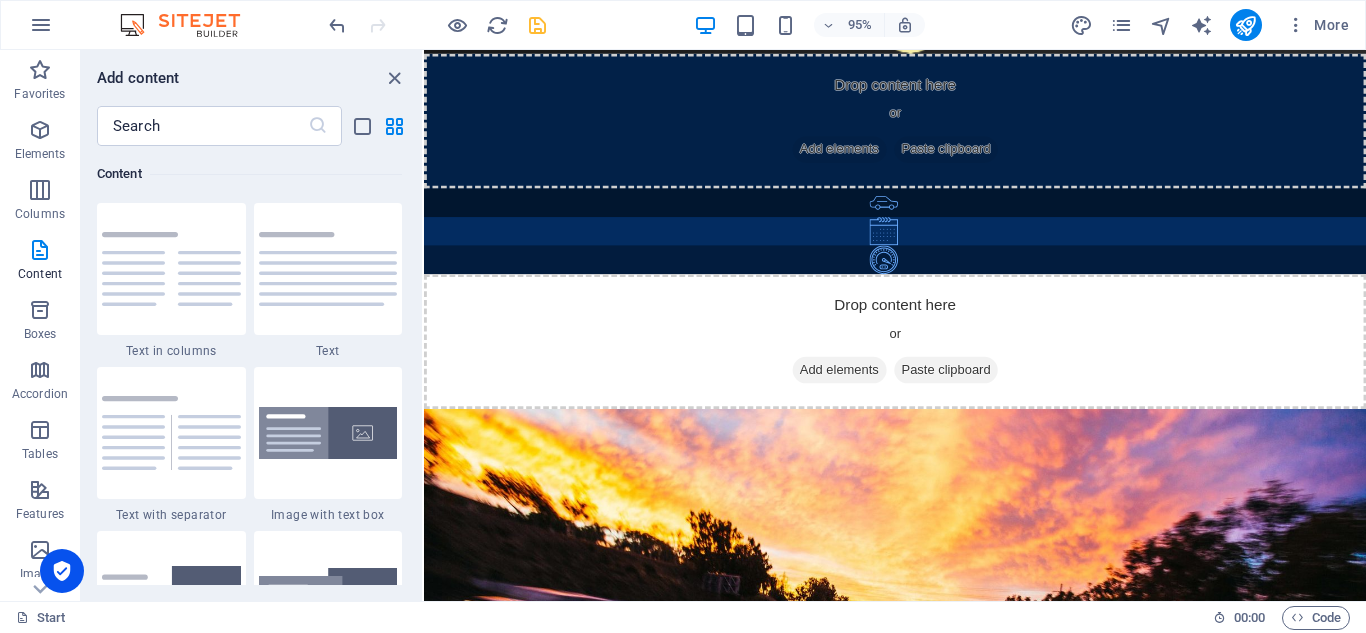 scroll, scrollTop: 721, scrollLeft: 0, axis: vertical 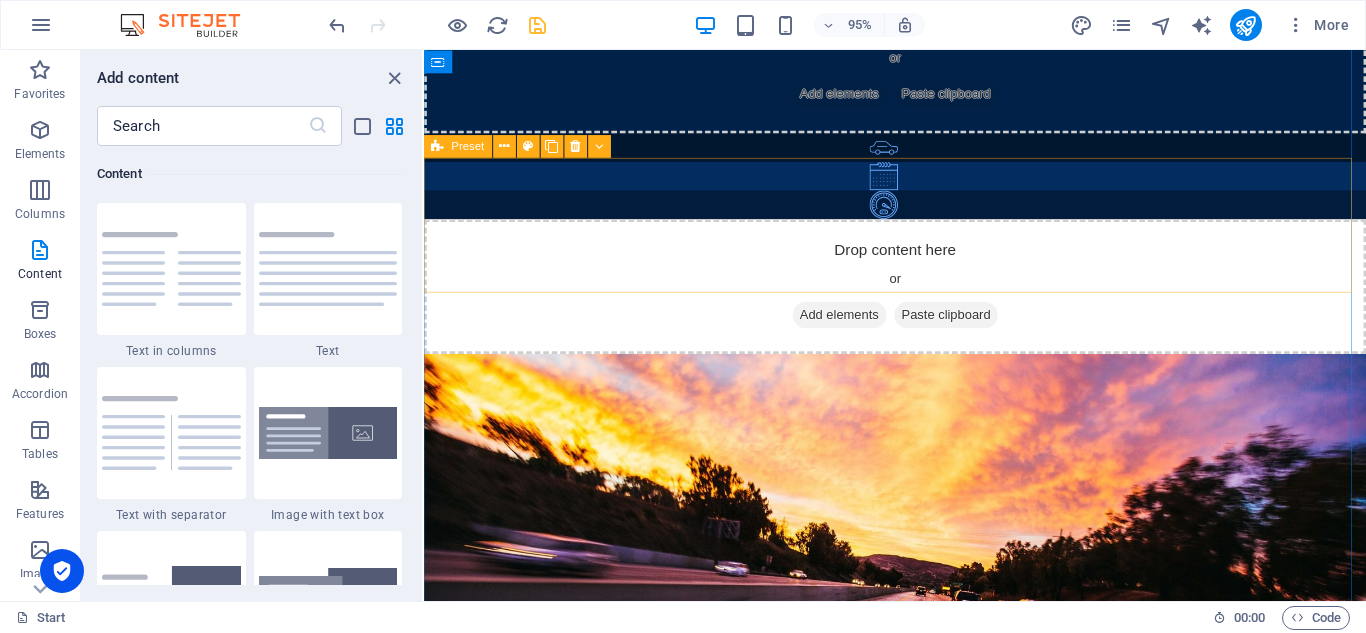 click on "Add elements" at bounding box center (861, 328) 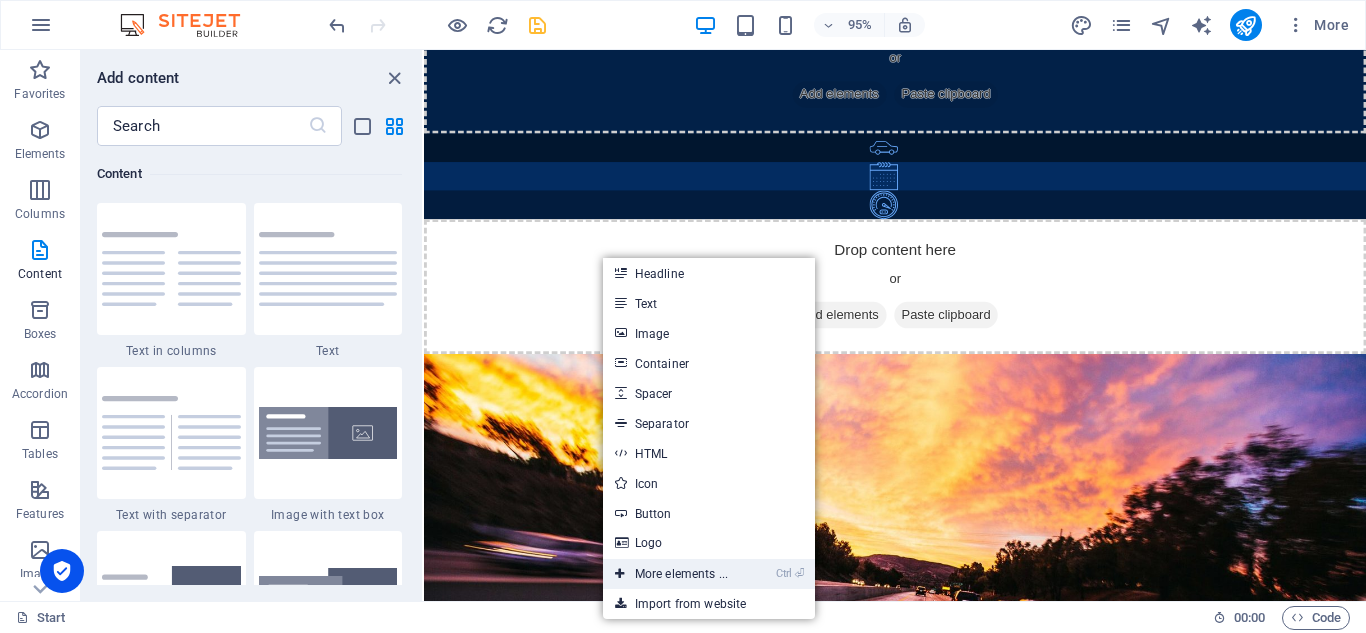 click on "Ctrl ⏎  More elements ..." at bounding box center [671, 574] 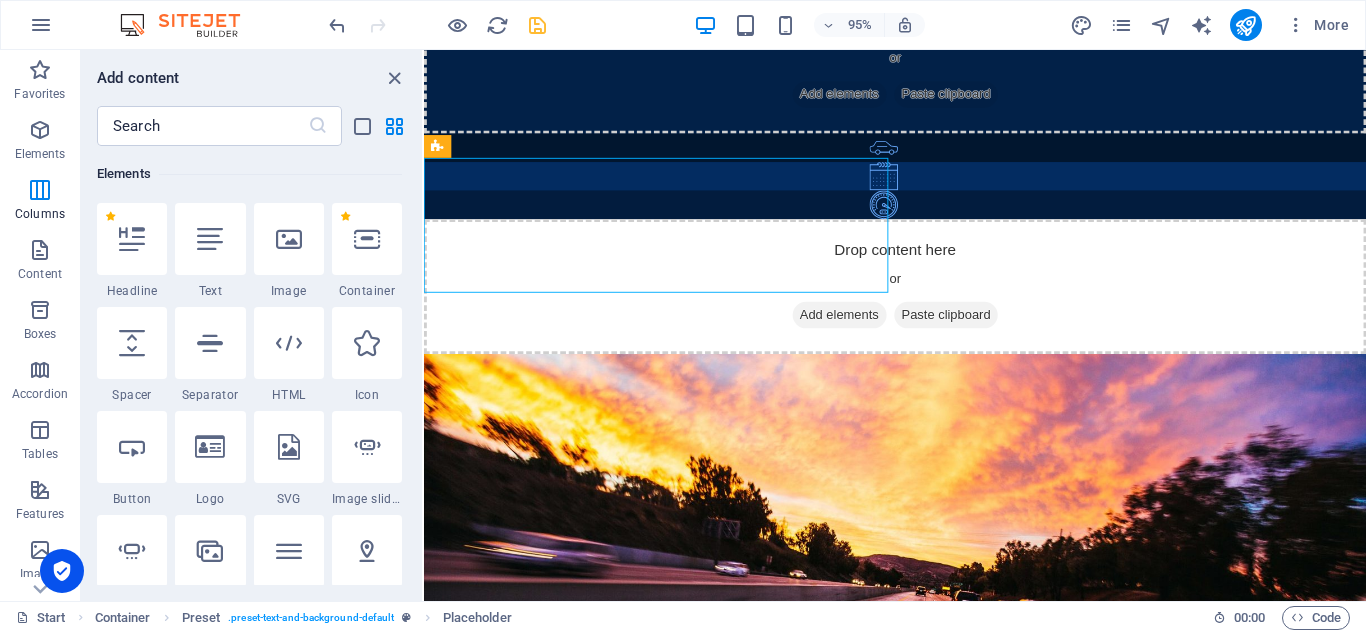 scroll, scrollTop: 213, scrollLeft: 0, axis: vertical 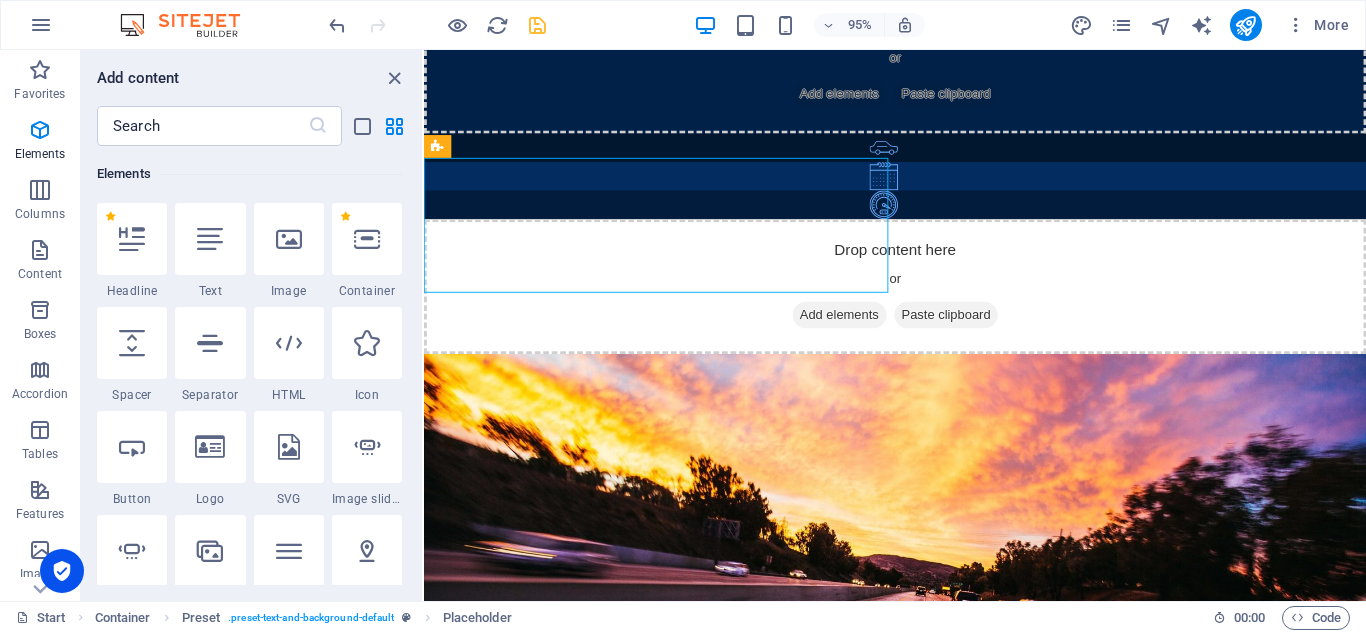 drag, startPoint x: 417, startPoint y: 156, endPoint x: 420, endPoint y: 192, distance: 36.124783 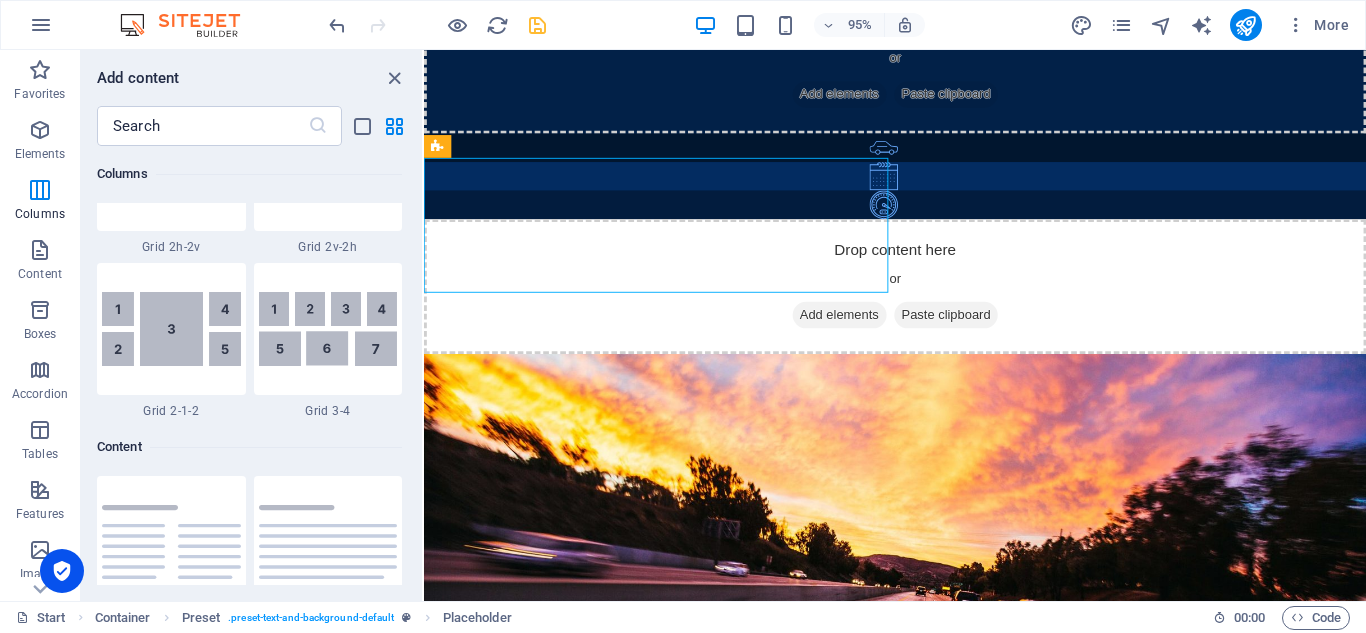 scroll, scrollTop: 3092, scrollLeft: 0, axis: vertical 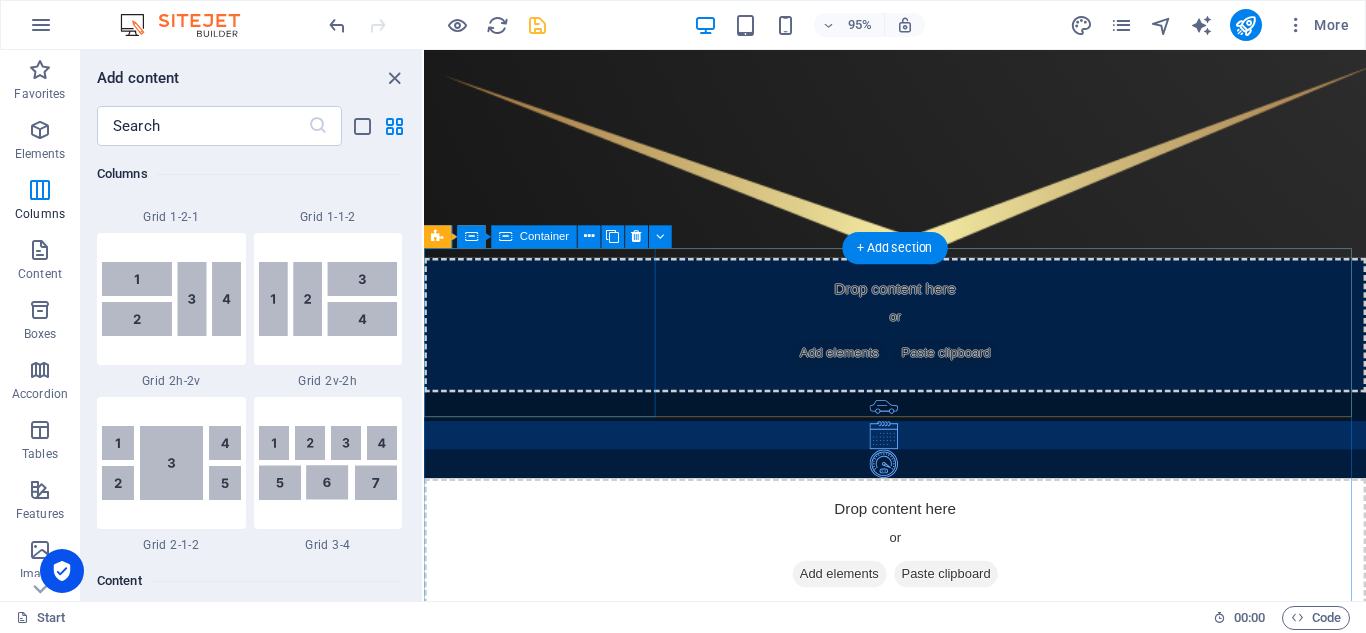 click on "Add elements" at bounding box center (861, 369) 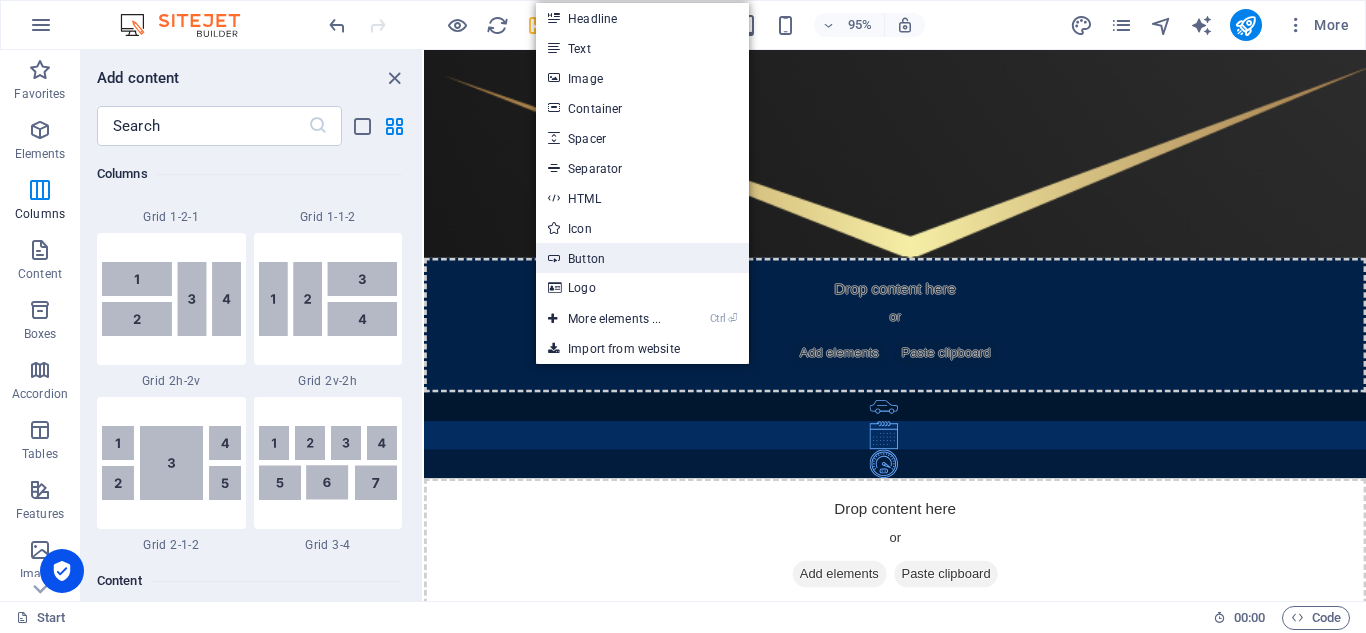 click on "Button" at bounding box center (642, 258) 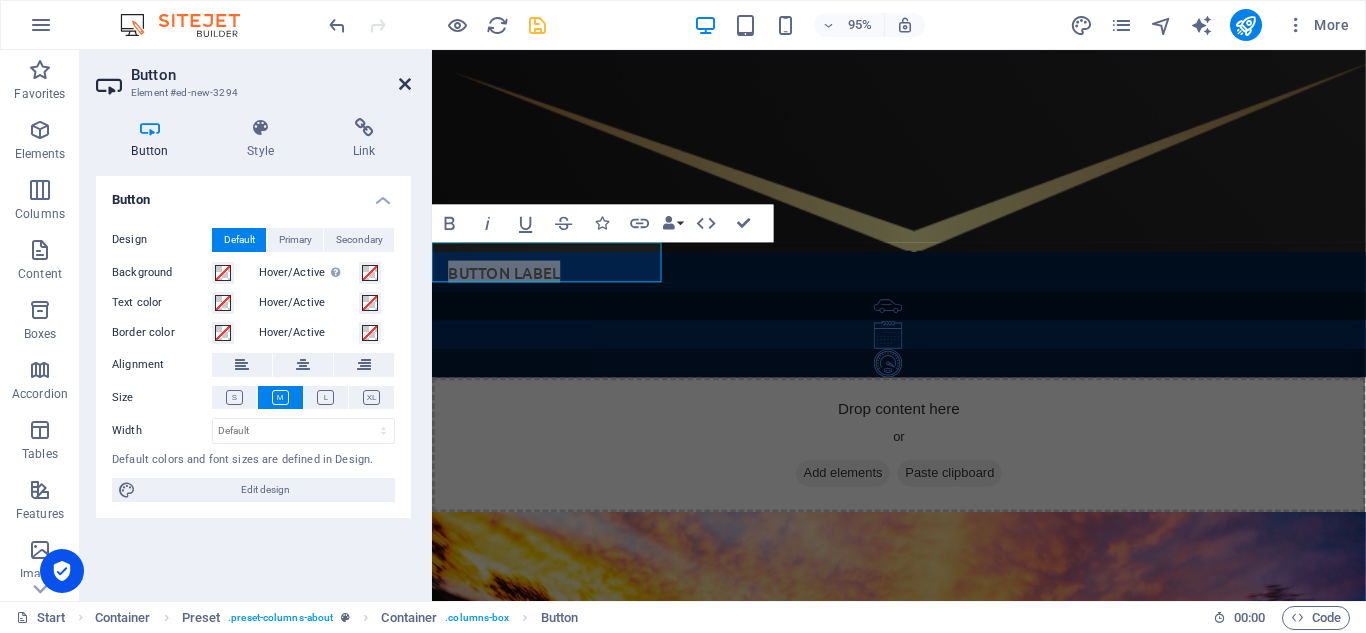 click at bounding box center [405, 84] 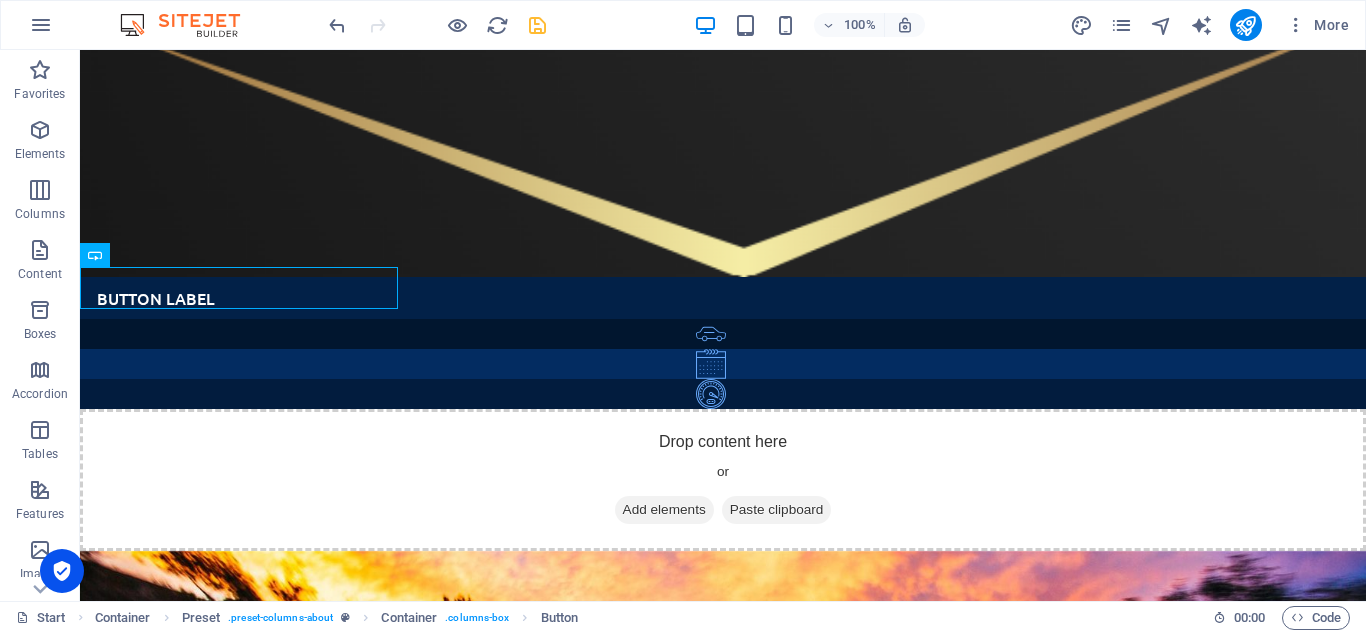 scroll, scrollTop: 655, scrollLeft: 0, axis: vertical 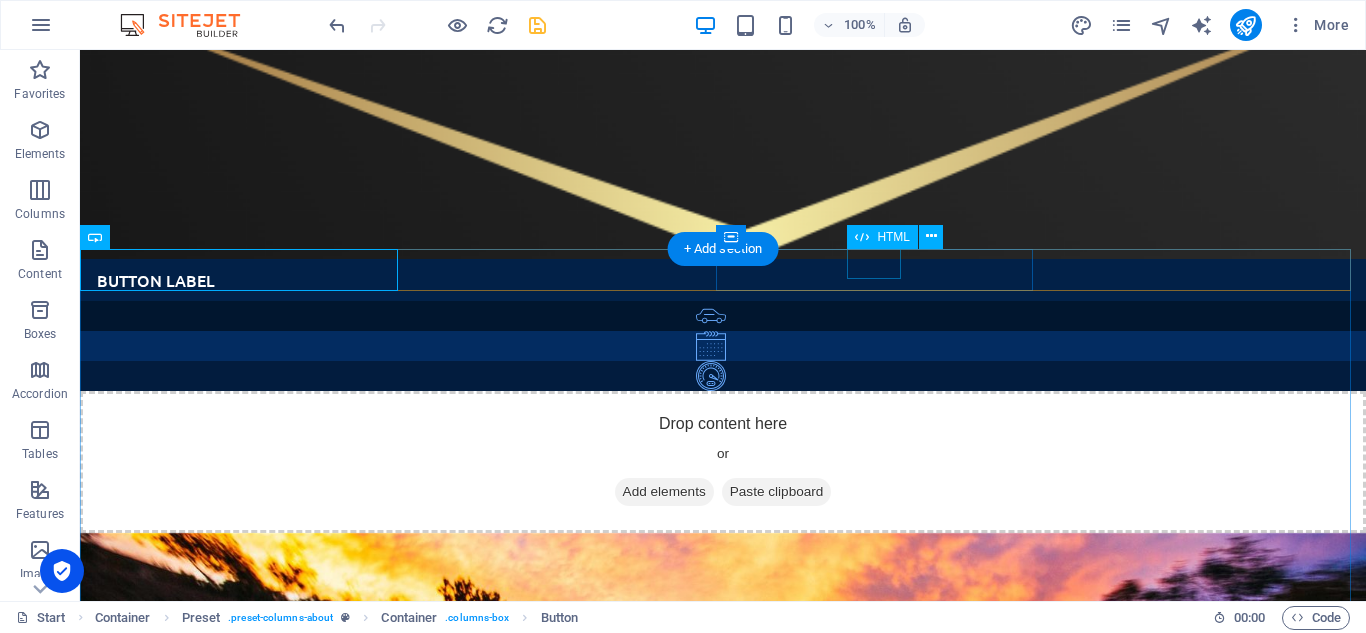 click at bounding box center [723, 346] 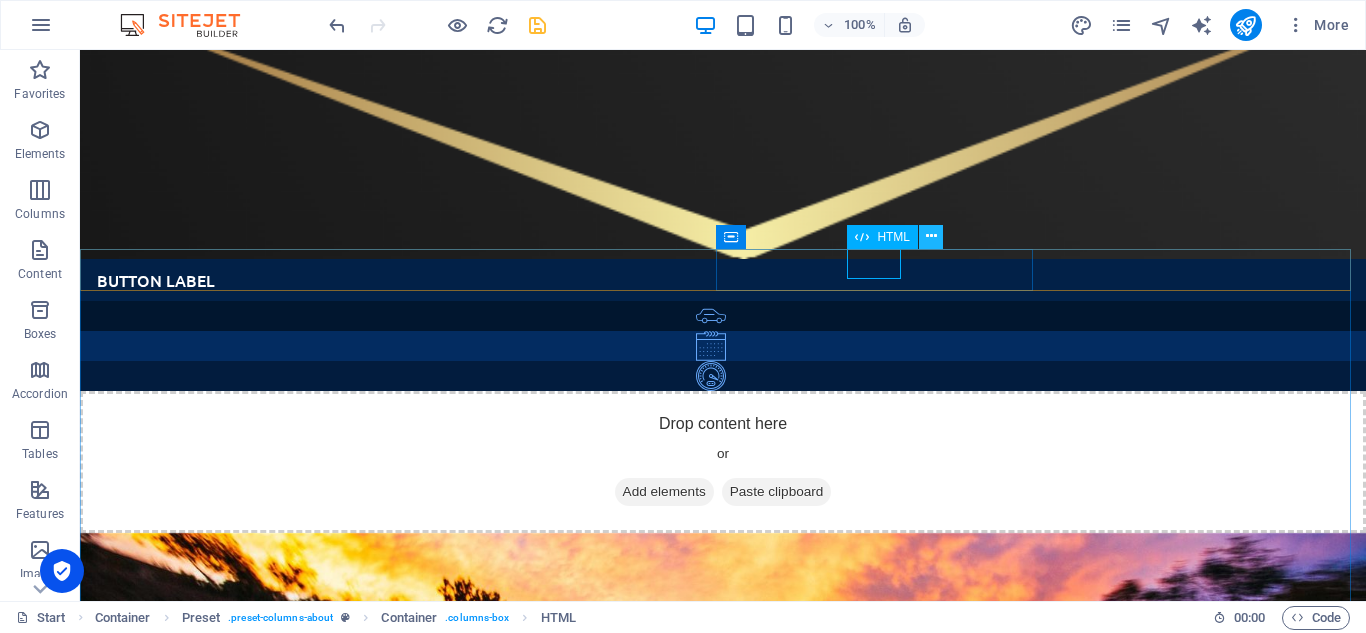click at bounding box center [931, 236] 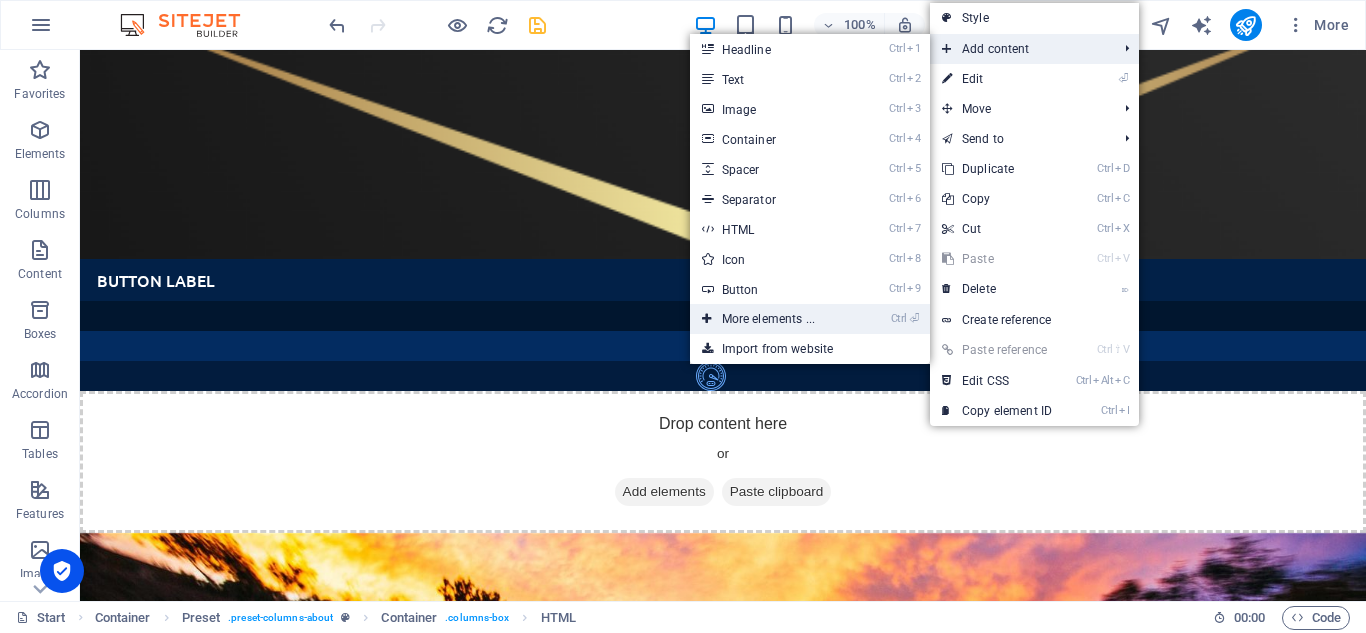 click on "Ctrl ⏎  More elements ..." at bounding box center [772, 319] 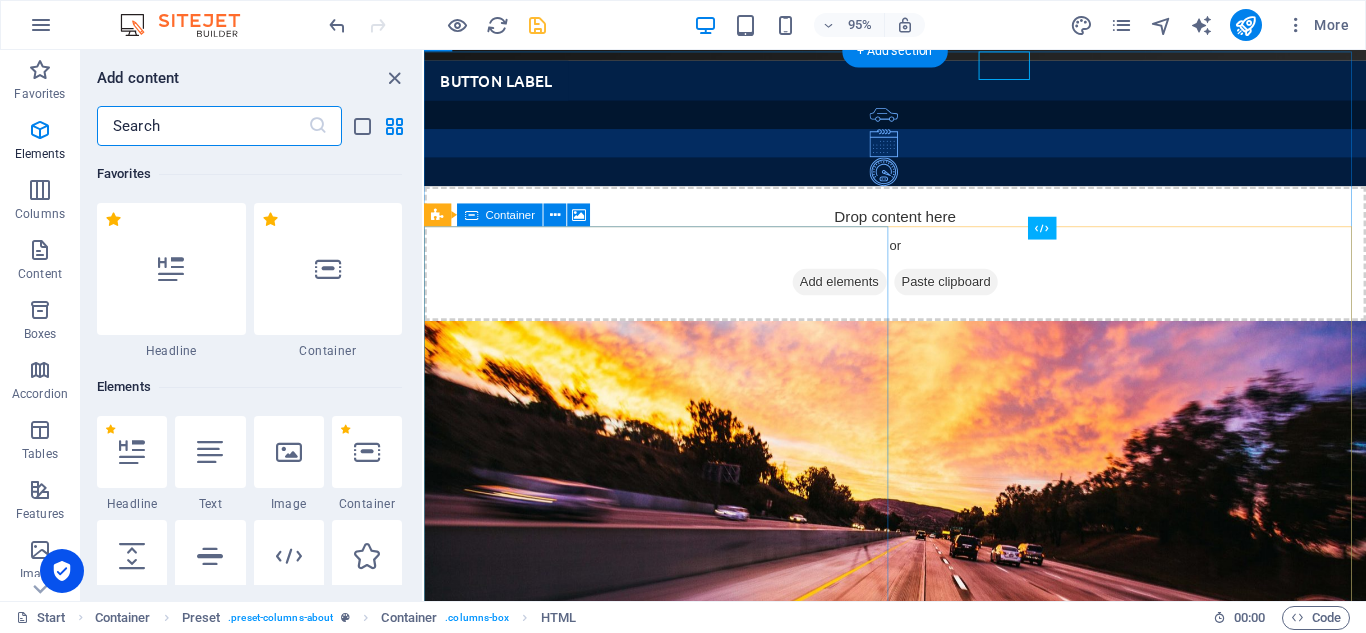 scroll, scrollTop: 213, scrollLeft: 0, axis: vertical 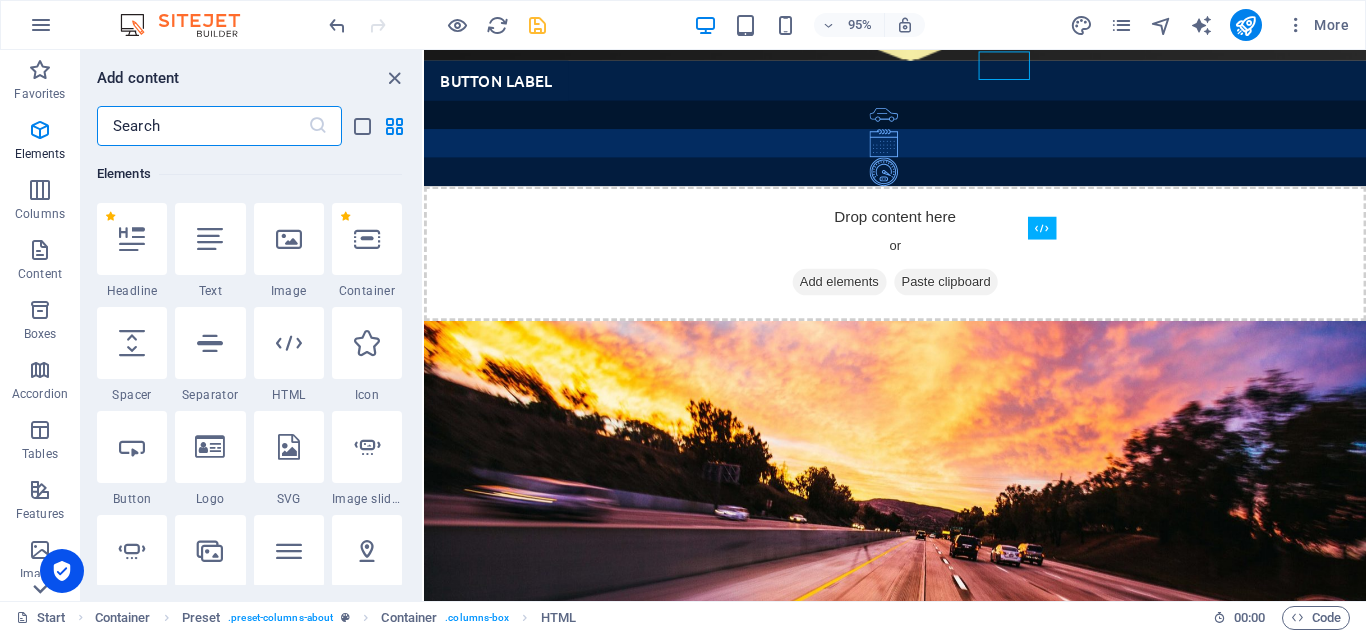 click 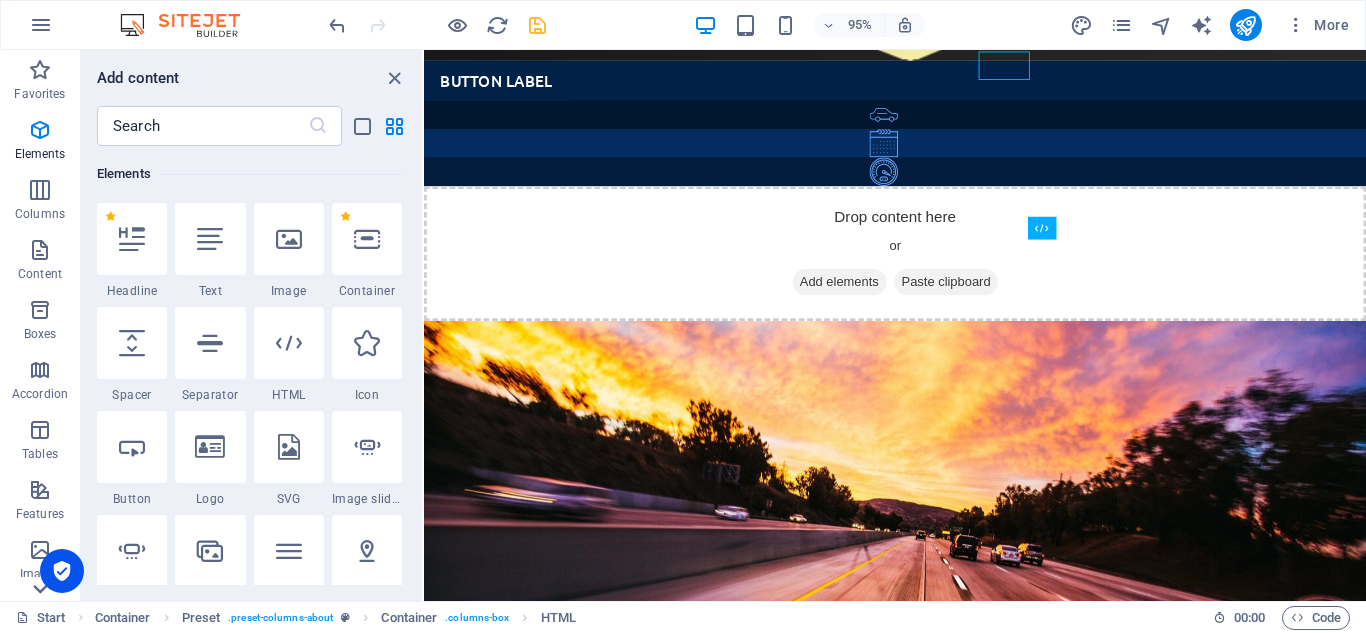 scroll, scrollTop: 349, scrollLeft: 0, axis: vertical 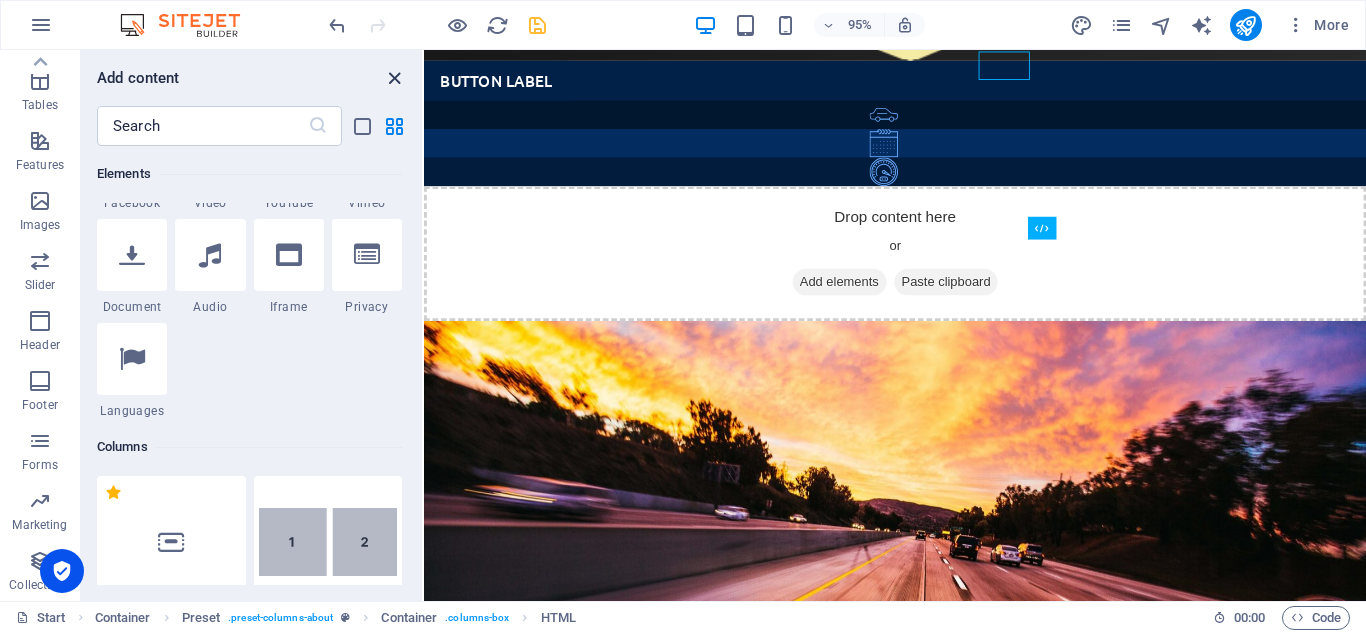click at bounding box center [394, 78] 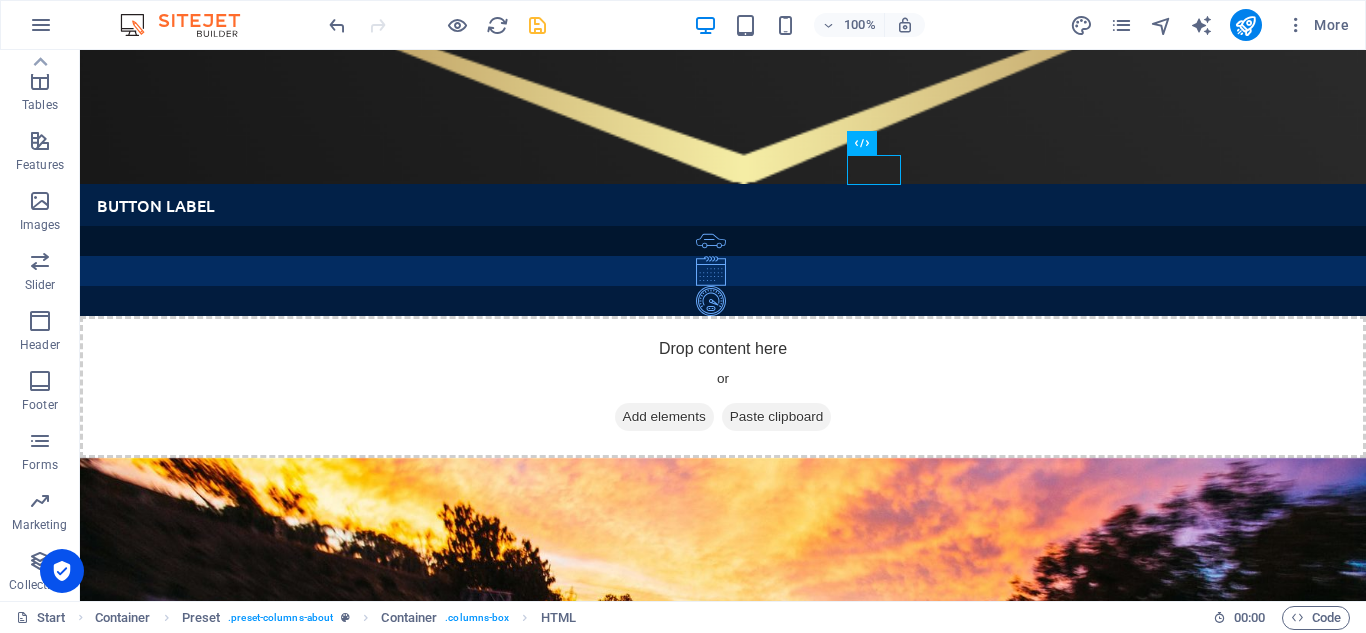 scroll, scrollTop: 749, scrollLeft: 0, axis: vertical 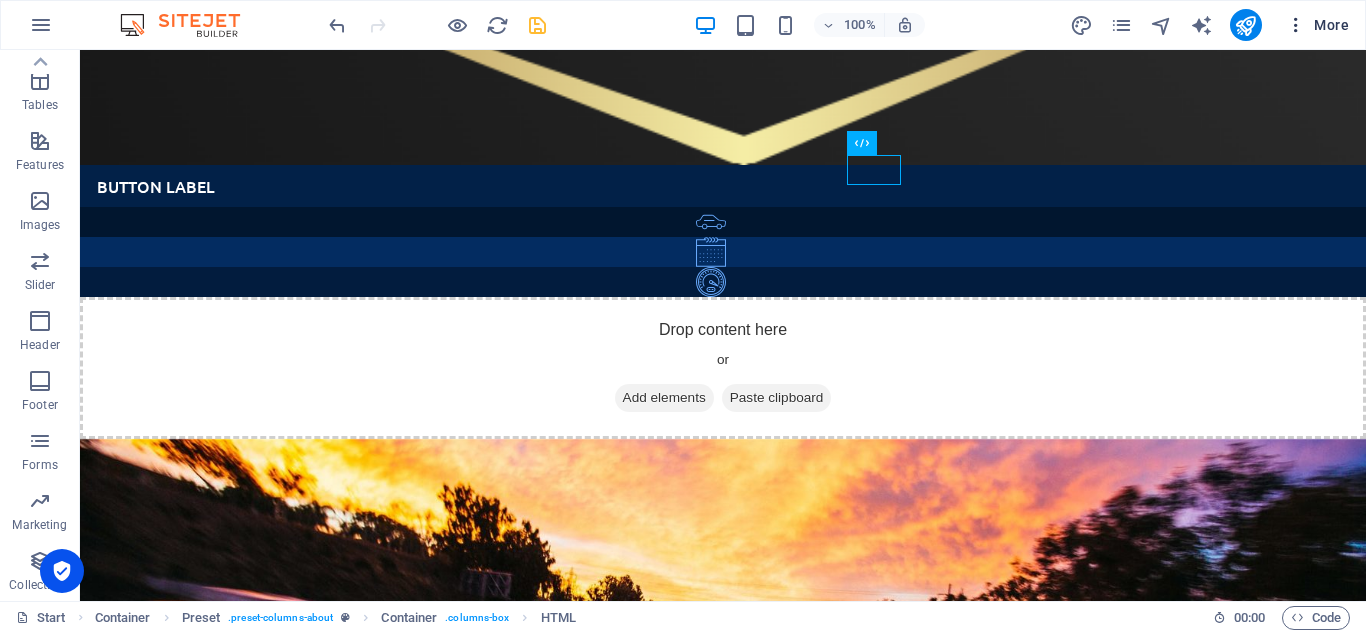 click on "More" at bounding box center (1317, 25) 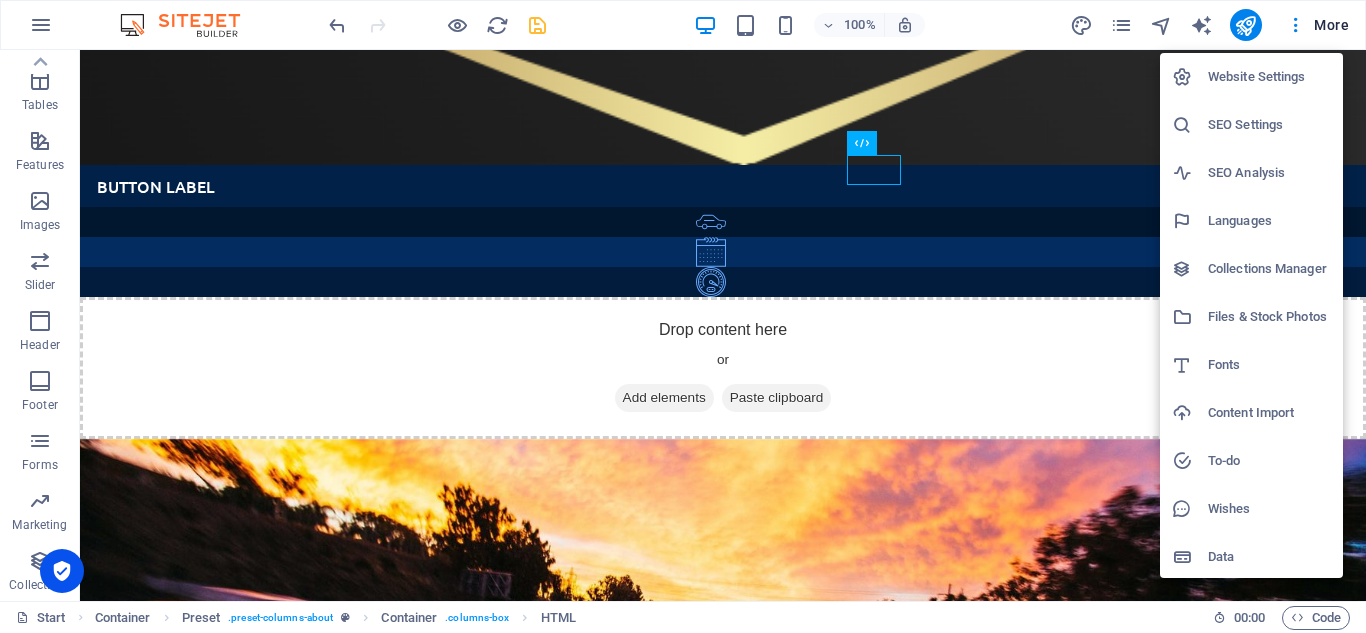 click on "Content Import" at bounding box center [1269, 413] 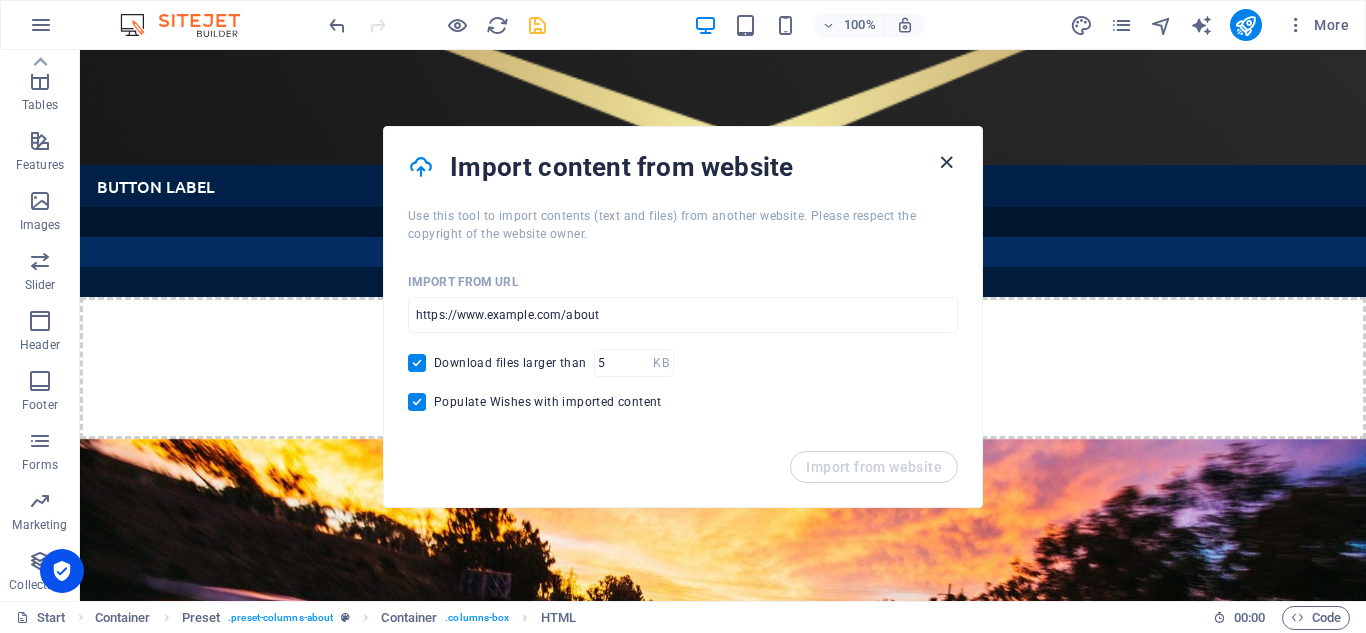 click at bounding box center (946, 162) 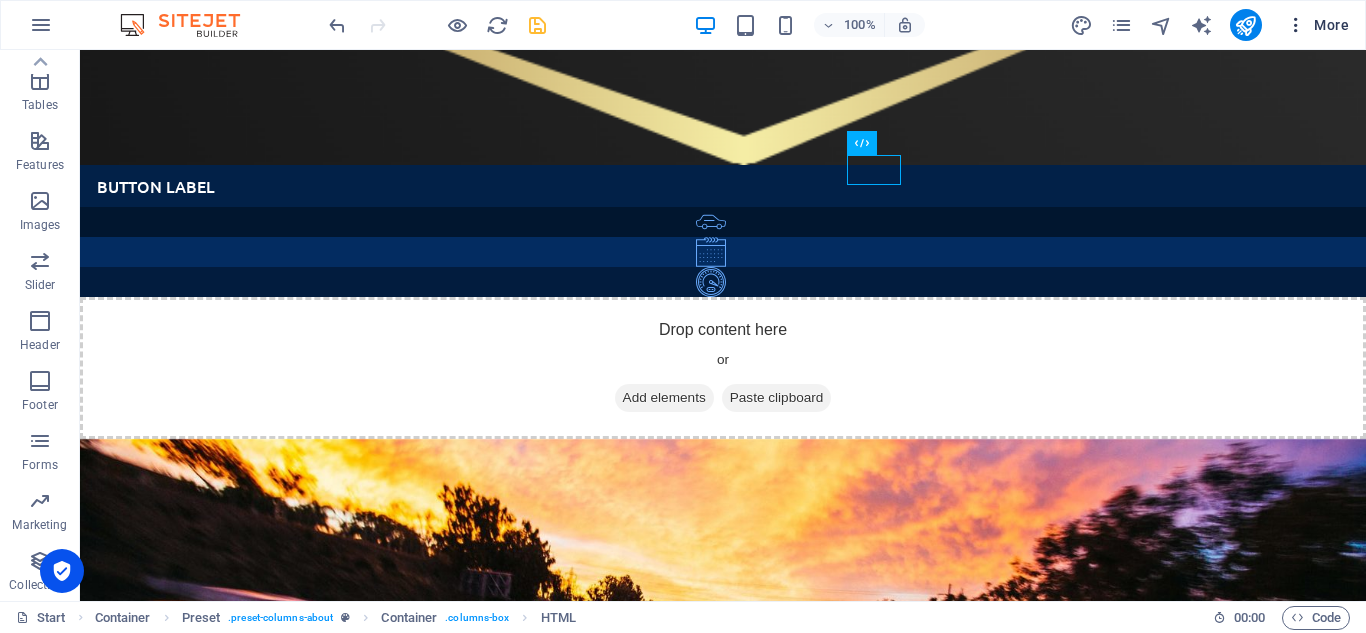 click at bounding box center [1296, 25] 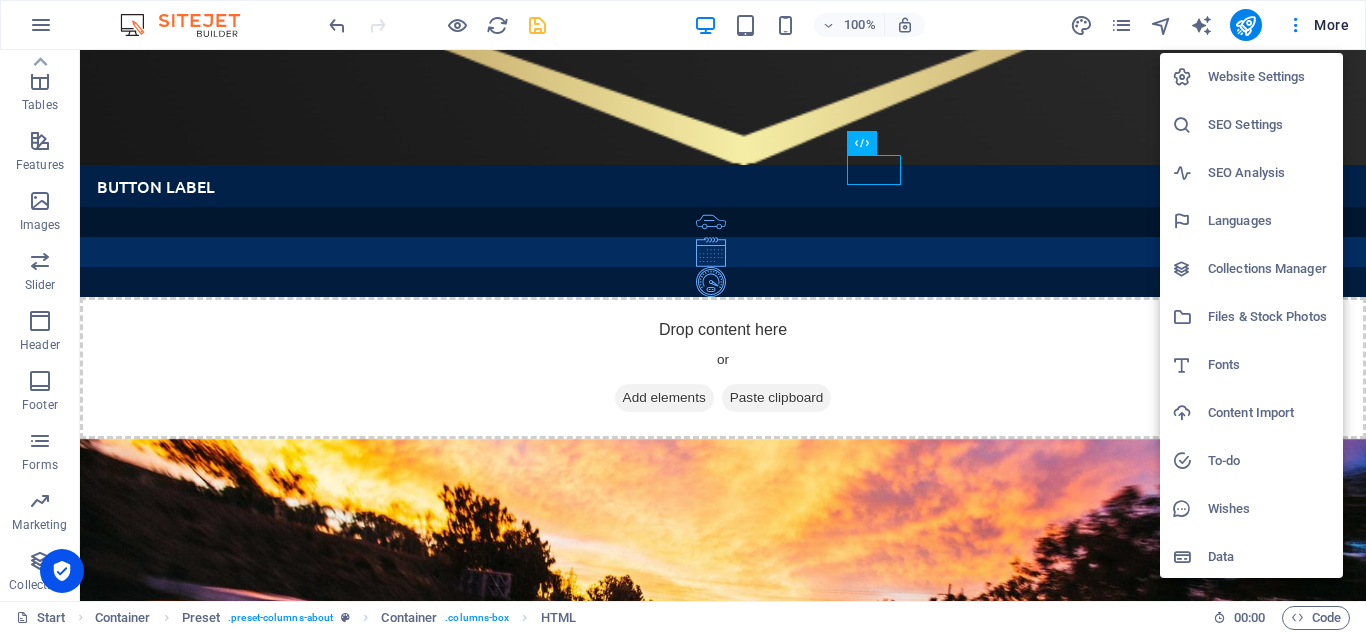 click on "Files & Stock Photos" at bounding box center (1269, 317) 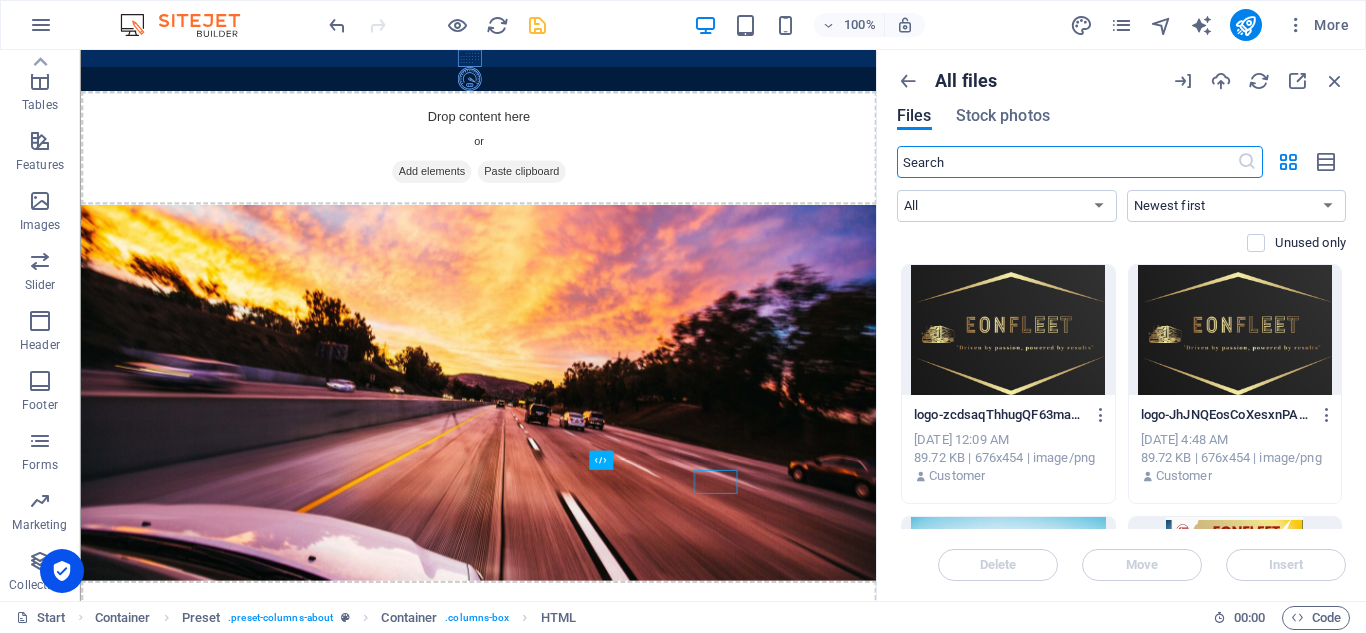 scroll, scrollTop: 329, scrollLeft: 0, axis: vertical 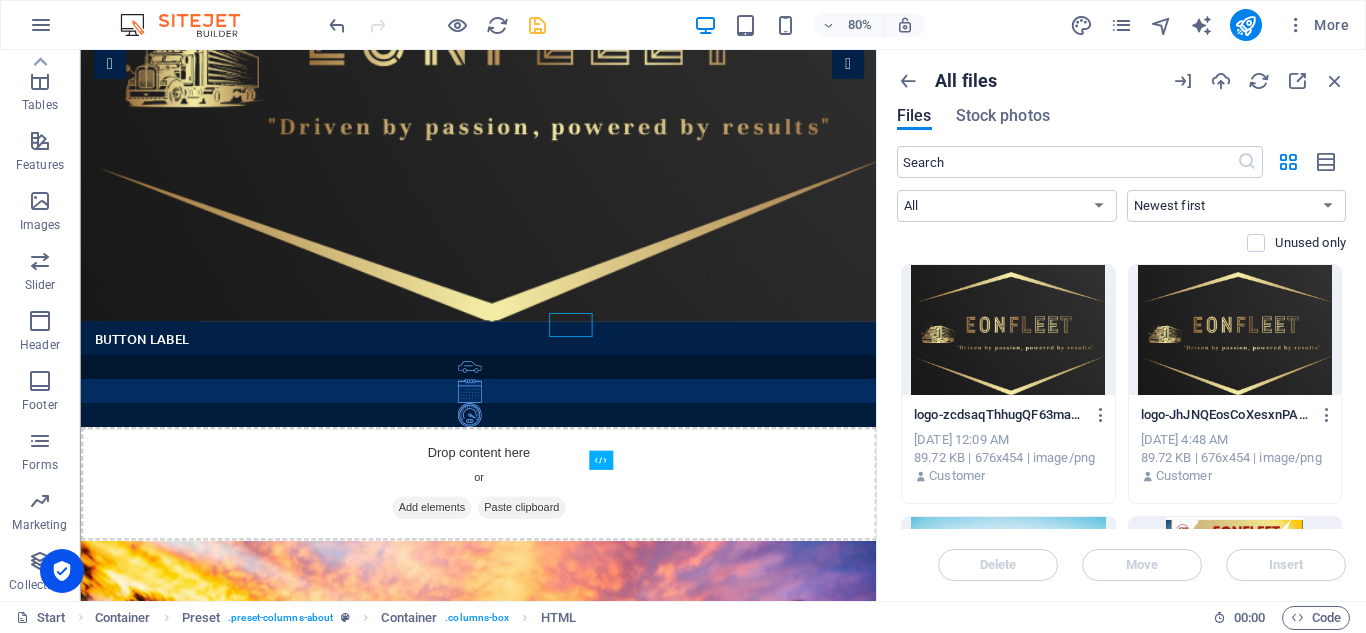 drag, startPoint x: 1340, startPoint y: 314, endPoint x: 1361, endPoint y: 393, distance: 81.7435 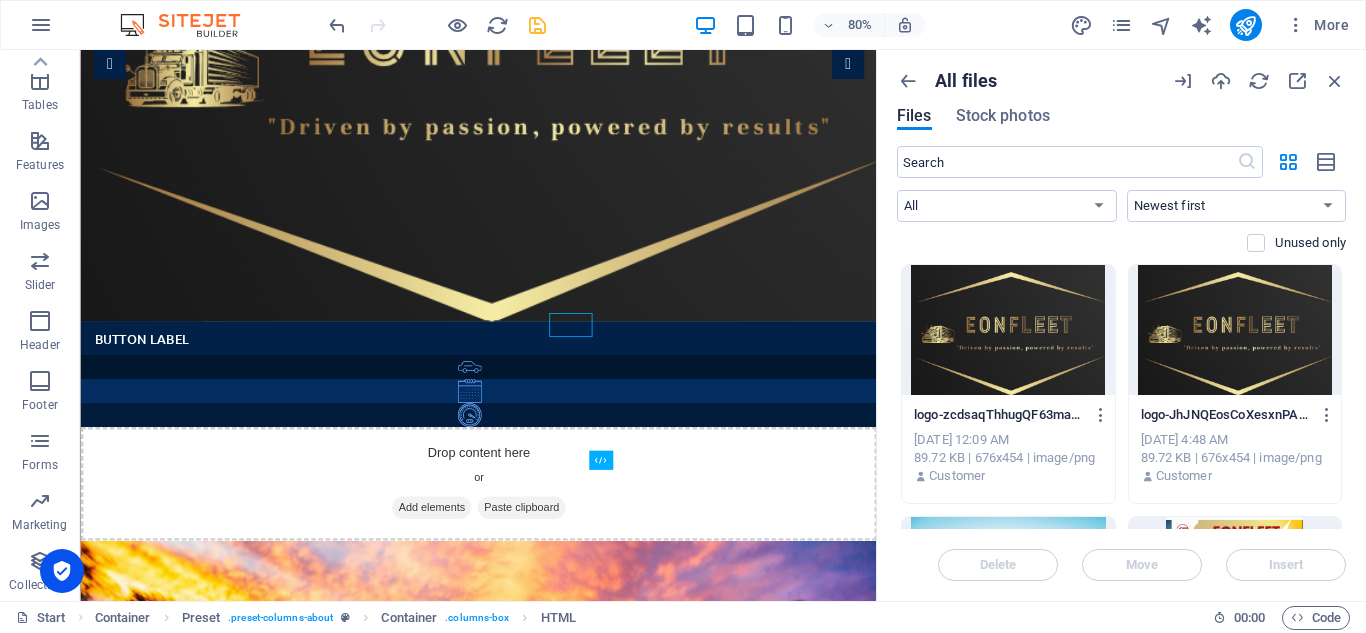 click on "All files Files Stock photos ​ All Images Documents Audio Video Vector Other Newest first Oldest first Name (A-Z) Name (Z-A) Size (0-9) Size (9-0) Resolution (0-9) Resolution (9-0) Unused only Drop files here to upload them instantly logo-zcdsaqThhugQF63madO5lw.png logo-zcdsaqThhugQF63madO5lw.png [DATE] 12:09 AM 89.72 KB | 676x454 | image/png Customer logo-JhJNQEosCoXesxnPAl1Kog.png logo-JhJNQEosCoXesxnPAl1Kog.png [DATE] 4:48 AM 89.72 KB | 676x454 | image/png Customer a-blue-semi-truck-driving-on-a-rural-highway-under-clear-blue-skies-showcasing-transportation-and-travel-YtcyusTM1TD7fcrdIwbuyA.jpeg a-blue-semi-truck-driving-on-a-rural-highway-under-clear-blue-skies-showcasing-transportation-and-travel-YtcyusTM1TD7fcrdIwbuyA.jpeg [DATE] 4:45 AM 1.38 MB | 4941x3294 | image/jpeg Customer Stock photos & videos bookload-NGpSINQN-92CyeYxxIyFJg.png bookload-NGpSINQN-92CyeYxxIyFJg.png [DATE] 4:41 AM 314.26 KB | 516x489 | image/png Customer Delete Move Insert" at bounding box center (1121, 325) 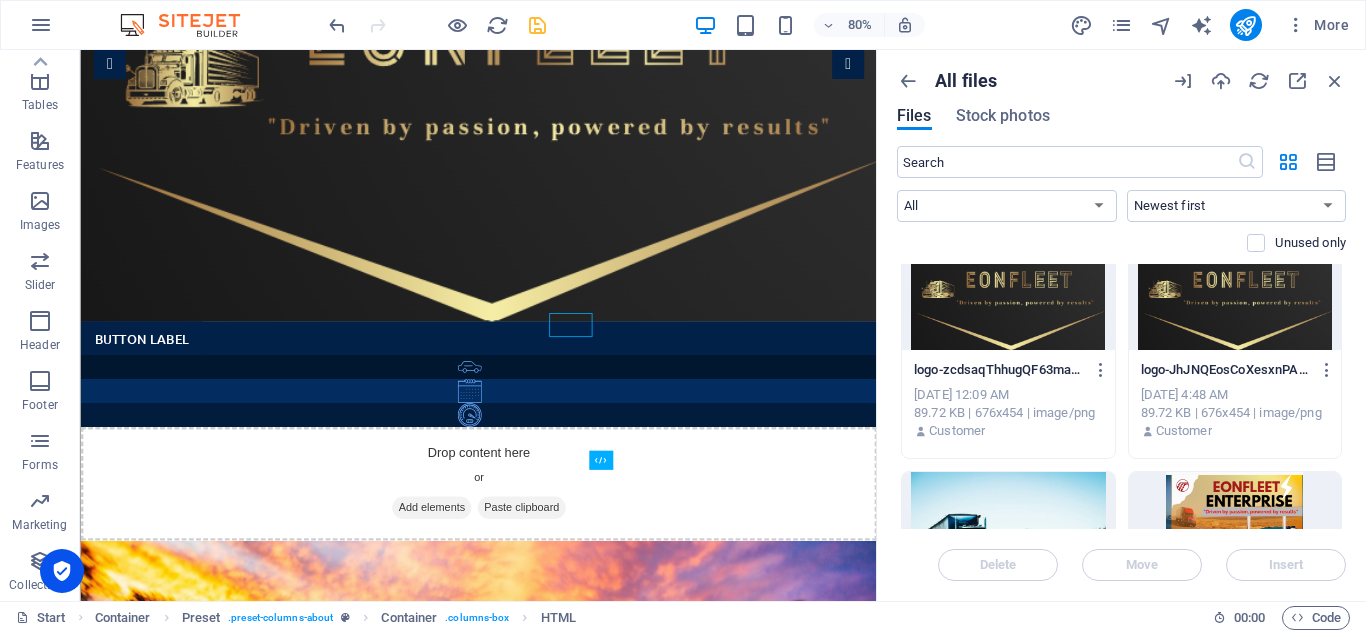 scroll, scrollTop: 0, scrollLeft: 0, axis: both 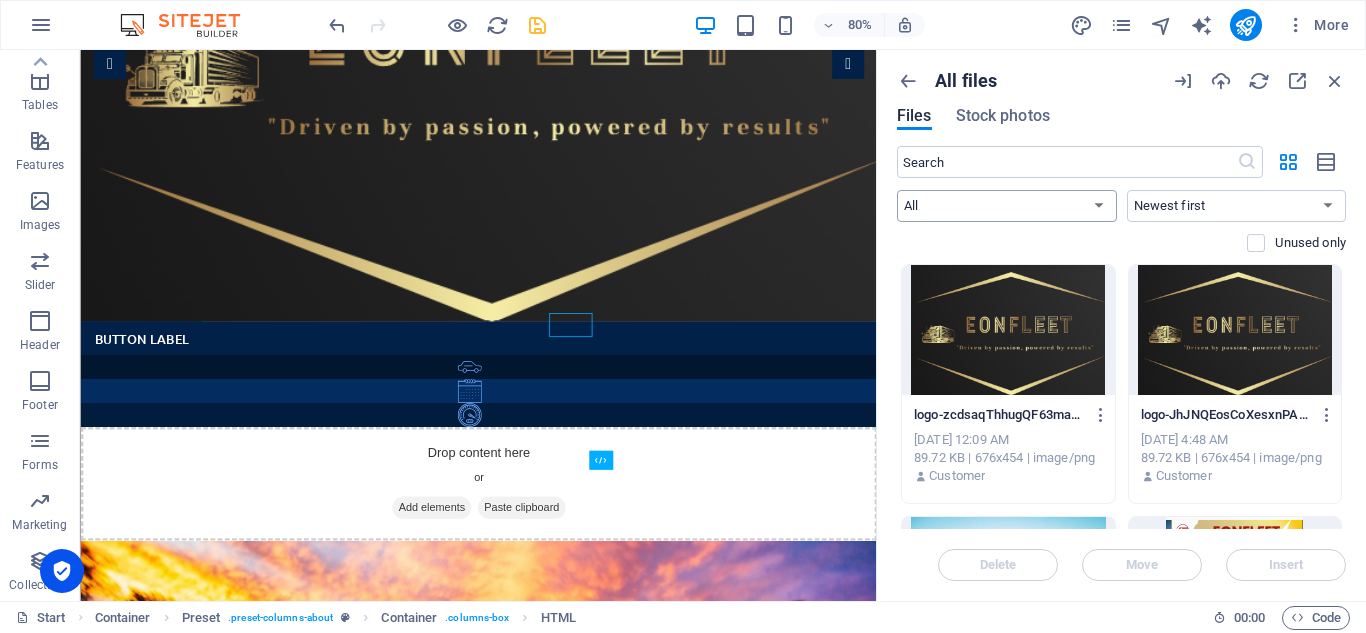 click on "All Images Documents Audio Video Vector Other" at bounding box center [1007, 206] 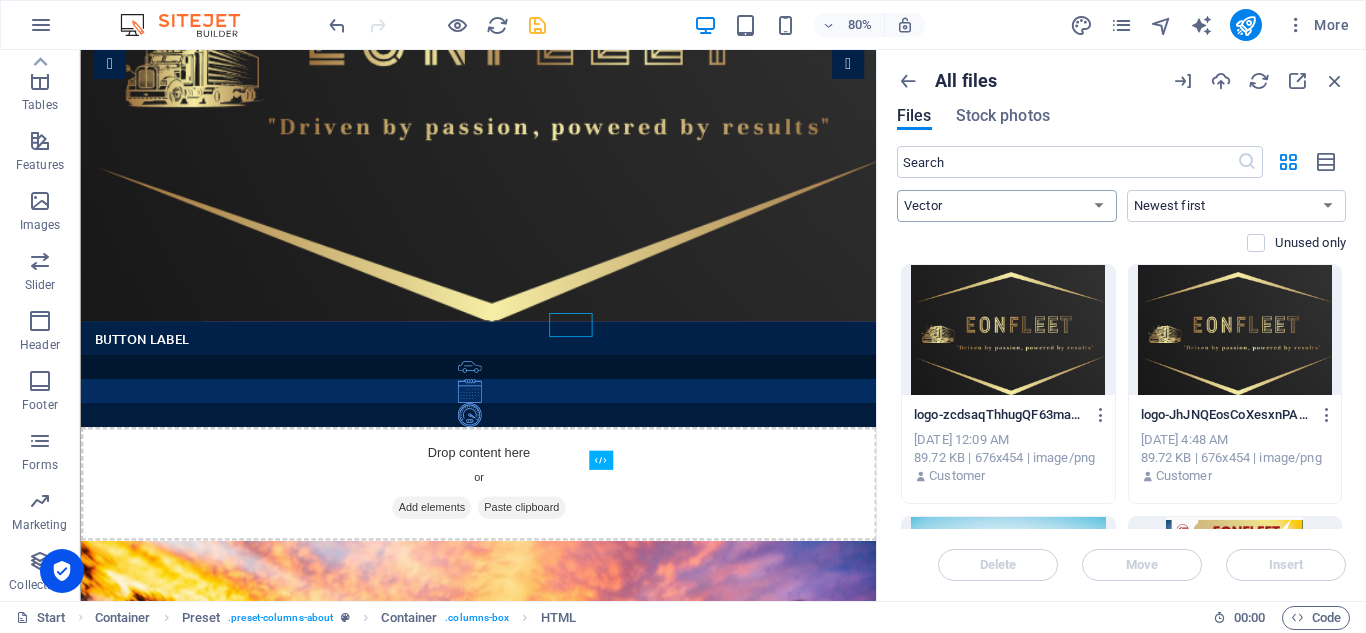 click on "All Images Documents Audio Video Vector Other" at bounding box center [1007, 206] 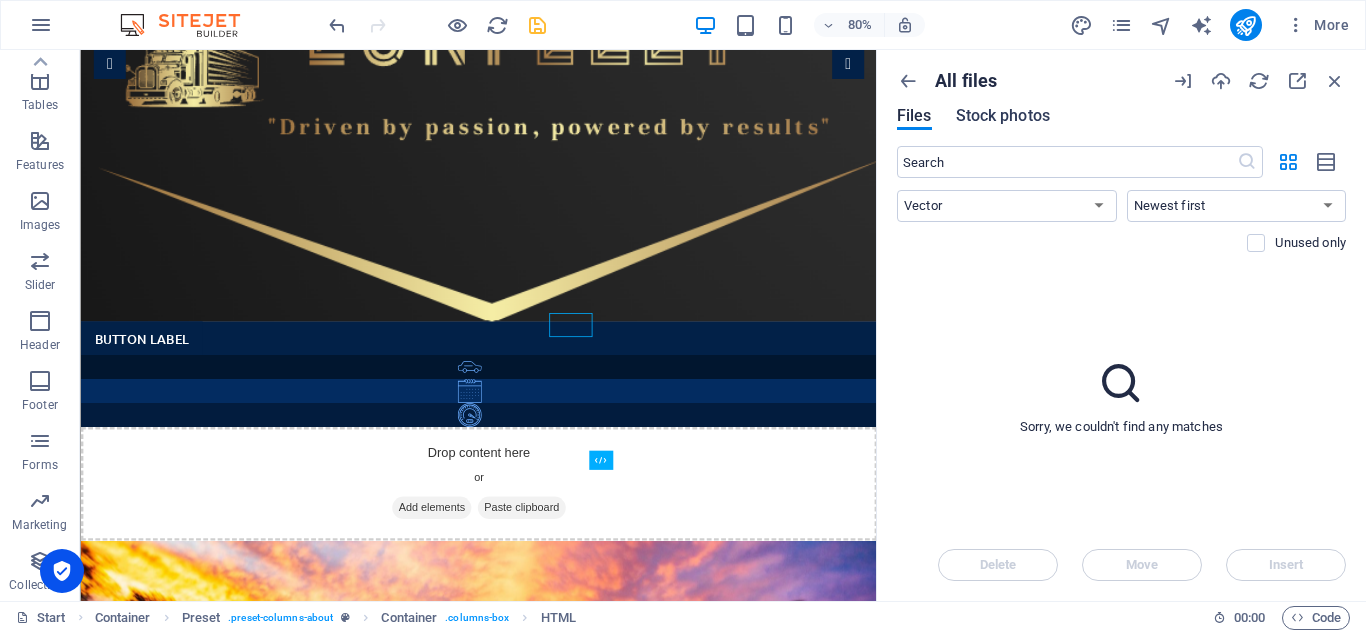 click on "Stock photos" at bounding box center [1003, 116] 